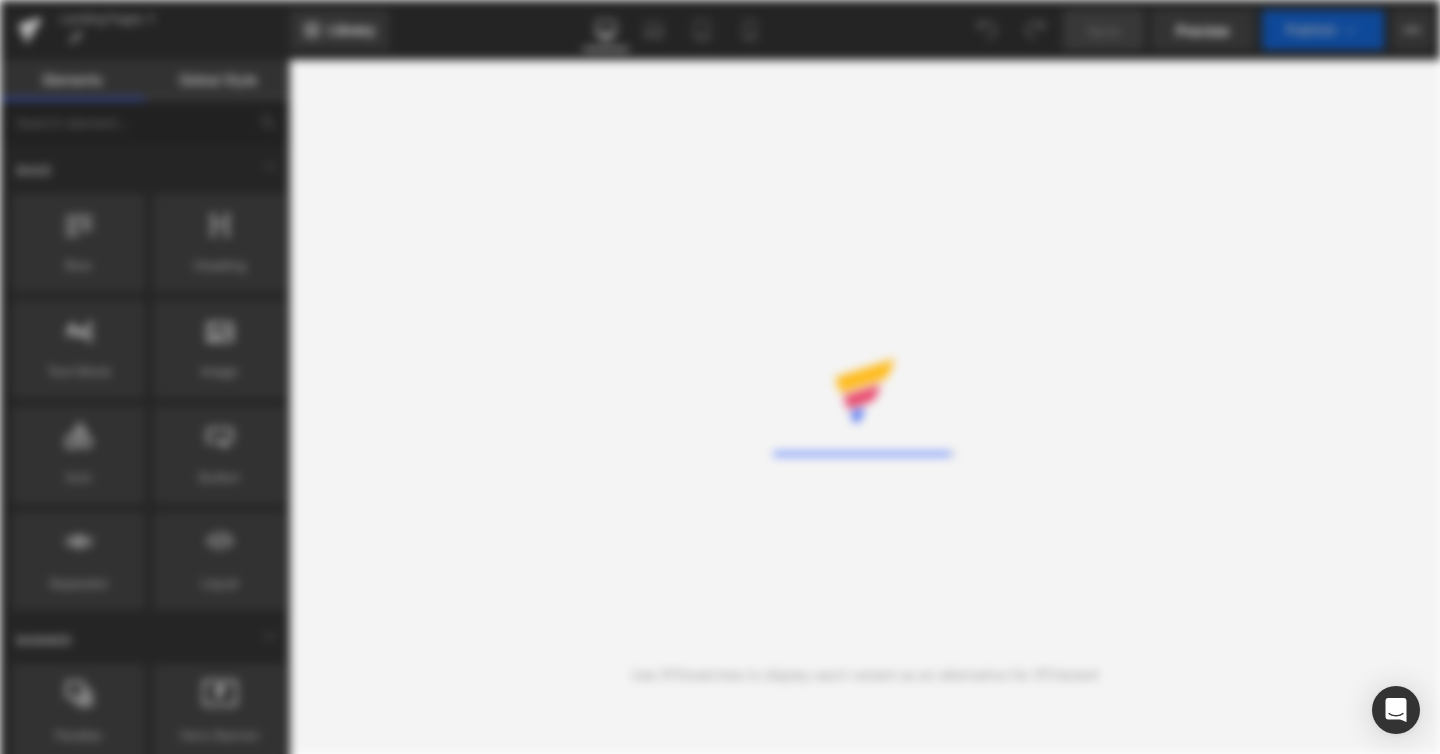 scroll, scrollTop: 0, scrollLeft: 0, axis: both 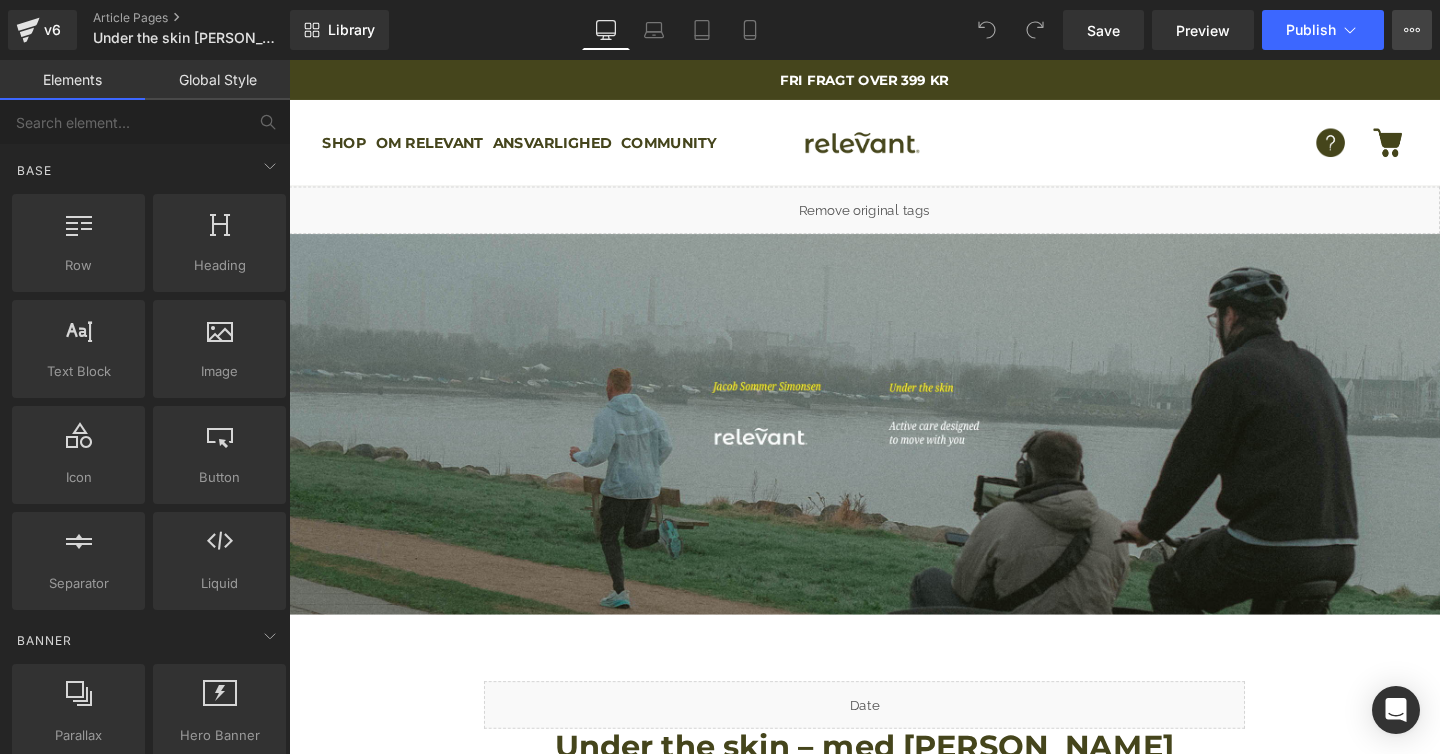 click 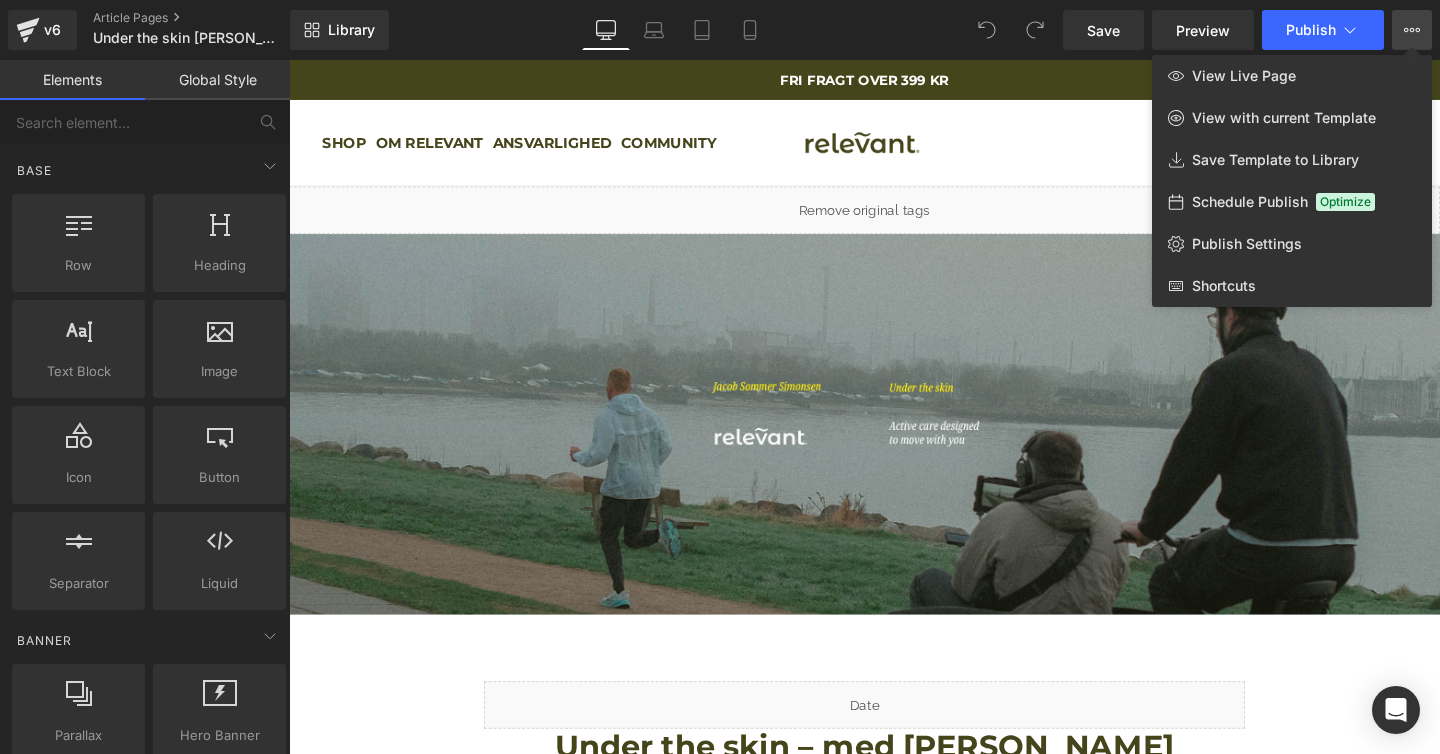 click 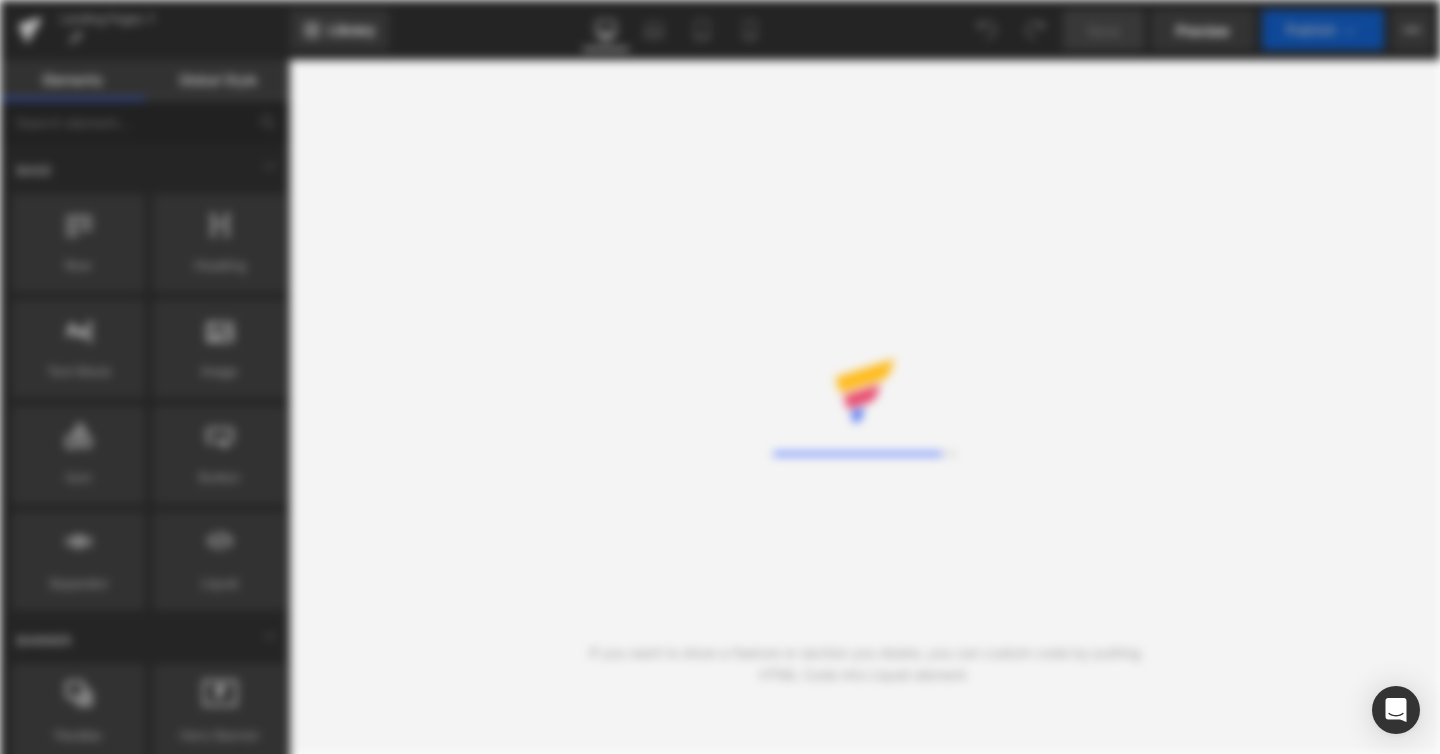 scroll, scrollTop: 0, scrollLeft: 0, axis: both 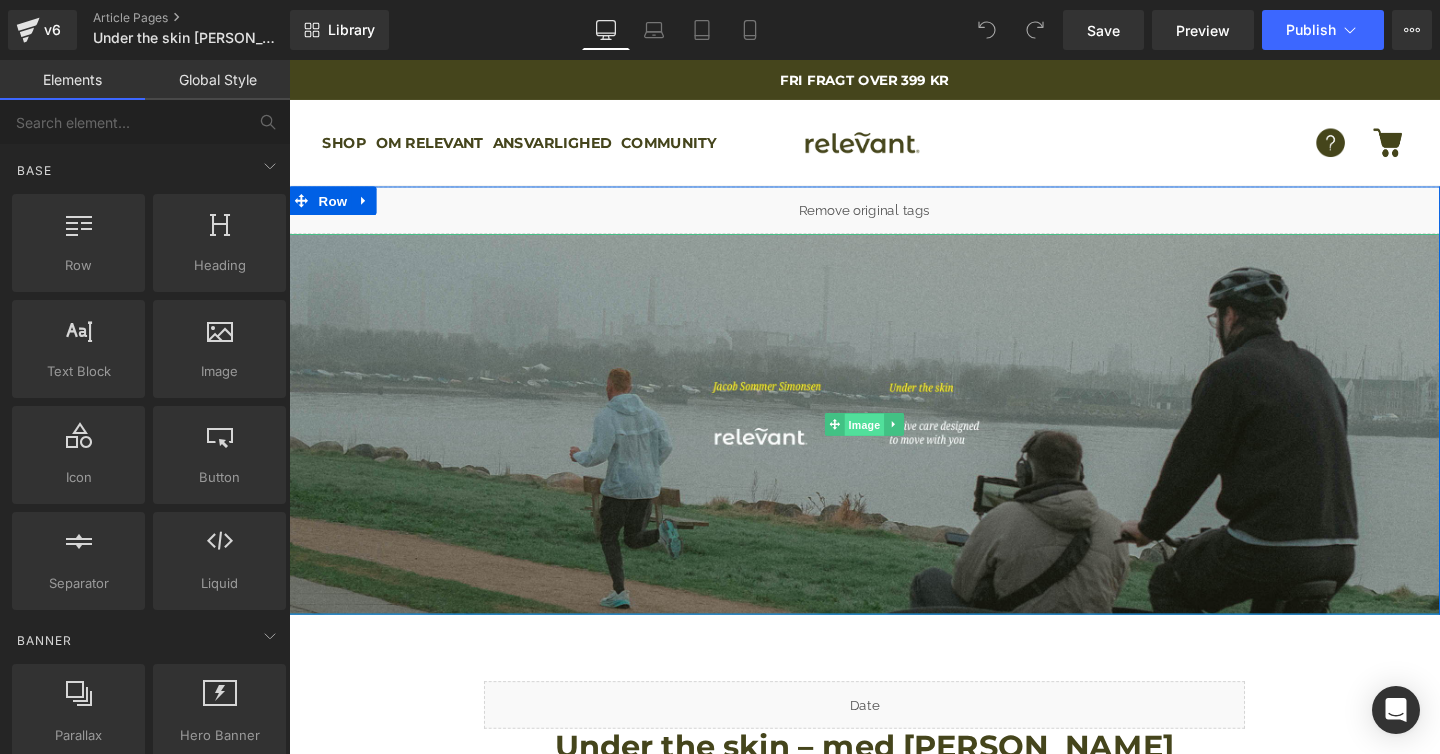 click on "Image" at bounding box center (894, 444) 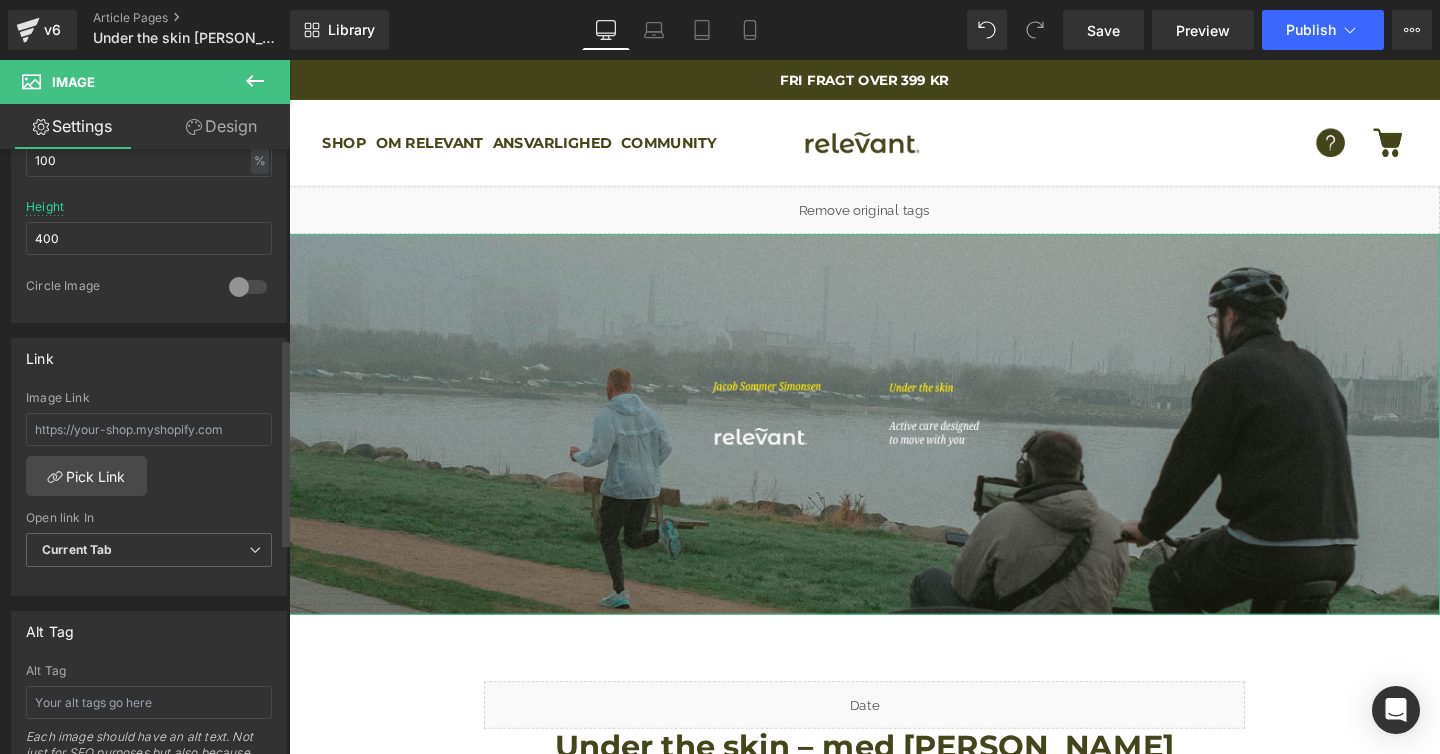 scroll, scrollTop: 0, scrollLeft: 0, axis: both 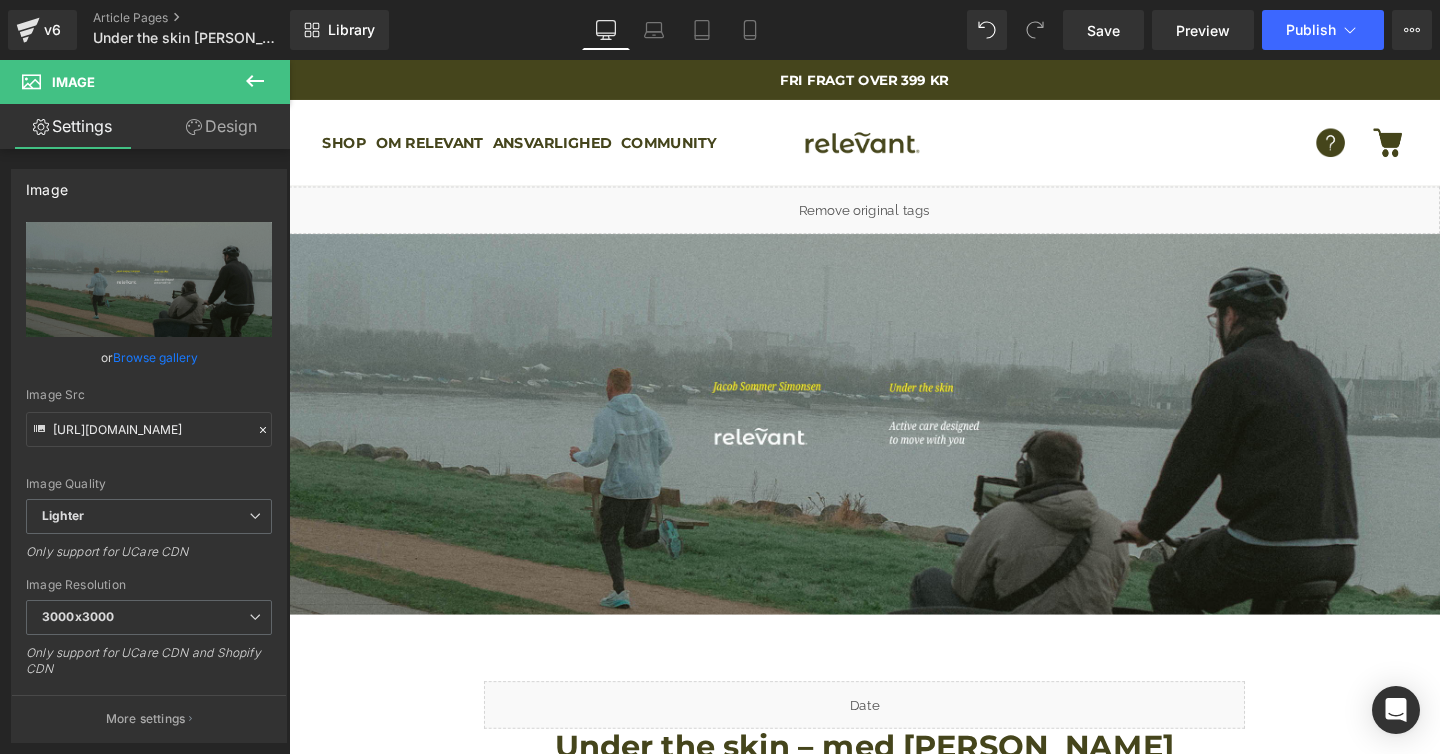 click on "Liquid         Image         Row         Liquid         Under the skin – med [PERSON_NAME] Heading         At bygge en rutine kan være svært.  At opretholde disciplin kan føles hårdt.  Det forstår vi.    Men skal du være den hurtigste marathonløber i [GEOGRAPHIC_DATA], så skal du mestre begge dele.   Måske er det ikke dit mål.  (hvilket er helt fair)   Men ønsker du det bedste for din hud og dit hår, er det de samme principper der gælder.    Så hvorfor ikke lære fra eliten?  Dem som om nogen ved noget om at bygge rutiner. Dem som forstår vigtigheden af fastholdelse. Dem som mestrer disciplin. Derfor har vi interviewet [PERSON_NAME]. Så vi kan lære.  Og så vi kan dele den læring med dig. Text Block
Youtube         Se videoen med [PERSON_NAME], og bliv klogere på: Heading         Hvad der får ham ud af sengen Hvad der driver ham Hvad der motiverer ham Om han selv tror, at han kan blive endnu hurtigere Text Block         Text Block         Row         Liquid" at bounding box center [894, 1513] 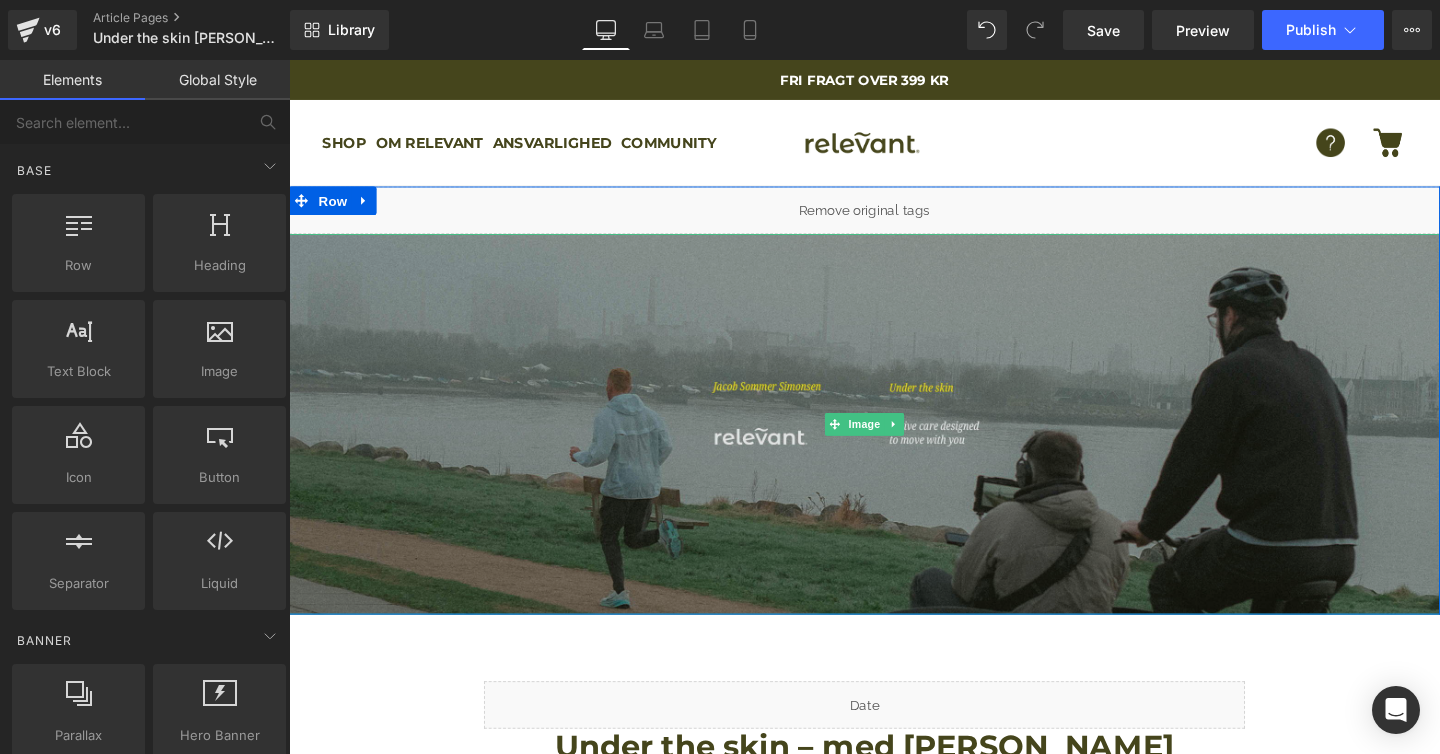 click at bounding box center (894, 443) 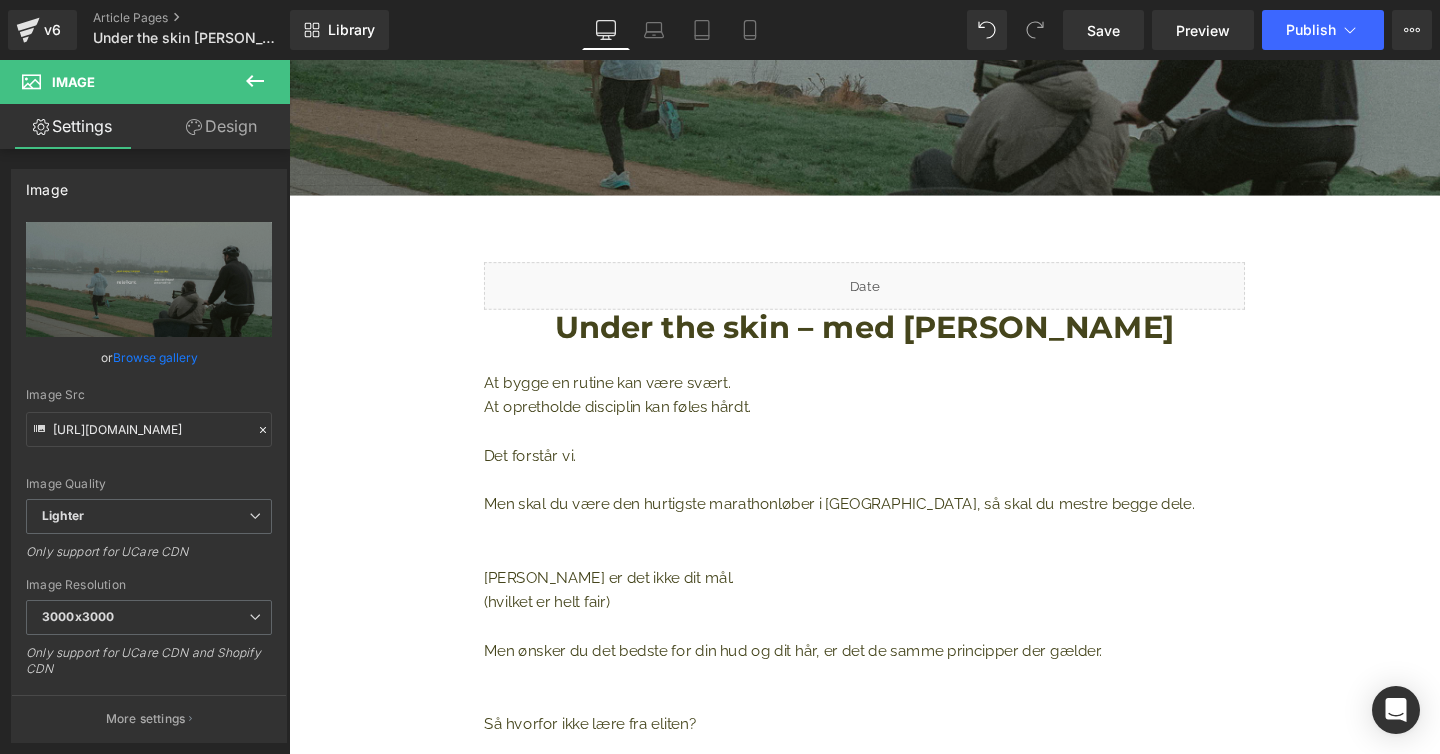 scroll, scrollTop: 488, scrollLeft: 0, axis: vertical 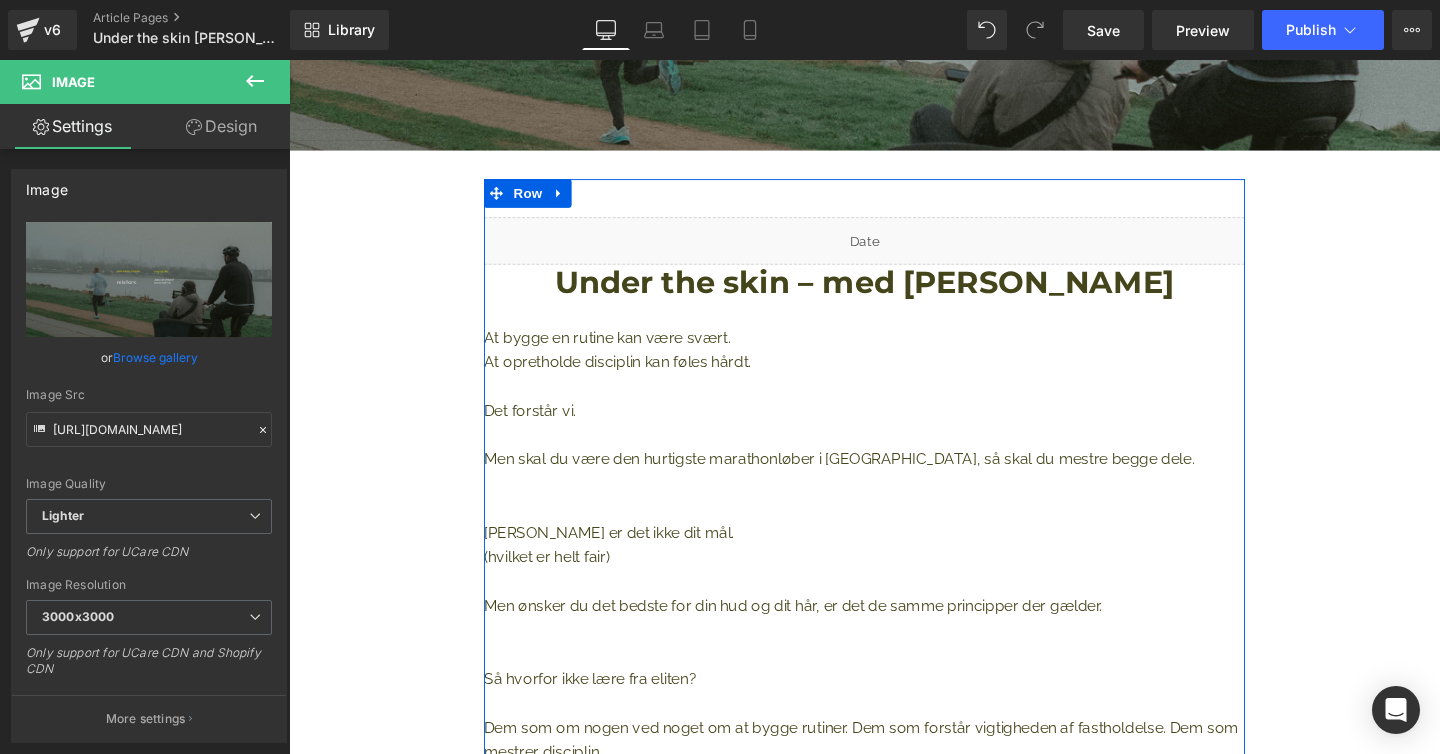 drag, startPoint x: 987, startPoint y: 354, endPoint x: 919, endPoint y: 326, distance: 73.53911 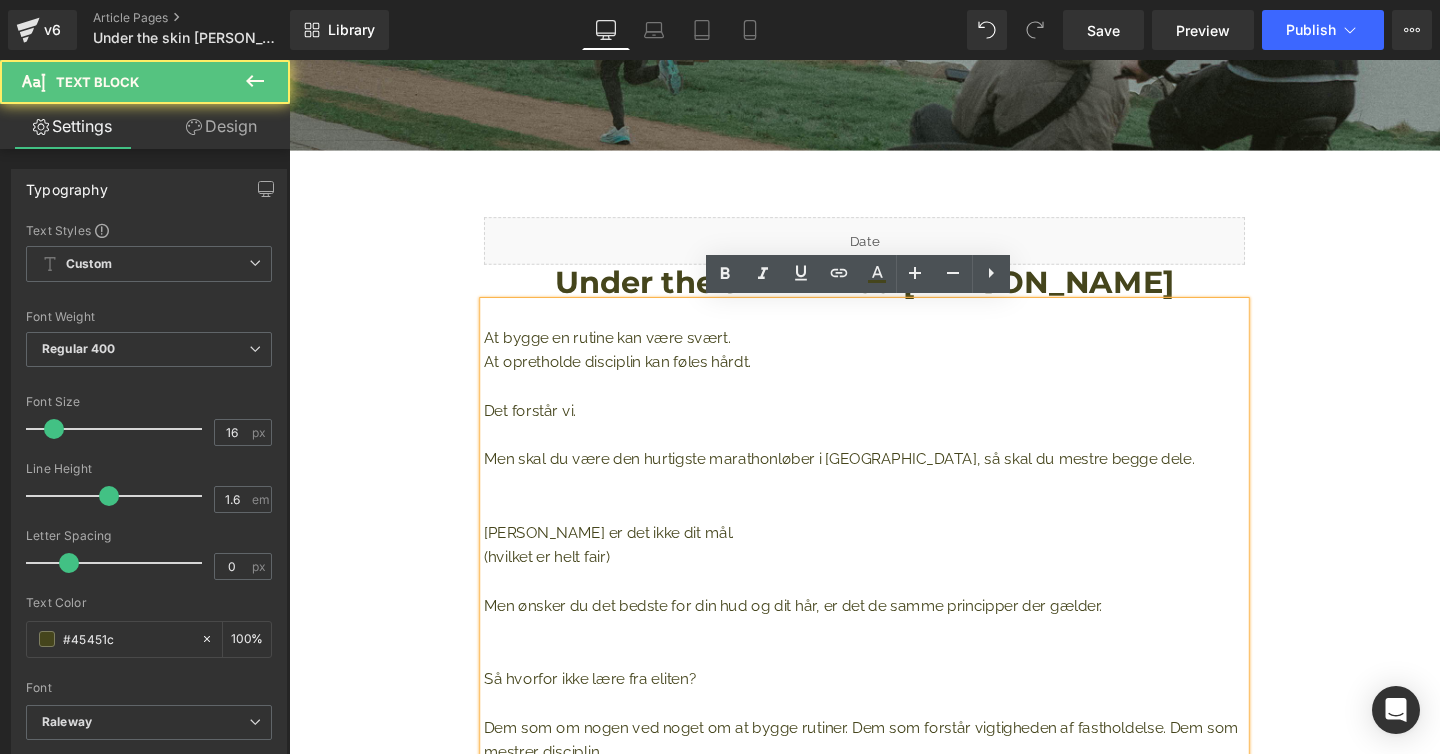 click at bounding box center [894, 404] 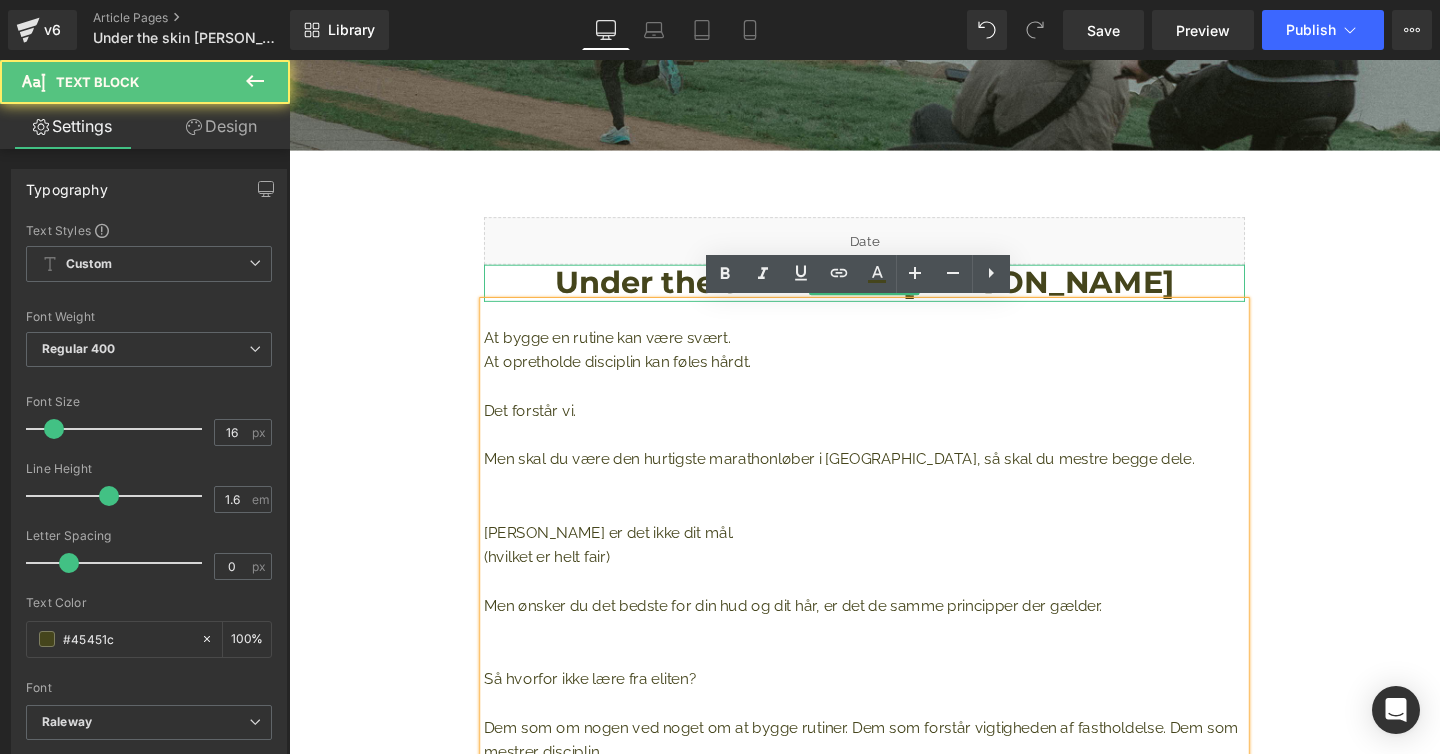 click on "Under the skin – med [PERSON_NAME]" at bounding box center (894, 294) 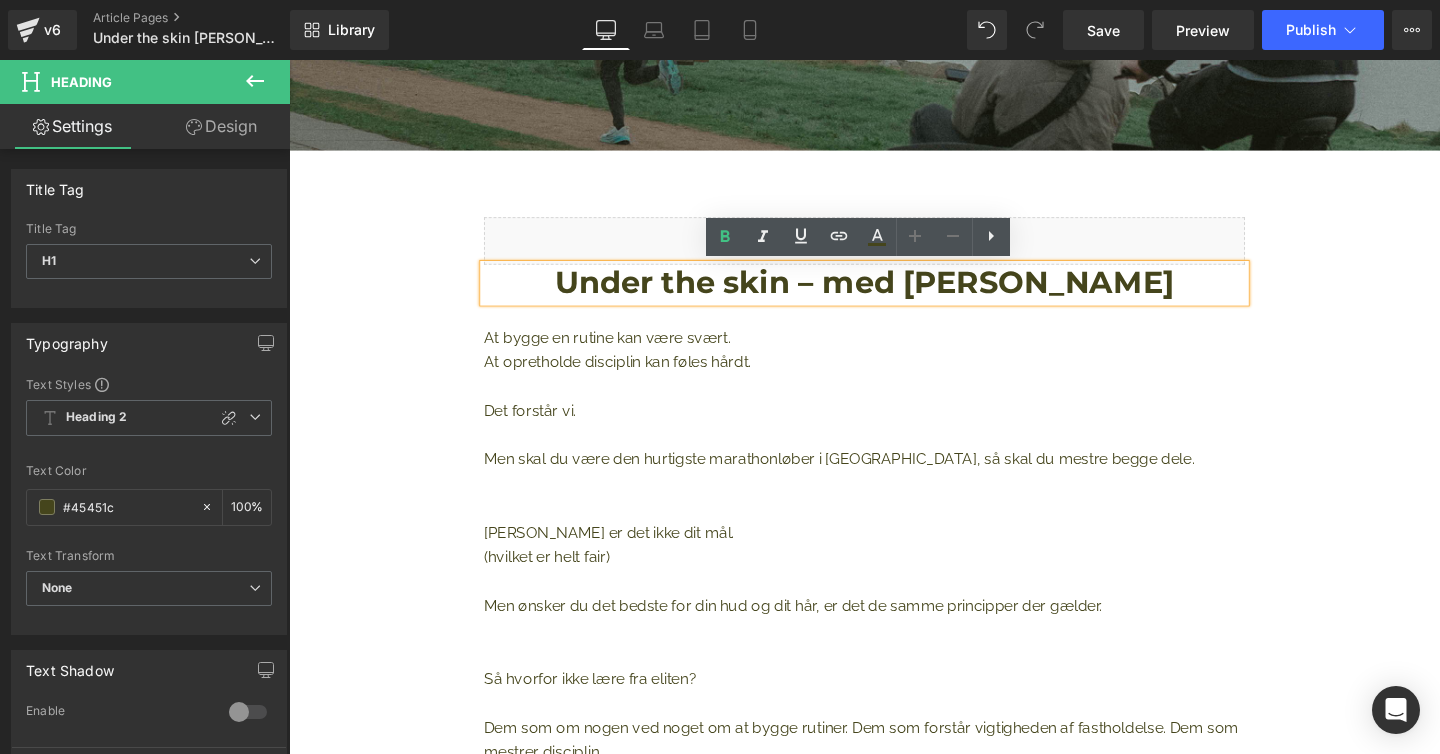 drag, startPoint x: 1289, startPoint y: 294, endPoint x: 866, endPoint y: 299, distance: 423.02954 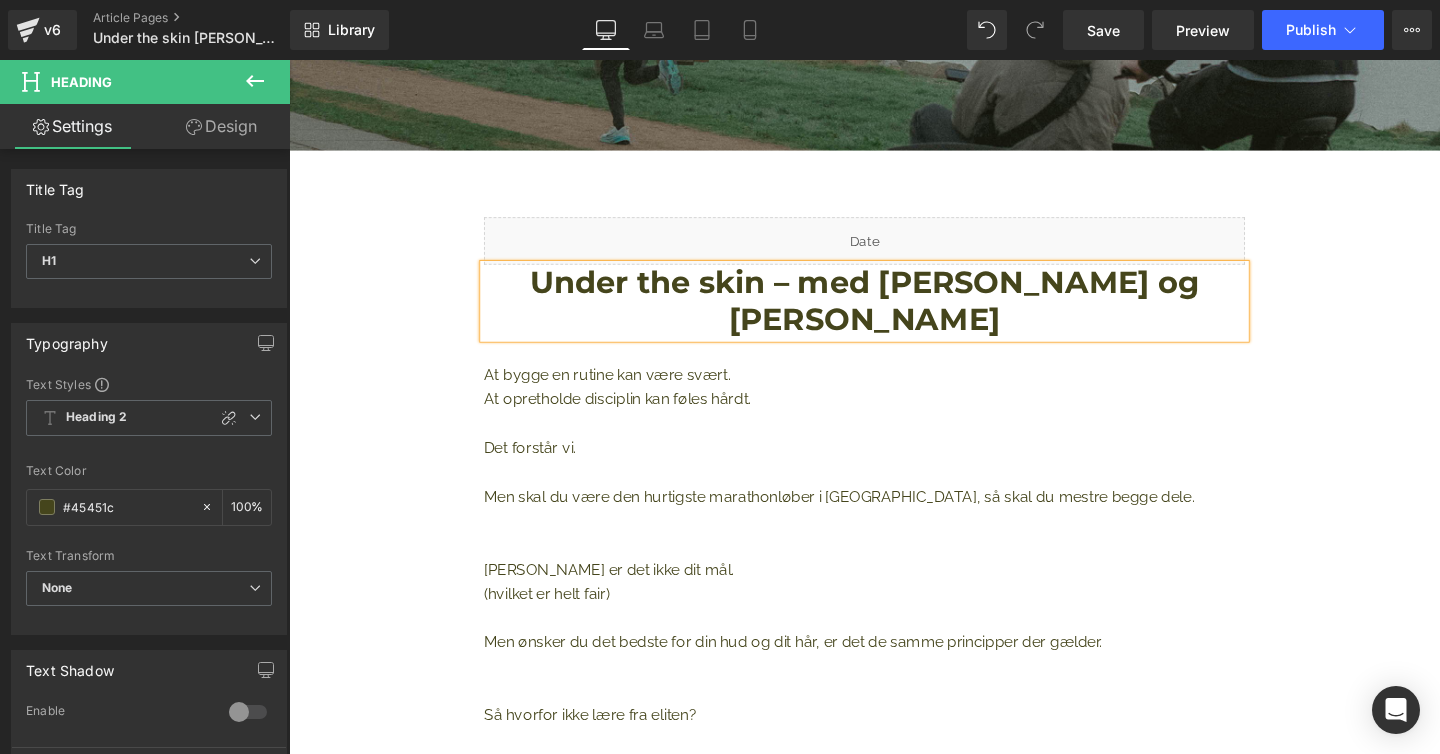 click on "Liquid         Image         Row         Liquid         Under the skin – med [PERSON_NAME] og [PERSON_NAME] Heading         At bygge en rutine kan være svært.  At opretholde disciplin kan føles hårdt.  Det forstår vi.    Men skal du være den hurtigste marathonløber i [GEOGRAPHIC_DATA], så skal du mestre begge dele.   Måske er det ikke dit mål.  (hvilket er helt fair)   Men ønsker du det bedste for din hud og dit hår, er det de samme principper der gælder.    Så hvorfor ikke lære fra eliten?  Dem som om nogen ved noget om at bygge rutiner. Dem som forstår vigtigheden af fastholdelse. Dem som mestrer disciplin. Derfor har vi interviewet [PERSON_NAME]. Så vi kan lære.  Og så vi kan dele den læring med dig. Text Block
Youtube         Se videoen med [PERSON_NAME], og bliv klogere på: Heading         Hvad der får ham ud af sengen Hvad der driver ham Hvad der motiverer ham Om han selv tror, at han kan blive endnu hurtigere Text Block         Text Block         Row" at bounding box center (894, 1045) 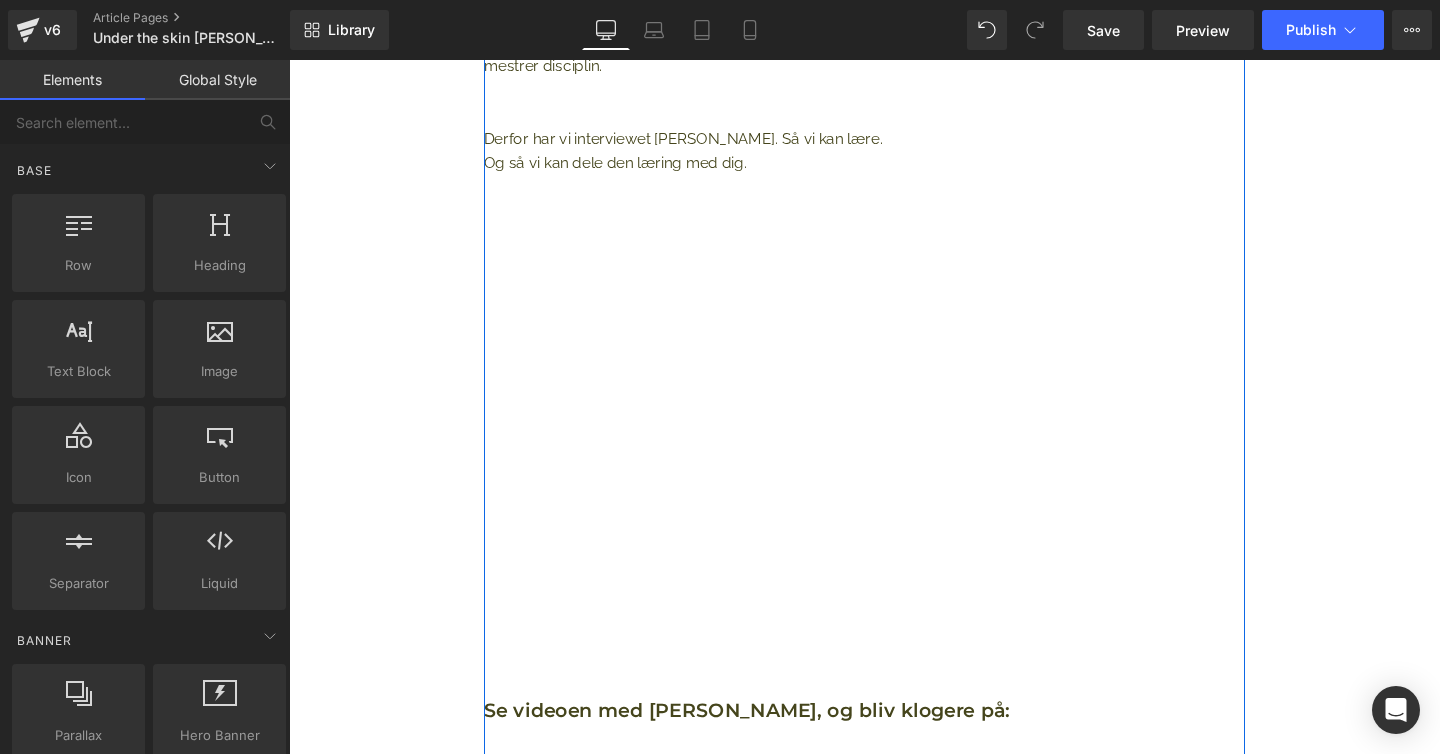 scroll, scrollTop: 1251, scrollLeft: 0, axis: vertical 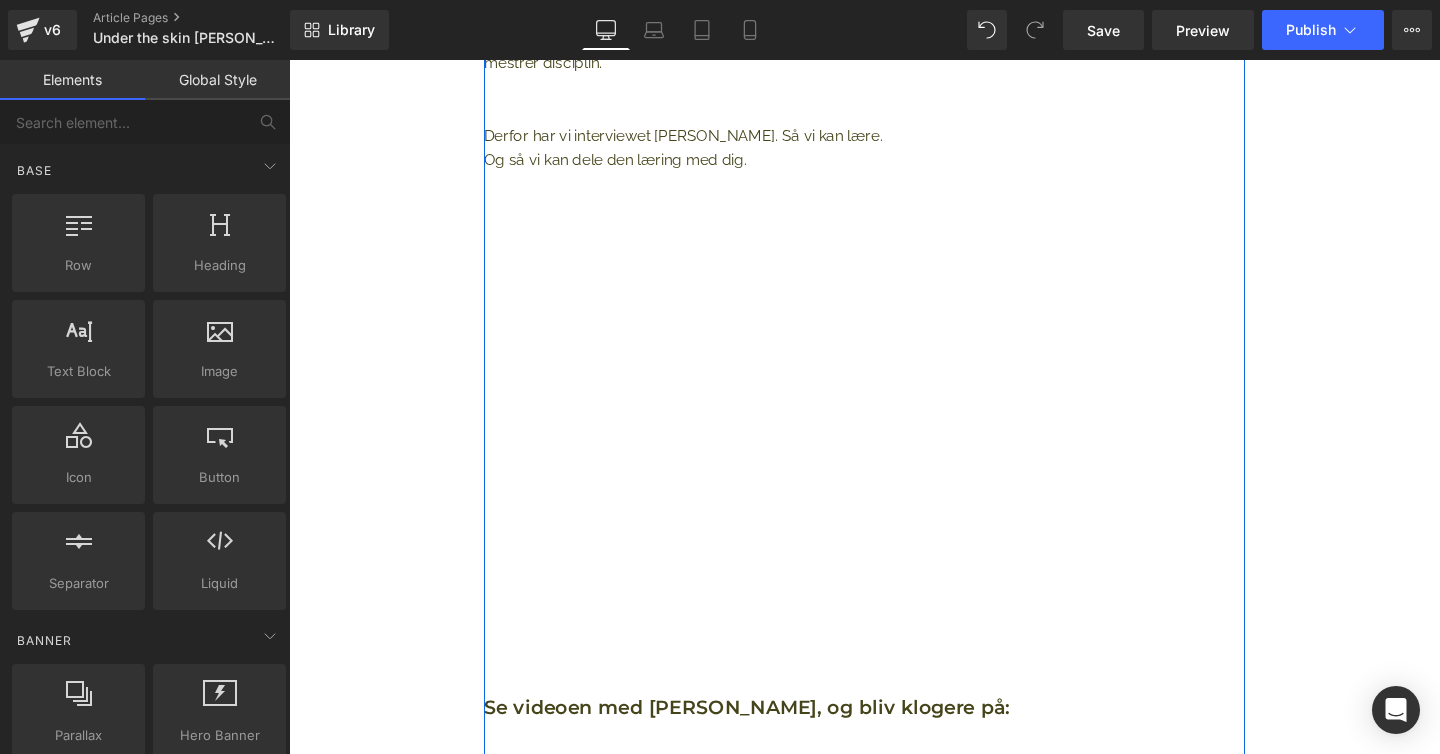 click at bounding box center [894, 454] 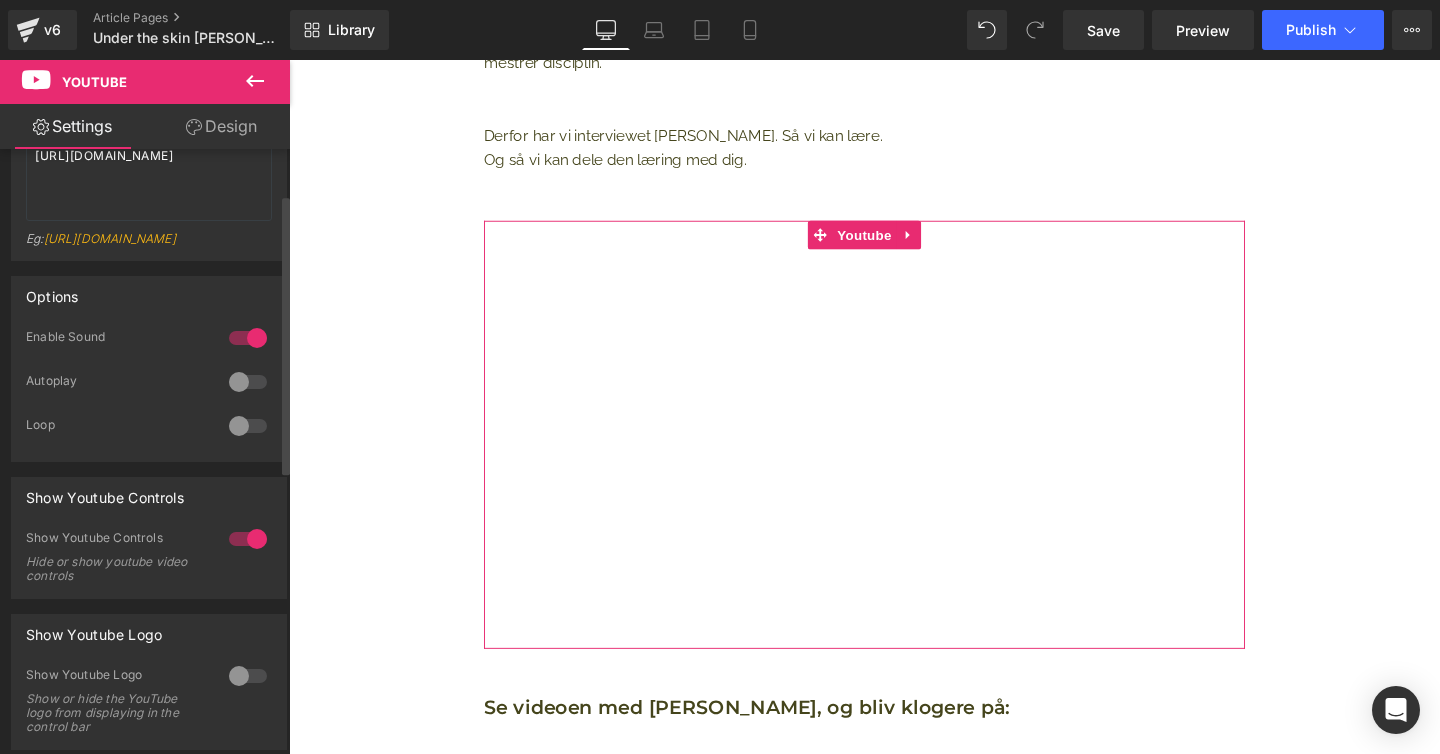 scroll, scrollTop: 96, scrollLeft: 0, axis: vertical 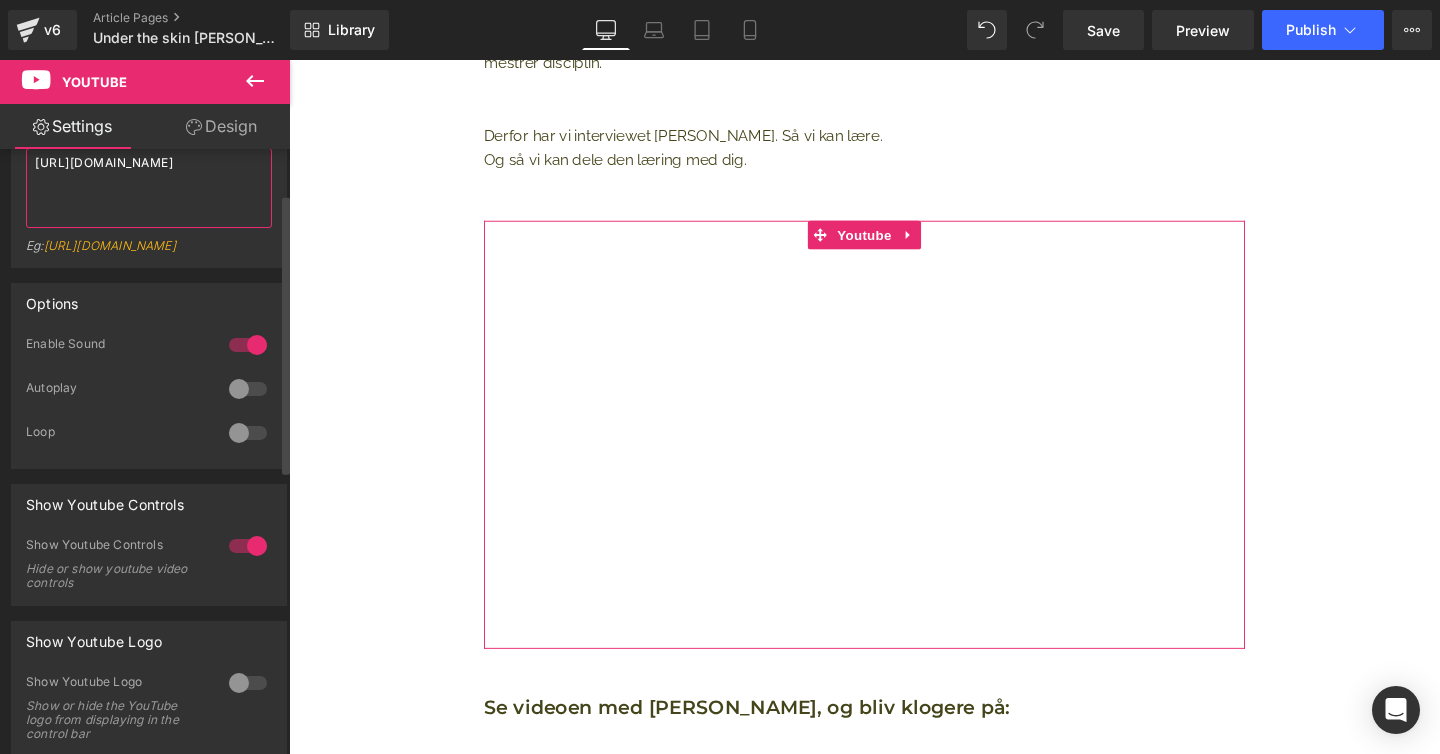 click on "[URL][DOMAIN_NAME]" at bounding box center [149, 188] 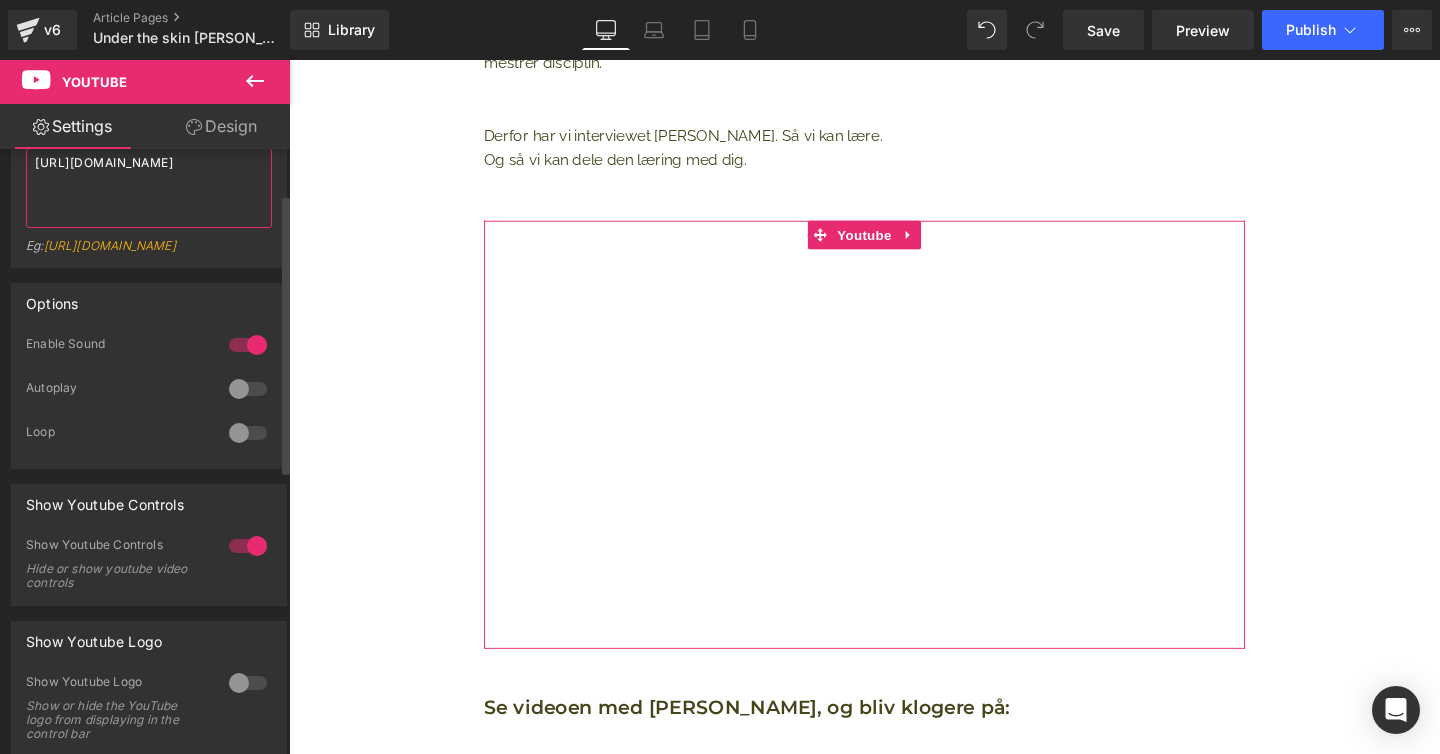 click on "[URL][DOMAIN_NAME]" at bounding box center [149, 188] 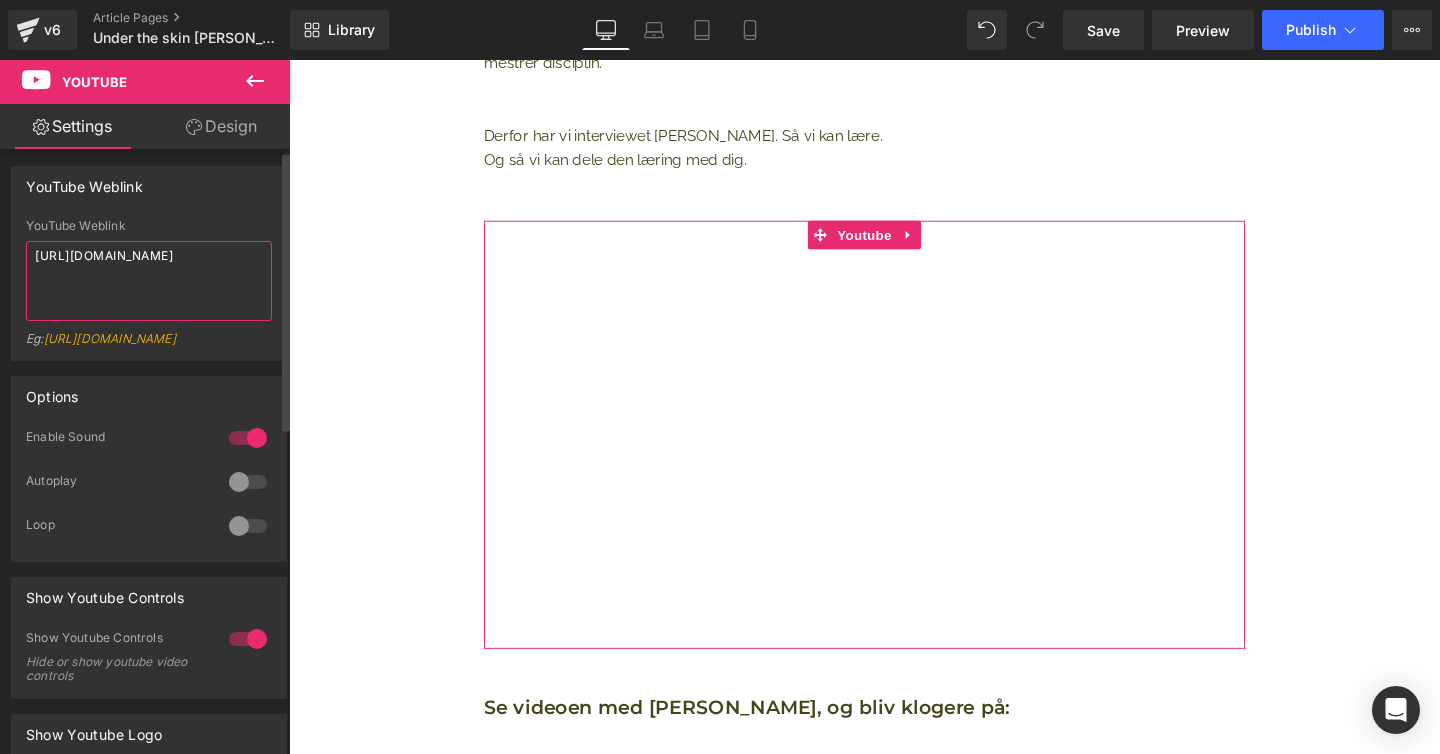 scroll, scrollTop: 0, scrollLeft: 0, axis: both 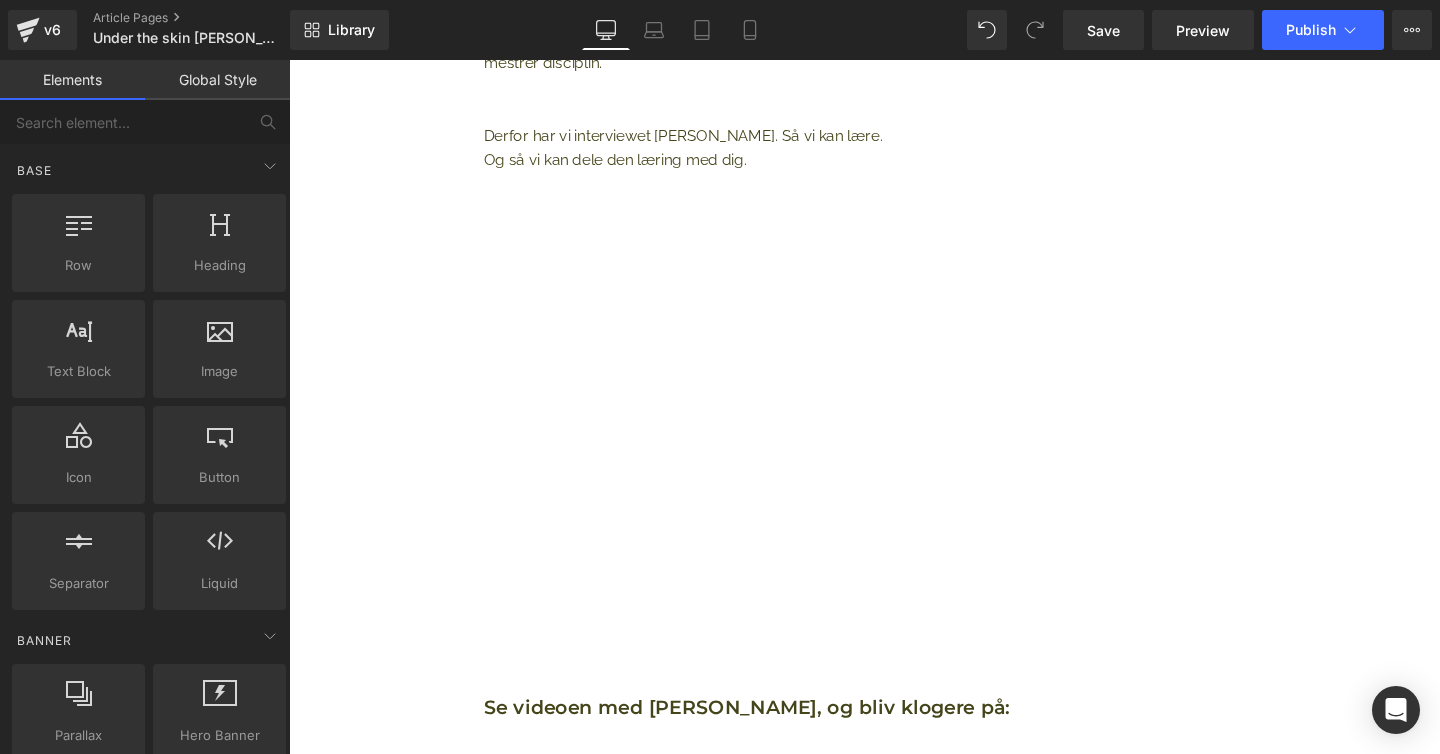 click on "Liquid         Image         Row         Liquid         Under the skin – med [PERSON_NAME] og [PERSON_NAME] Heading         At bygge en rutine kan være svært.  At opretholde disciplin kan føles hårdt.  Det forstår vi.    Men skal du være den hurtigste marathonløber i [GEOGRAPHIC_DATA], så skal du mestre begge dele.   Måske er det ikke dit mål.  (hvilket er helt fair)   Men ønsker du det bedste for din hud og dit hår, er det de samme principper der gælder.    Så hvorfor ikke lære fra eliten?  Dem som om nogen ved noget om at bygge rutiner. Dem som forstår vigtigheden af fastholdelse. Dem som mestrer disciplin. Derfor har vi interviewet [PERSON_NAME]. Så vi kan lære.  Og så vi kan dele den læring med dig. Text Block
Youtube         Se videoen med [PERSON_NAME], og bliv klogere på: Heading         Hvad der får ham ud af sengen Hvad der driver ham Hvad der motiverer ham Om han selv tror, at han kan blive endnu hurtigere Text Block         Text Block         Row" at bounding box center (894, 282) 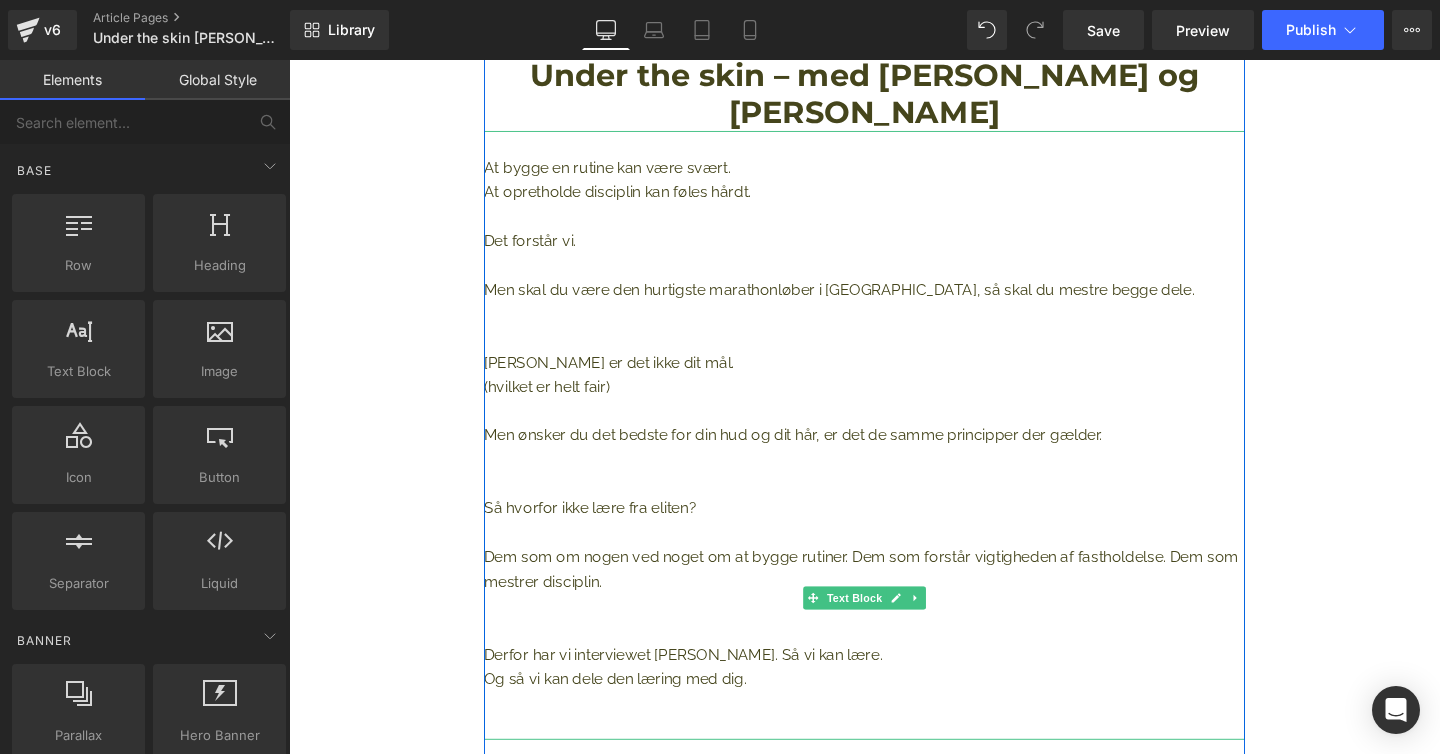scroll, scrollTop: 699, scrollLeft: 0, axis: vertical 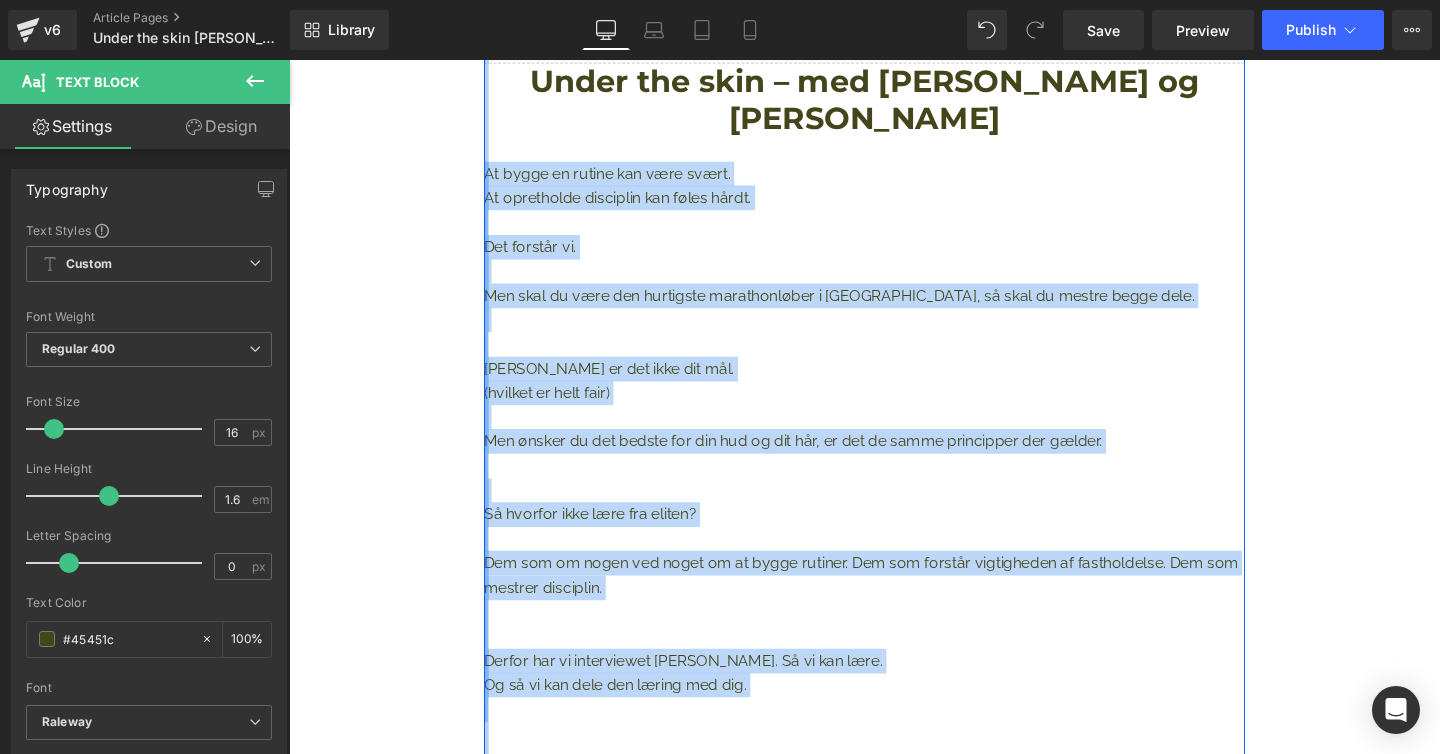 drag, startPoint x: 811, startPoint y: 733, endPoint x: 494, endPoint y: 184, distance: 633.94794 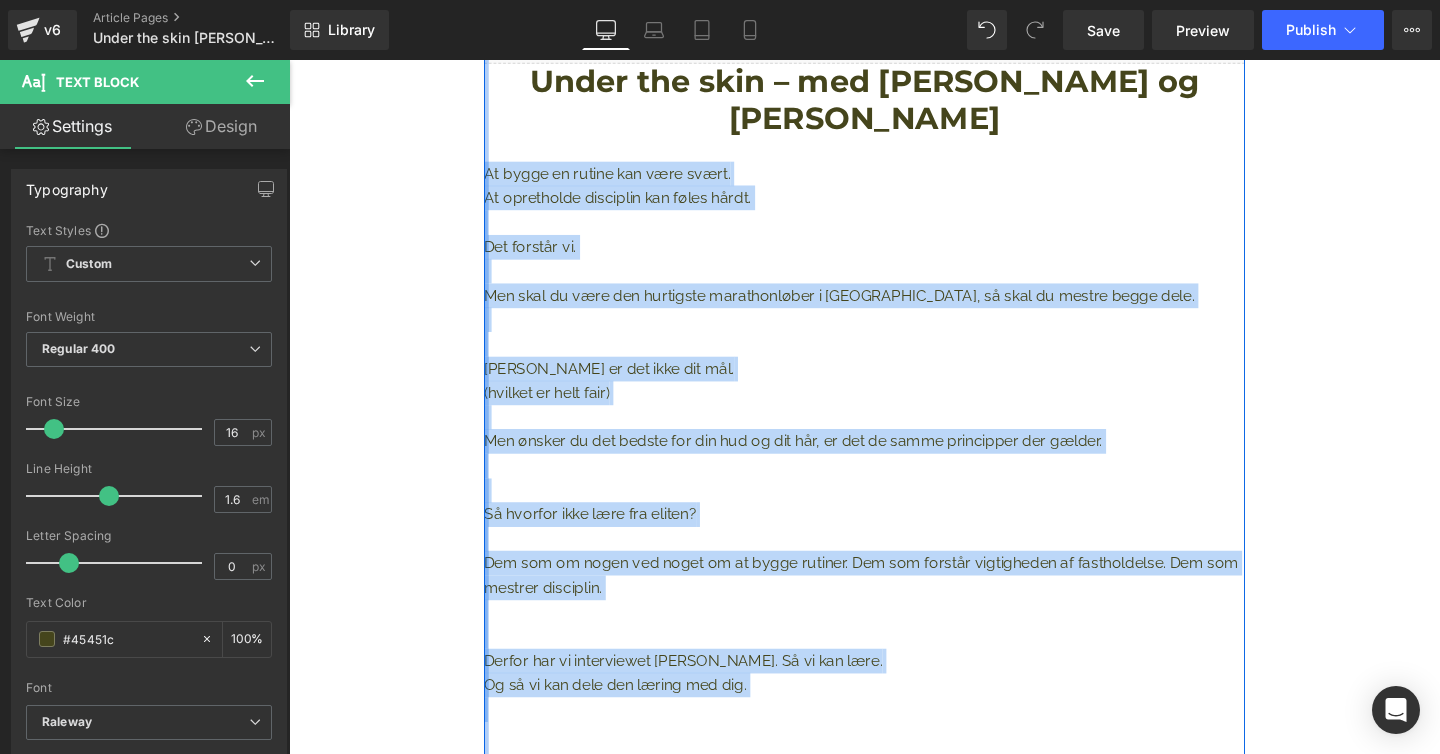click on "Liquid         Under the skin – med [PERSON_NAME] og [PERSON_NAME] Heading         At bygge en rutine kan være svært.  At opretholde disciplin kan føles hårdt.  Det forstår vi.    Men skal du være den hurtigste marathonløber i [GEOGRAPHIC_DATA], så skal du mestre begge dele.   Måske er det ikke dit mål.  (hvilket er helt fair)   Men ønsker du det bedste for din hud og dit hår, er det de samme principper der gælder.    Så hvorfor ikke lære fra eliten?  Dem som om nogen ved noget om at bygge rutiner. Dem som forstår vigtigheden af fastholdelse. Dem som mestrer disciplin. Derfor har vi interviewet [PERSON_NAME]. Så vi kan lære.  Og så vi kan dele den læring med dig. Text Block
Youtube         Se videoen med [PERSON_NAME], og bliv klogere på: Heading         Hvad der får ham ud af sengen Hvad der driver ham Hvad der motiverer ham Om han selv tror, at han kan blive endnu hurtigere Text Block         Del den evt. med en, som trænger til motivation til næste løbetur." at bounding box center (894, 807) 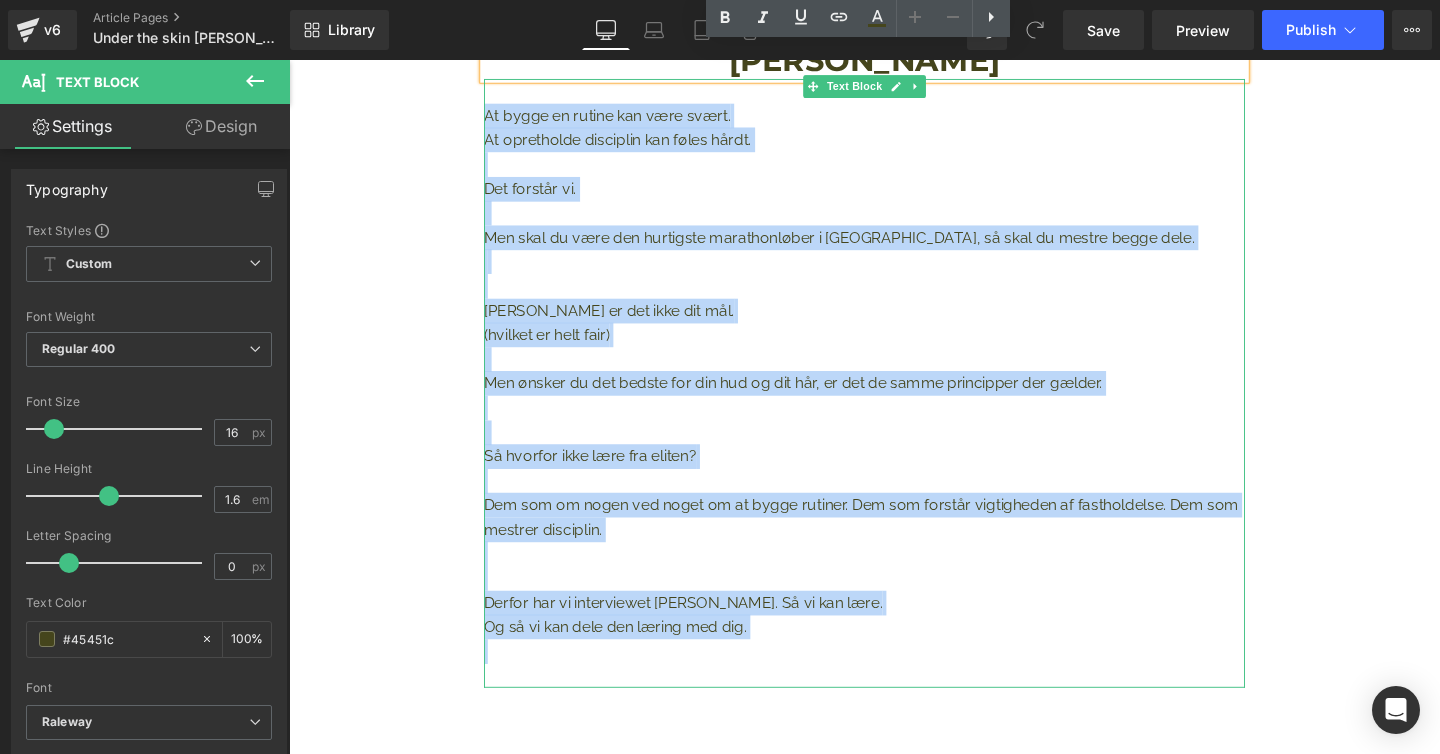 scroll, scrollTop: 718, scrollLeft: 0, axis: vertical 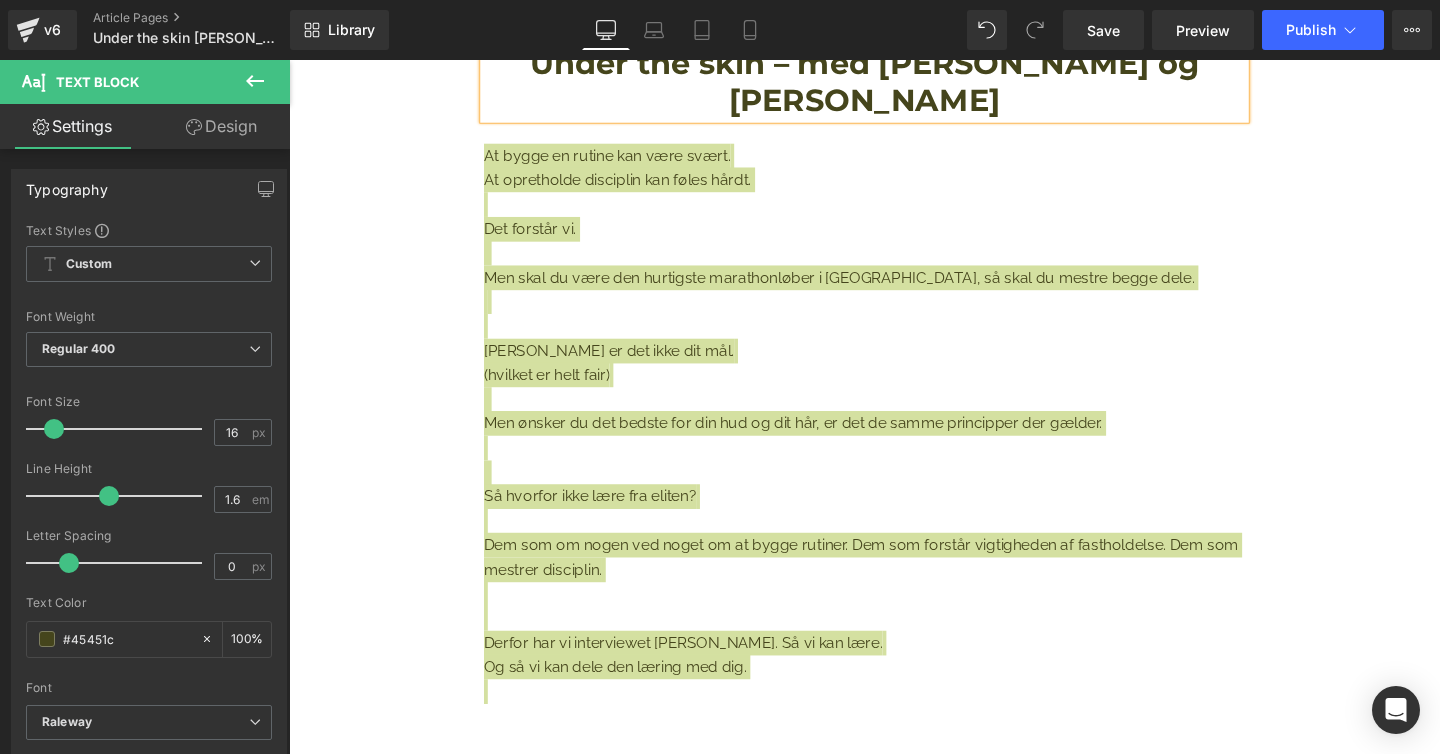 click on "Rendering Content" at bounding box center [720, 675] 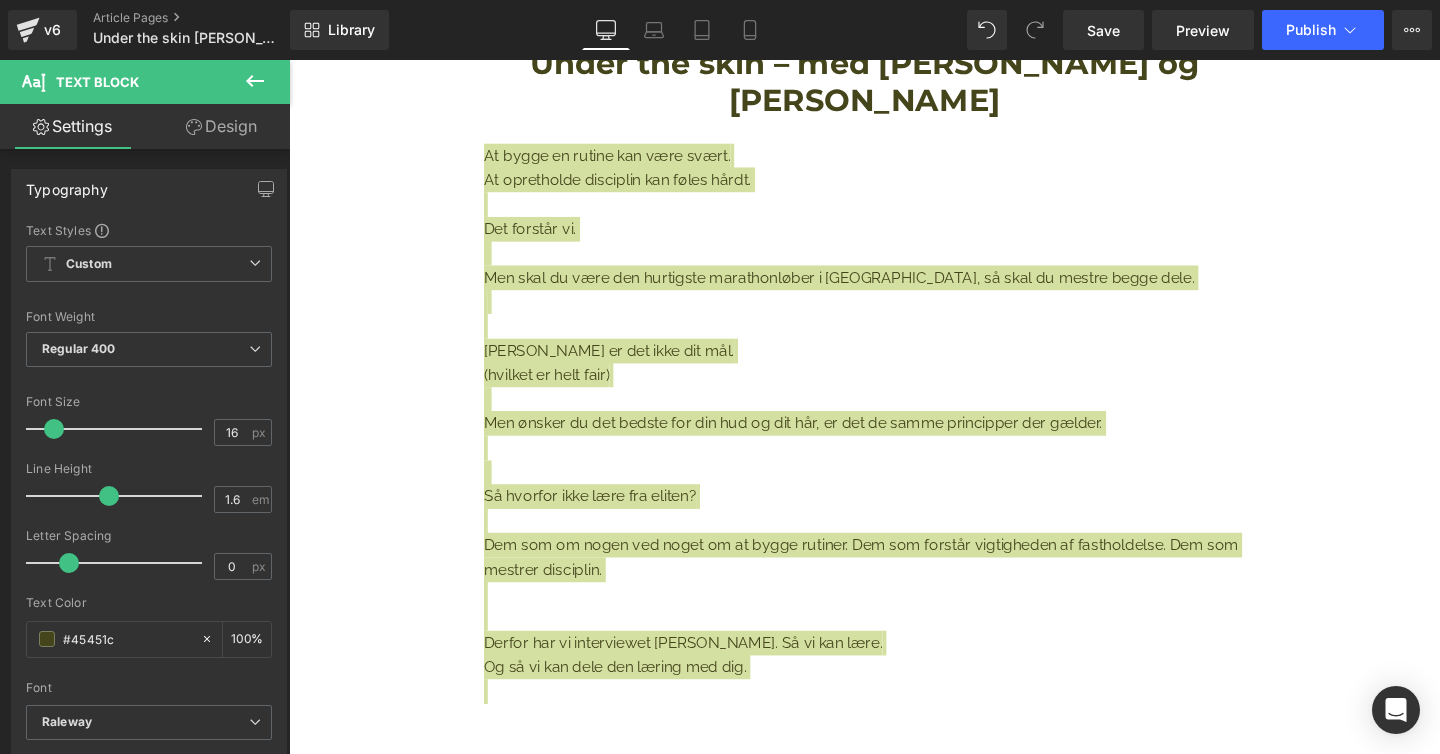 click on "Rendering Content" at bounding box center [720, 675] 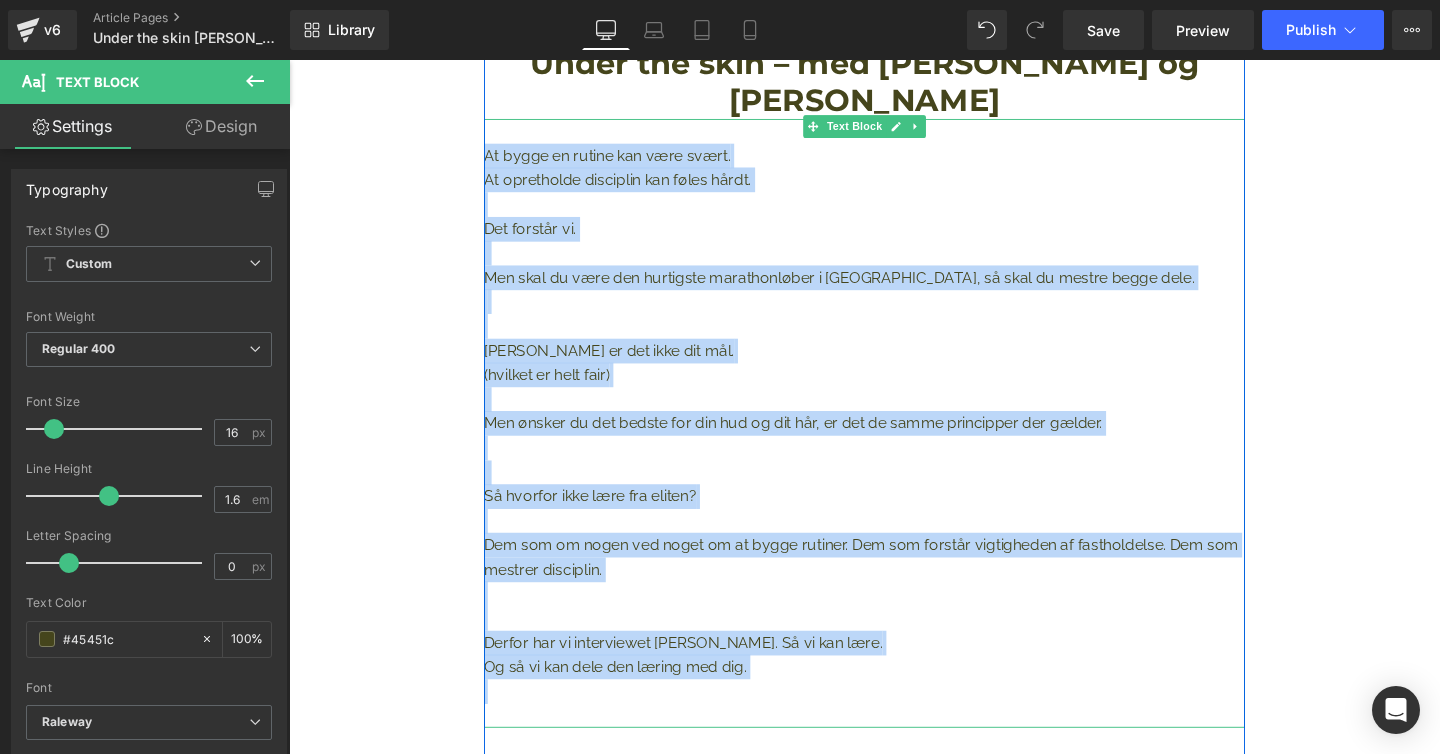click on "Derfor har vi interviewet [PERSON_NAME]. Så vi kan lære.  Og så vi kan dele den læring med dig." at bounding box center (894, 685) 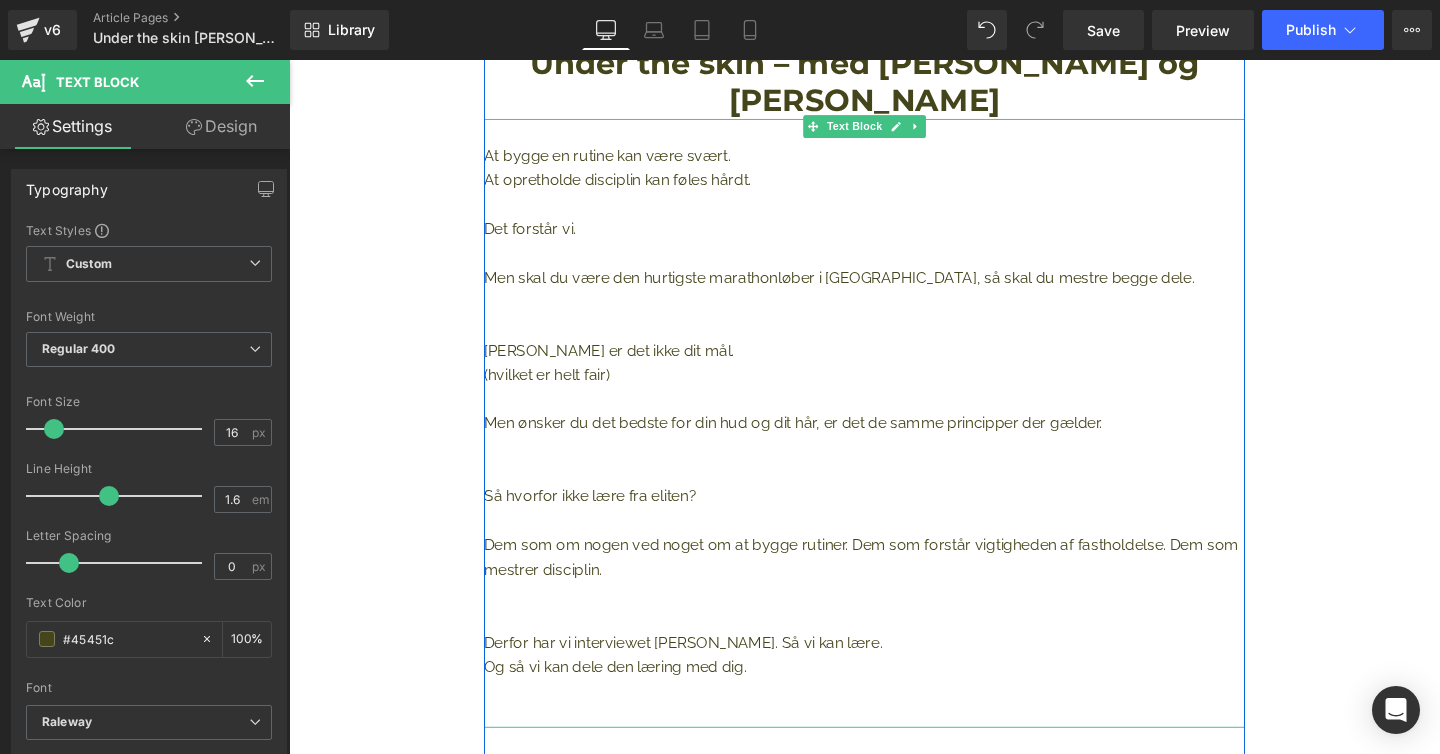 drag, startPoint x: 1064, startPoint y: 728, endPoint x: 554, endPoint y: 310, distance: 659.41187 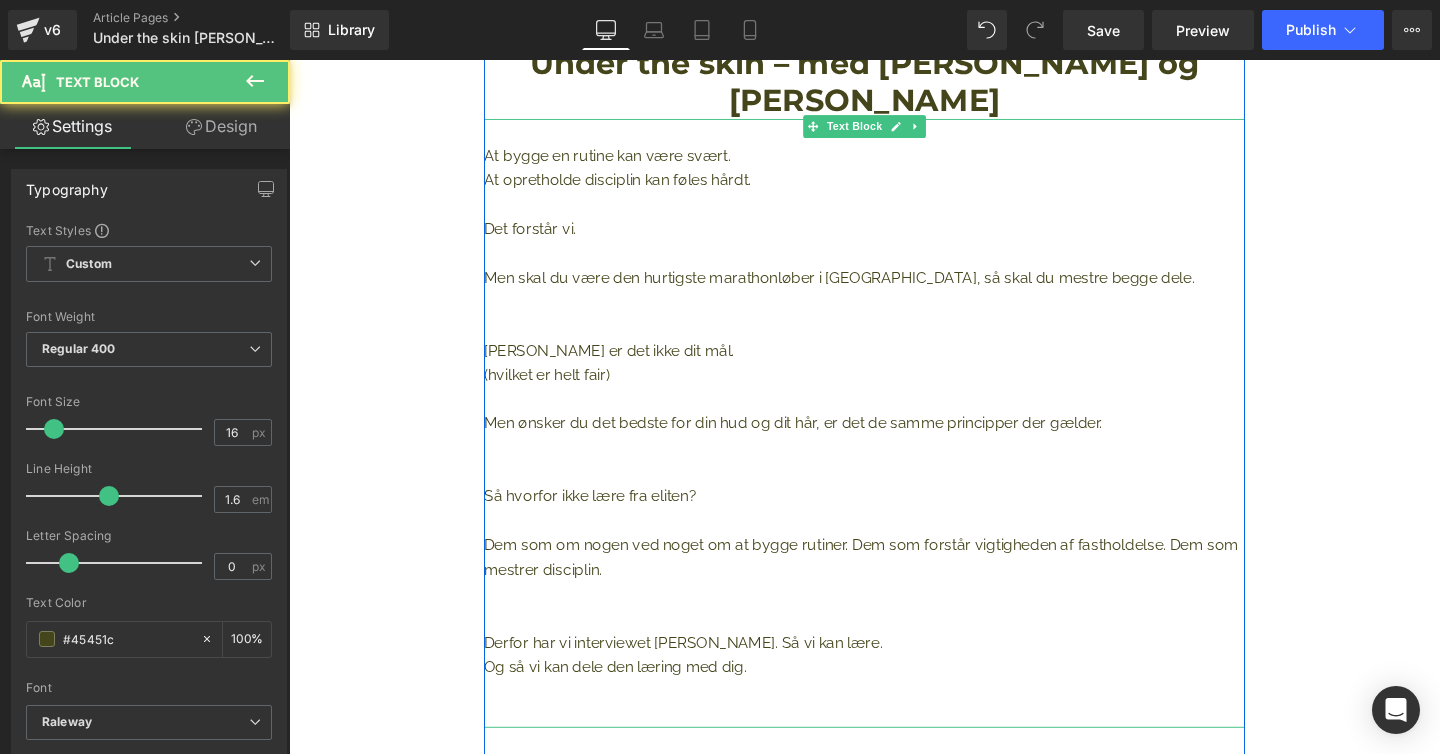 click at bounding box center [894, 468] 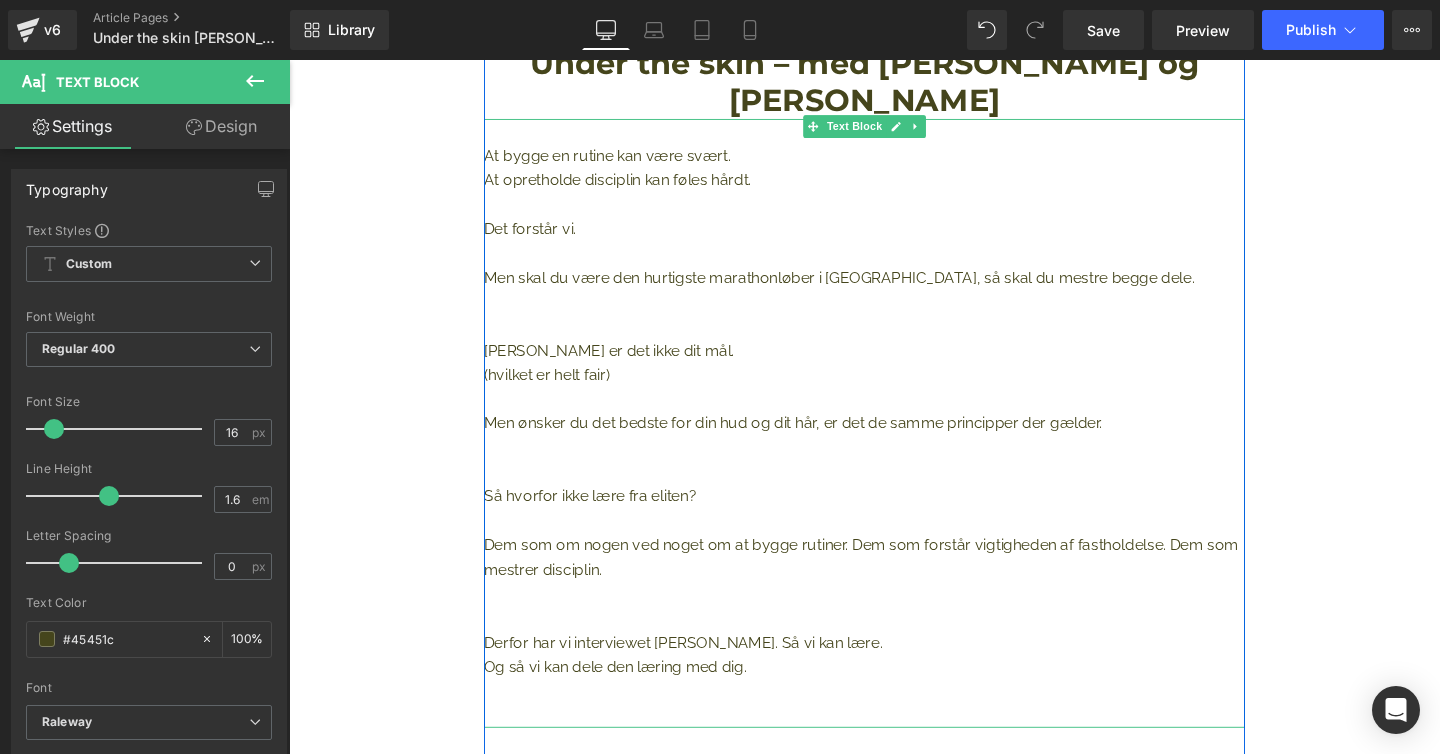 drag, startPoint x: 1038, startPoint y: 726, endPoint x: 602, endPoint y: 493, distance: 494.35312 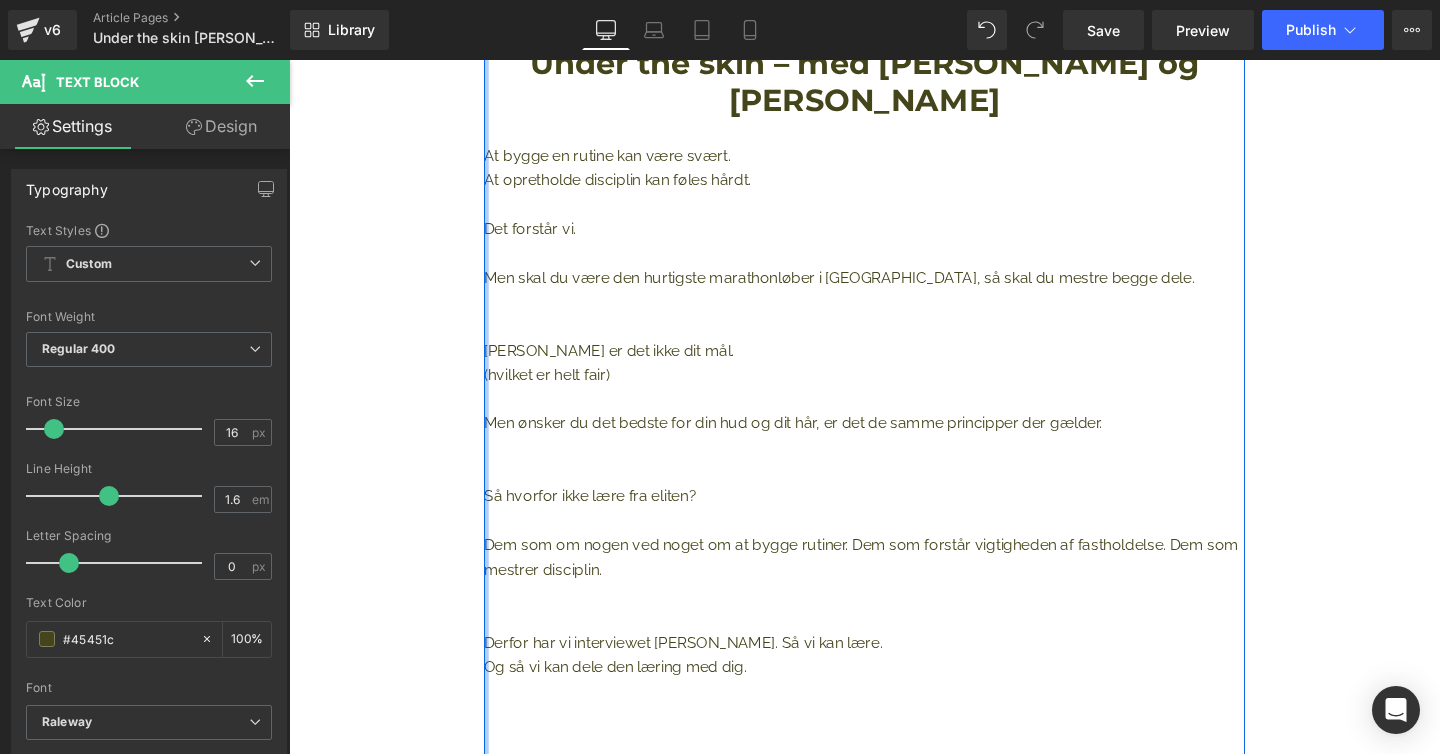 click at bounding box center (496, 788) 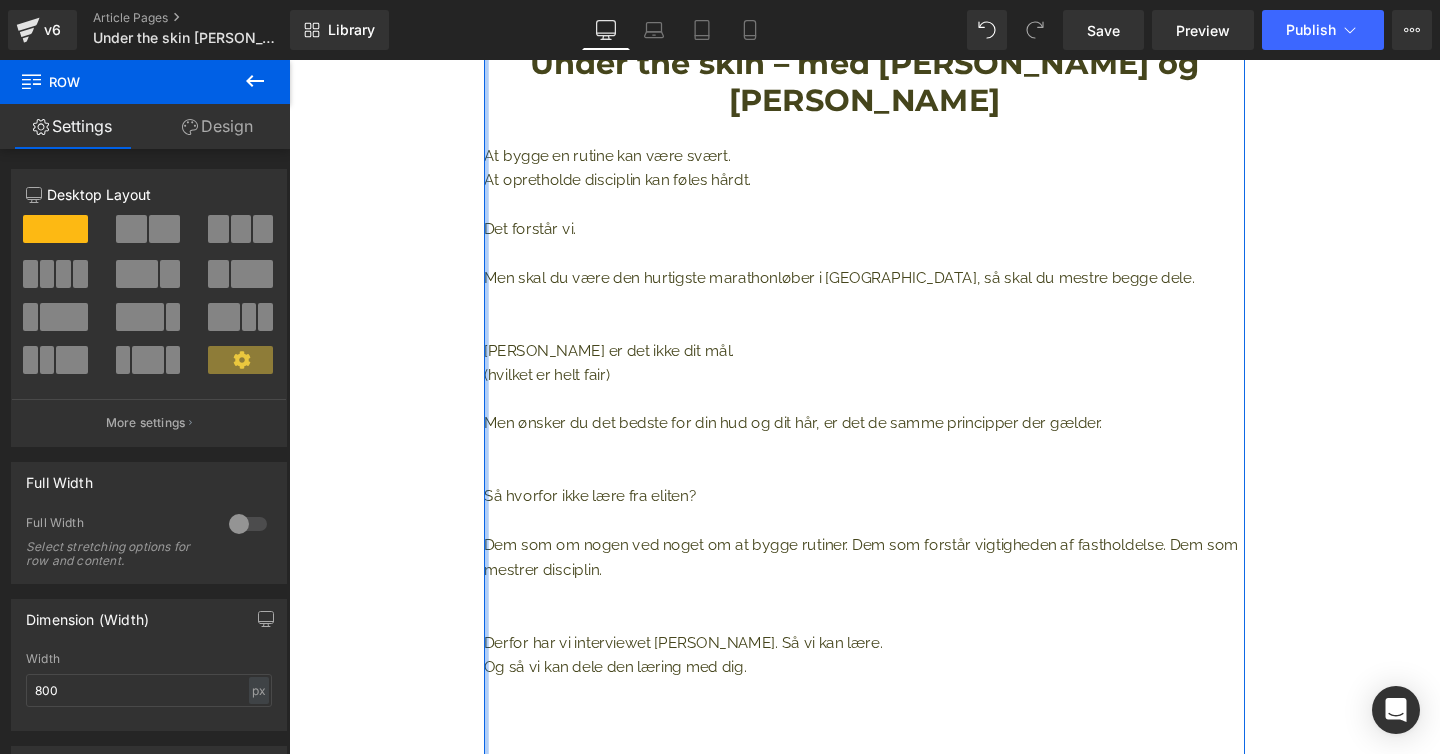 click at bounding box center (496, 788) 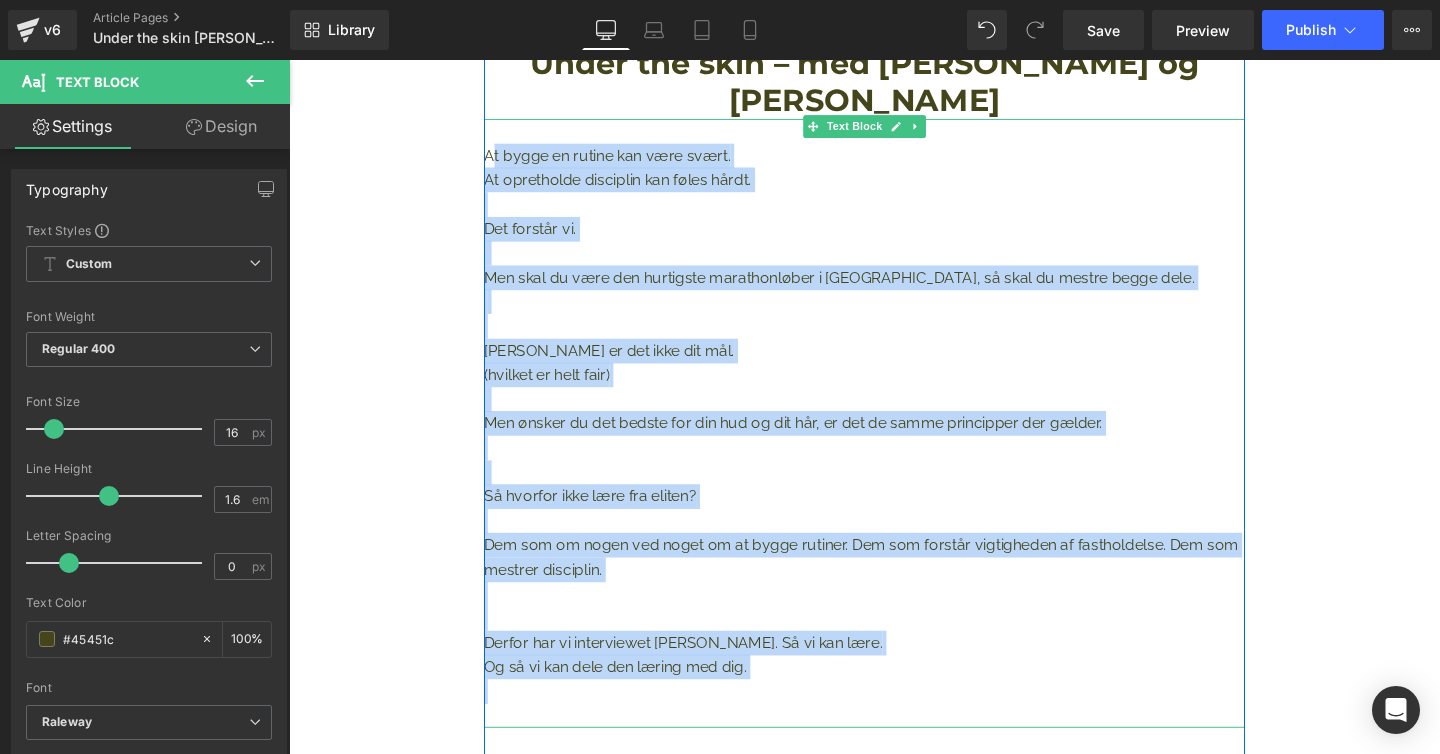 drag, startPoint x: 503, startPoint y: 161, endPoint x: 923, endPoint y: 713, distance: 693.61664 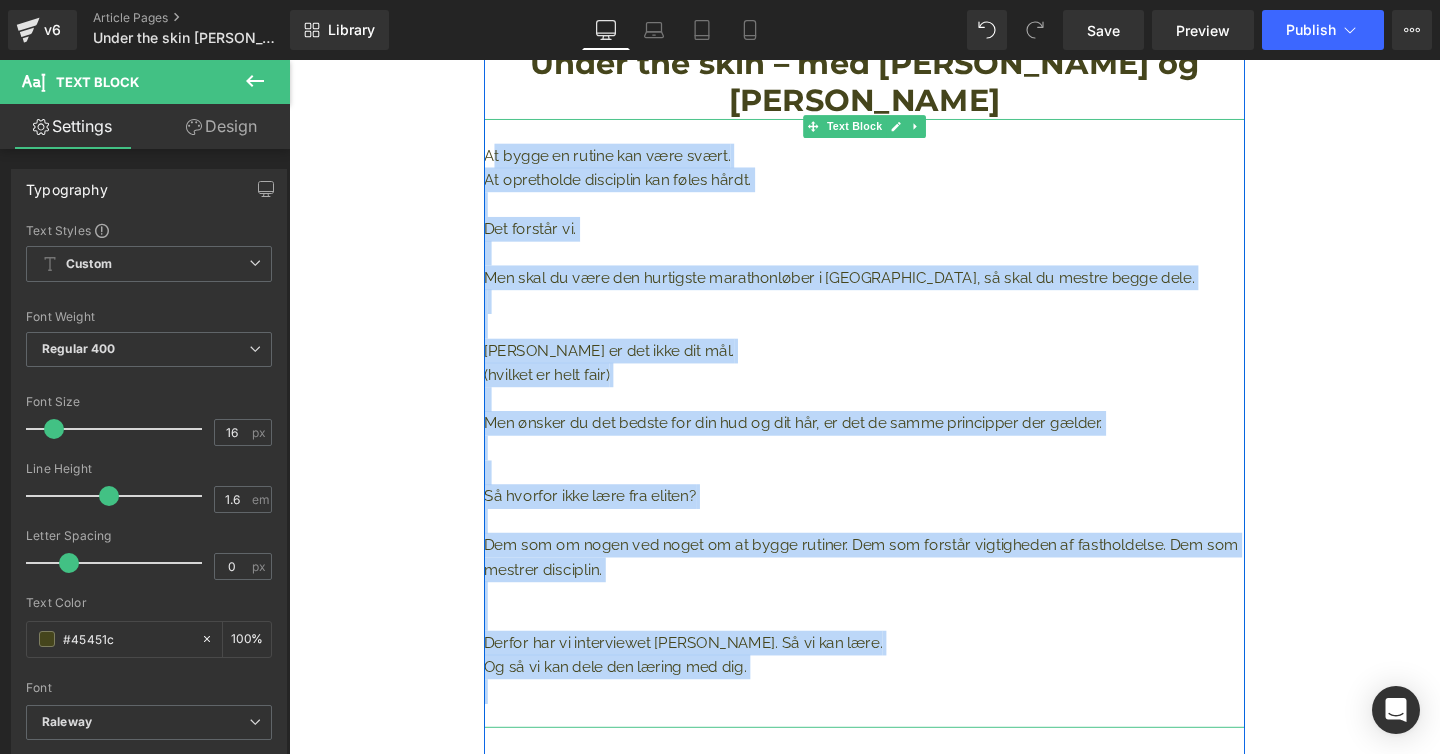 click on "At bygge en rutine kan være svært.  At opretholde disciplin kan føles hårdt.  Det forstår vi.    Men skal du være den hurtigste marathonløber i [GEOGRAPHIC_DATA], så skal du mestre begge dele.   Måske er det ikke dit mål.  (hvilket er helt fair)   Men ønsker du det bedste for din hud og dit hår, er det de samme principper der gælder.    Så hvorfor ikke lære fra eliten?  Dem som om nogen ved noget om at bygge rutiner. Dem som forstår vigtigheden af fastholdelse. Dem som mestrer disciplin. Derfor har vi interviewet [PERSON_NAME]. Så vi kan lære.  Og så vi kan dele den læring med dig." at bounding box center (894, 442) 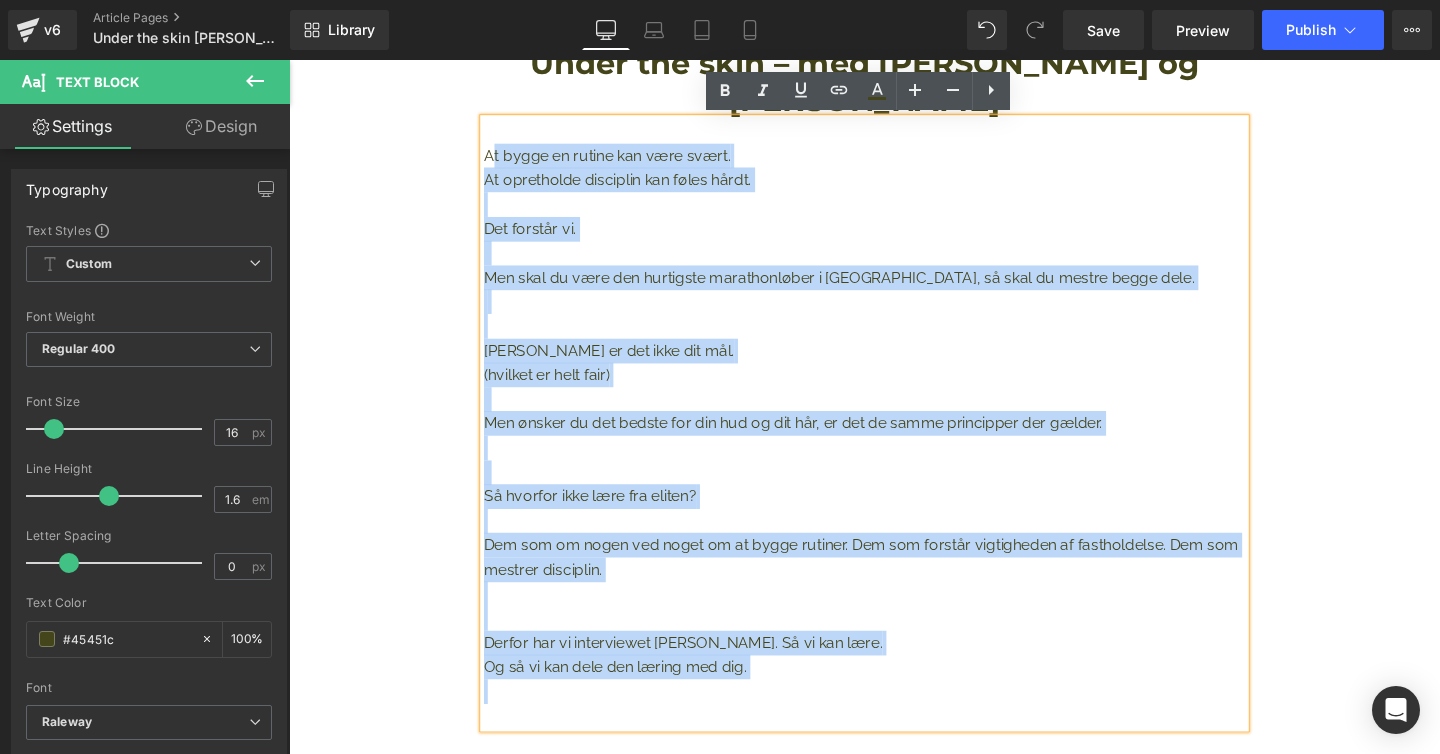 type 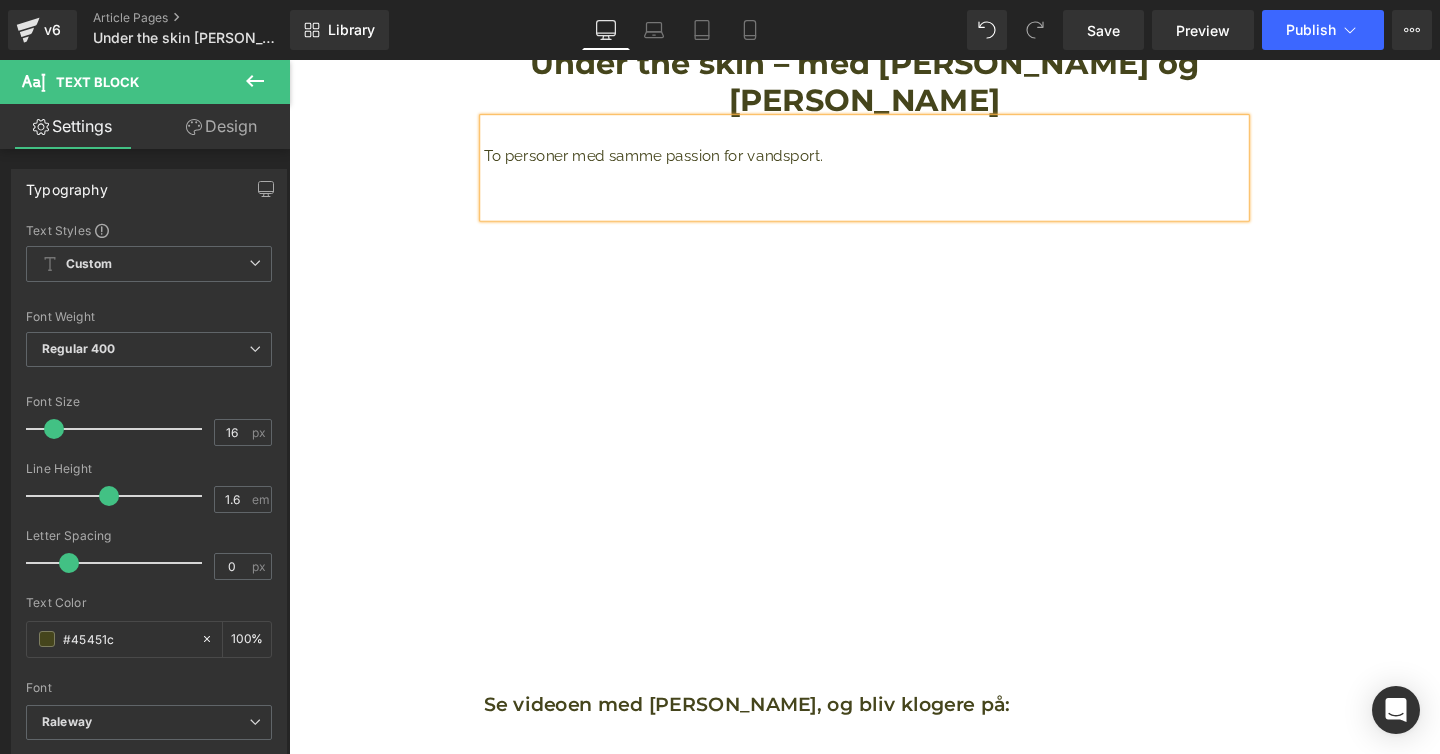 drag, startPoint x: 868, startPoint y: 154, endPoint x: 841, endPoint y: 154, distance: 27 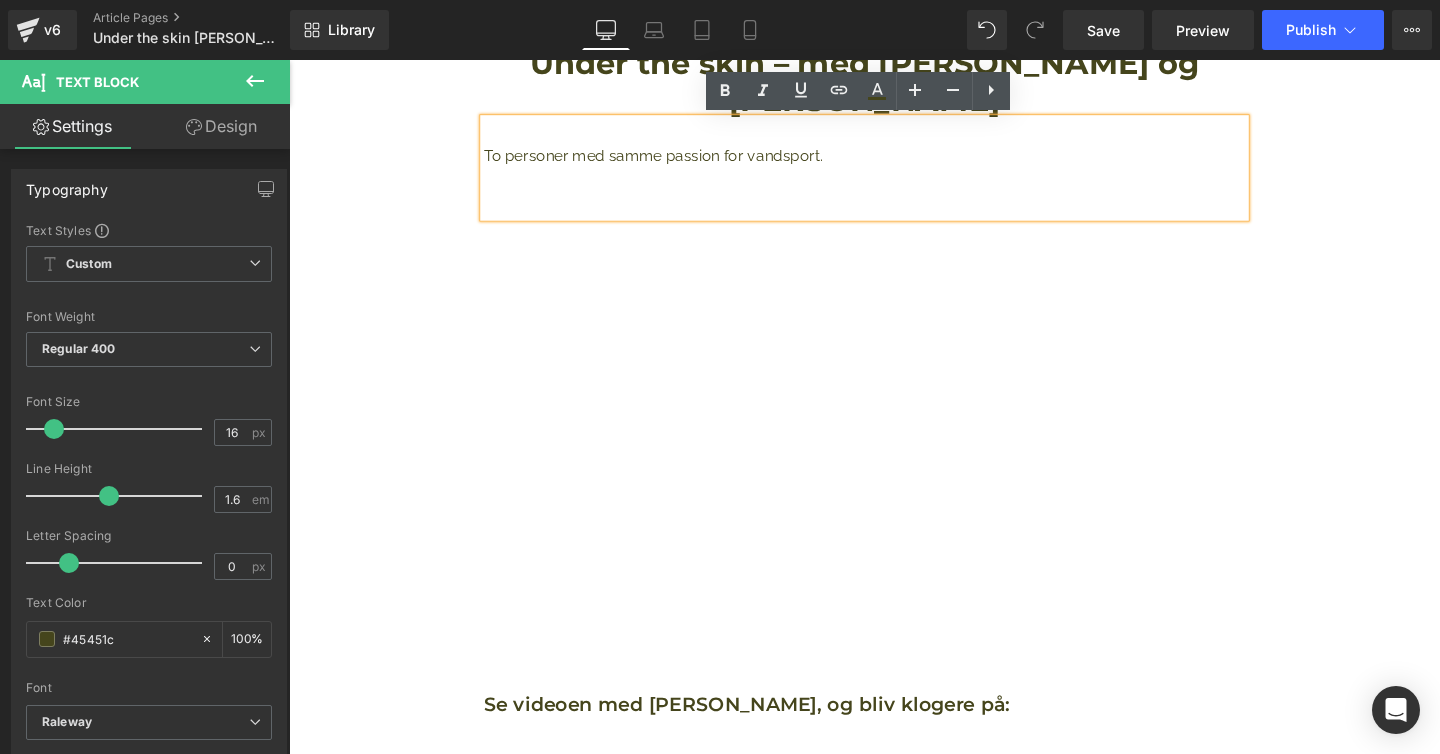 drag, startPoint x: 878, startPoint y: 161, endPoint x: 695, endPoint y: 163, distance: 183.01093 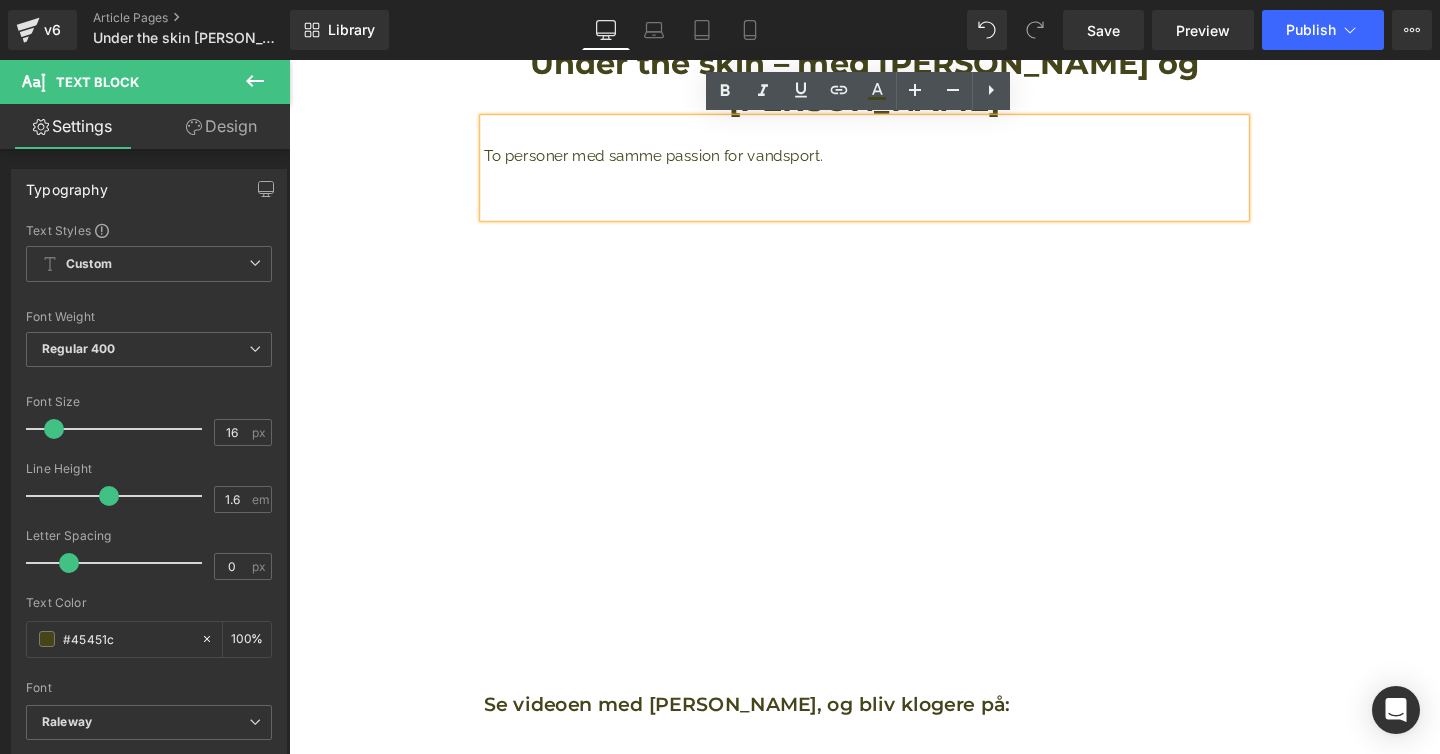 click on "To personer med samme passion for vandsport." at bounding box center [894, 161] 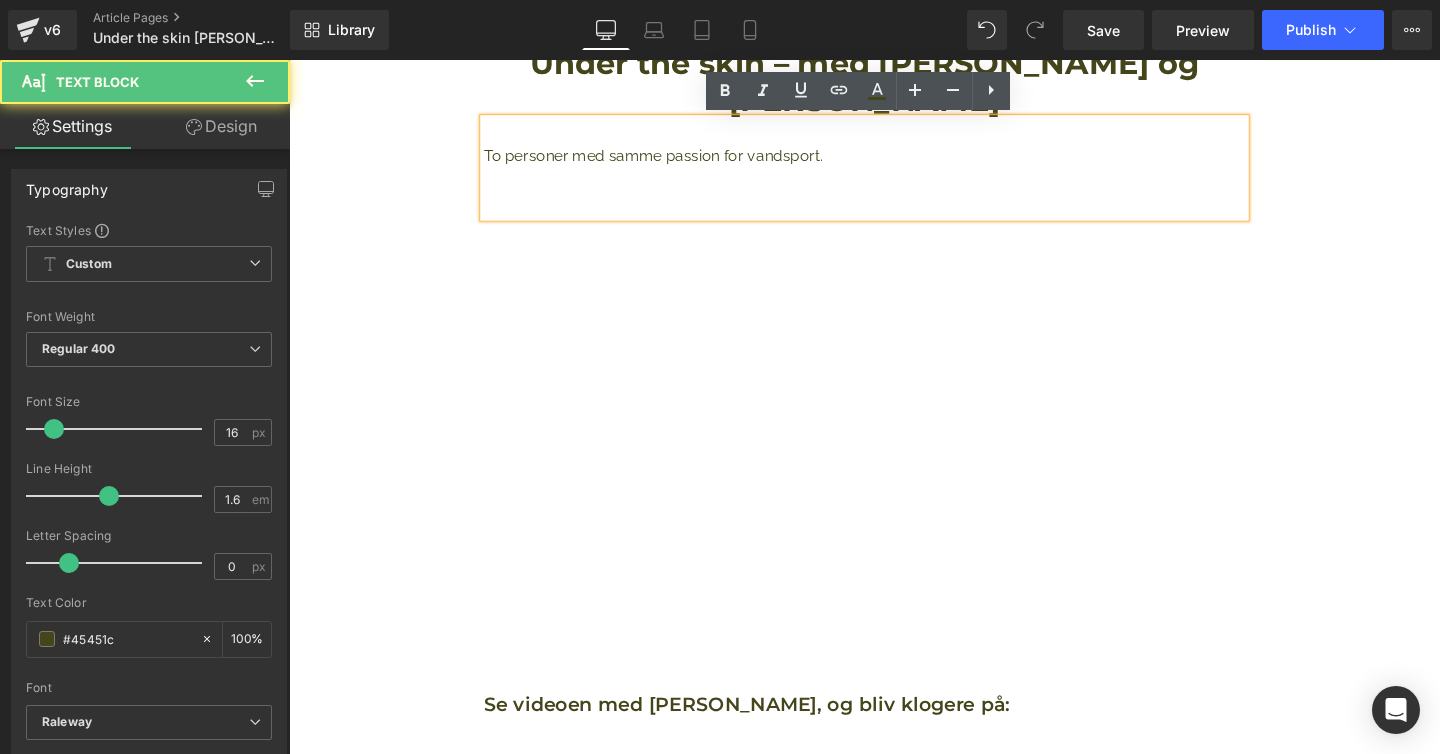 click on "To personer med samme passion for vandsport." at bounding box center [894, 161] 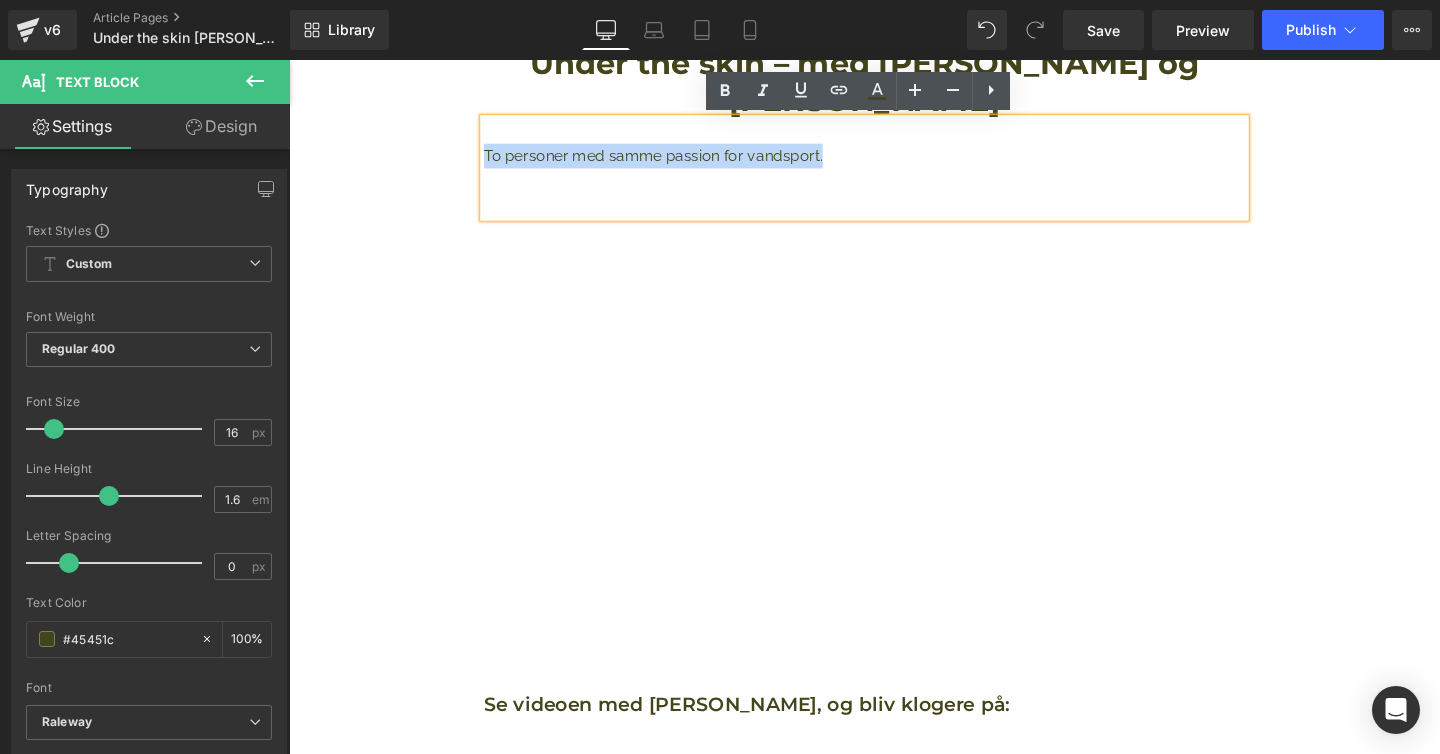 drag, startPoint x: 845, startPoint y: 161, endPoint x: 496, endPoint y: 158, distance: 349.0129 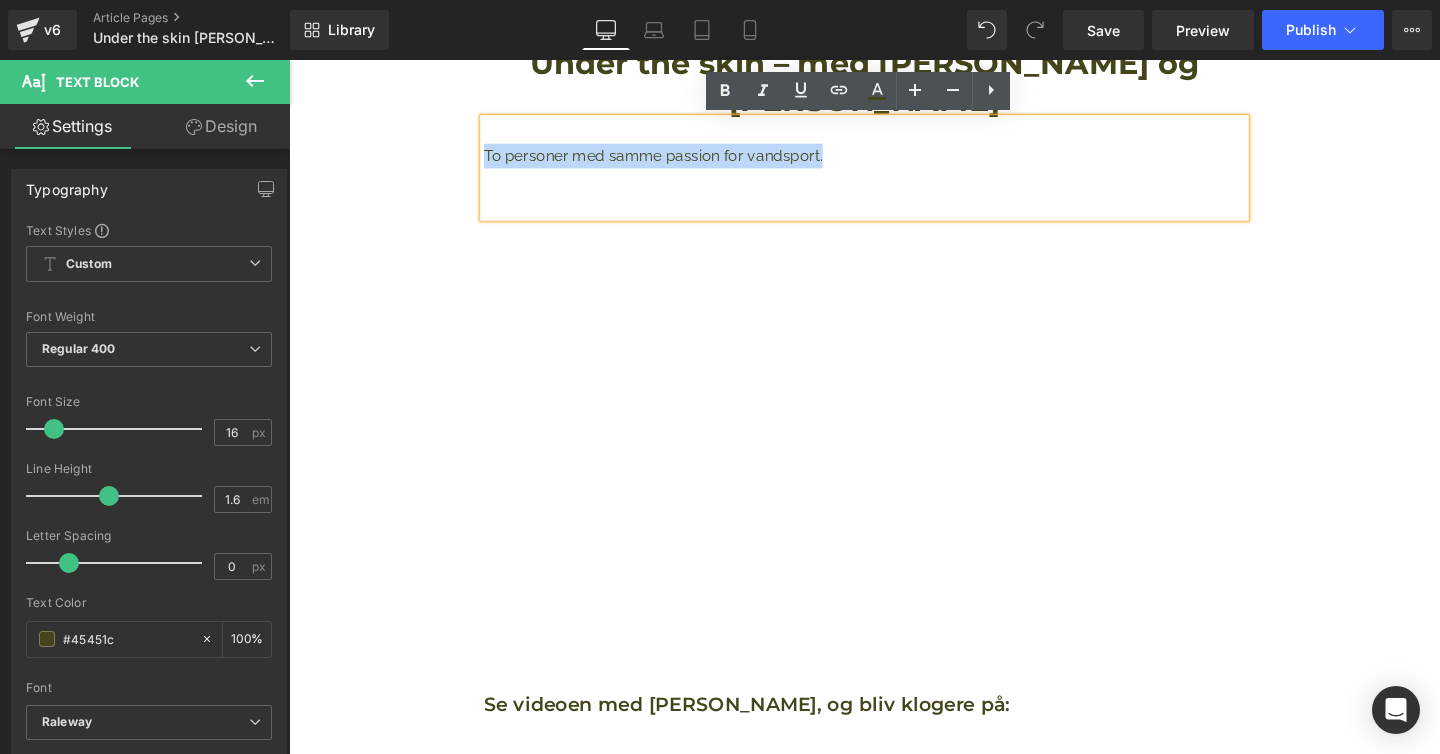 click on "To personer med samme passion for vandsport." at bounding box center [894, 161] 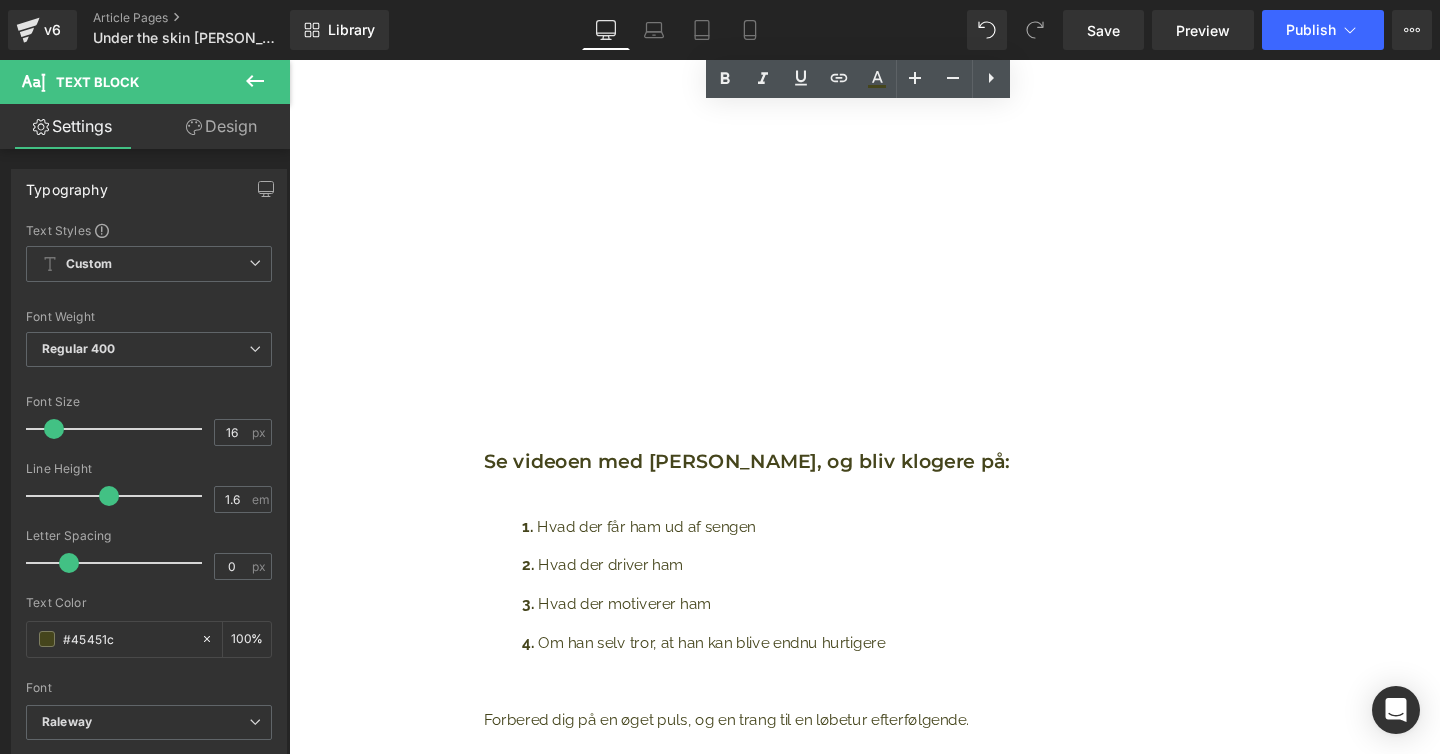 scroll, scrollTop: 1000, scrollLeft: 0, axis: vertical 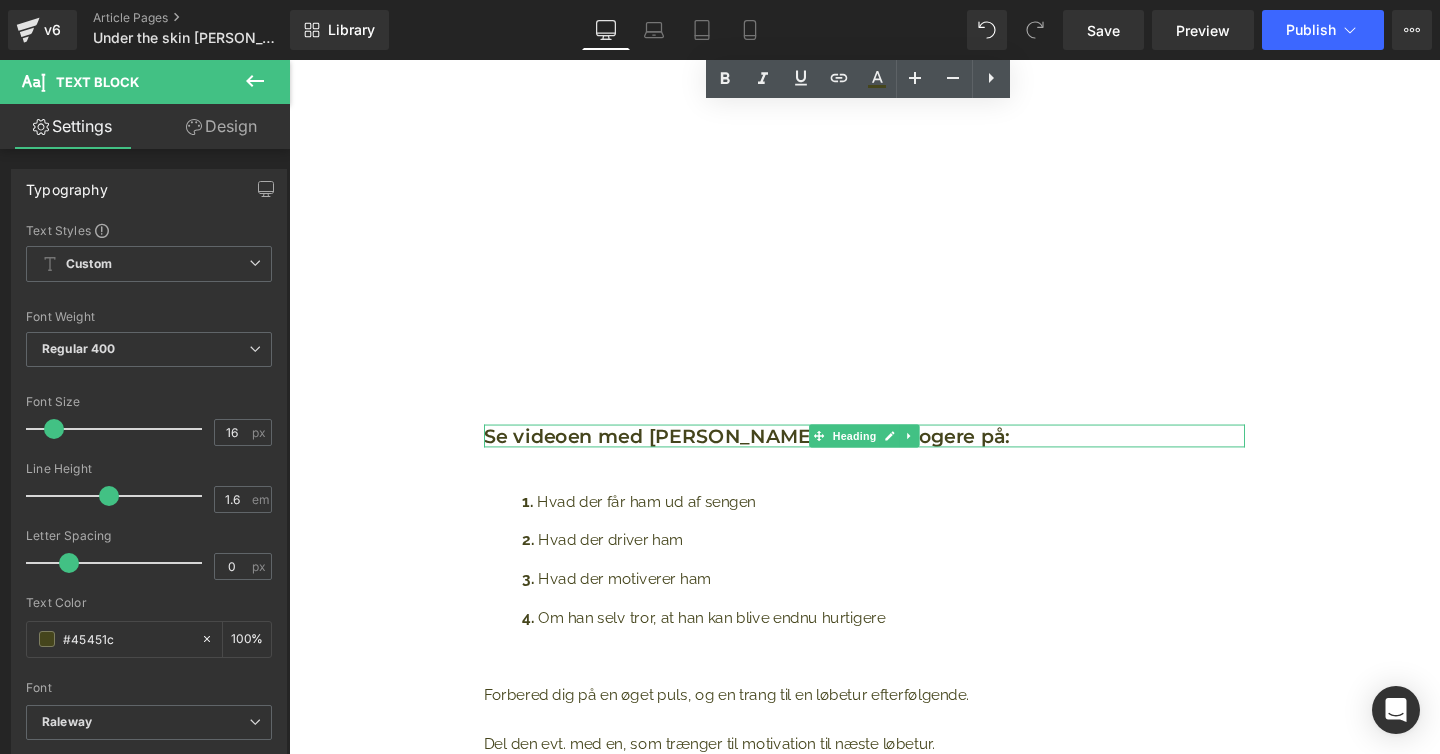 click on "Se videoen med [PERSON_NAME], og bliv klogere på:" at bounding box center [894, 455] 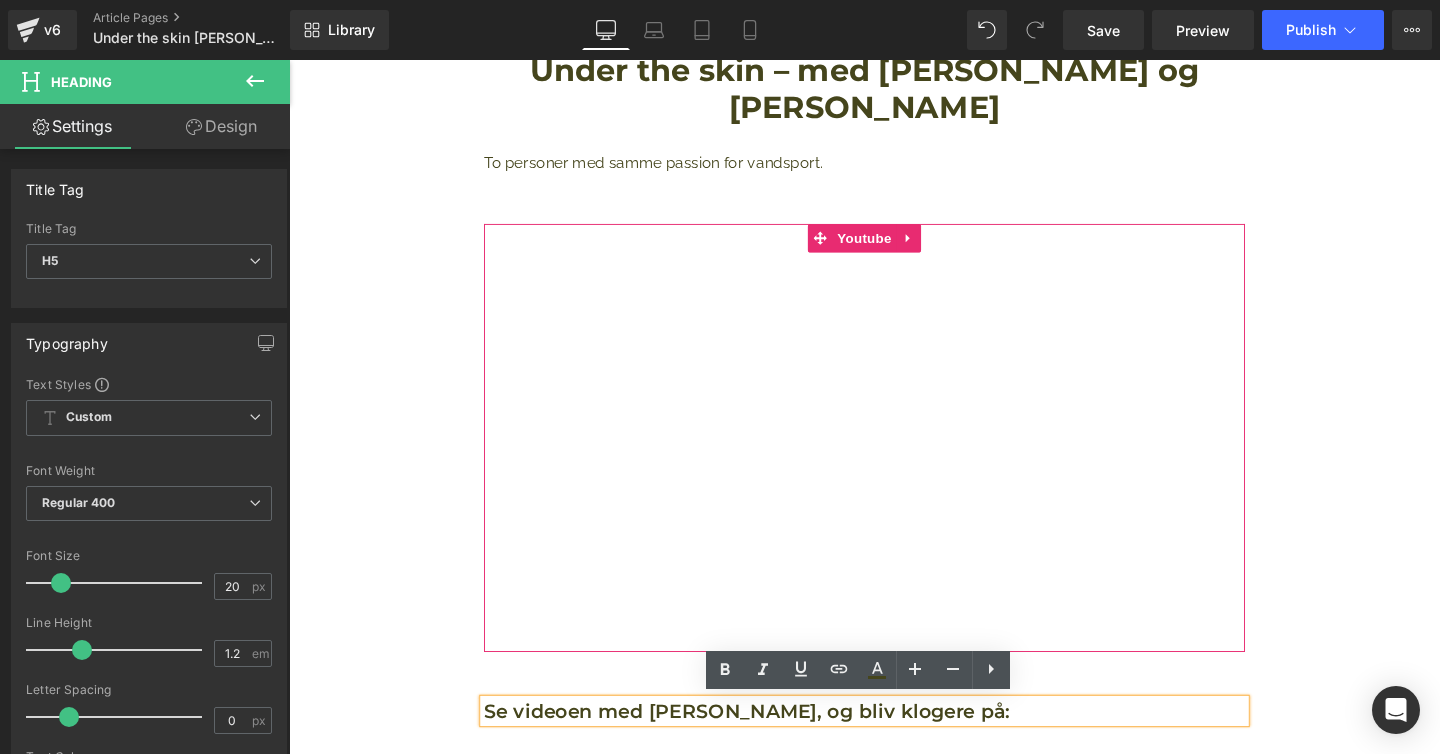 scroll, scrollTop: 712, scrollLeft: 0, axis: vertical 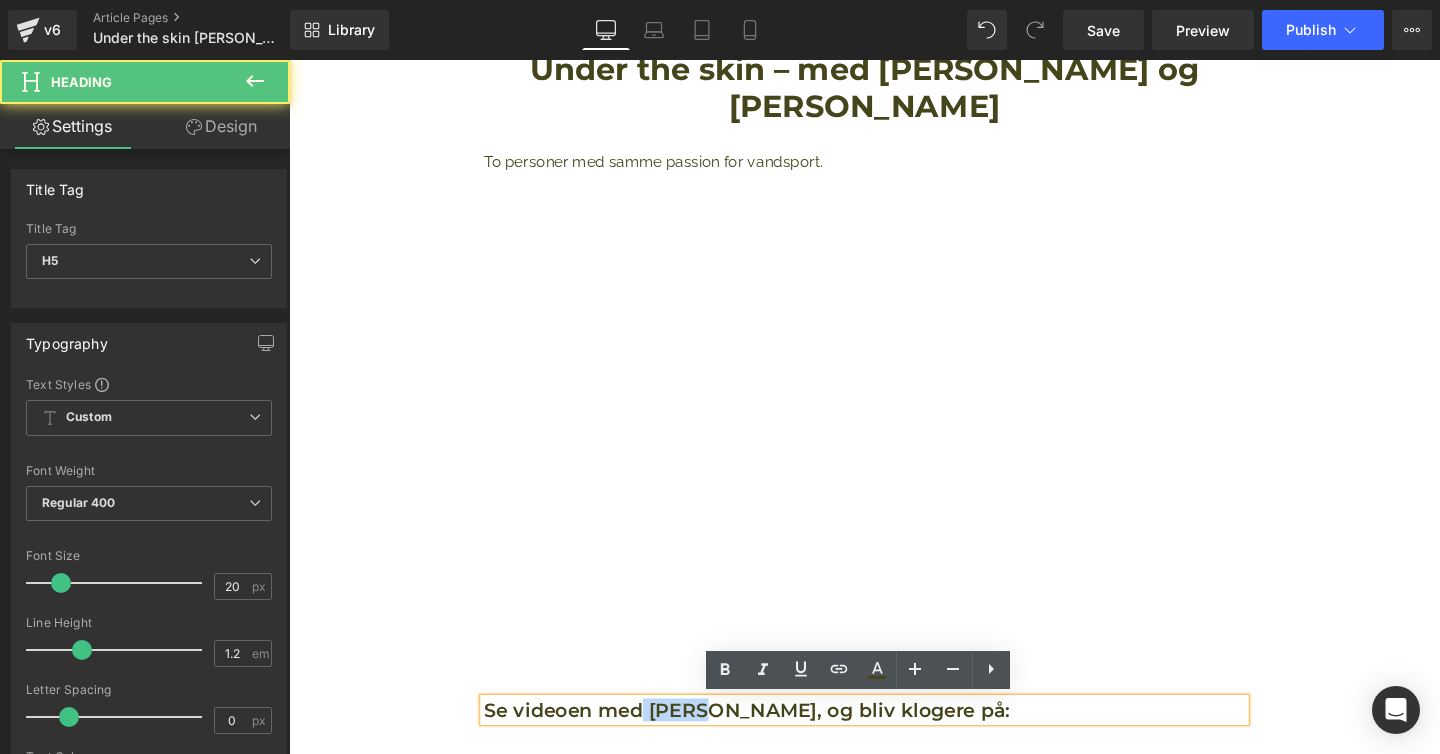 drag, startPoint x: 723, startPoint y: 745, endPoint x: 662, endPoint y: 745, distance: 61 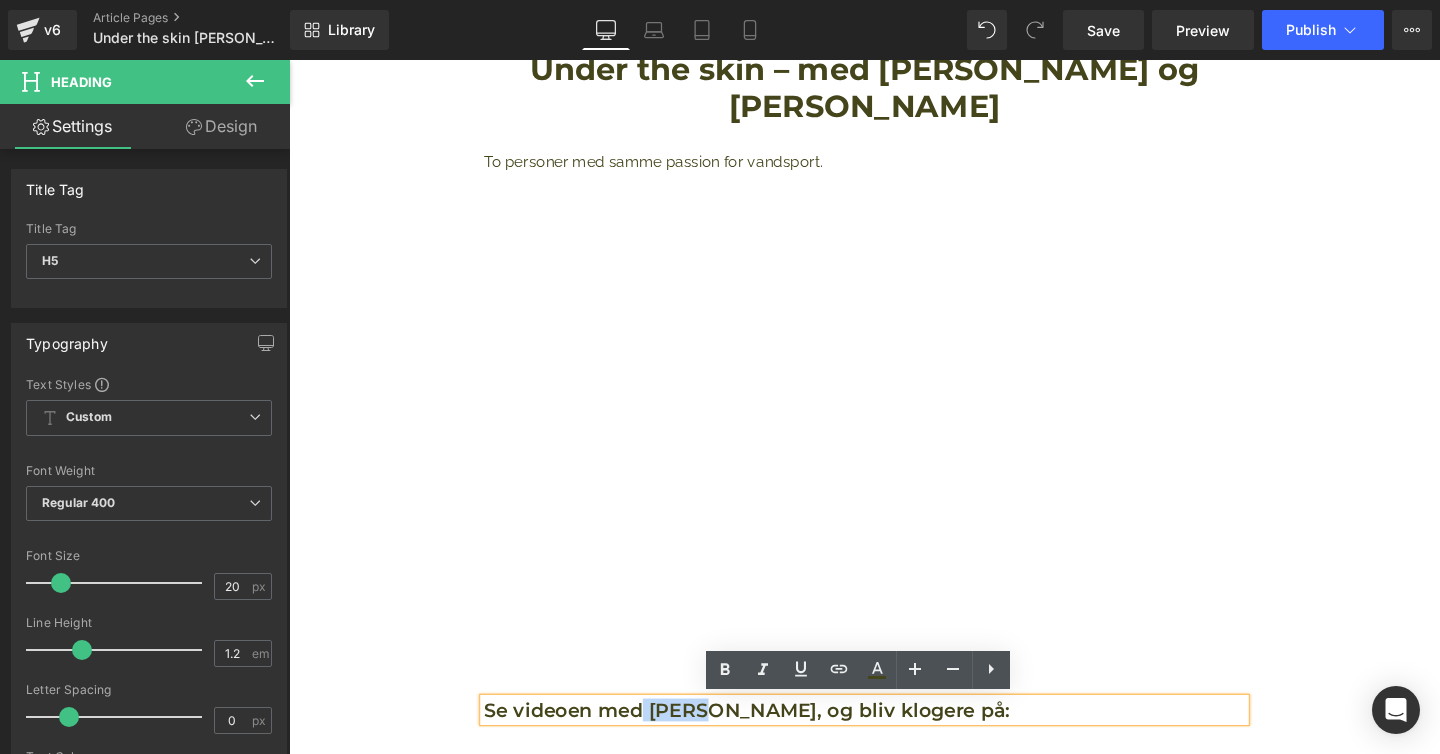 type 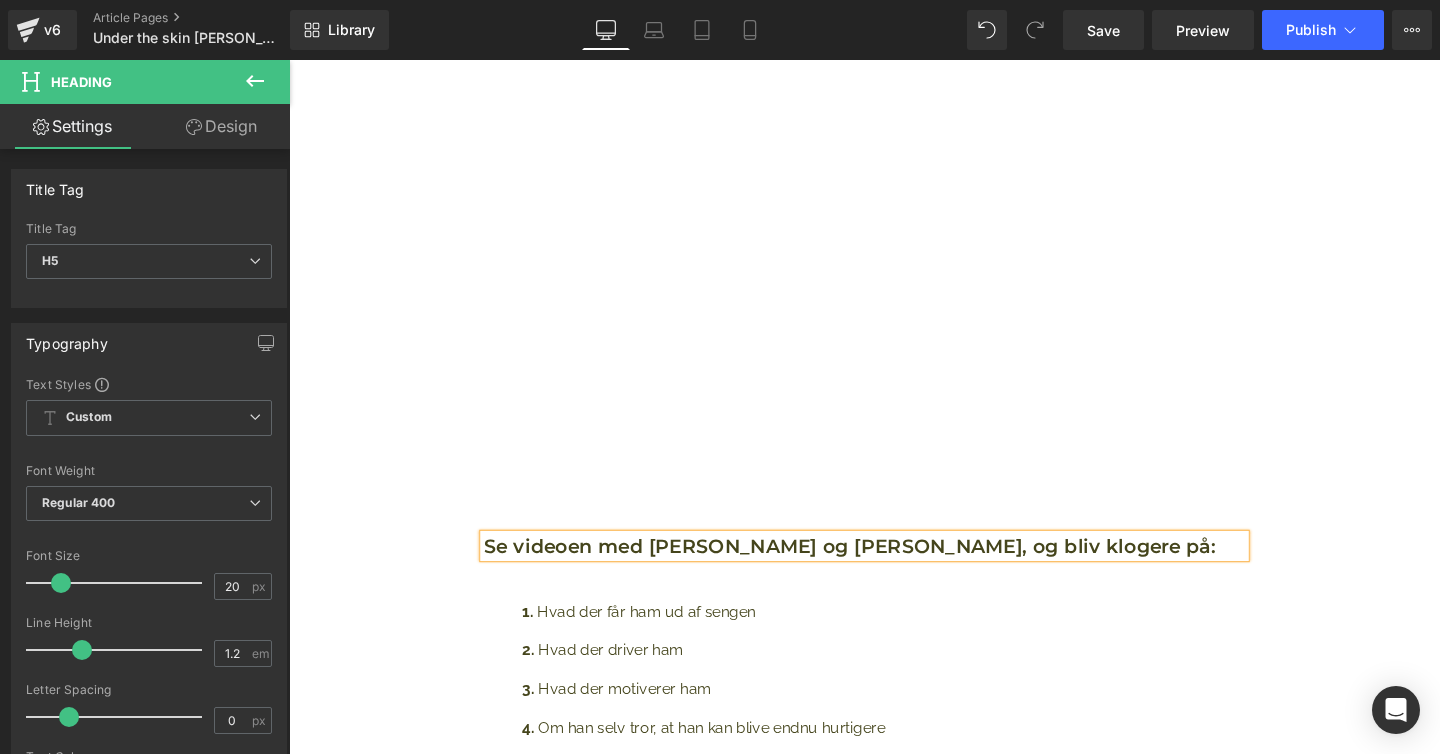 scroll, scrollTop: 953, scrollLeft: 0, axis: vertical 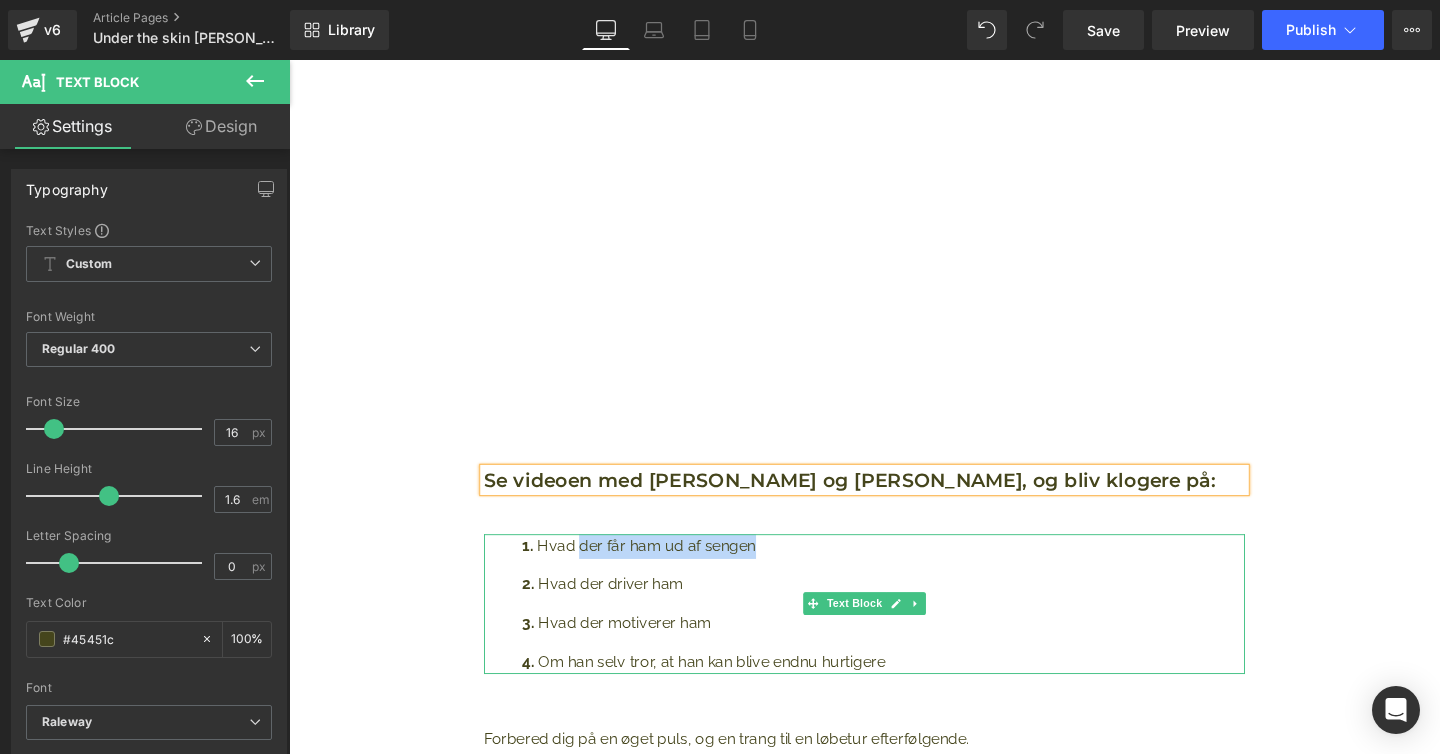 drag, startPoint x: 749, startPoint y: 573, endPoint x: 594, endPoint y: 574, distance: 155.00322 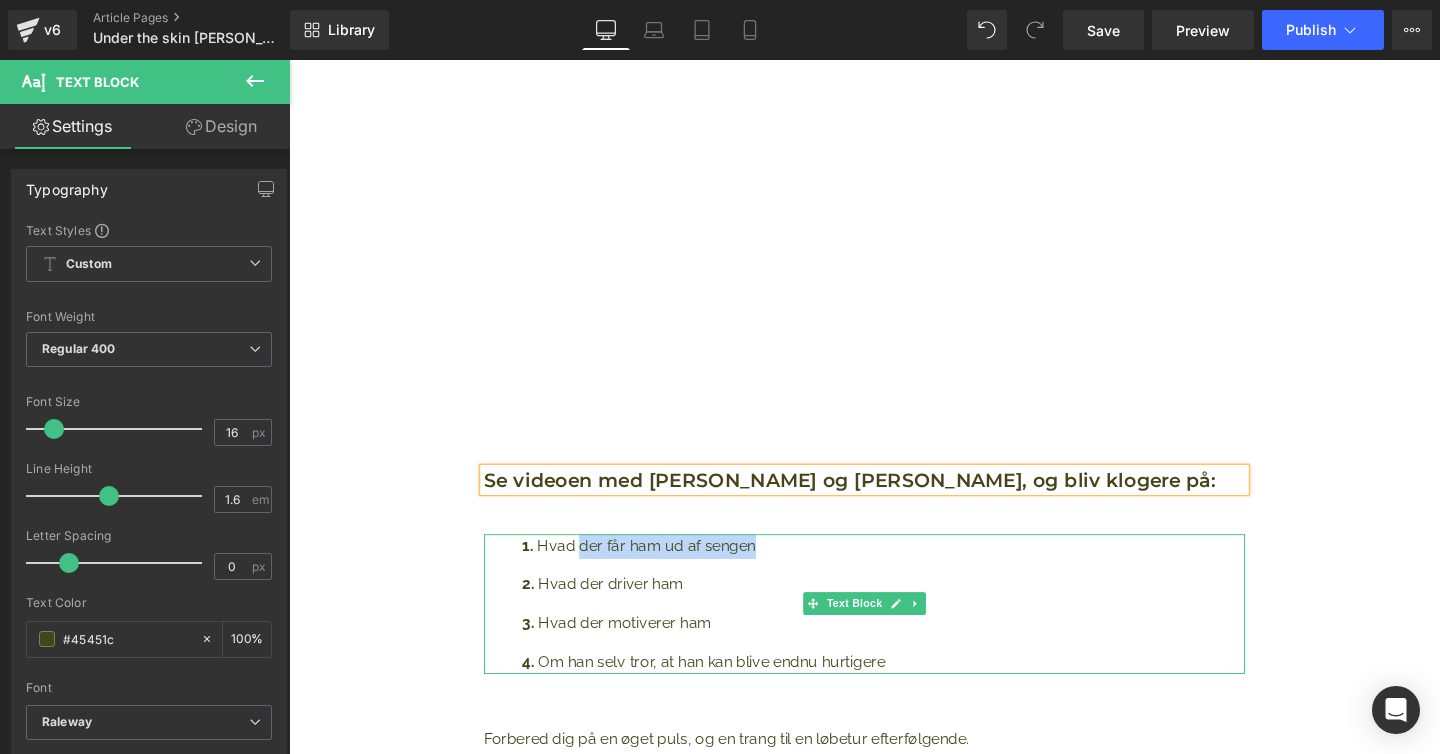 click on "Hvad der får ham ud af sengen" at bounding box center [914, 572] 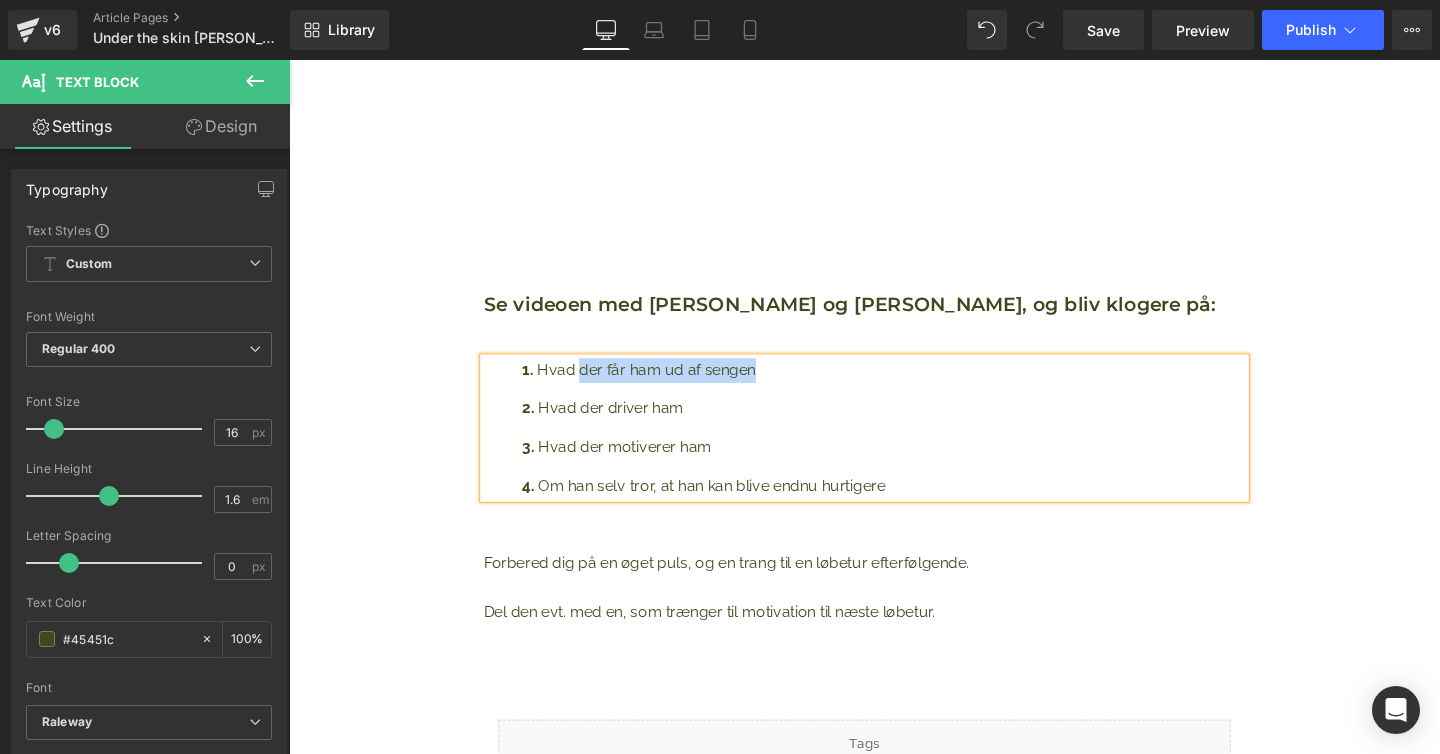 scroll, scrollTop: 1100, scrollLeft: 0, axis: vertical 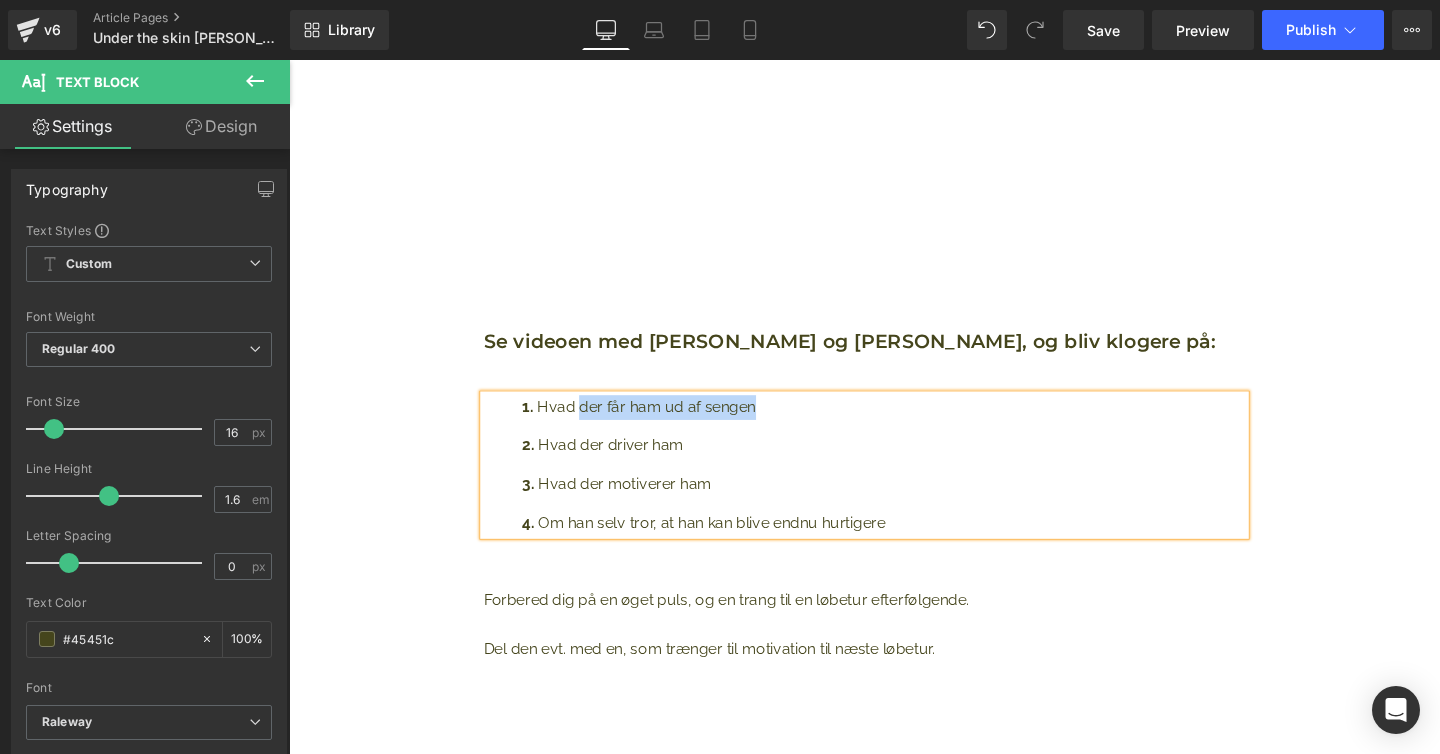 click on "Hvad der får ham ud af sengen" at bounding box center [914, 425] 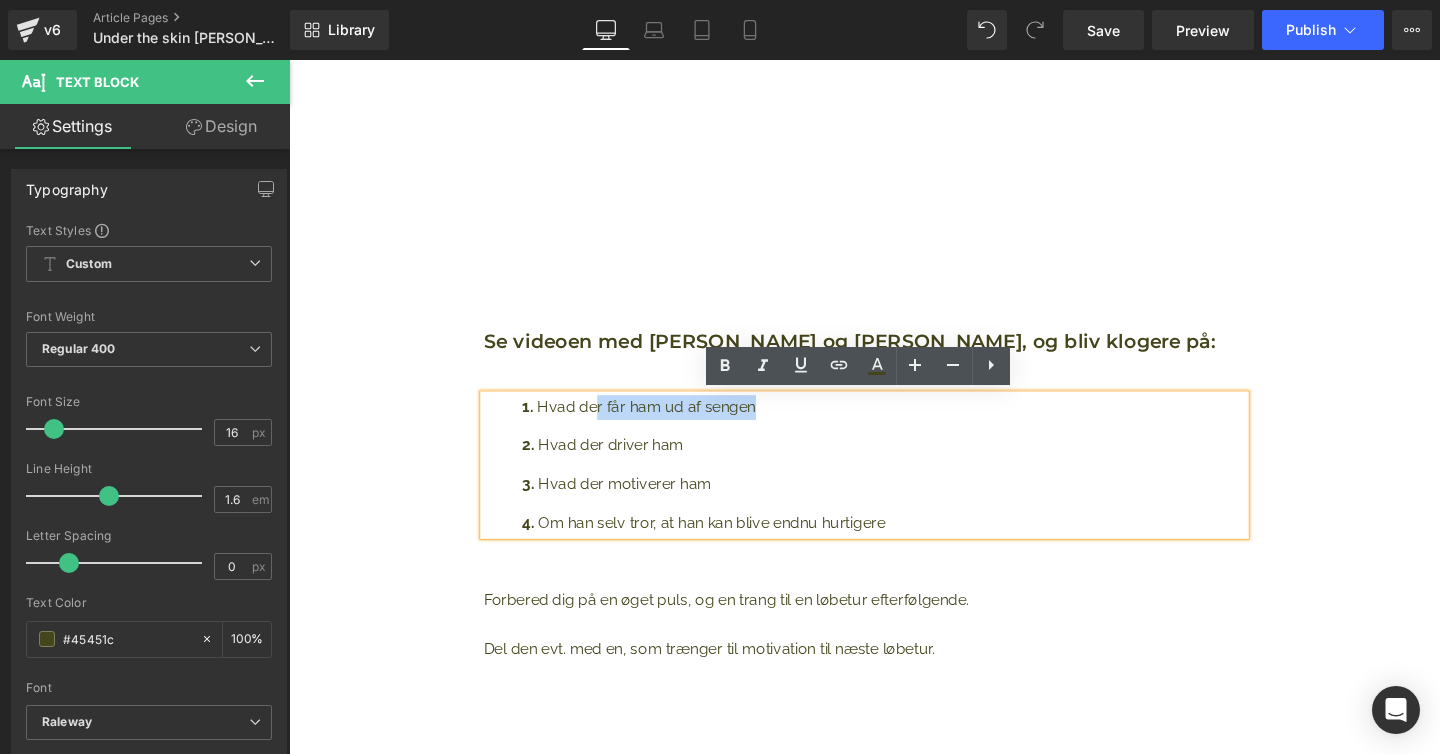 drag, startPoint x: 775, startPoint y: 423, endPoint x: 612, endPoint y: 426, distance: 163.0276 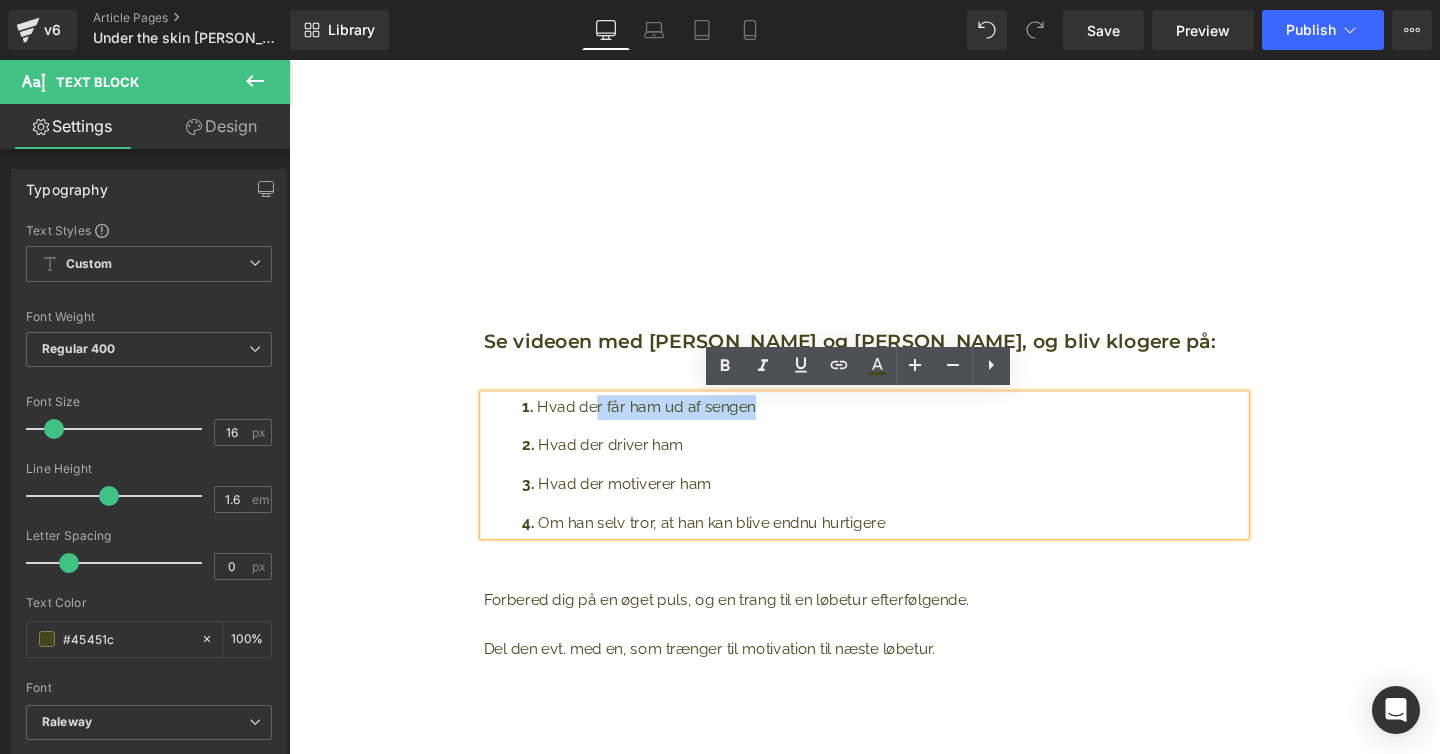 click on "Hvad der får ham ud af sengen" at bounding box center [914, 425] 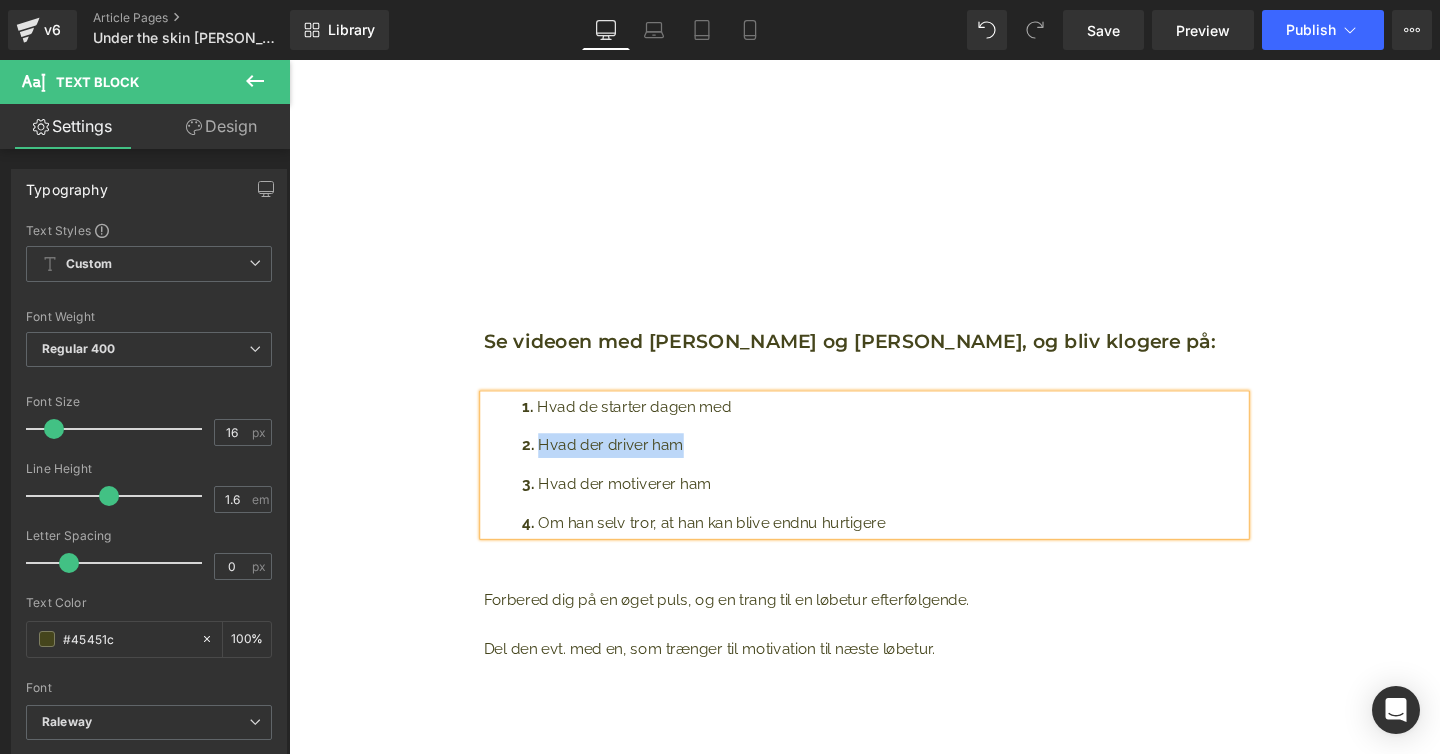 drag, startPoint x: 700, startPoint y: 470, endPoint x: 552, endPoint y: 471, distance: 148.00337 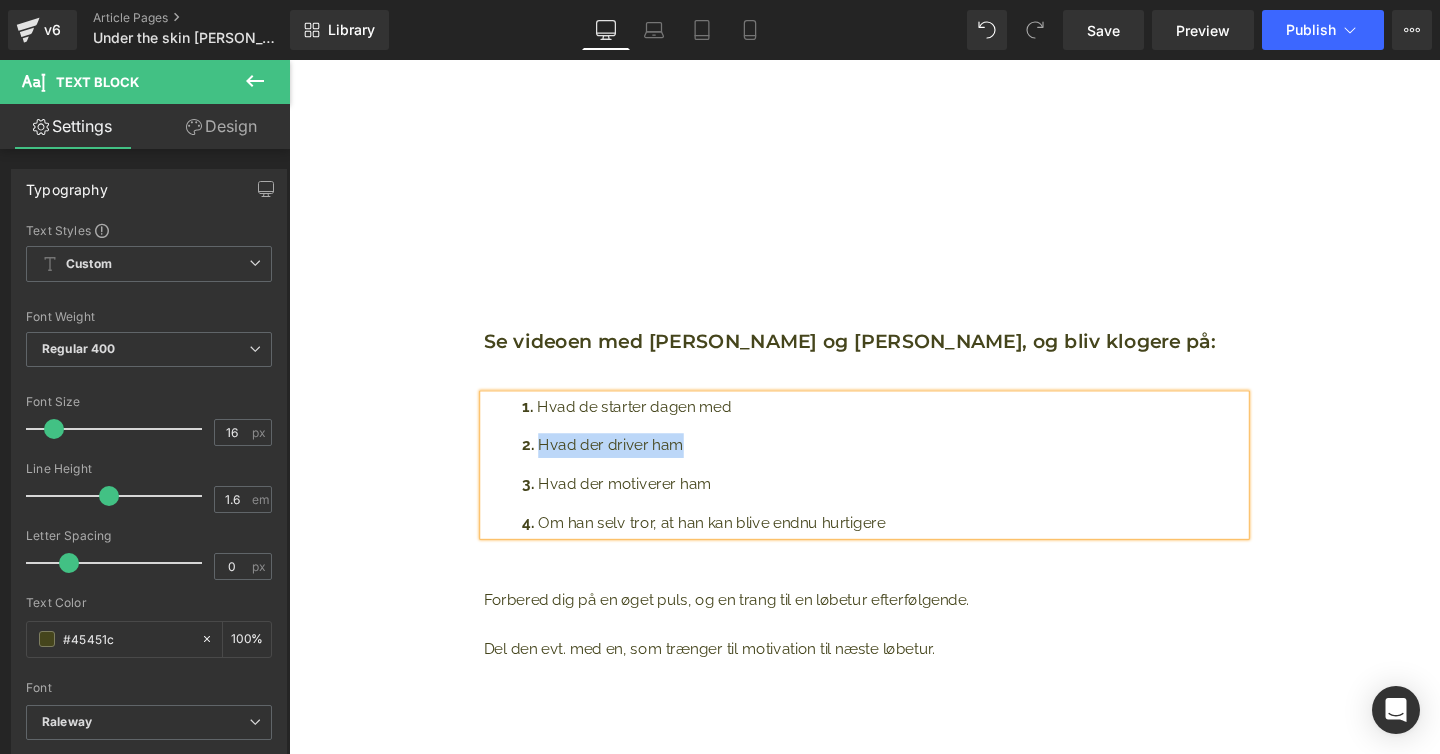 click on "Hvad der driver ham" at bounding box center (914, 465) 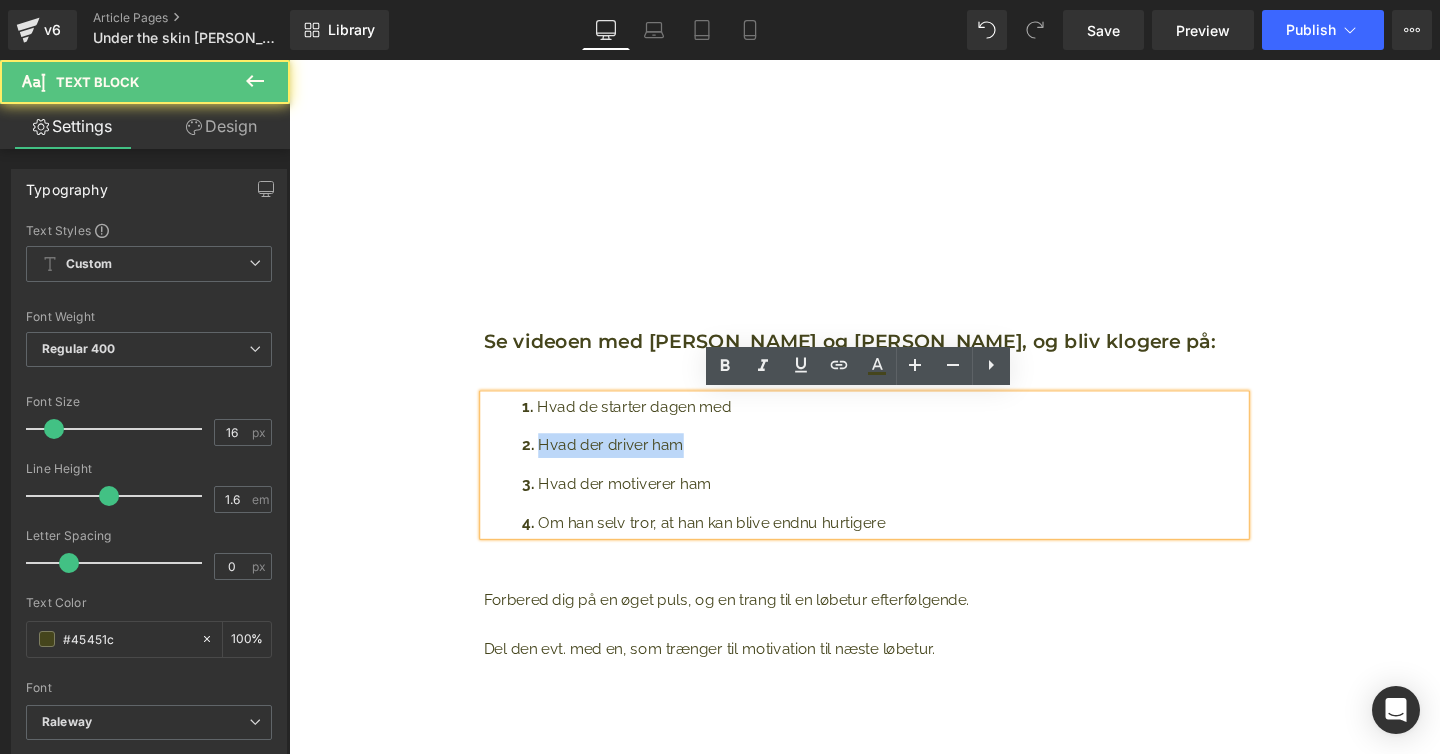 click on "Hvad der driver ham" at bounding box center [914, 465] 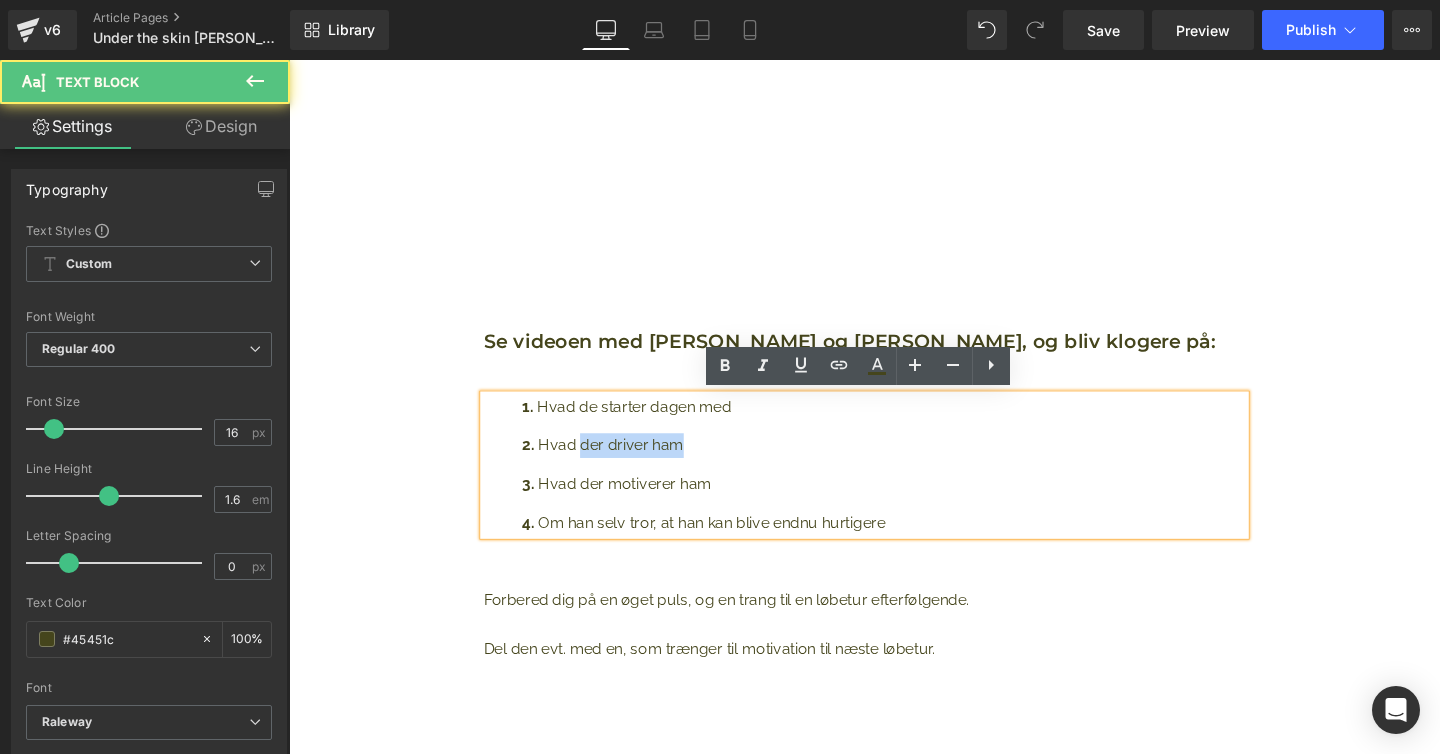 drag, startPoint x: 705, startPoint y: 468, endPoint x: 596, endPoint y: 468, distance: 109 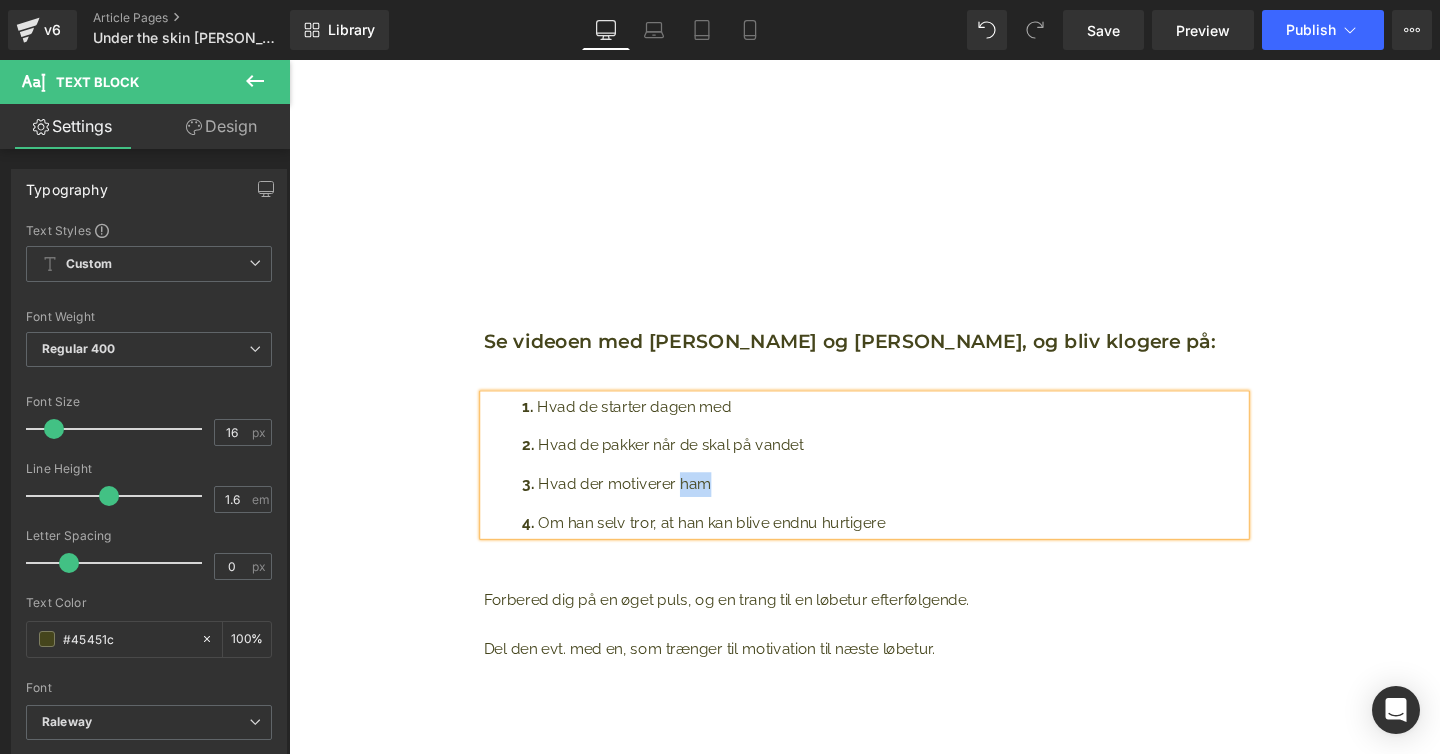 drag, startPoint x: 742, startPoint y: 506, endPoint x: 698, endPoint y: 502, distance: 44.181442 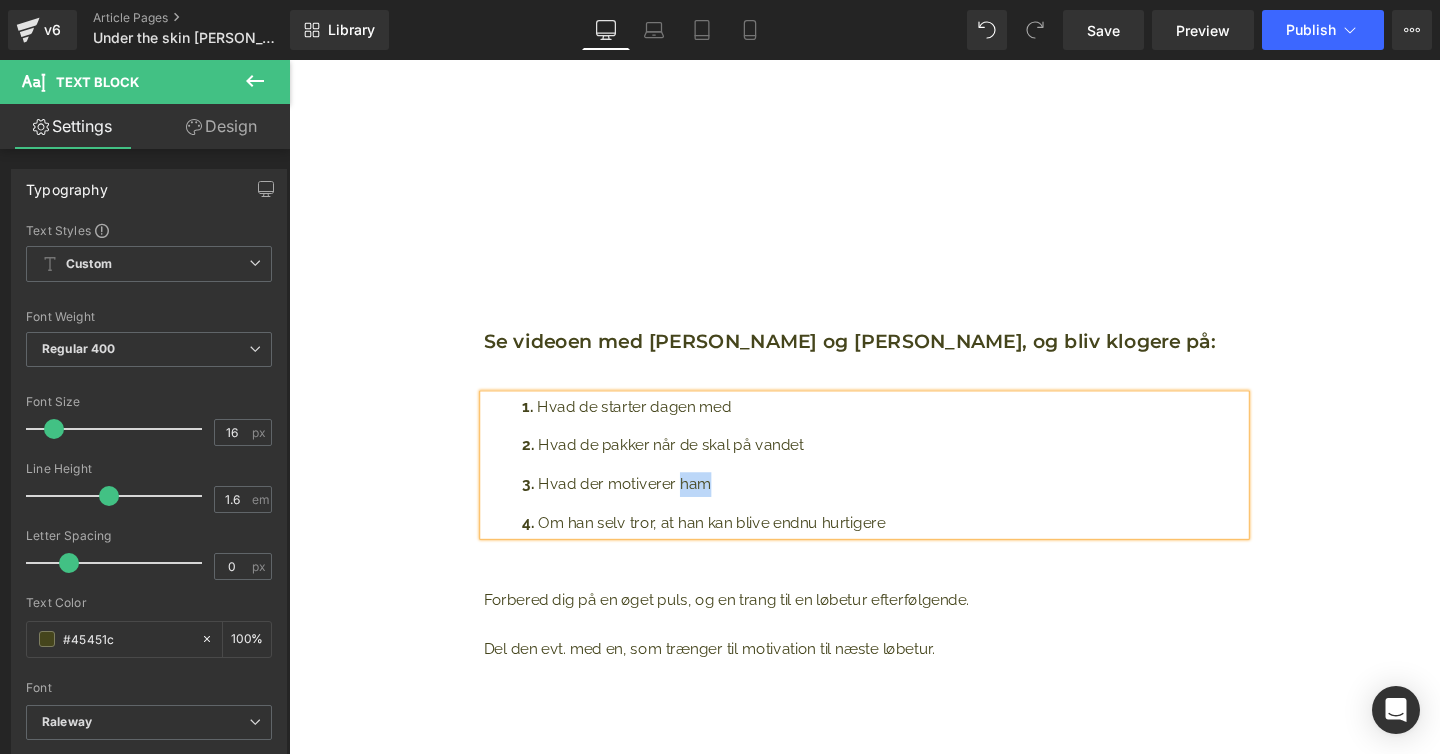 click on "Hvad der motiverer ham" at bounding box center (914, 506) 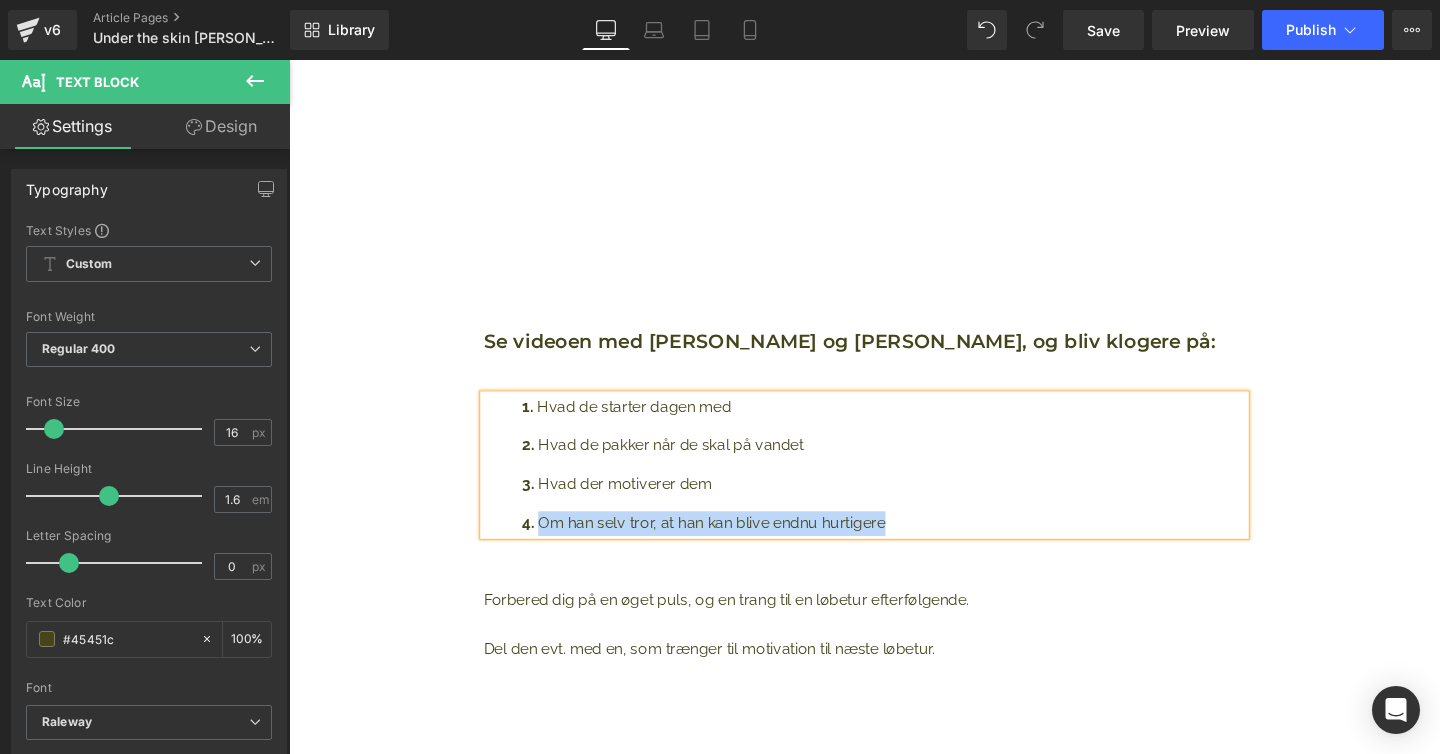 drag, startPoint x: 935, startPoint y: 546, endPoint x: 553, endPoint y: 549, distance: 382.01178 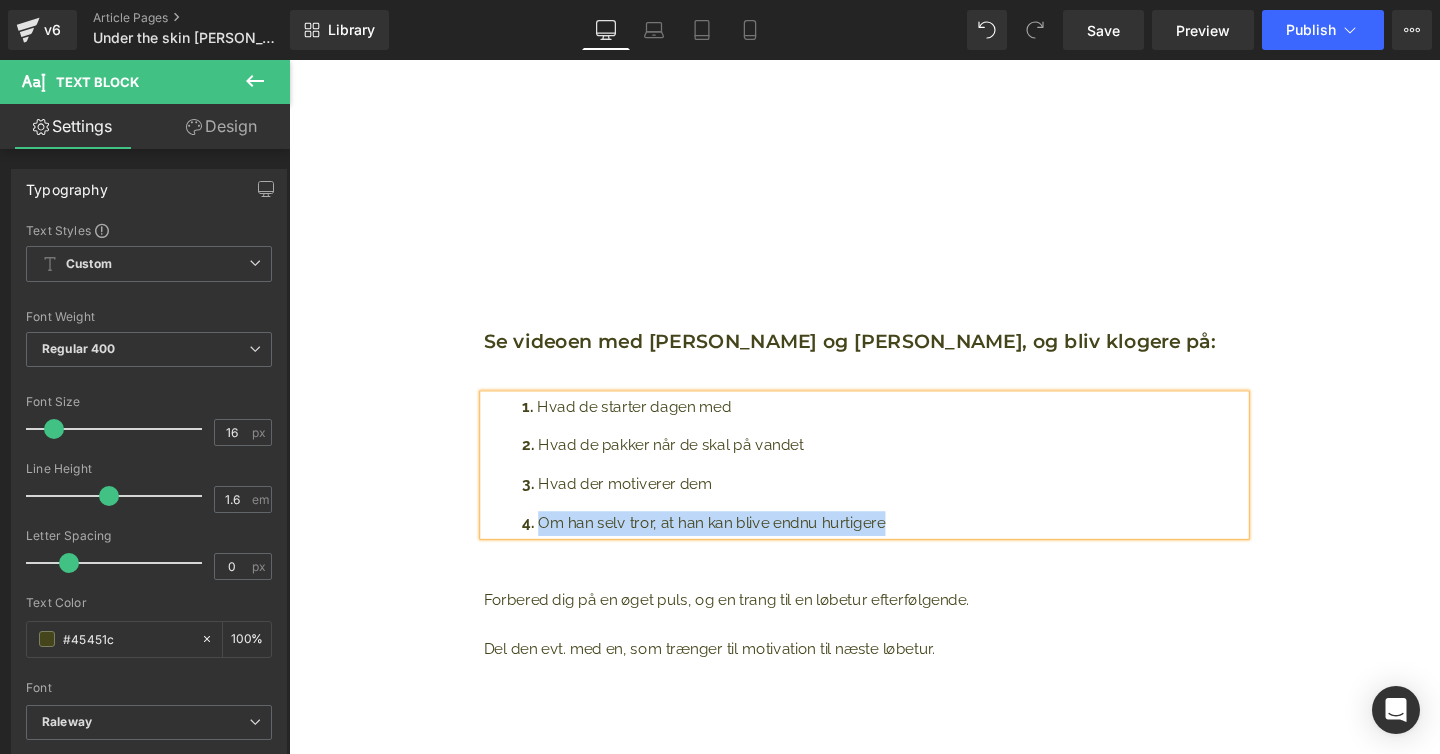 click on "Om han selv tror, at han kan blive endnu hurtigere" at bounding box center (914, 547) 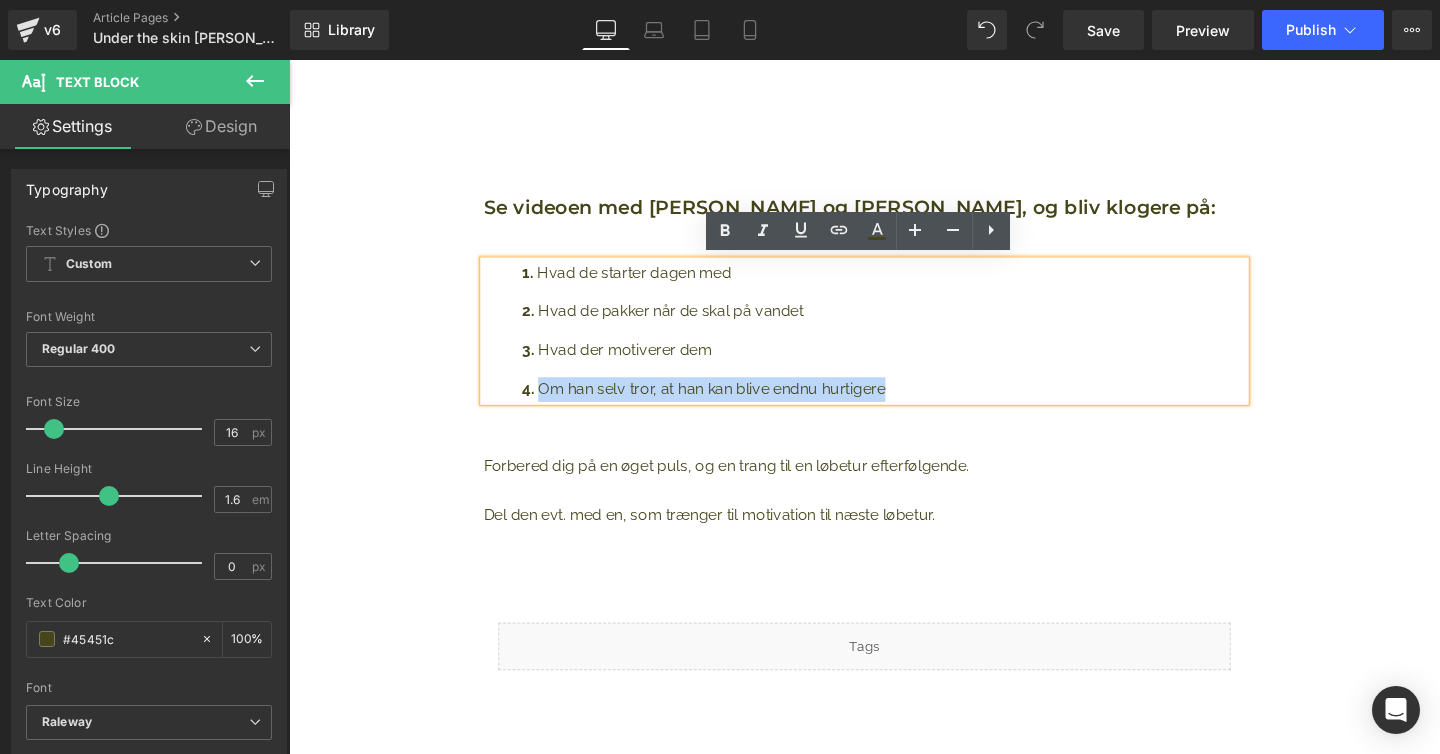 scroll, scrollTop: 1240, scrollLeft: 0, axis: vertical 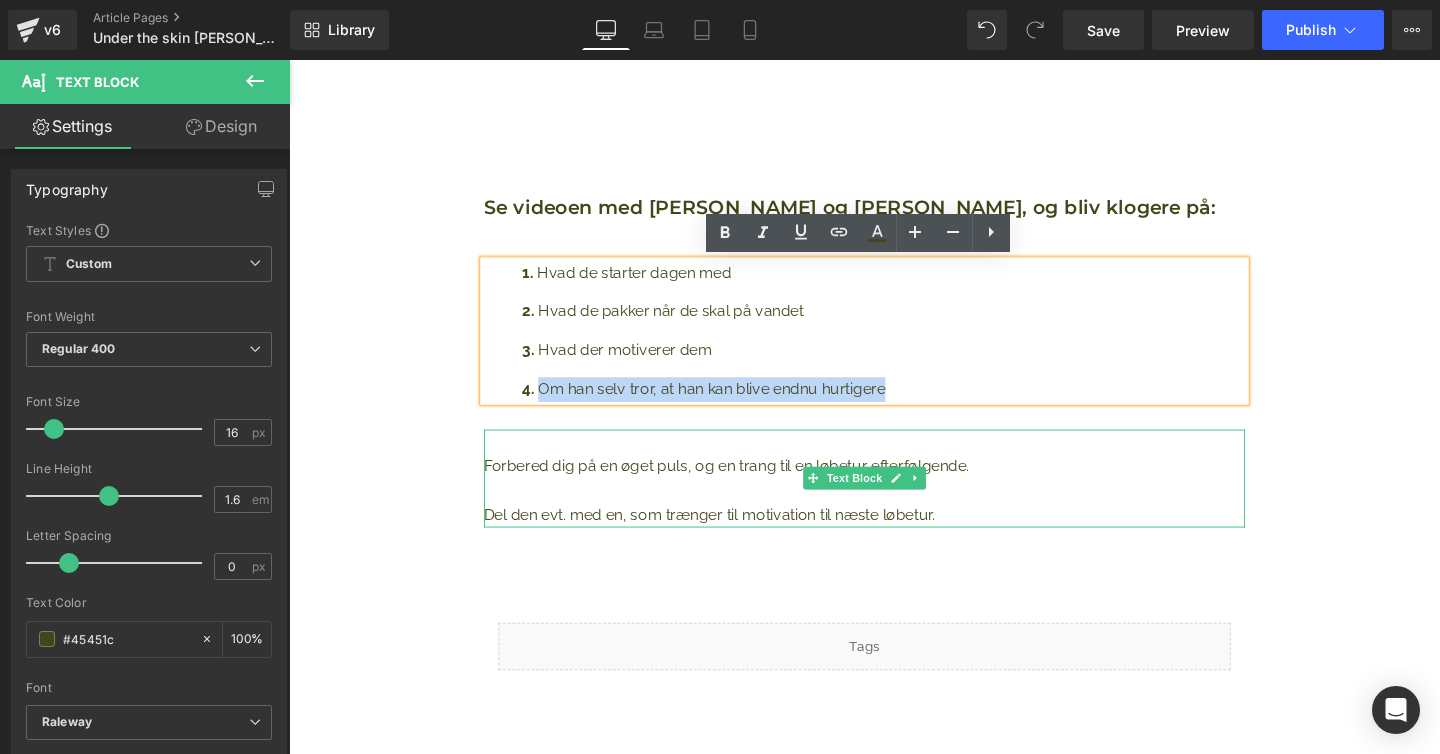 click on "Del den evt. med en, som trænger til motivation til næste løbetur." at bounding box center [894, 539] 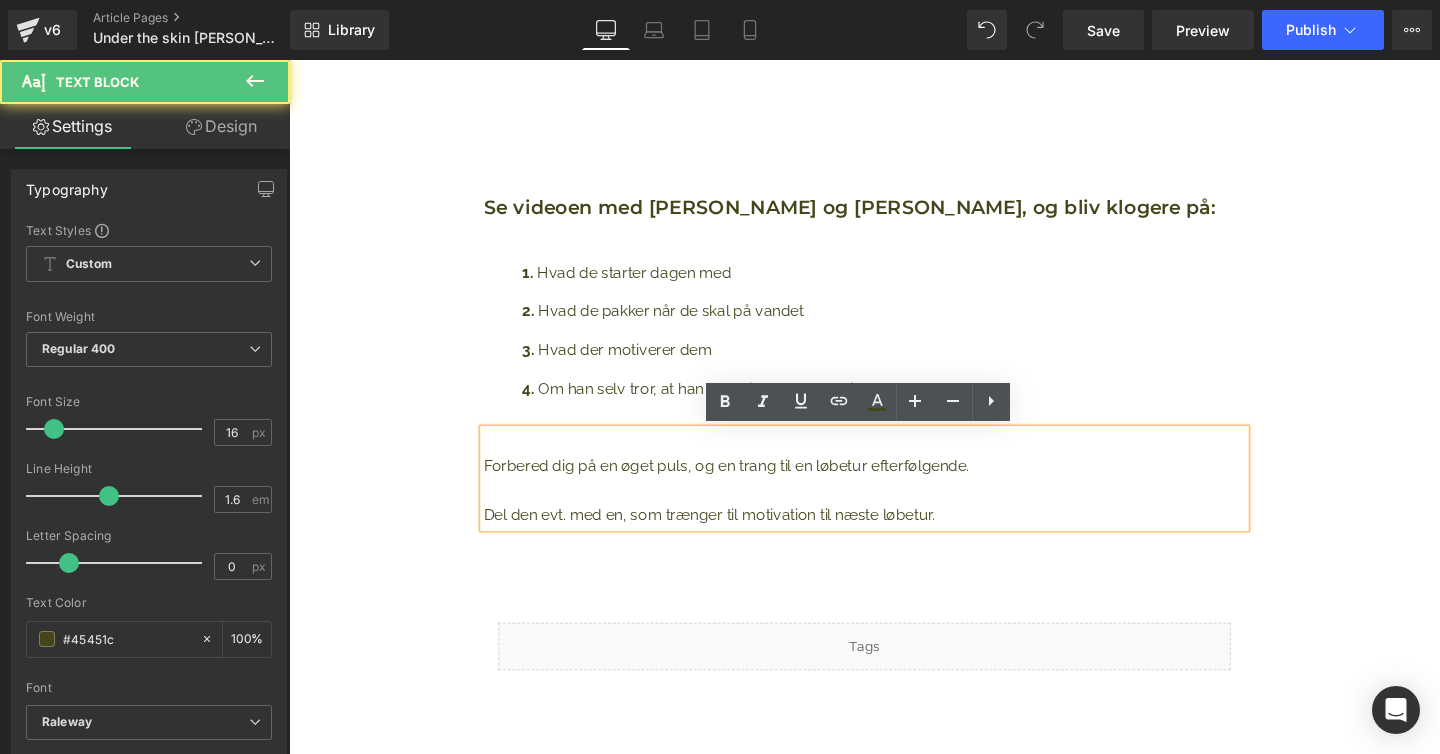 click on "Del den evt. med en, som trænger til motivation til næste løbetur." at bounding box center [894, 539] 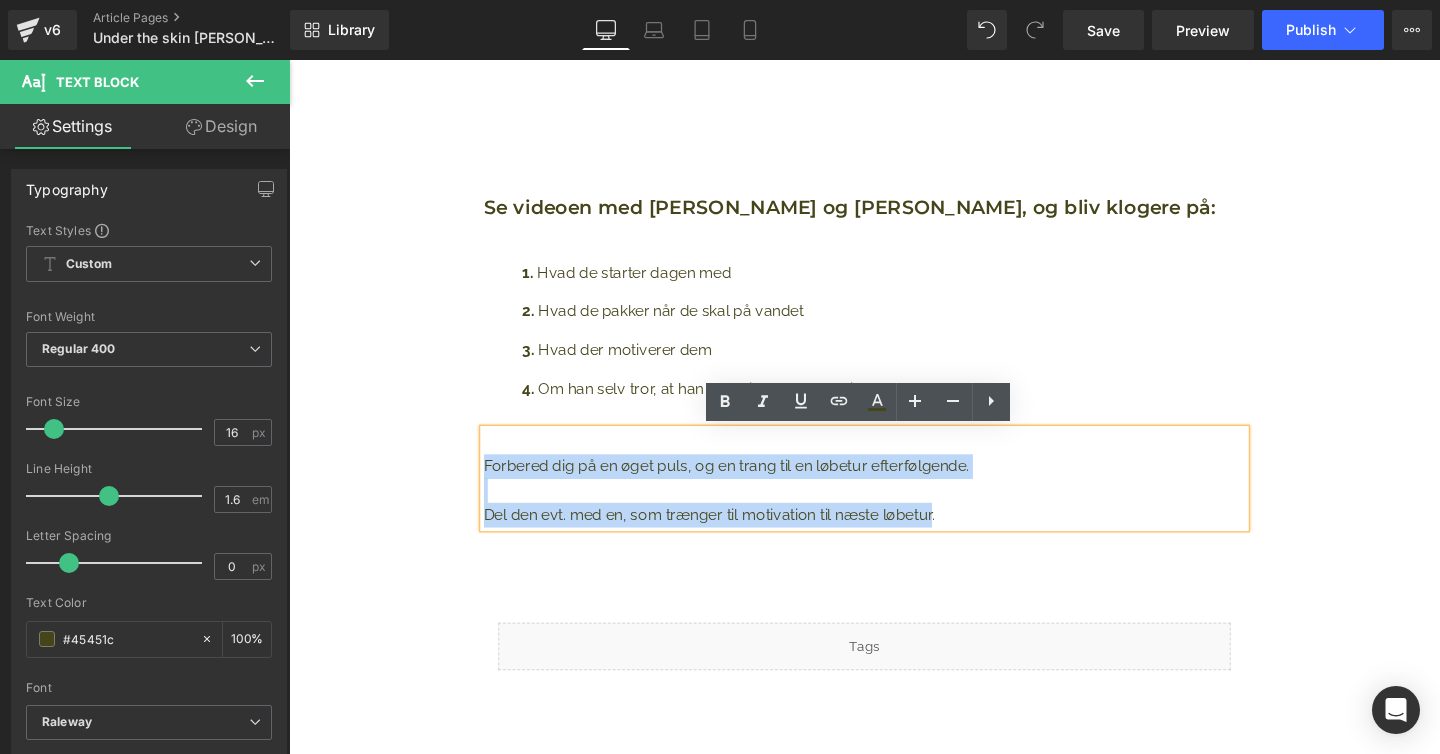 drag, startPoint x: 969, startPoint y: 538, endPoint x: 494, endPoint y: 496, distance: 476.85324 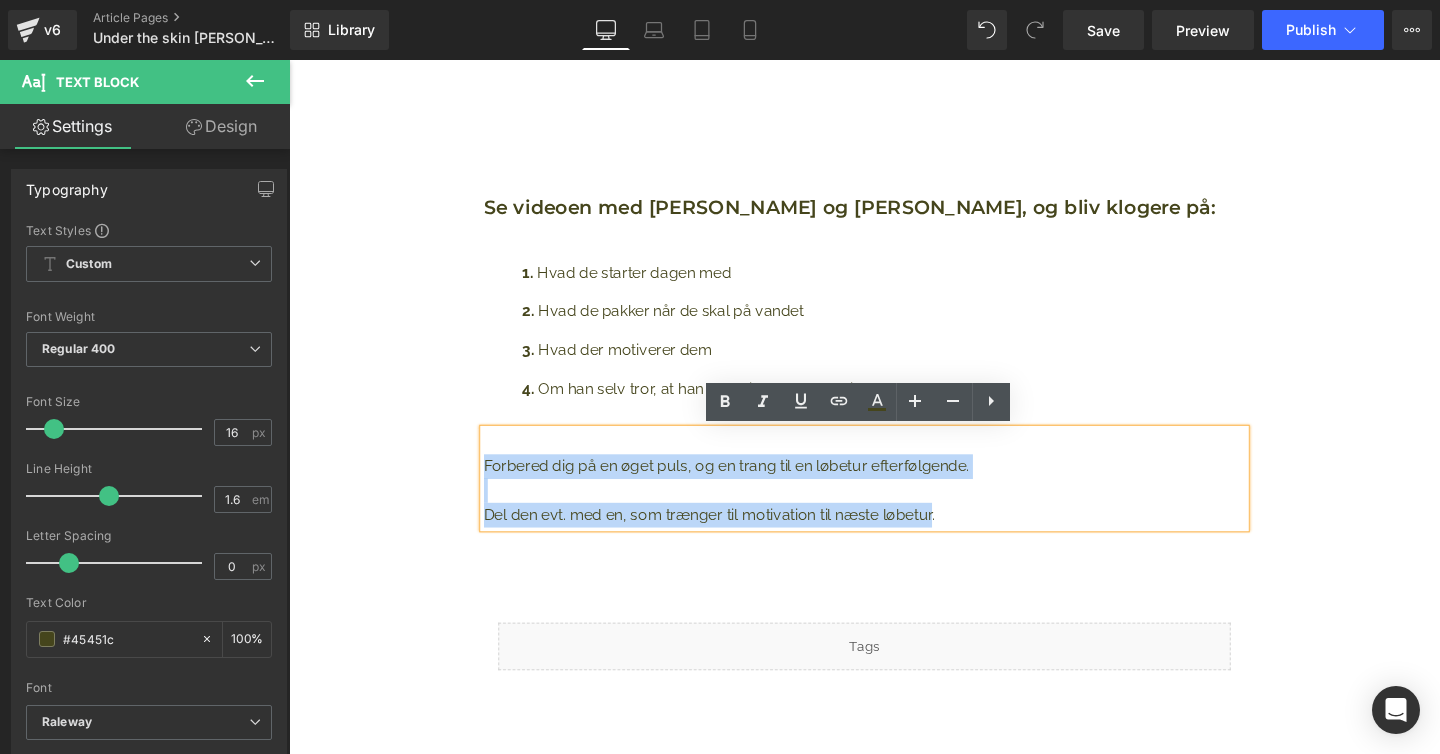 click on "Forbered dig på en øget puls, og en trang til en løbetur efterfølgende. Del den evt. med en, som trænger til motivation til næste løbetur." at bounding box center (894, 500) 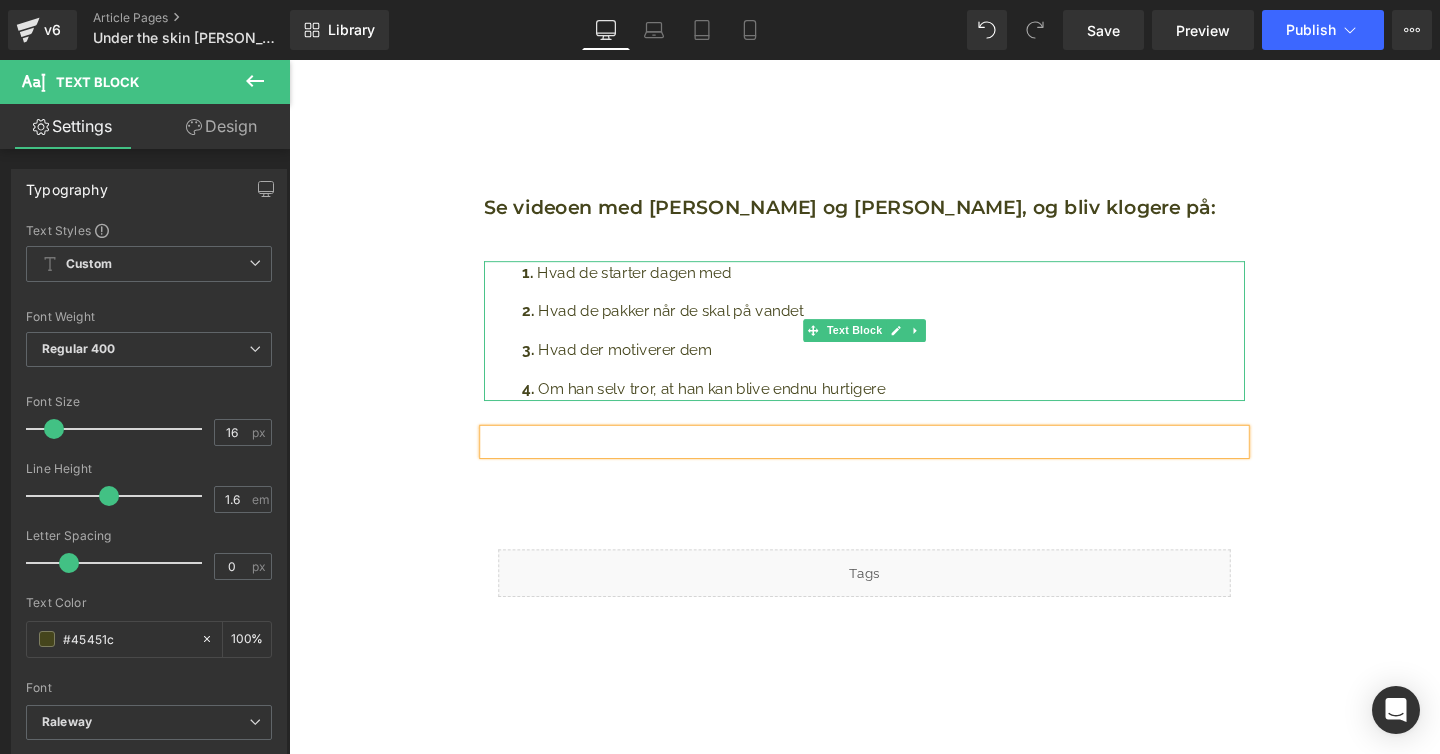 click on "Om han selv tror, at han kan blive endnu hurtigere" at bounding box center (733, 406) 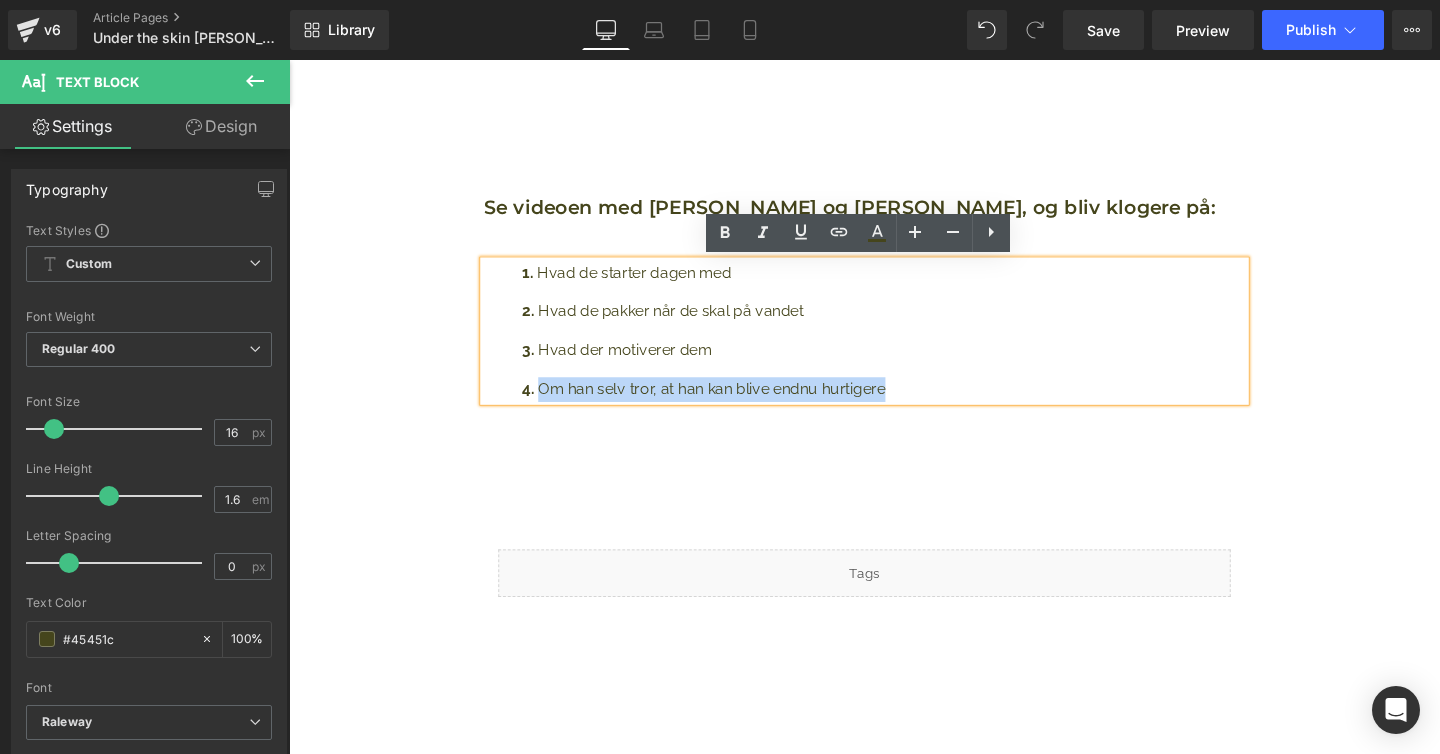 drag, startPoint x: 921, startPoint y: 401, endPoint x: 553, endPoint y: 399, distance: 368.00543 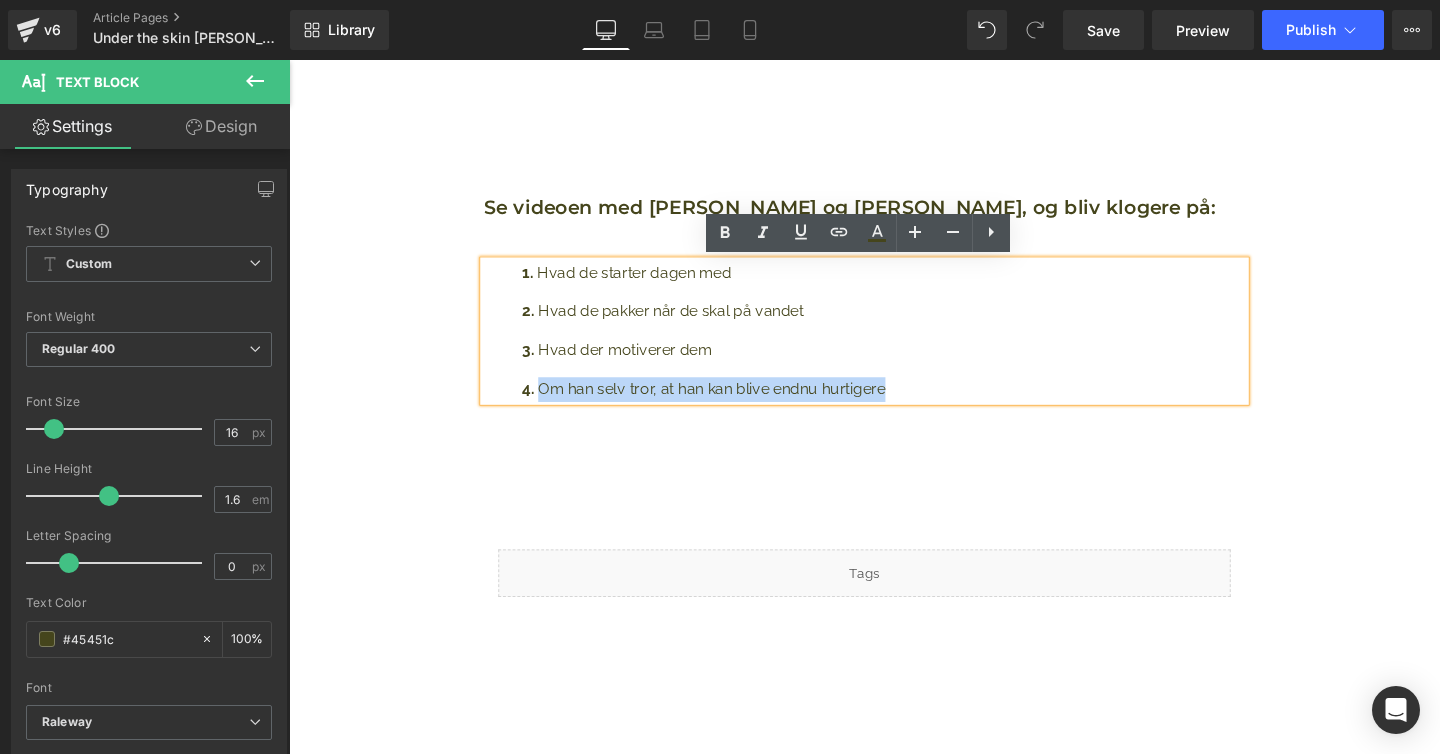 click on "Om han selv tror, at han kan blive endnu hurtigere" at bounding box center [914, 407] 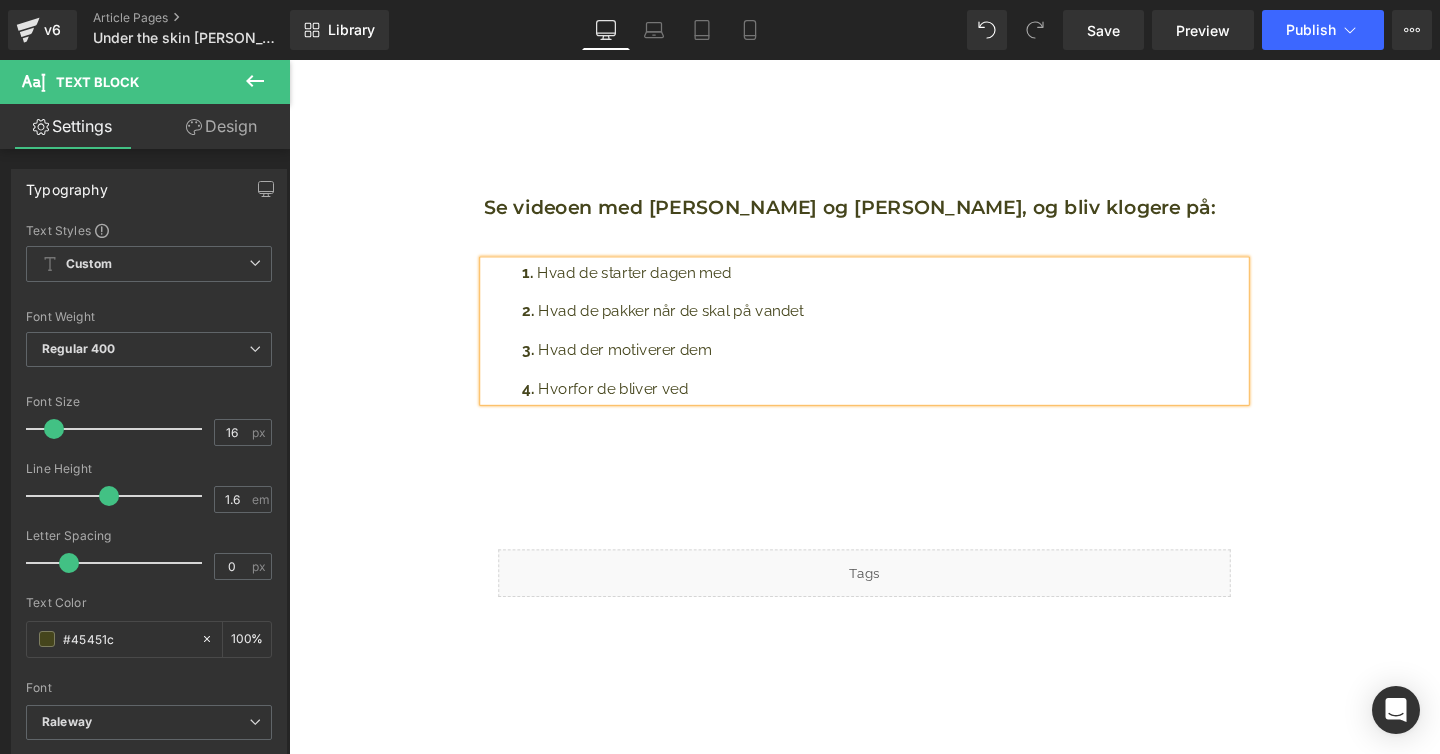 click on "Hvorfor de bliver ved" at bounding box center [914, 407] 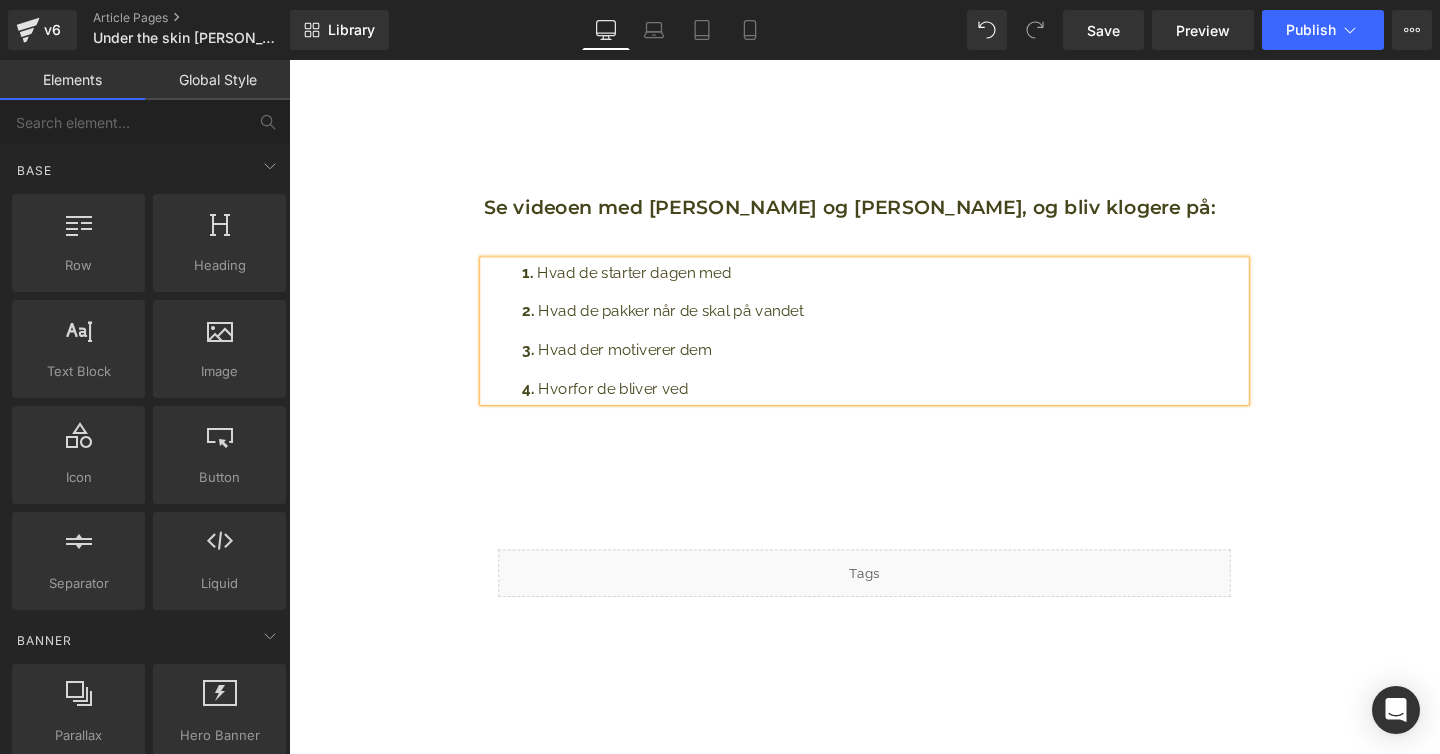 click on "Liquid         Image         Row         Liquid         Under the skin – med [PERSON_NAME] og [PERSON_NAME] Heading         To personer med samme passion for vandsport.  Text Block
Youtube         Se videoen med [PERSON_NAME] og [PERSON_NAME], og bliv klogere på: Heading         Hvad de starter dagen med Hvad de pakker når de skal på vandet Hvad der motiverer dem Hvorfor de bliver ved Text Block         Text Block         Row         Liquid         Row
Select your layout" at bounding box center (894, -15) 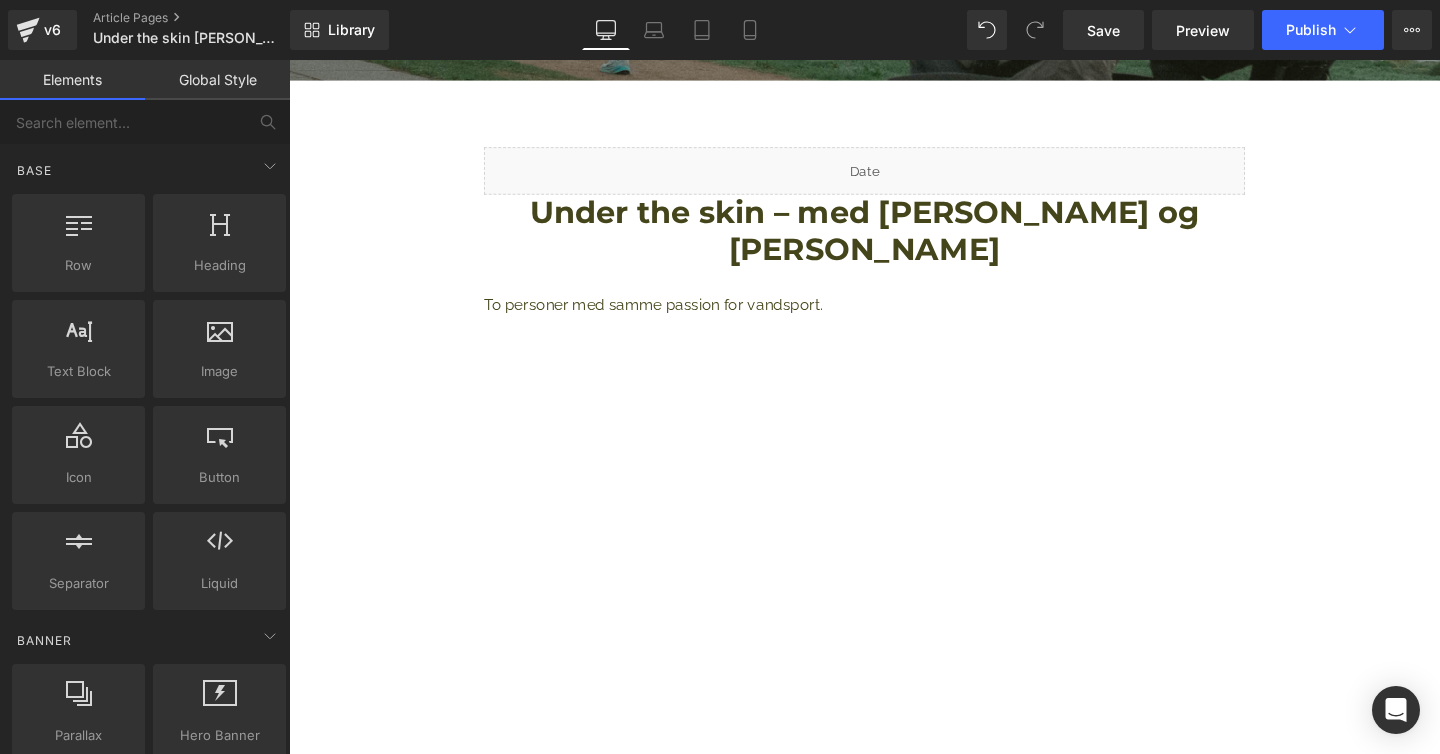 scroll, scrollTop: 555, scrollLeft: 0, axis: vertical 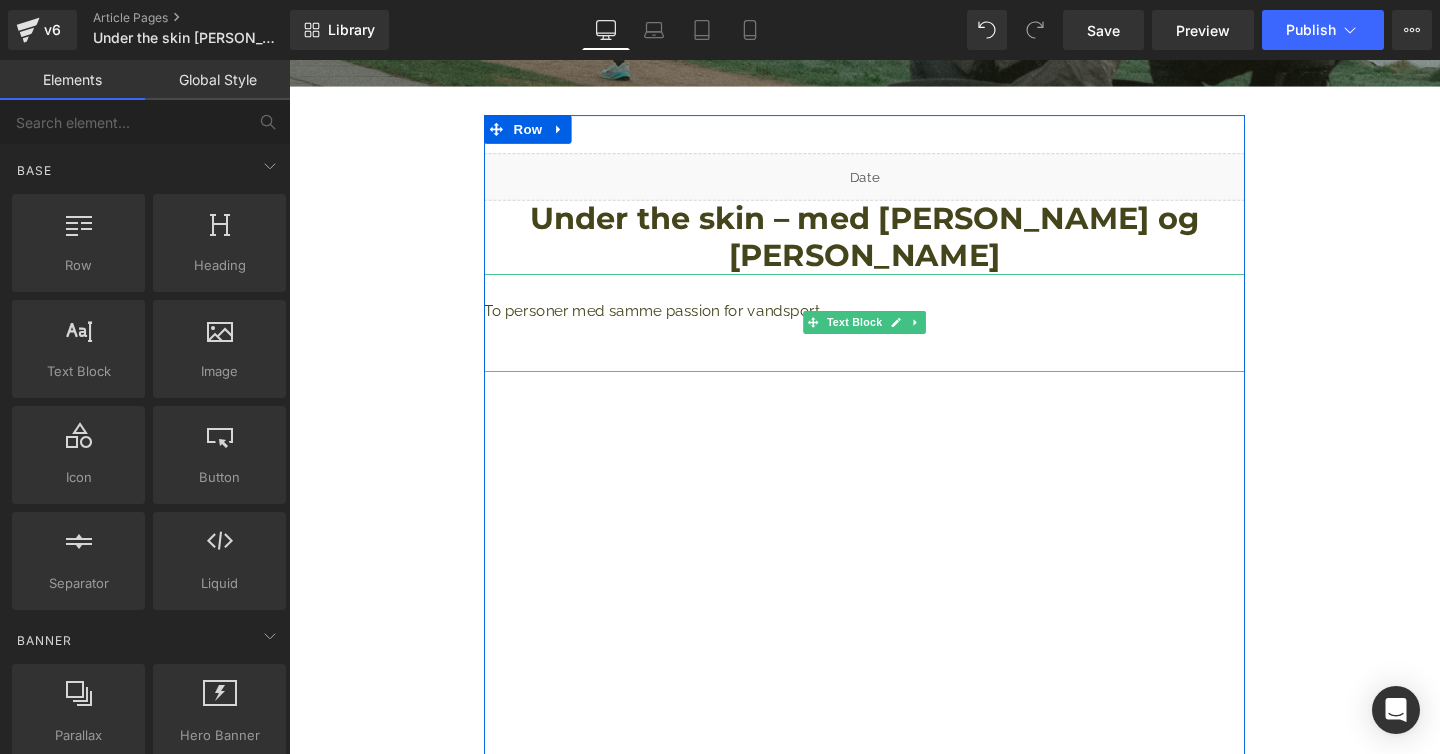 click on "To personer med samme passion for vandsport." at bounding box center [894, 324] 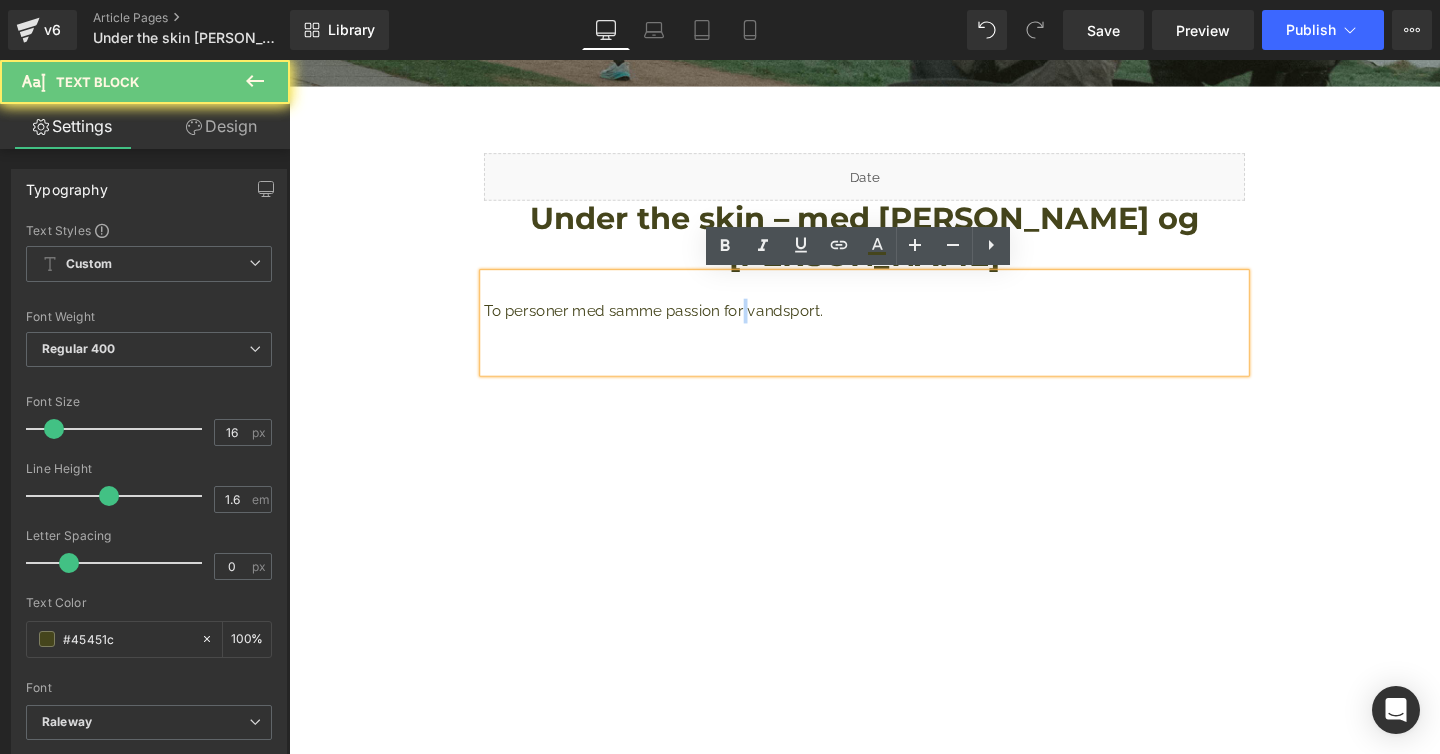 click on "To personer med samme passion for vandsport." at bounding box center [894, 324] 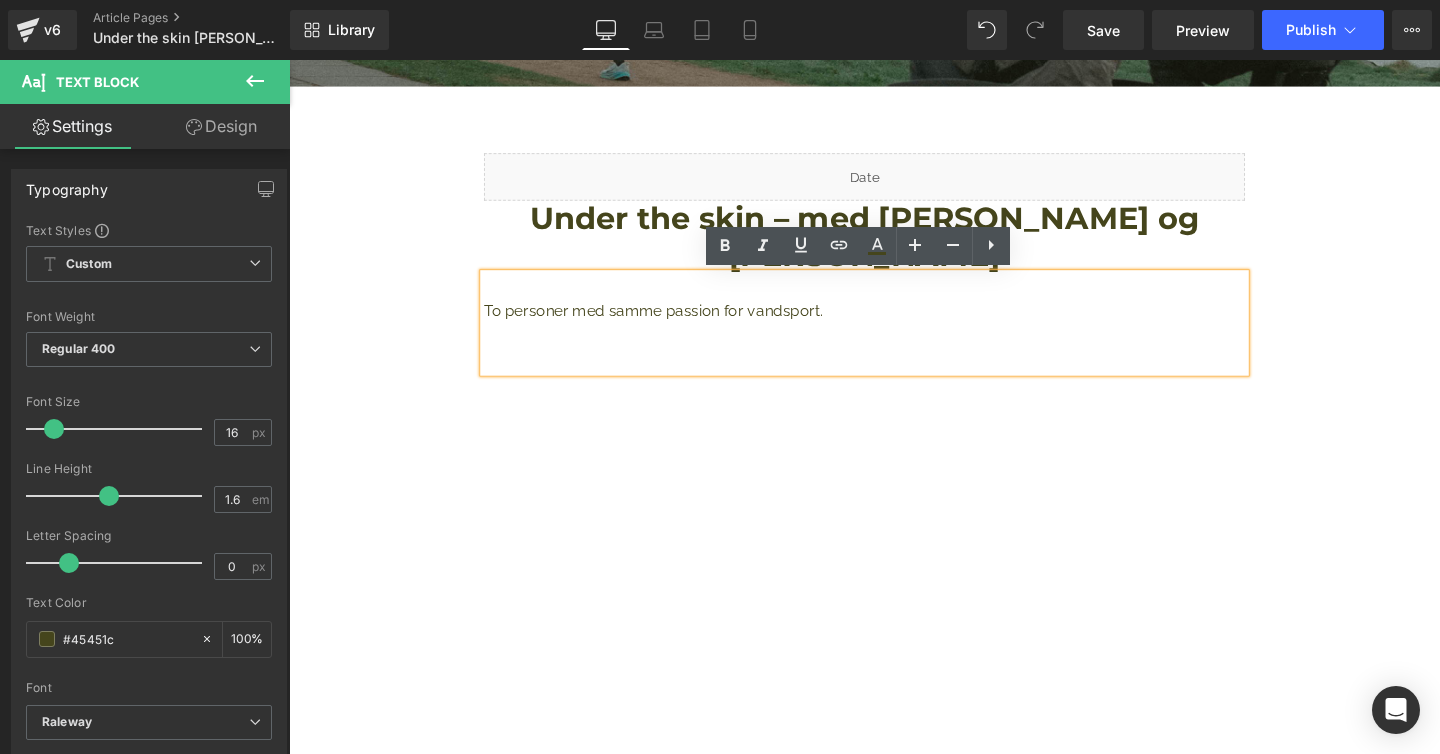 click on "To personer med samme passion for vandsport." at bounding box center (894, 324) 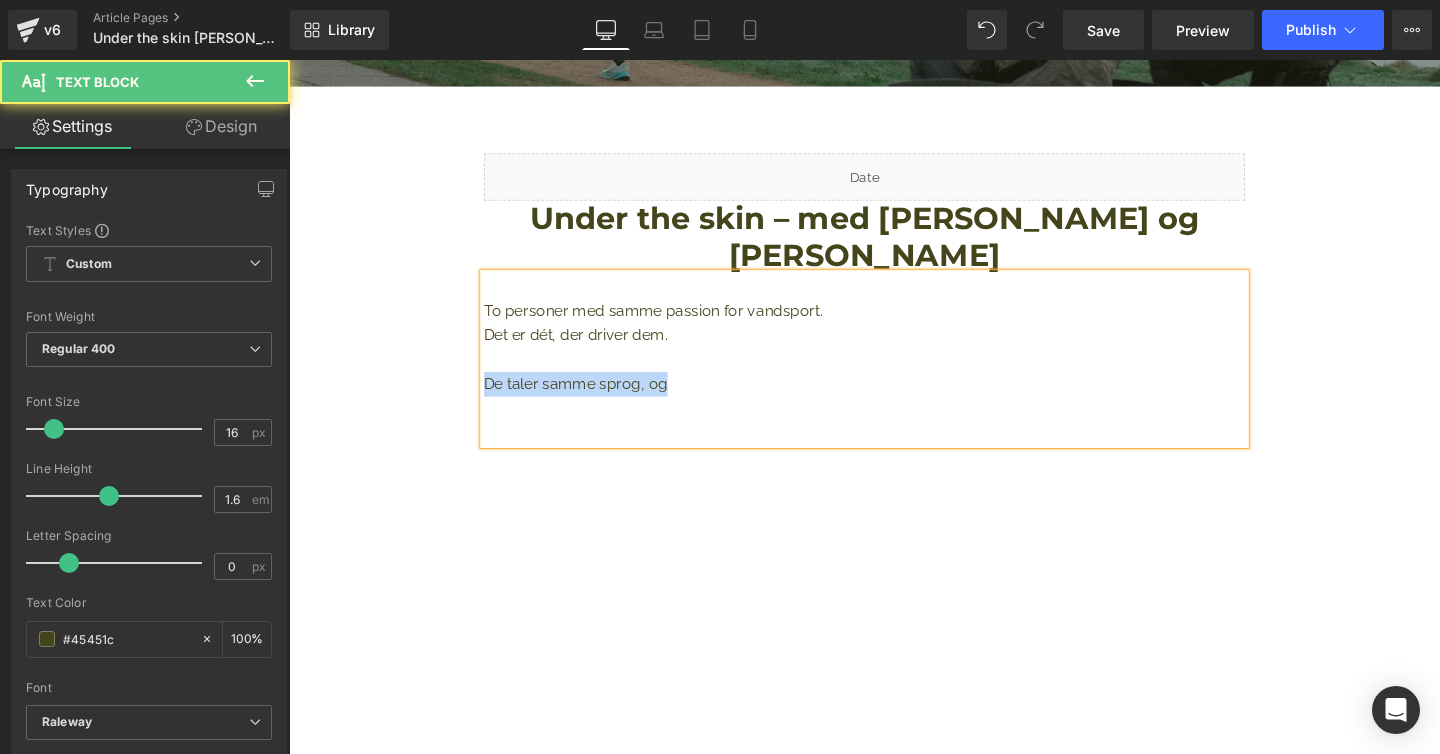 drag, startPoint x: 692, startPoint y: 398, endPoint x: 495, endPoint y: 408, distance: 197.25365 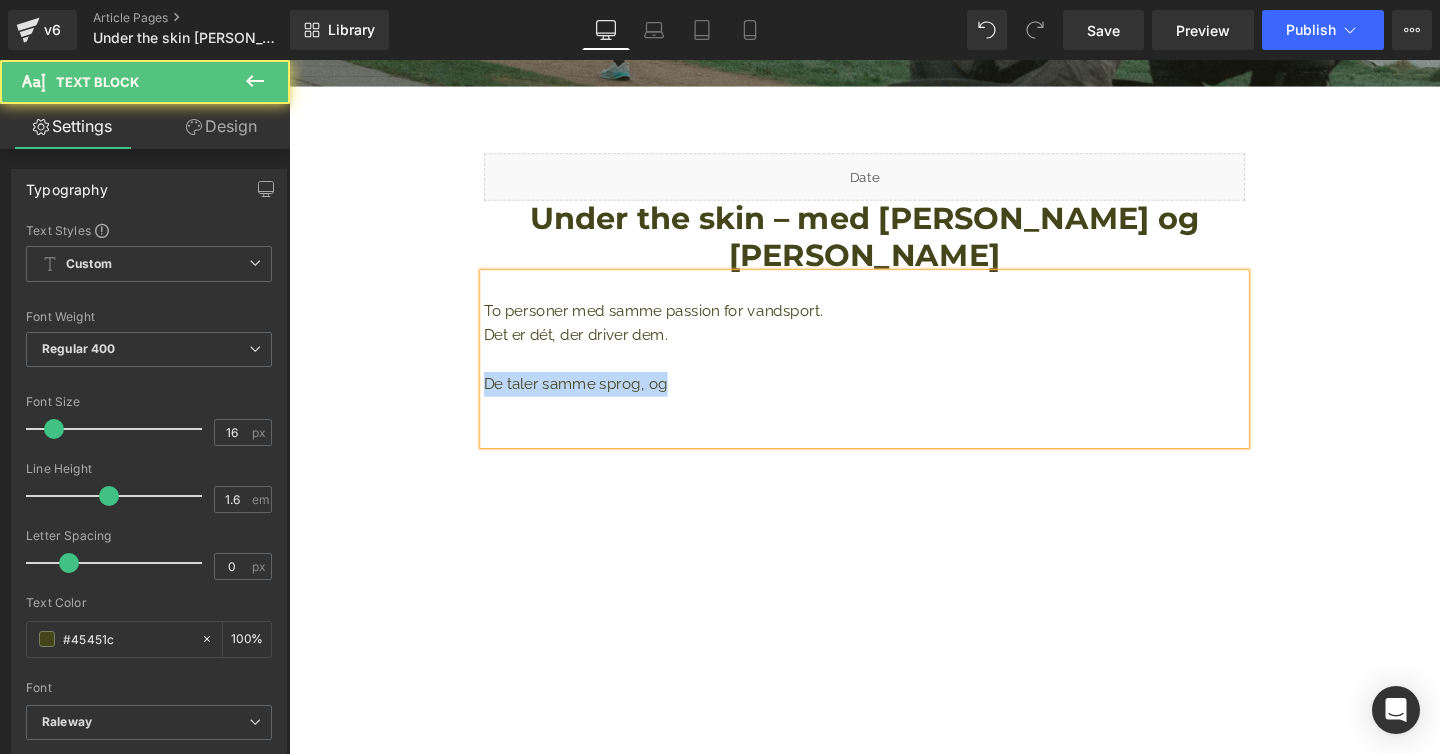 click on "De taler samme sprog, og" at bounding box center [894, 401] 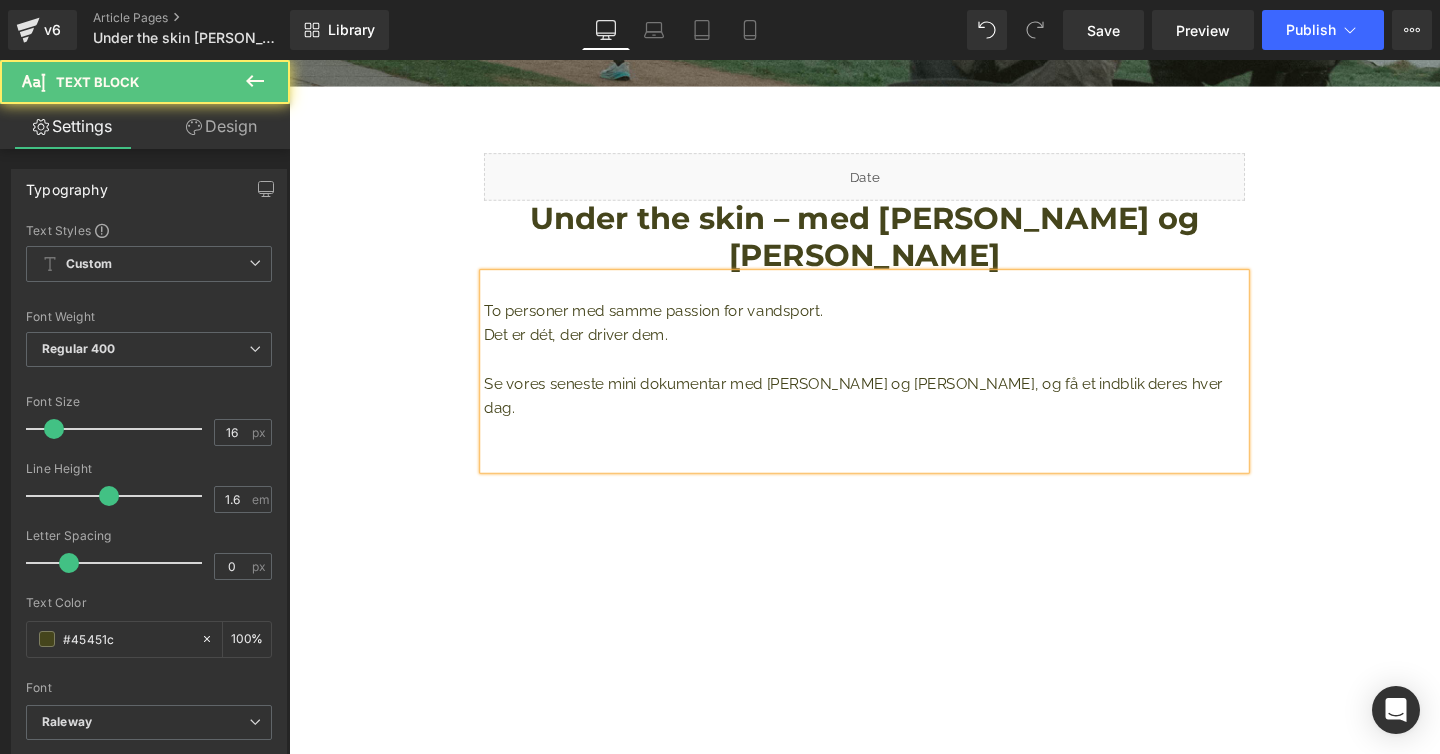 click on "Se vores seneste mini dokumentar med [PERSON_NAME] og [PERSON_NAME], og få et indblik deres hver dag." at bounding box center (894, 413) 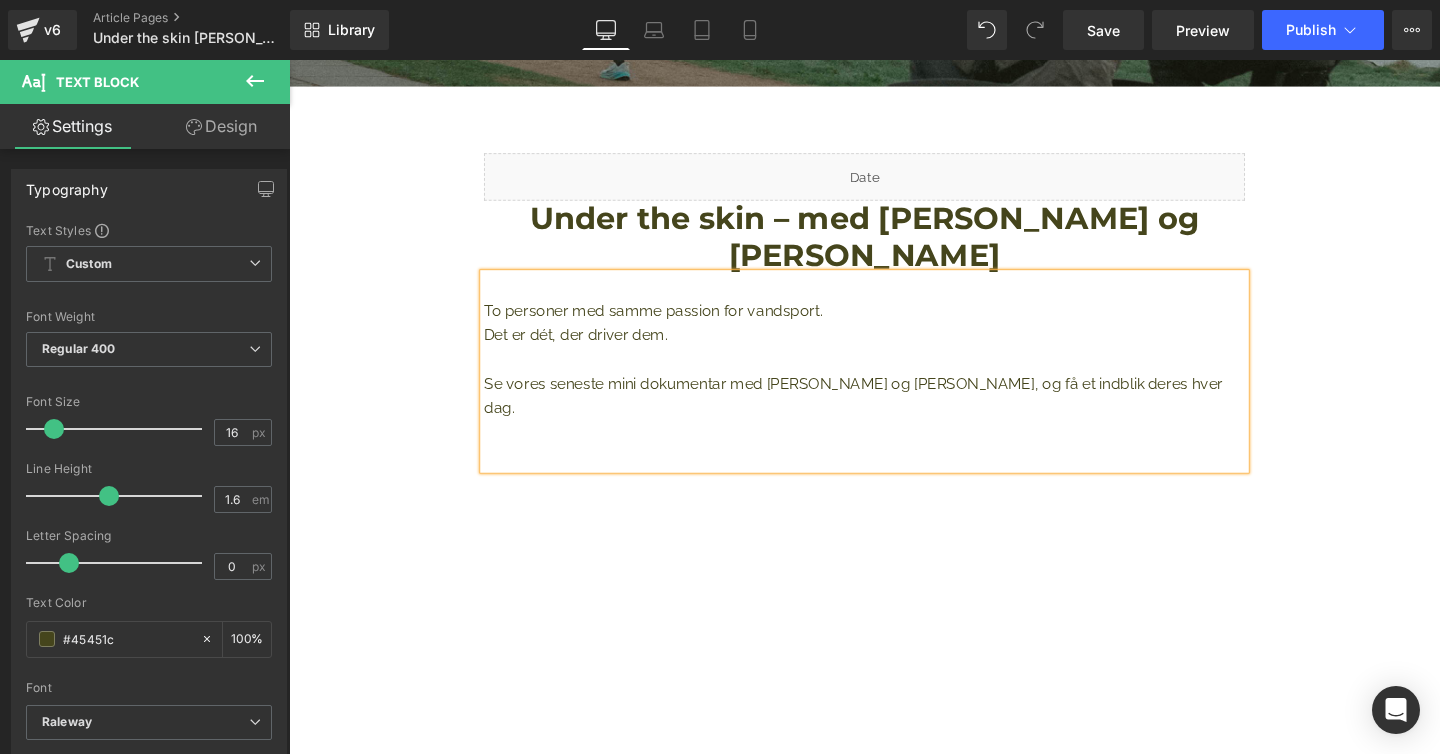 drag, startPoint x: 543, startPoint y: 430, endPoint x: 1121, endPoint y: 421, distance: 578.07007 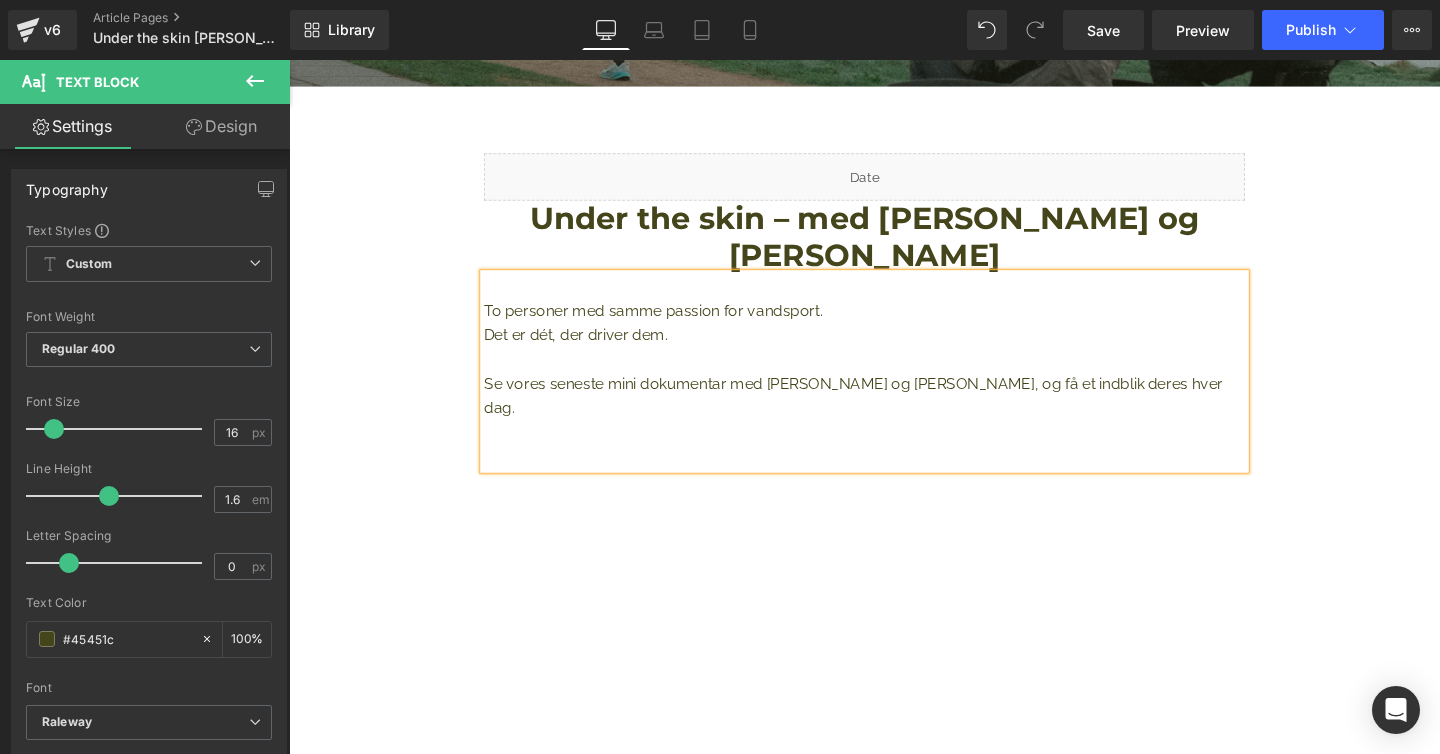 click on "Se vores seneste mini dokumentar med [PERSON_NAME] og [PERSON_NAME], og få et indblik deres hver dag." at bounding box center (894, 413) 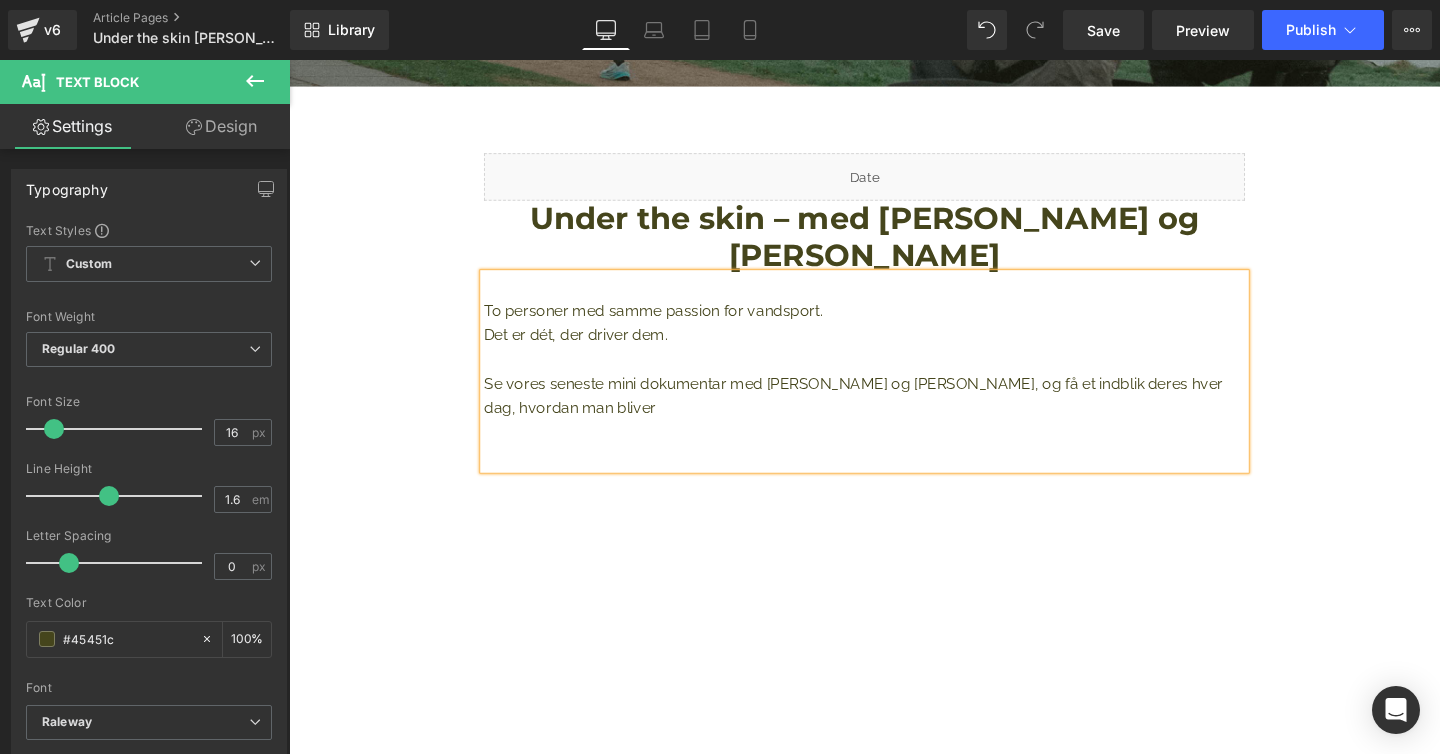drag, startPoint x: 676, startPoint y: 425, endPoint x: 530, endPoint y: 427, distance: 146.0137 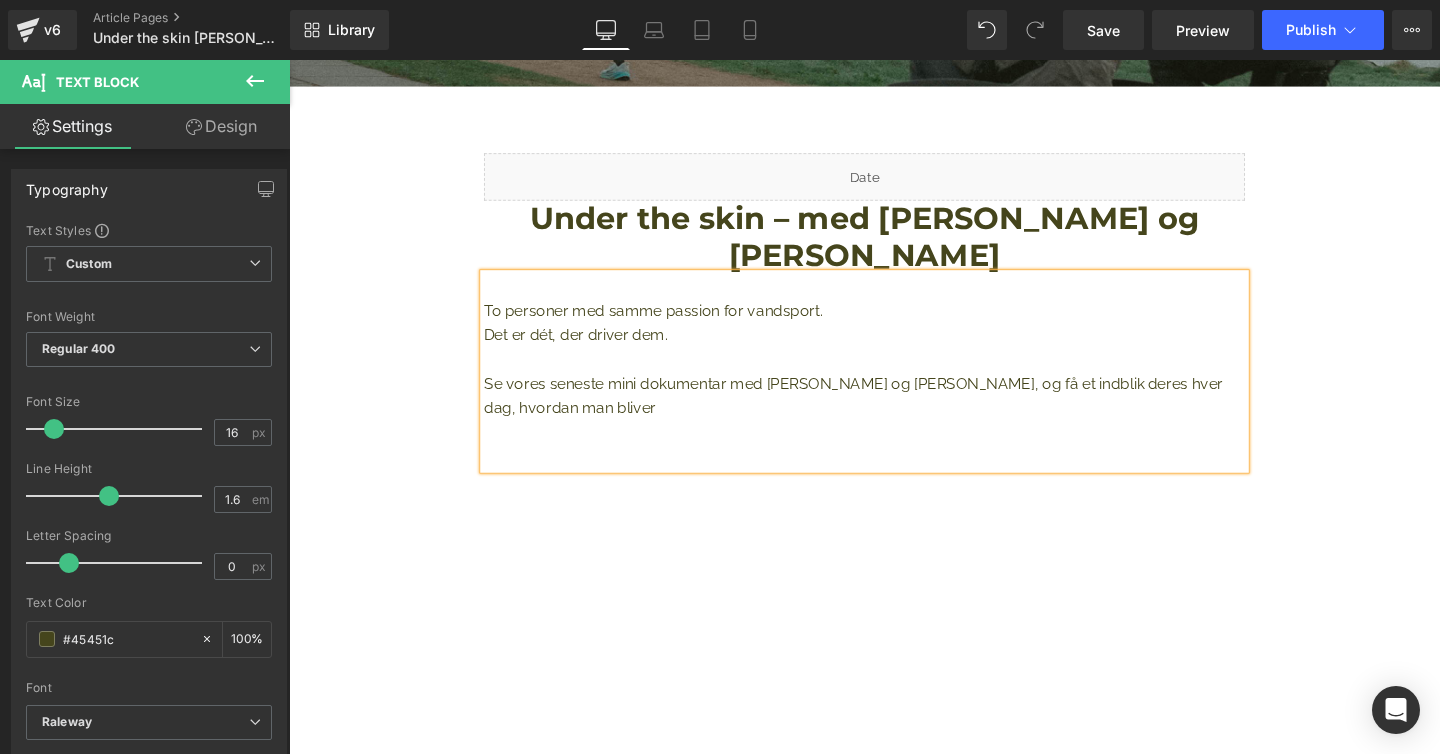 click on "Se vores seneste mini dokumentar med [PERSON_NAME] og [PERSON_NAME], og få et indblik deres hver dag, hvordan man bliver" at bounding box center [894, 413] 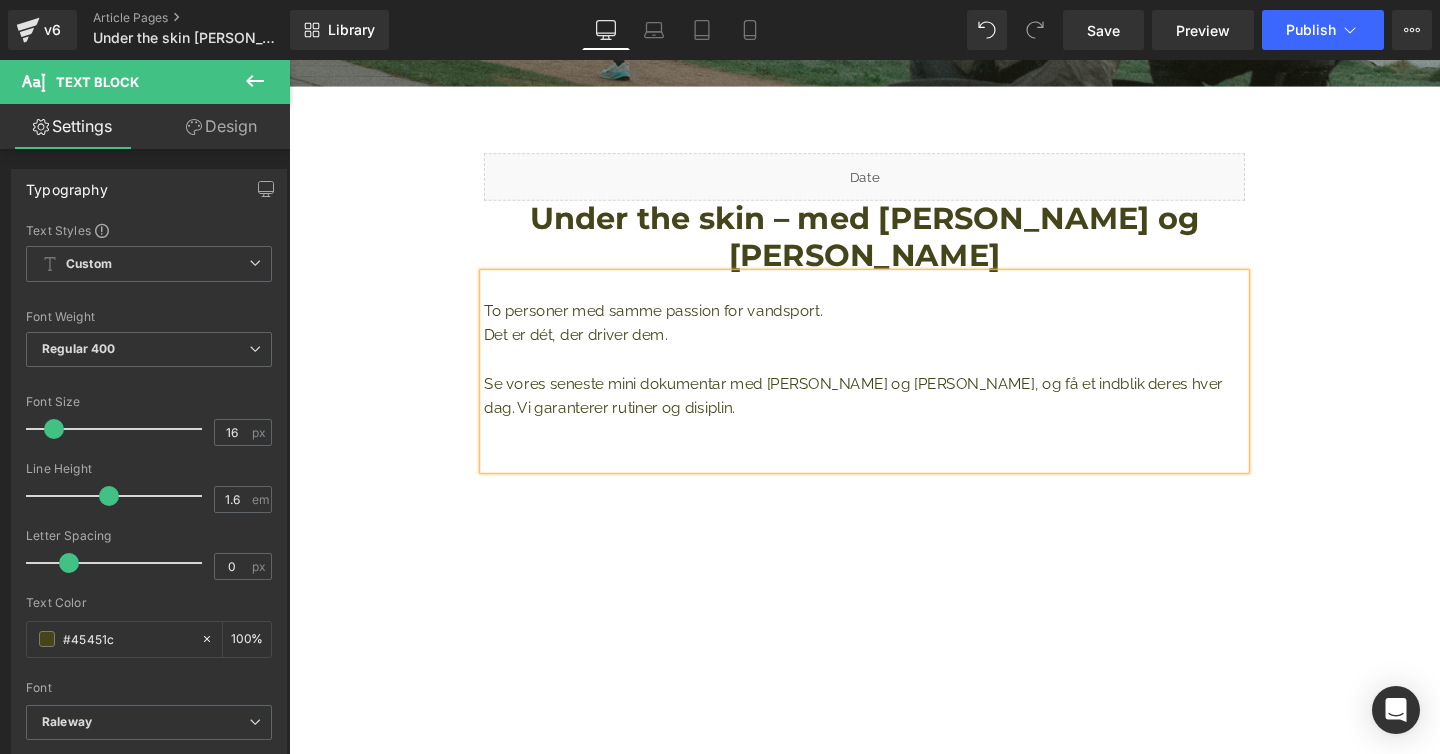 click on "Se vores seneste mini dokumentar med [PERSON_NAME] og [PERSON_NAME], og få et indblik deres hver dag. Vi garanterer rutiner og disiplin." at bounding box center (894, 413) 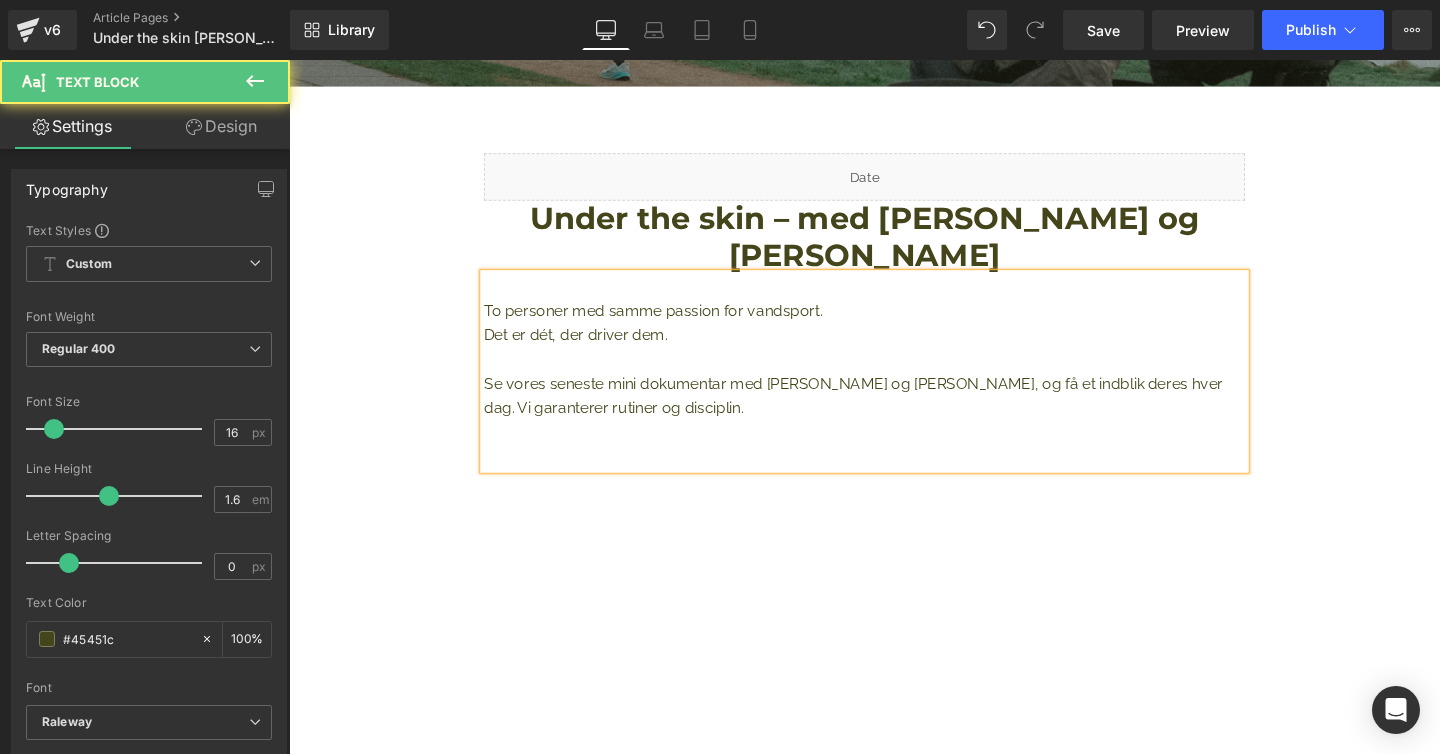 click on "Se vores seneste mini dokumentar med [PERSON_NAME] og [PERSON_NAME], og få et indblik deres hver dag. Vi garanterer rutiner og disciplin." at bounding box center [894, 413] 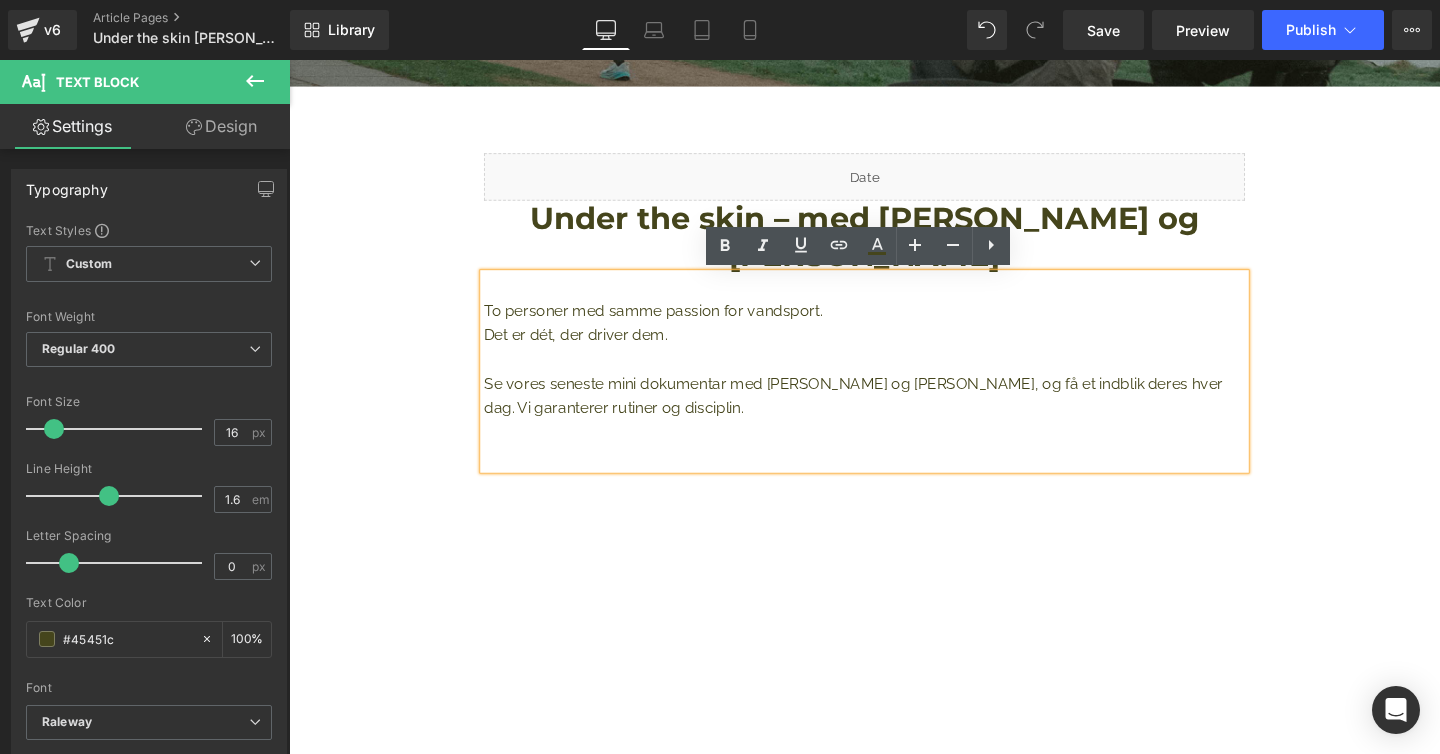 click on "Se vores seneste mini dokumentar med [PERSON_NAME] og [PERSON_NAME], og få et indblik deres hver dag. Vi garanterer rutiner og disciplin." at bounding box center (894, 413) 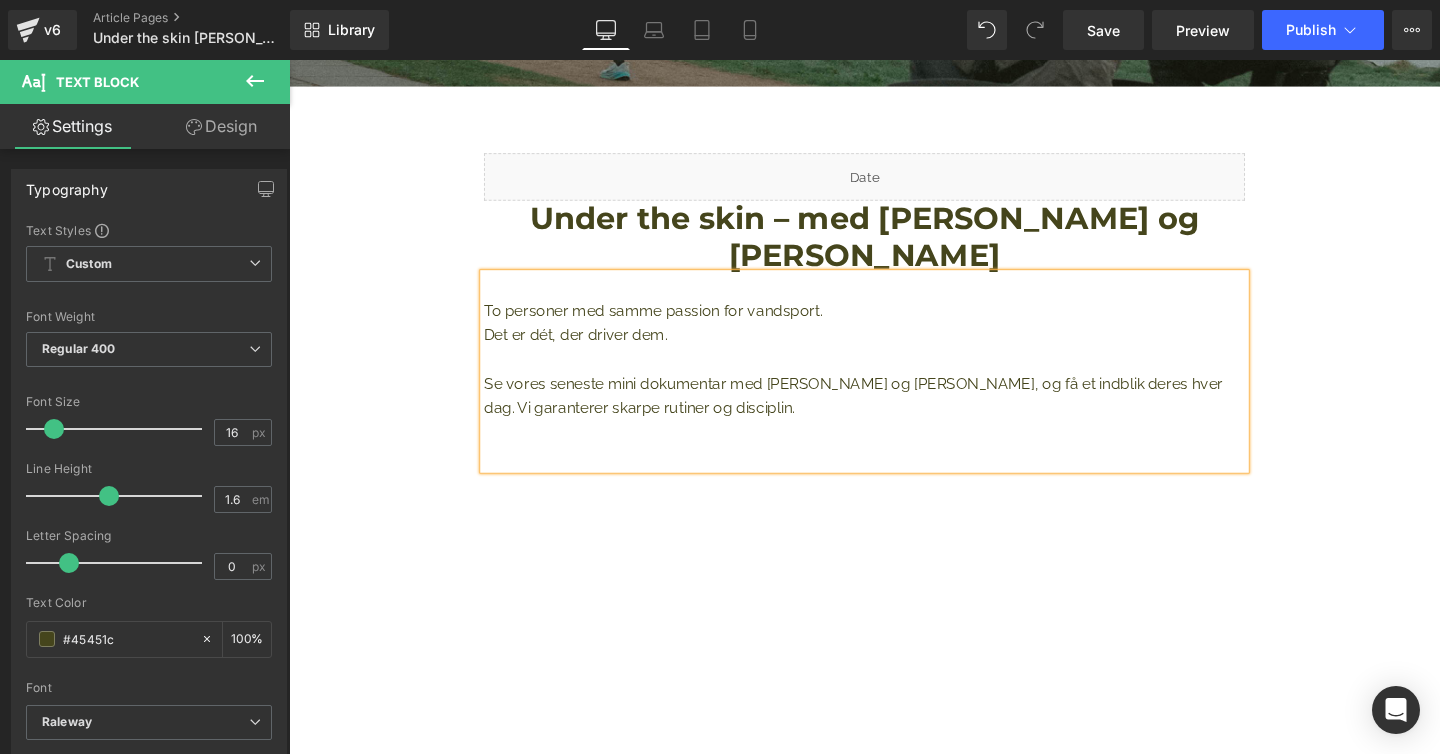 click on "Se vores seneste mini dokumentar med [PERSON_NAME] og [PERSON_NAME], og få et indblik deres hver dag. Vi garanterer skarpe rutiner og disciplin." at bounding box center [894, 413] 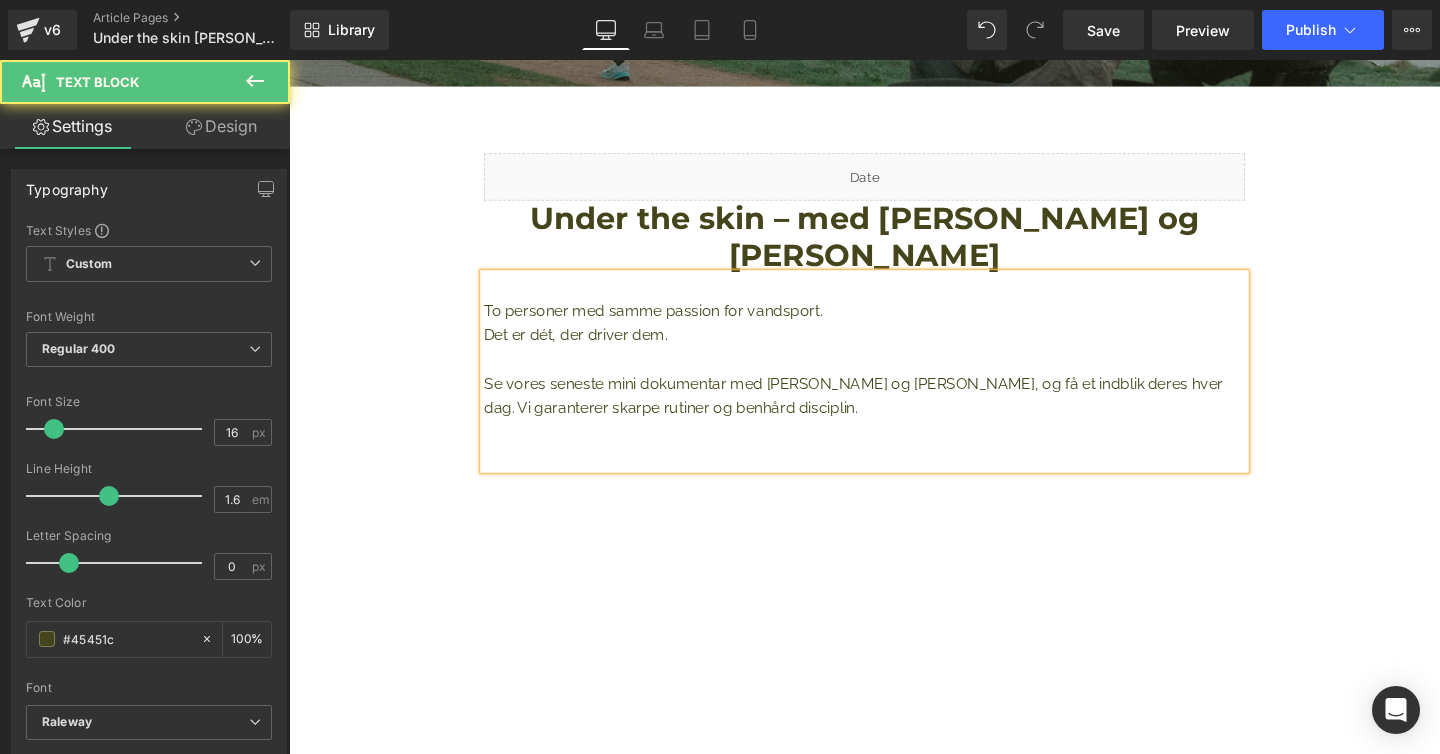 click on "Se vores seneste mini dokumentar med [PERSON_NAME] og [PERSON_NAME], og få et indblik deres hver dag. Vi garanterer skarpe rutiner og benhård disciplin." at bounding box center (894, 413) 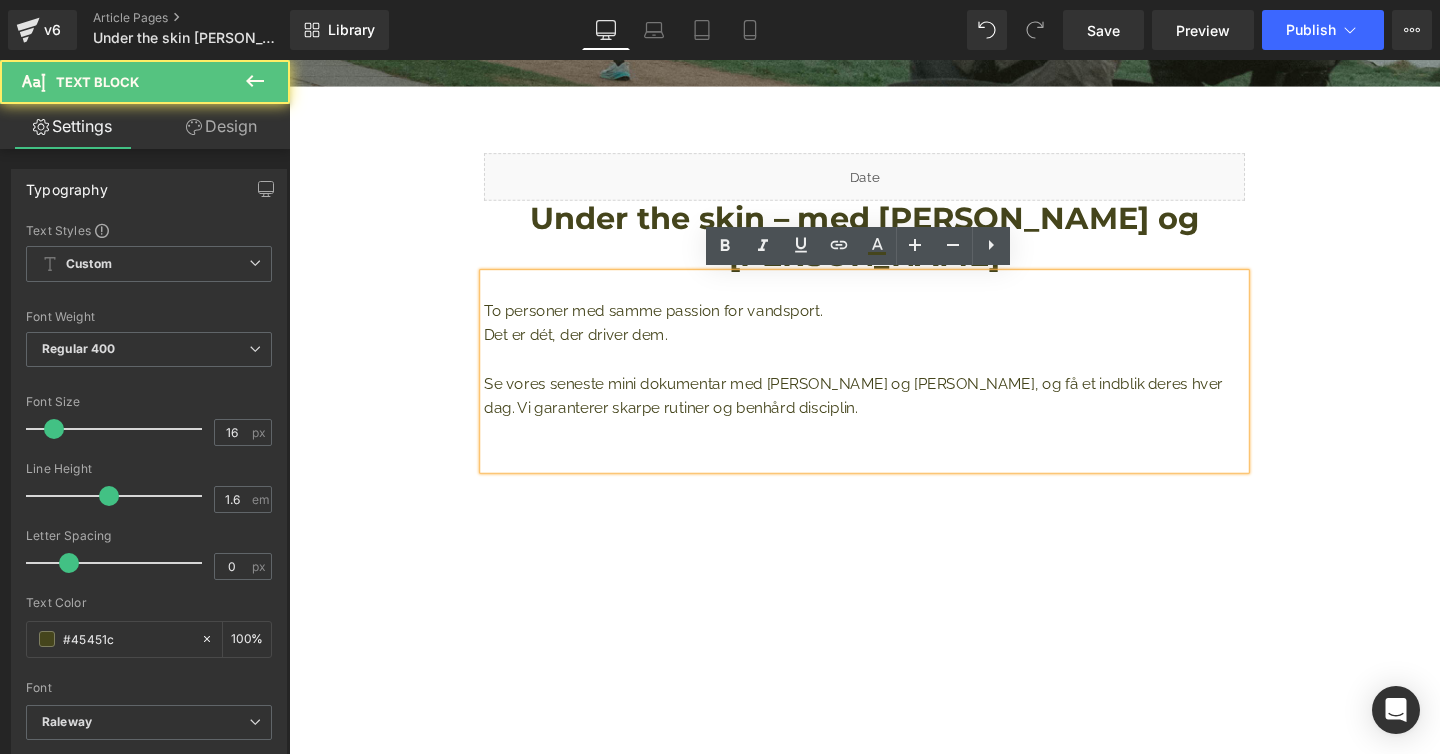 click on "Se vores seneste mini dokumentar med [PERSON_NAME] og [PERSON_NAME], og få et indblik deres hver dag. Vi garanterer skarpe rutiner og benhård disciplin." at bounding box center (894, 413) 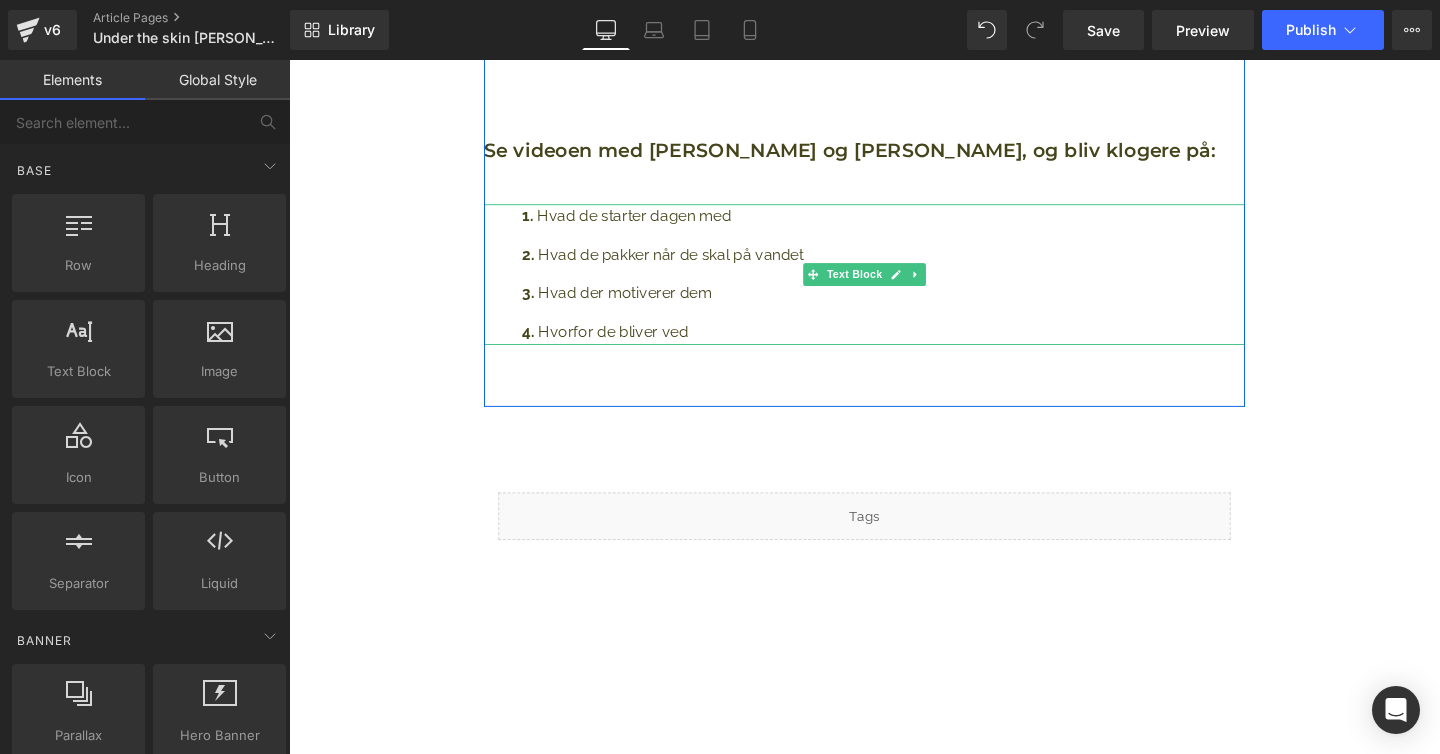 scroll, scrollTop: 1411, scrollLeft: 0, axis: vertical 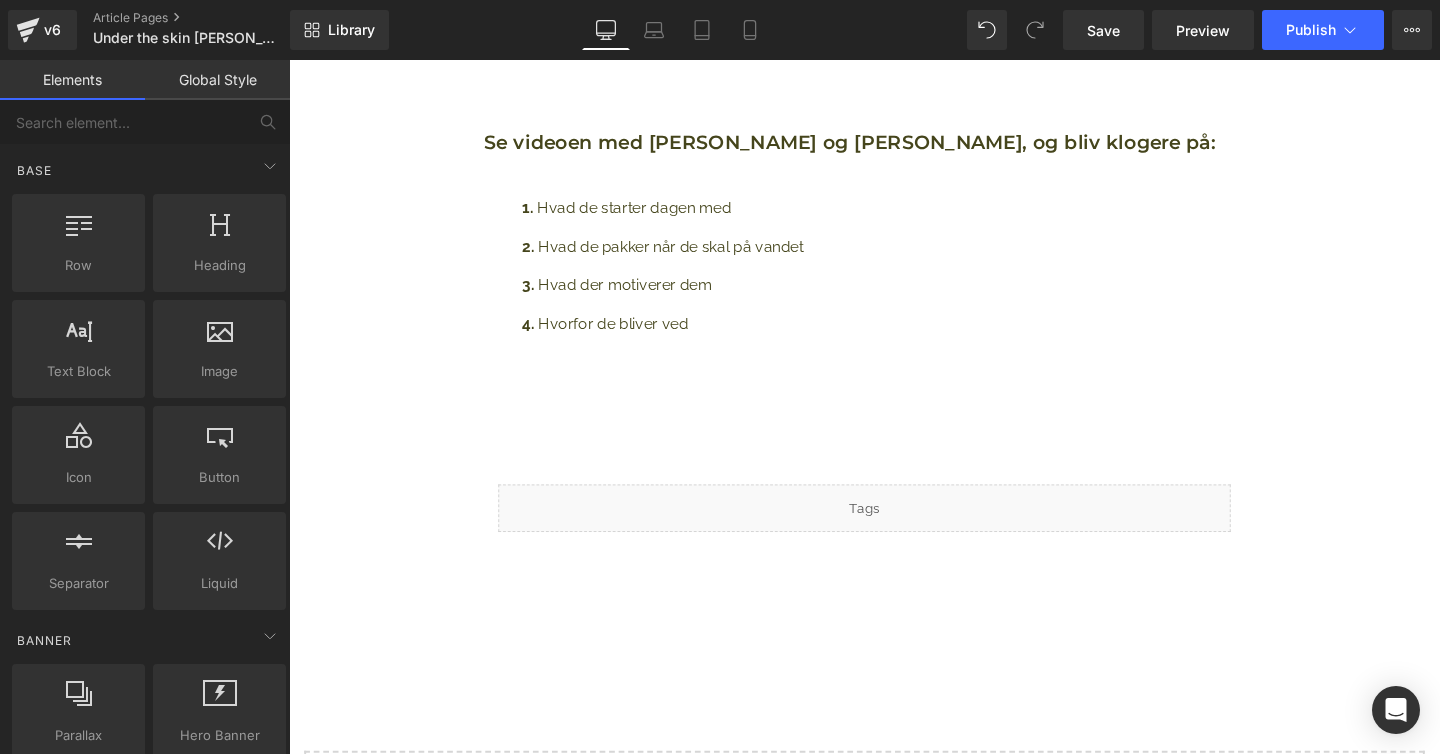 click at bounding box center [894, 394] 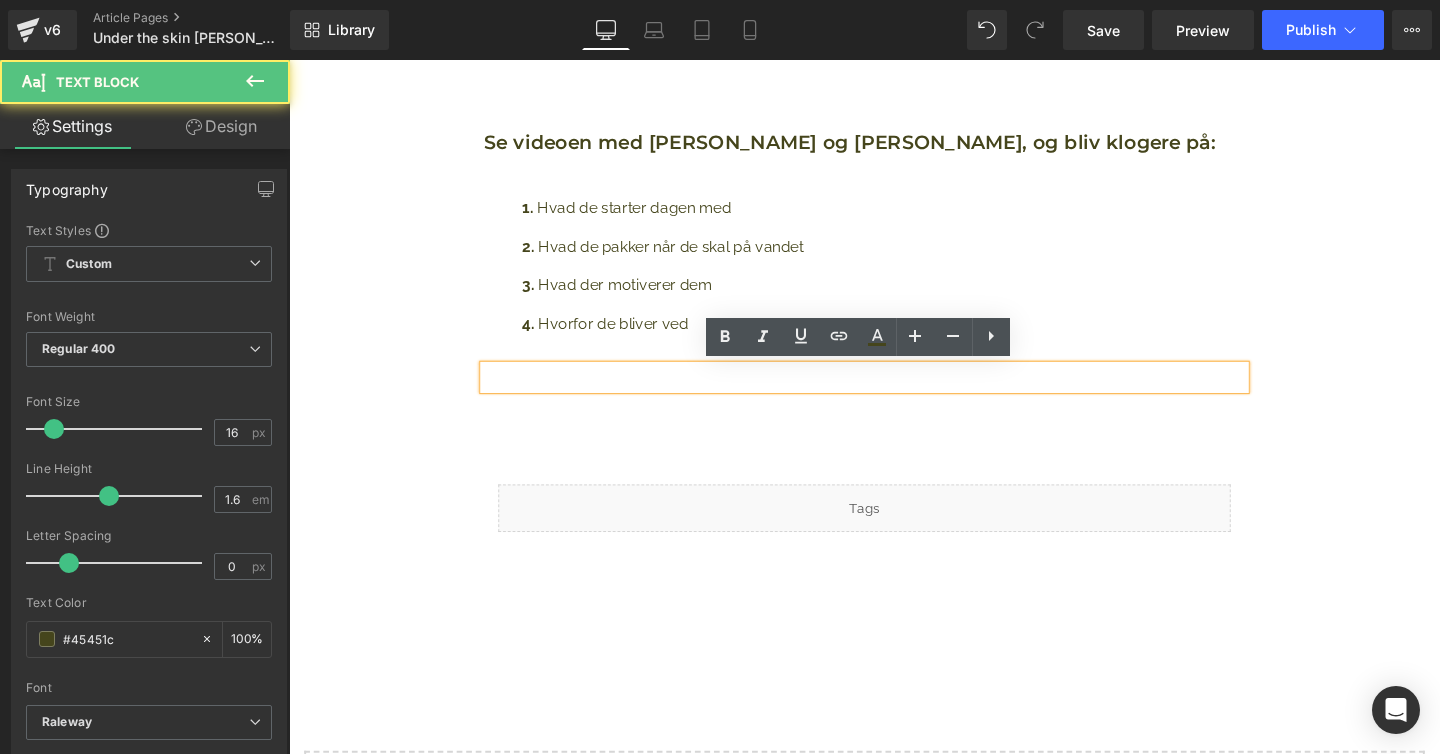 click on "Liquid         Row" at bounding box center [894, 516] 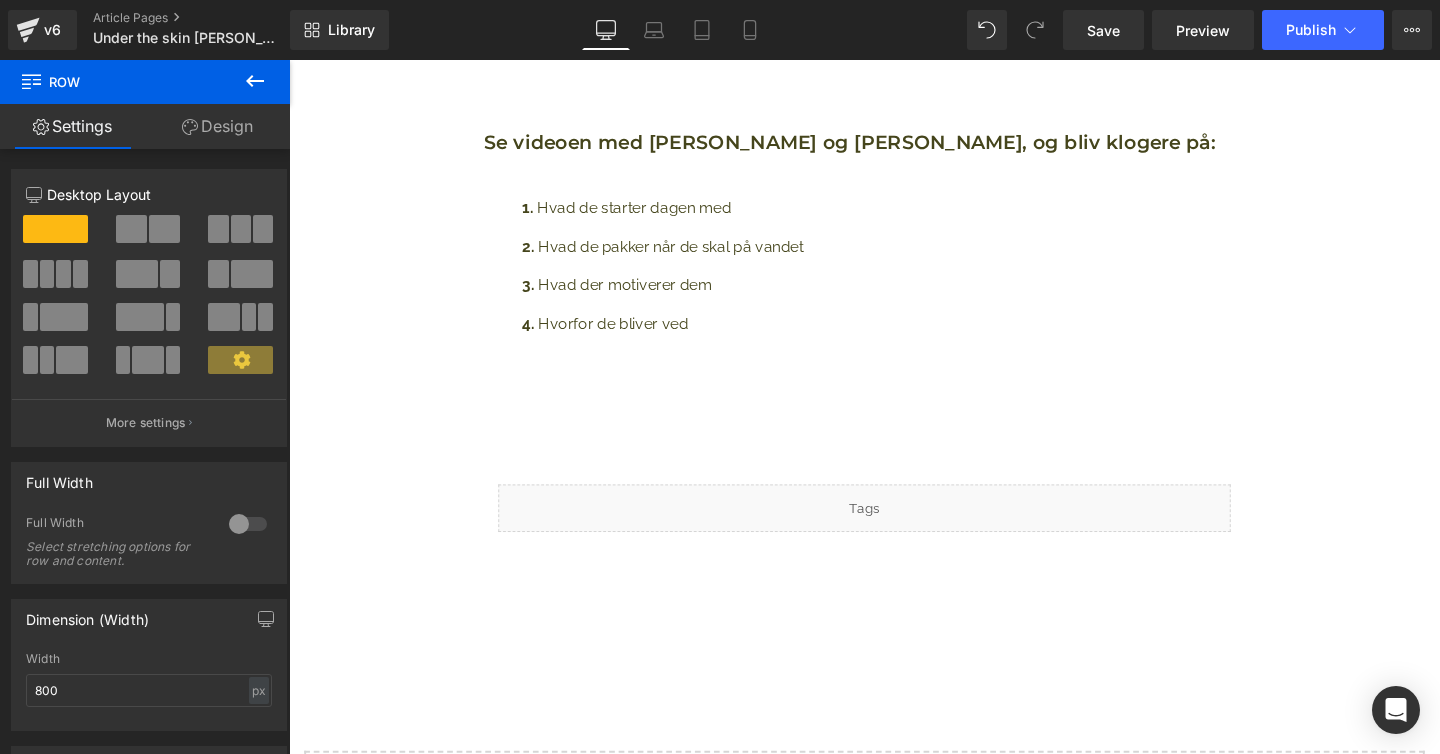 click on "Text Block" at bounding box center [894, 394] 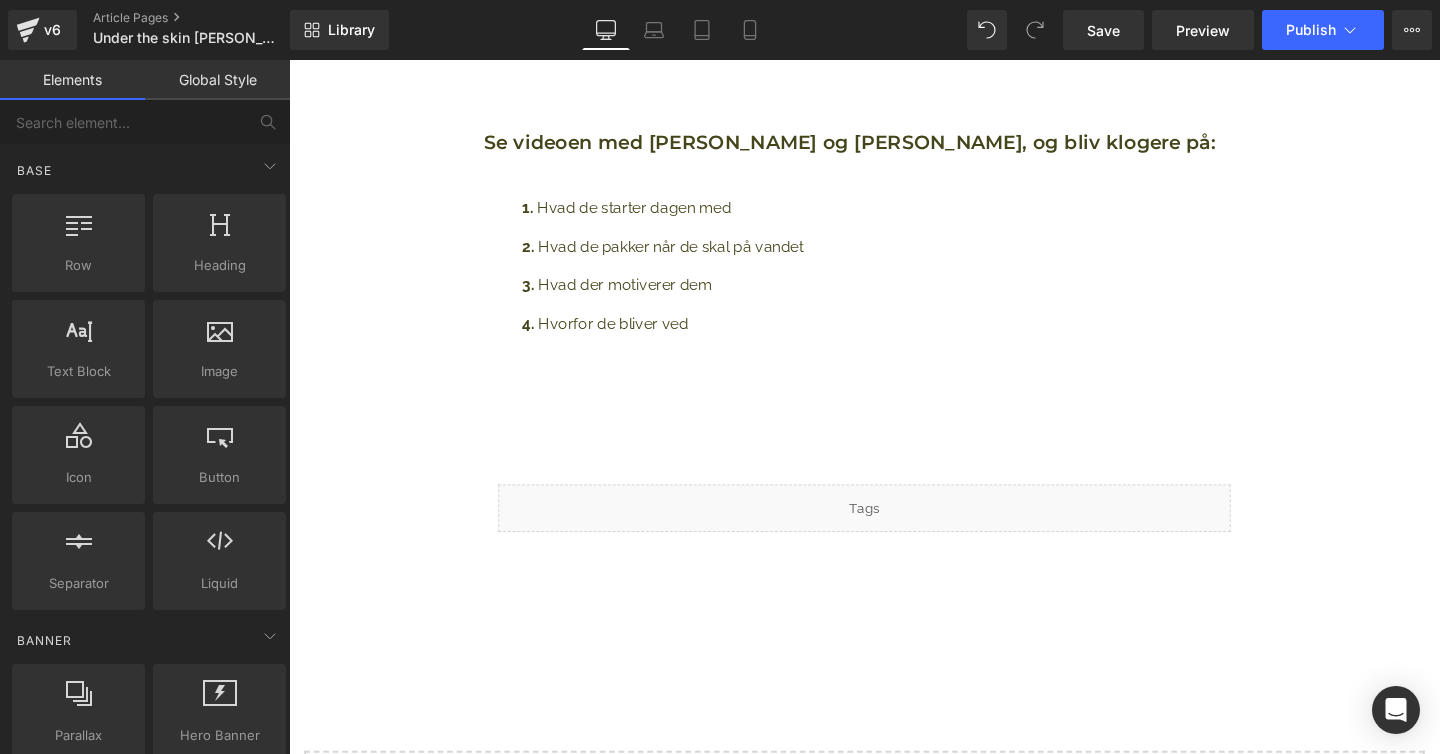 click on "Liquid         Image         Row         Liquid         Under the skin – med [PERSON_NAME] og [PERSON_NAME] Heading         To personer med samme passion for vandsport.  Det er dét, der driver dem.  Se vores seneste mini dokumentar med [PERSON_NAME] og [PERSON_NAME], og få et indblik deres hver dag. Vi garanterer skarpe rutiner og benhård disciplin.  Text Block
Youtube         Se videoen med [PERSON_NAME] og [PERSON_NAME], og bliv klogere på: Heading         Hvad de starter dagen med Hvad de pakker når de skal på vandet Hvad der motiverer dem Hvorfor de bliver ved Text Block         Text Block         Row         Liquid         Row
Select your layout" at bounding box center (894, -134) 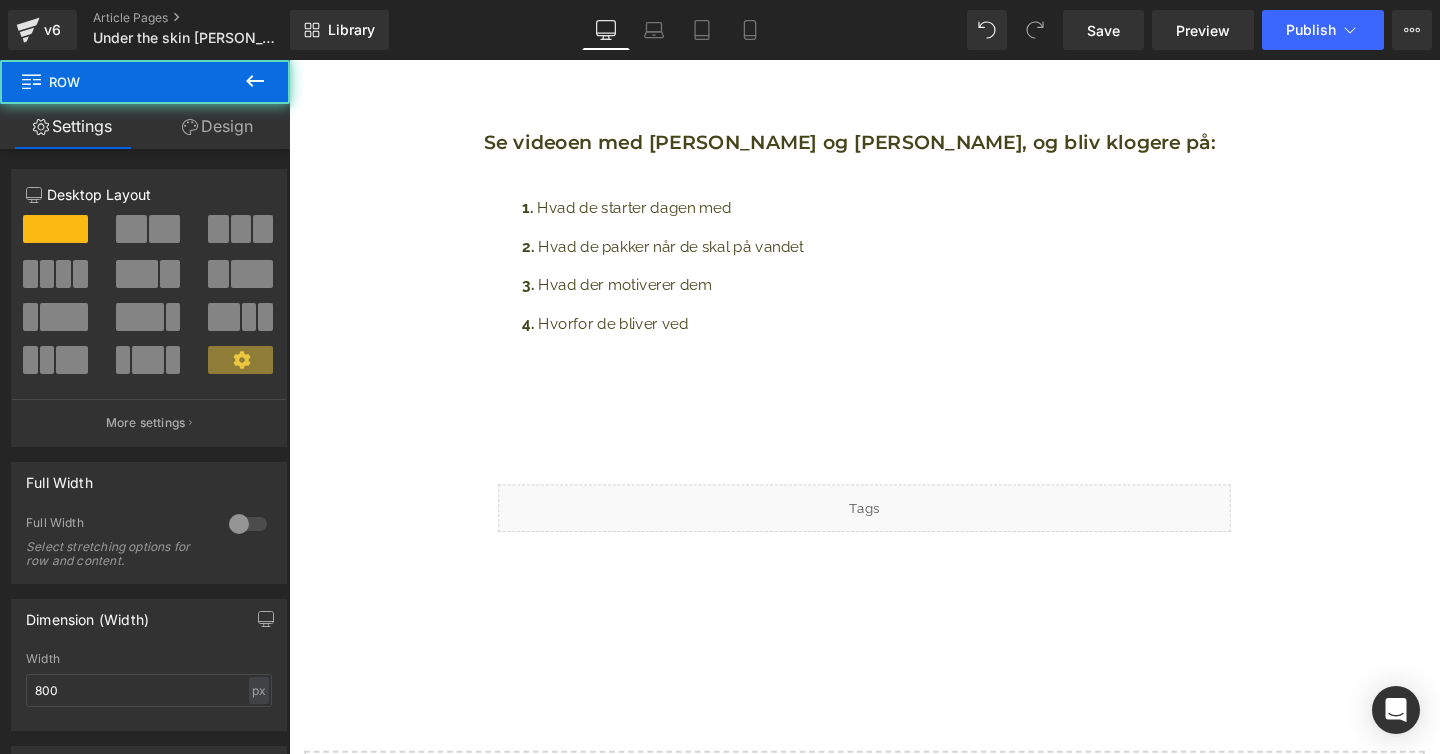 click on "Liquid         Image         Row         Liquid         Under the skin – med [PERSON_NAME] og [PERSON_NAME] Heading         To personer med samme passion for vandsport.  Det er dét, der driver dem.  Se vores seneste mini dokumentar med [PERSON_NAME] og [PERSON_NAME], og få et indblik deres hver dag. Vi garanterer skarpe rutiner og benhård disciplin.  Text Block
Youtube         Se videoen med [PERSON_NAME] og [PERSON_NAME], og bliv klogere på: Heading         Hvad de starter dagen med Hvad de pakker når de skal på vandet Hvad der motiverer dem Hvorfor de bliver ved Text Block         Text Block         Row         Liquid         Row
Select your layout" at bounding box center [894, -134] 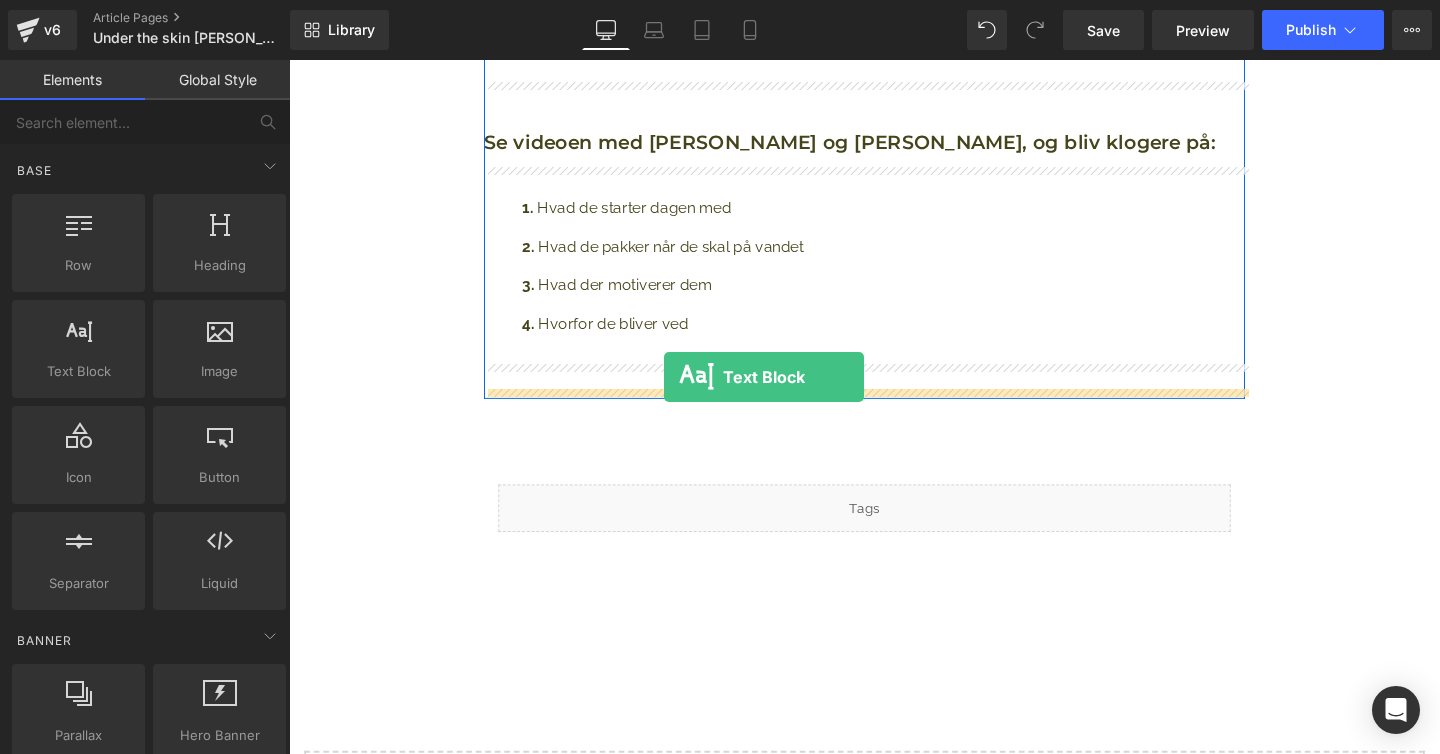 drag, startPoint x: 375, startPoint y: 399, endPoint x: 683, endPoint y: 394, distance: 308.0406 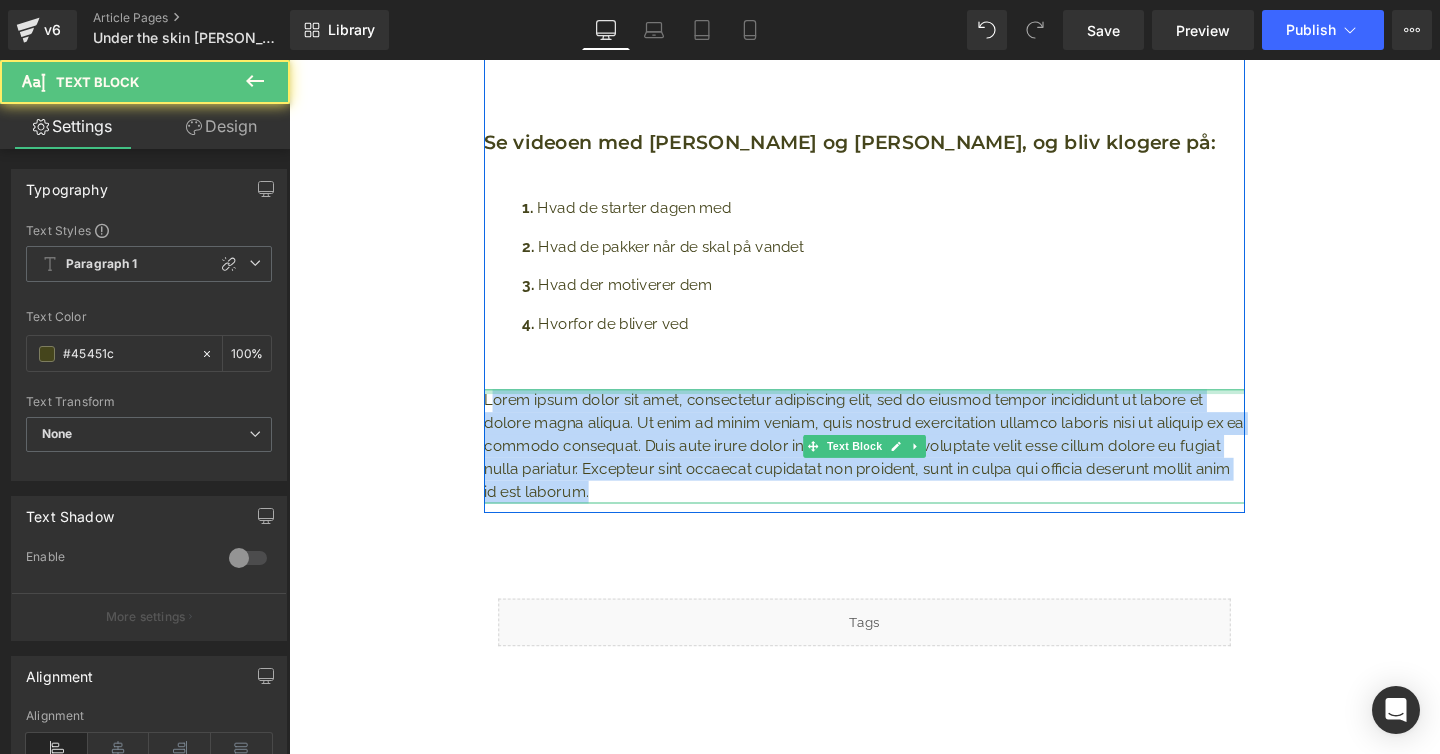 drag, startPoint x: 632, startPoint y: 515, endPoint x: 505, endPoint y: 409, distance: 165.42369 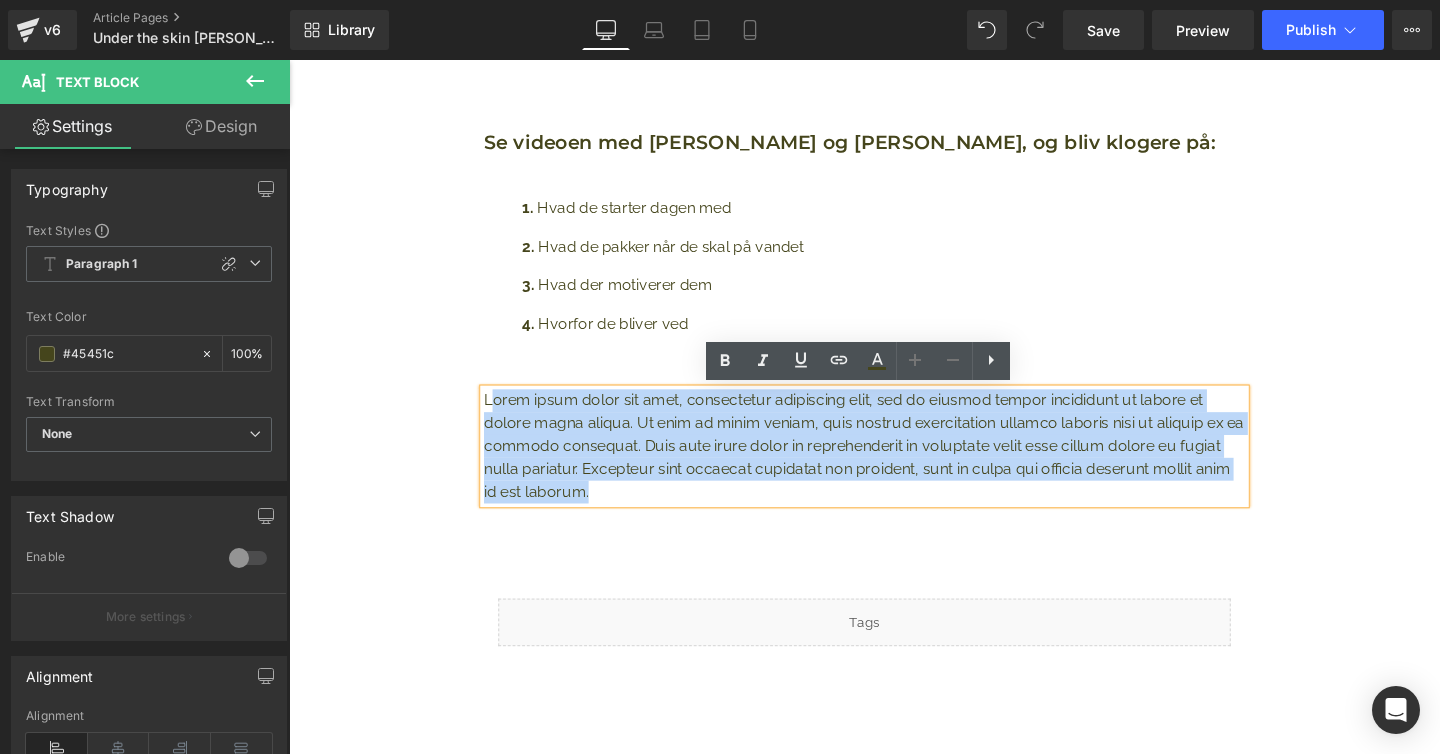 type 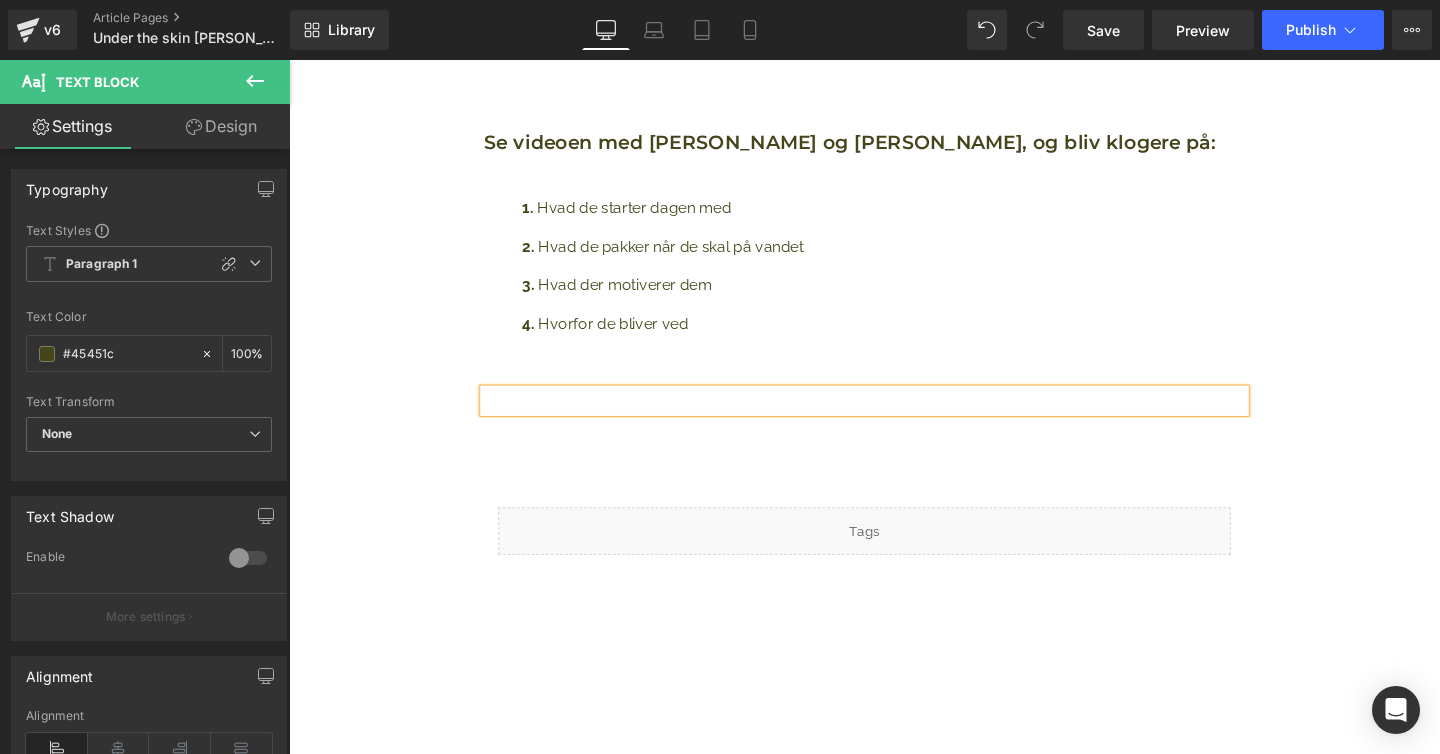 click on "Liquid         Image         Row         Liquid         Under the skin – med [PERSON_NAME] og [PERSON_NAME] Heading         To personer med samme passion for vandsport.  Det er dét, der driver dem.  Se vores seneste mini dokumentar med [PERSON_NAME] og [PERSON_NAME], og få et indblik deres hver dag. Vi garanterer skarpe rutiner og benhård disciplin.  Text Block
Youtube         Se videoen med [PERSON_NAME] og [PERSON_NAME], og bliv klogere på: Heading         Hvad de starter dagen med Hvad de pakker når de skal på vandet Hvad der motiverer dem Hvorfor de bliver ved Text Block         Text Block
Text Block         Row         Liquid         Row
Select your layout" at bounding box center [894, -122] 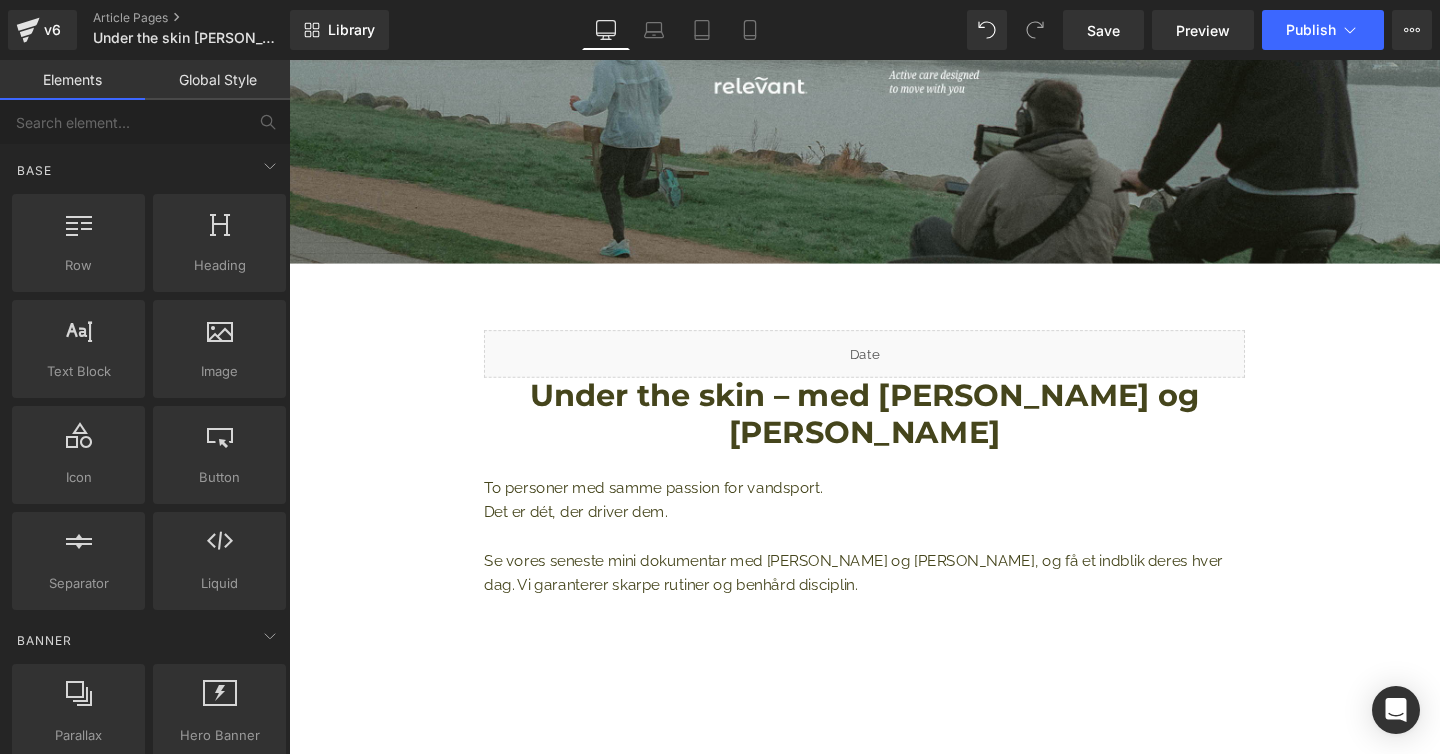 scroll, scrollTop: 303, scrollLeft: 0, axis: vertical 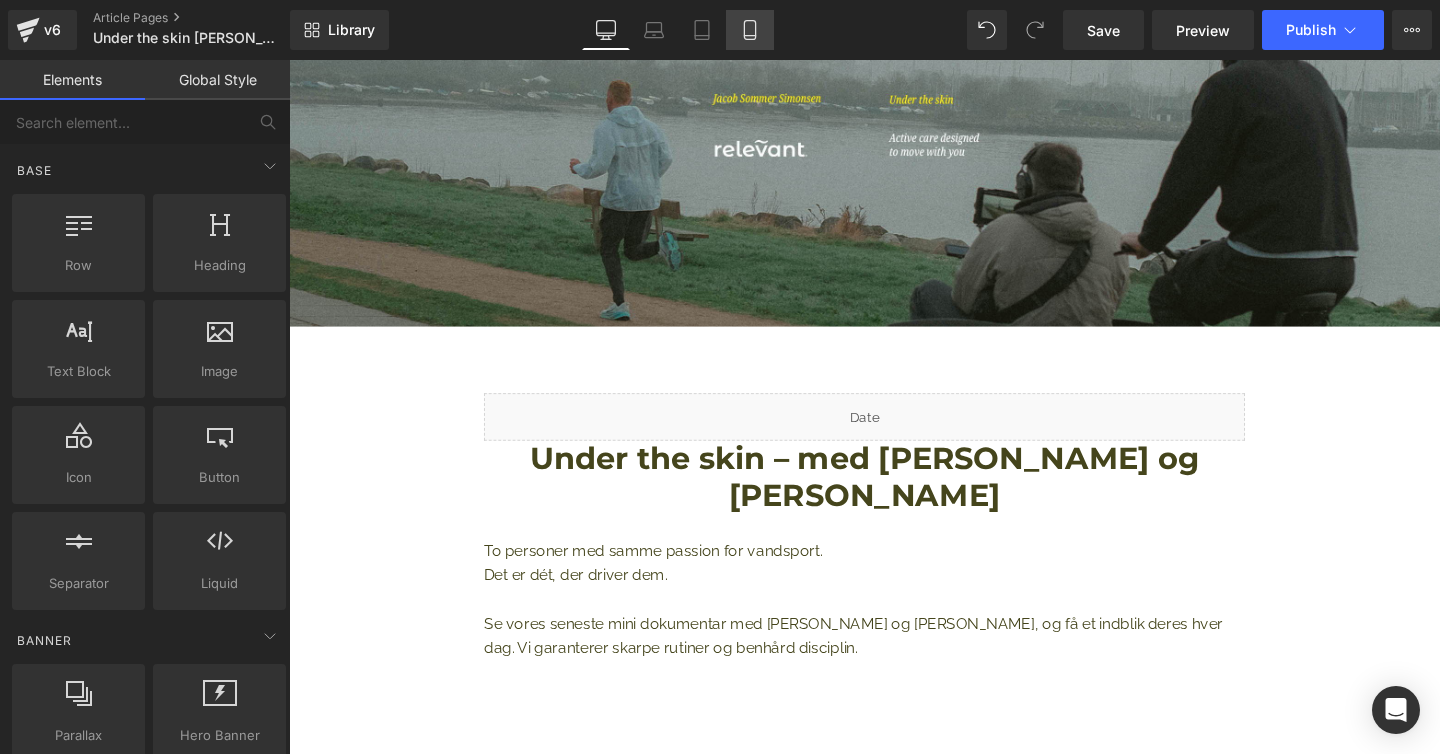click 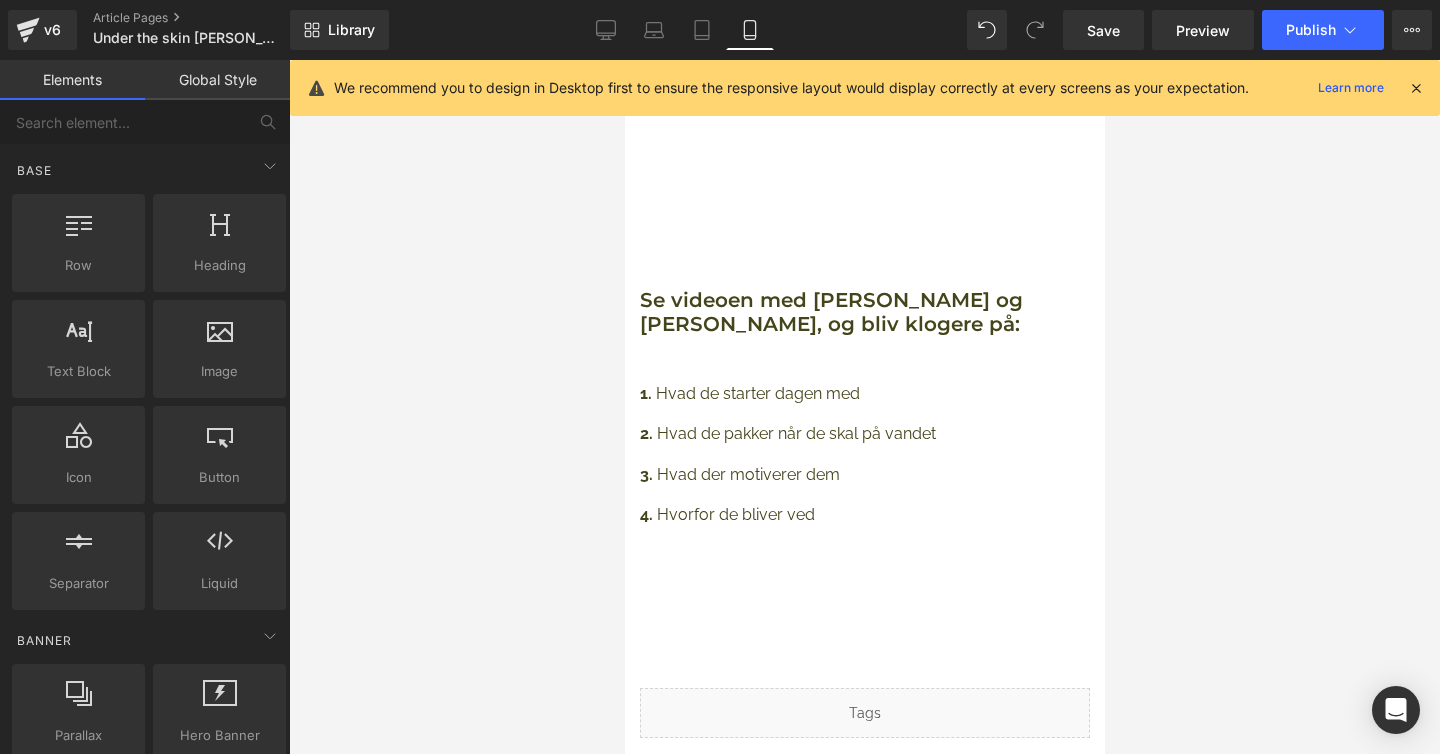 scroll, scrollTop: 0, scrollLeft: 0, axis: both 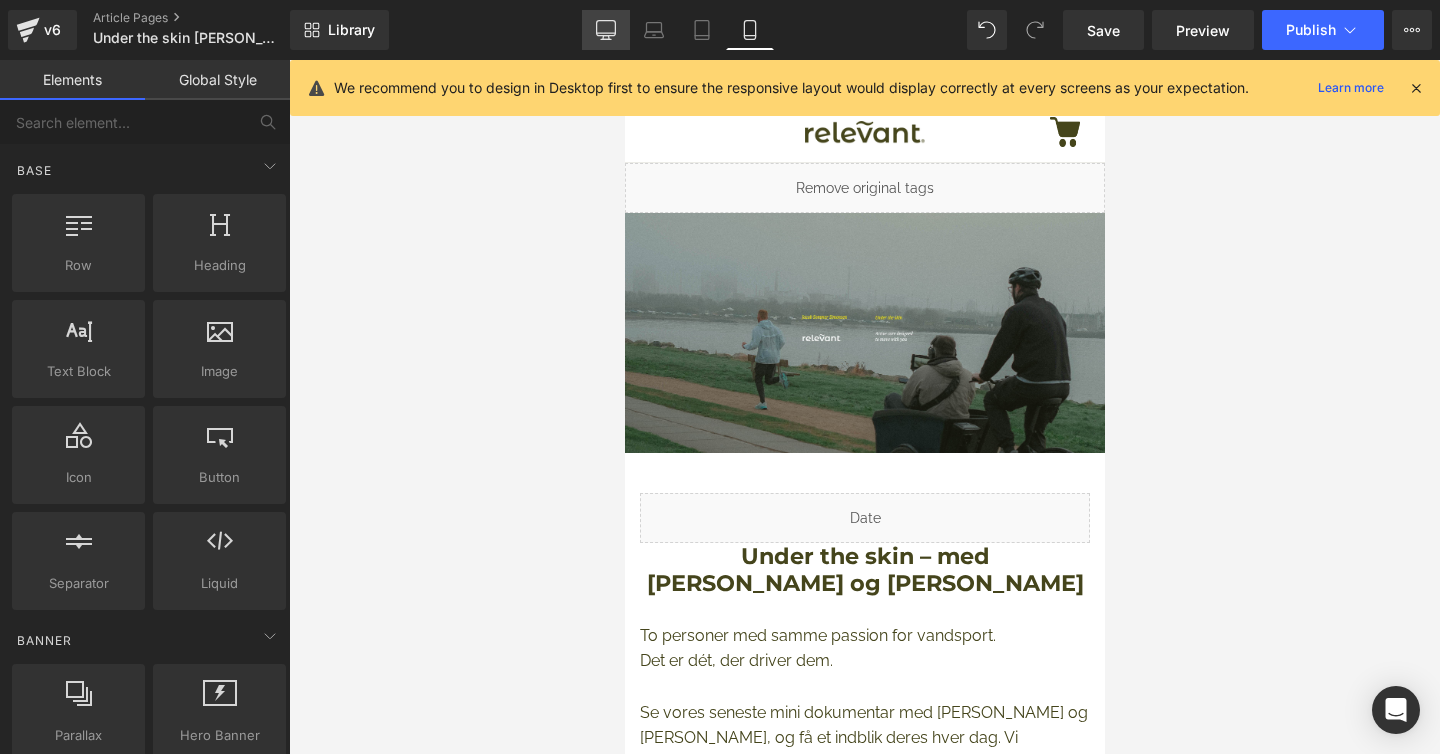 click 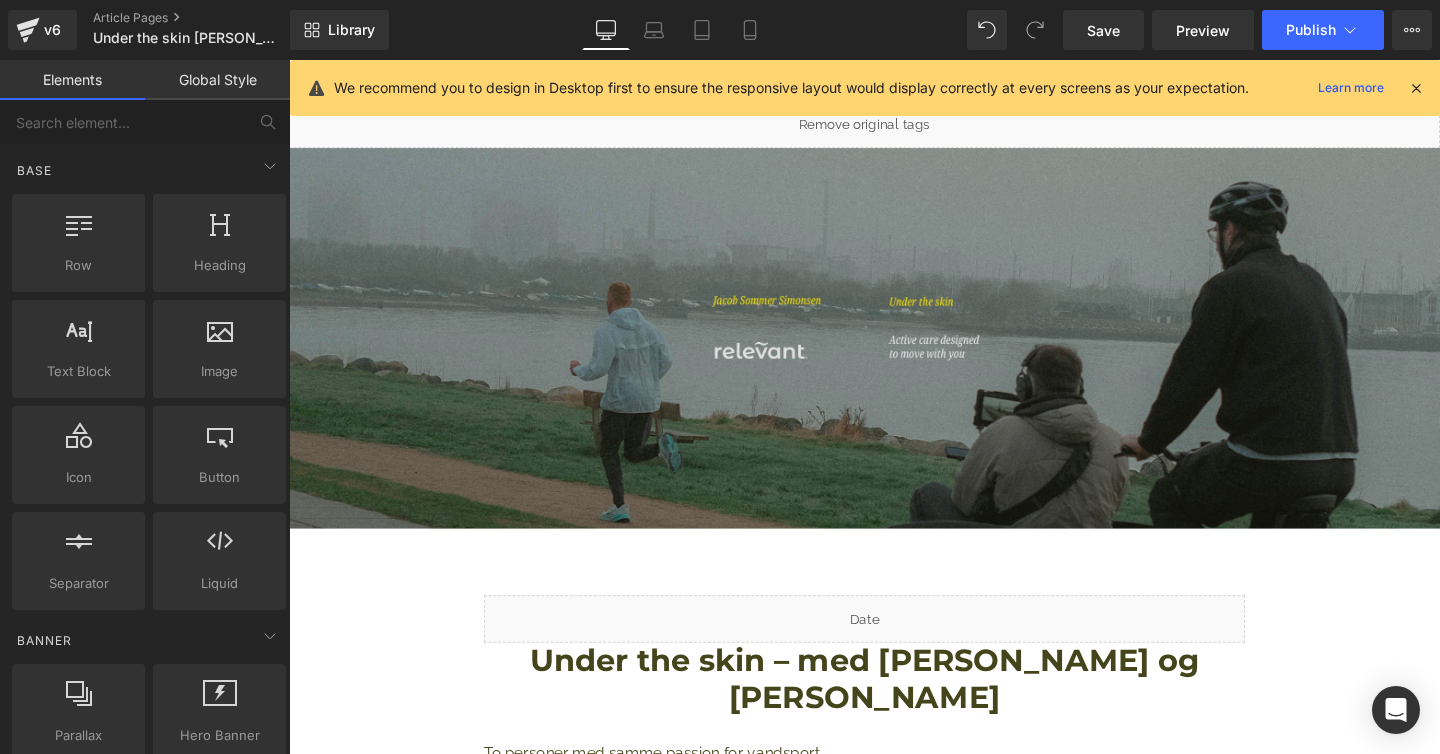 scroll, scrollTop: 61, scrollLeft: 0, axis: vertical 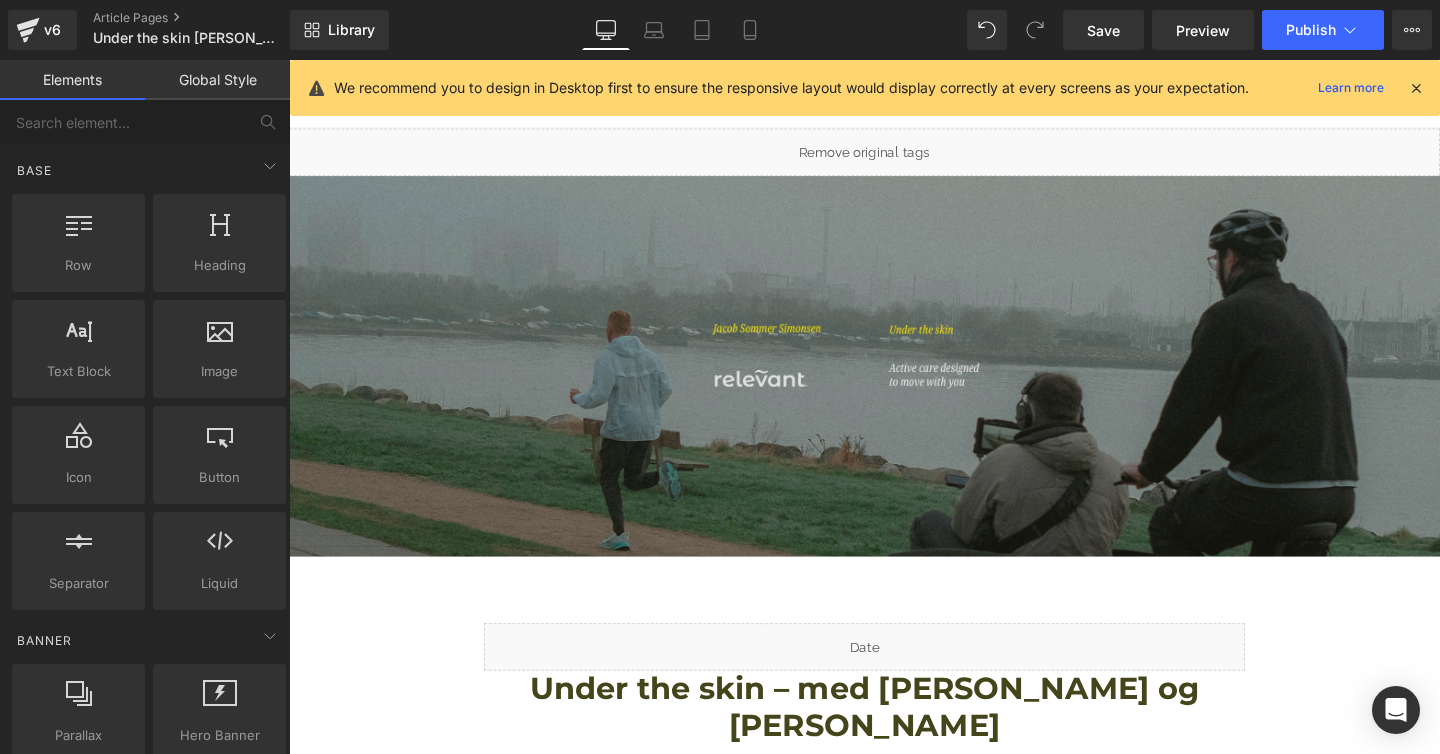click at bounding box center (894, 382) 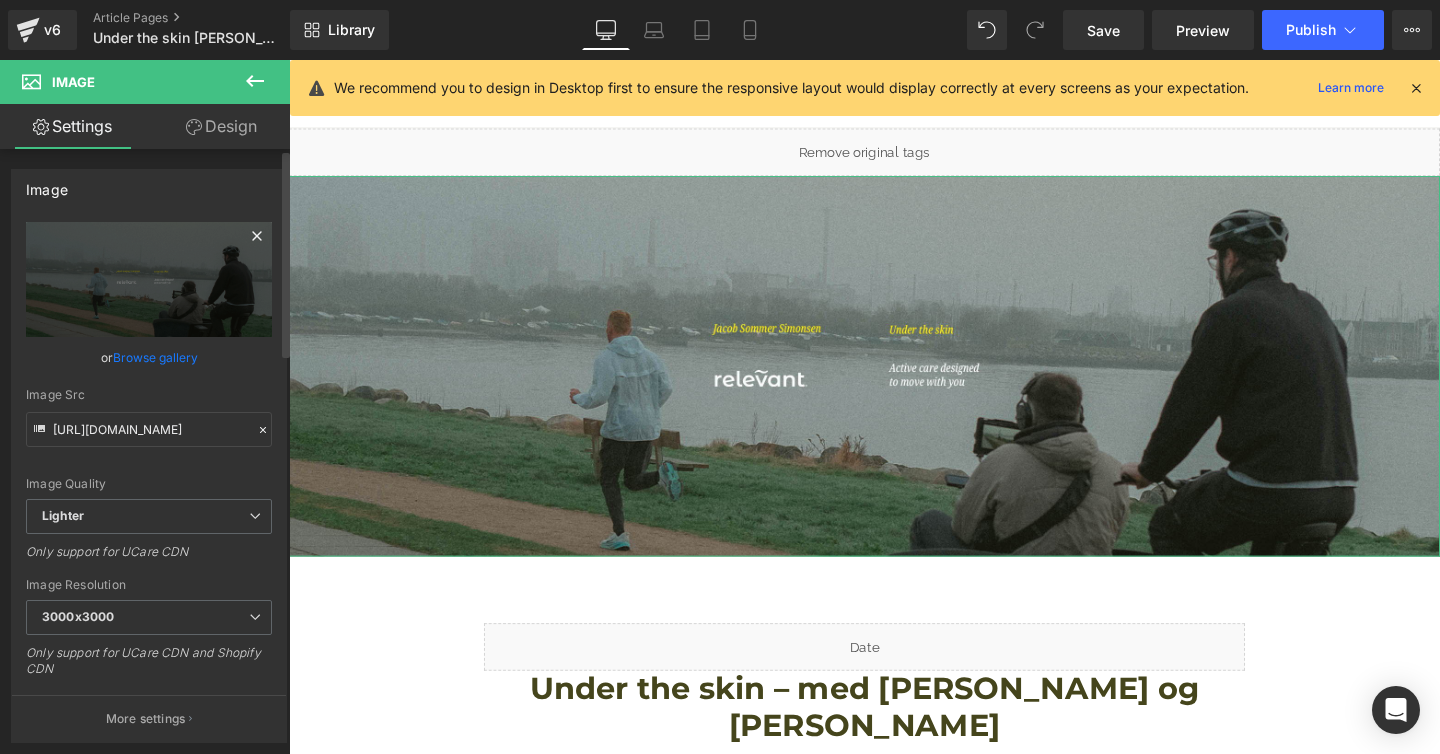 click 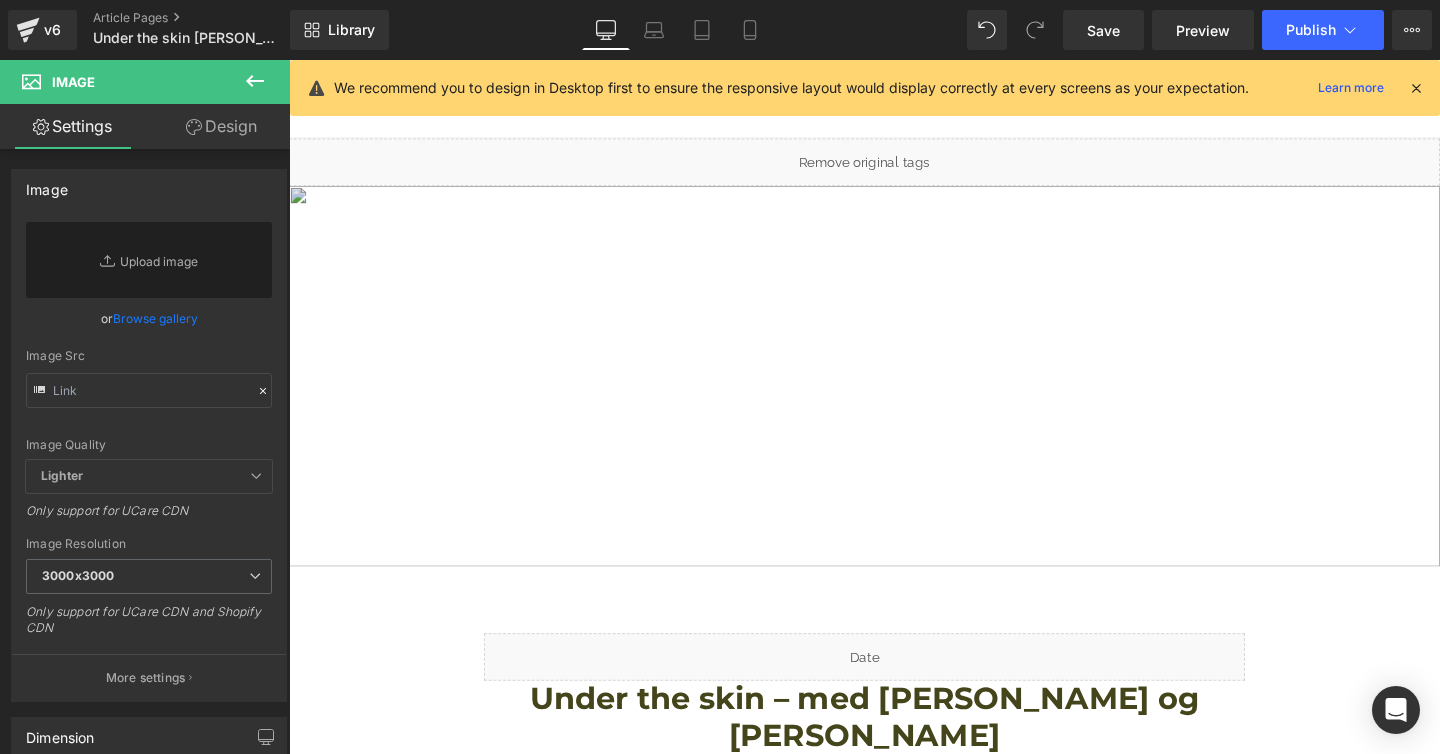 scroll, scrollTop: 0, scrollLeft: 0, axis: both 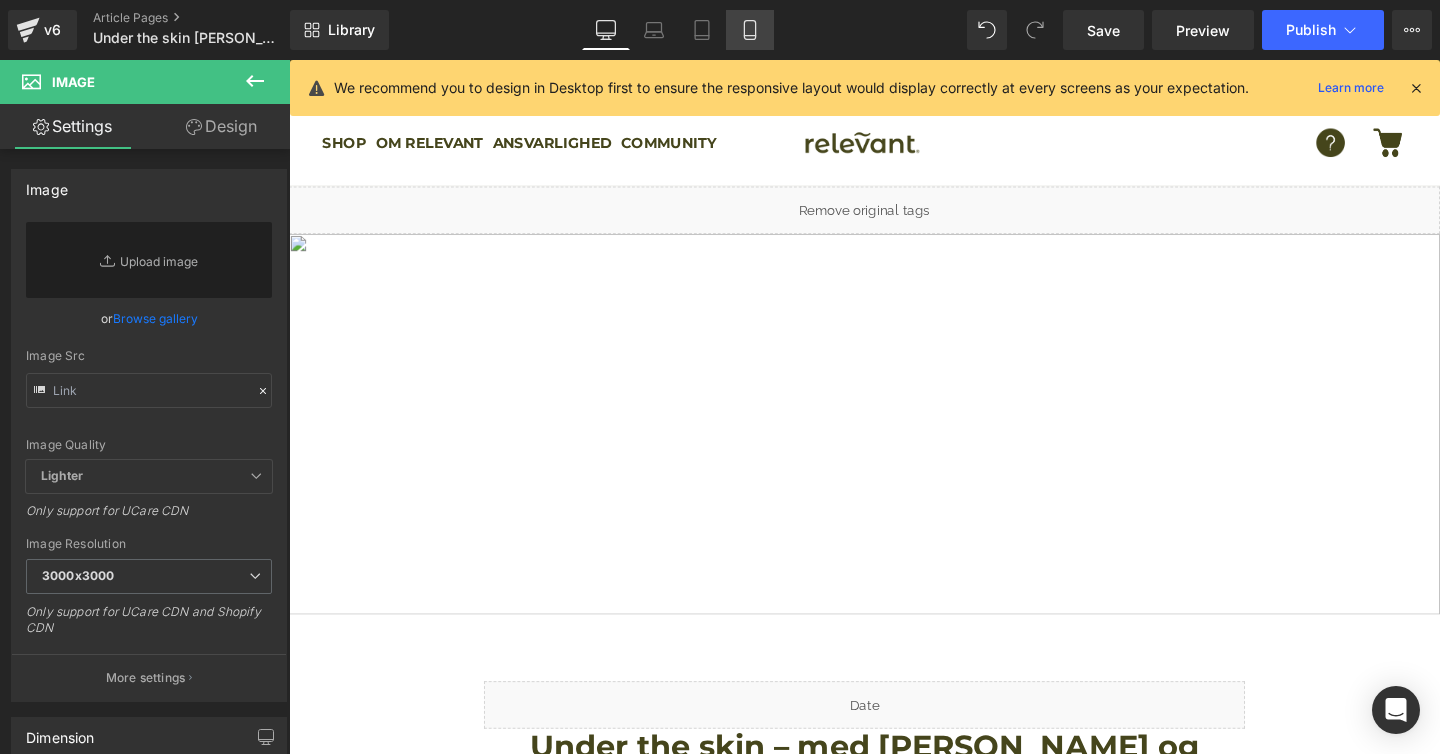 click on "Mobile" at bounding box center [750, 30] 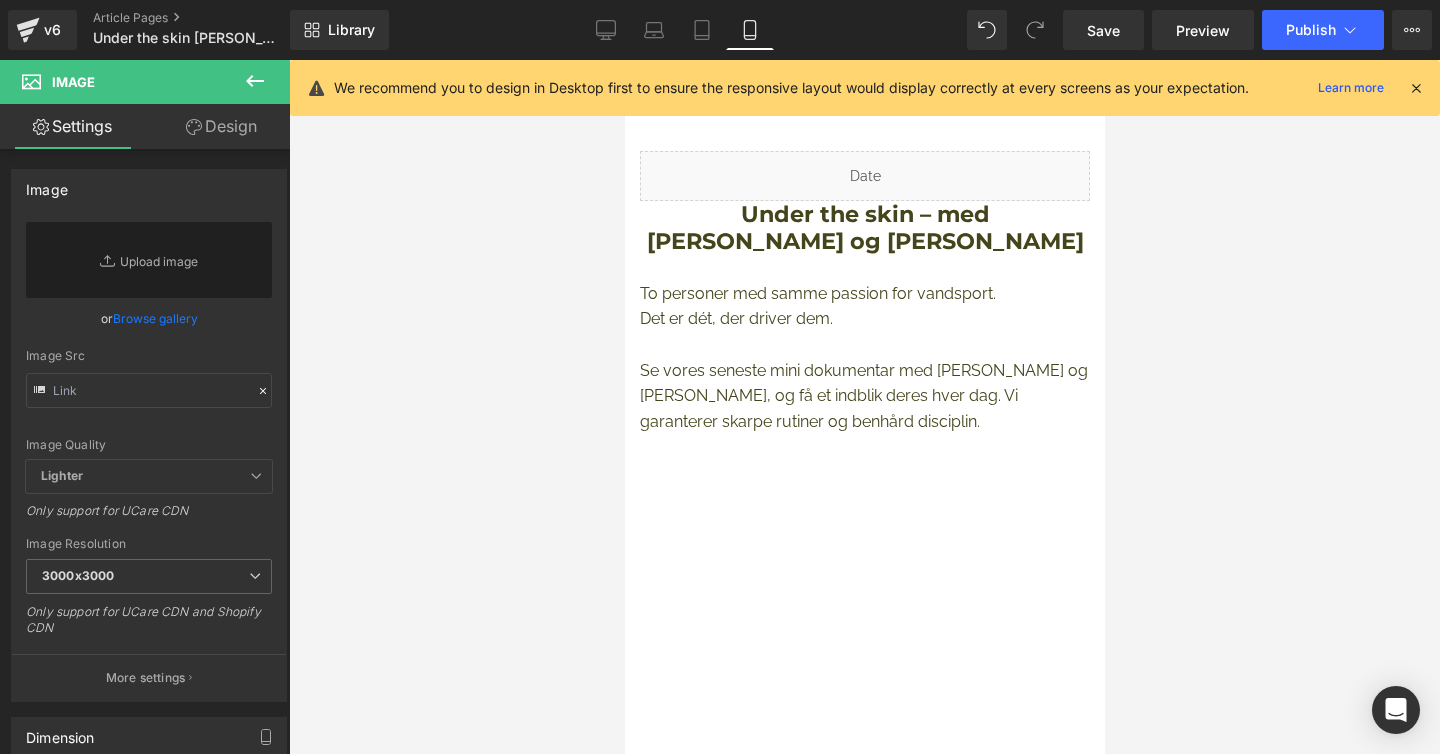 scroll, scrollTop: 0, scrollLeft: 0, axis: both 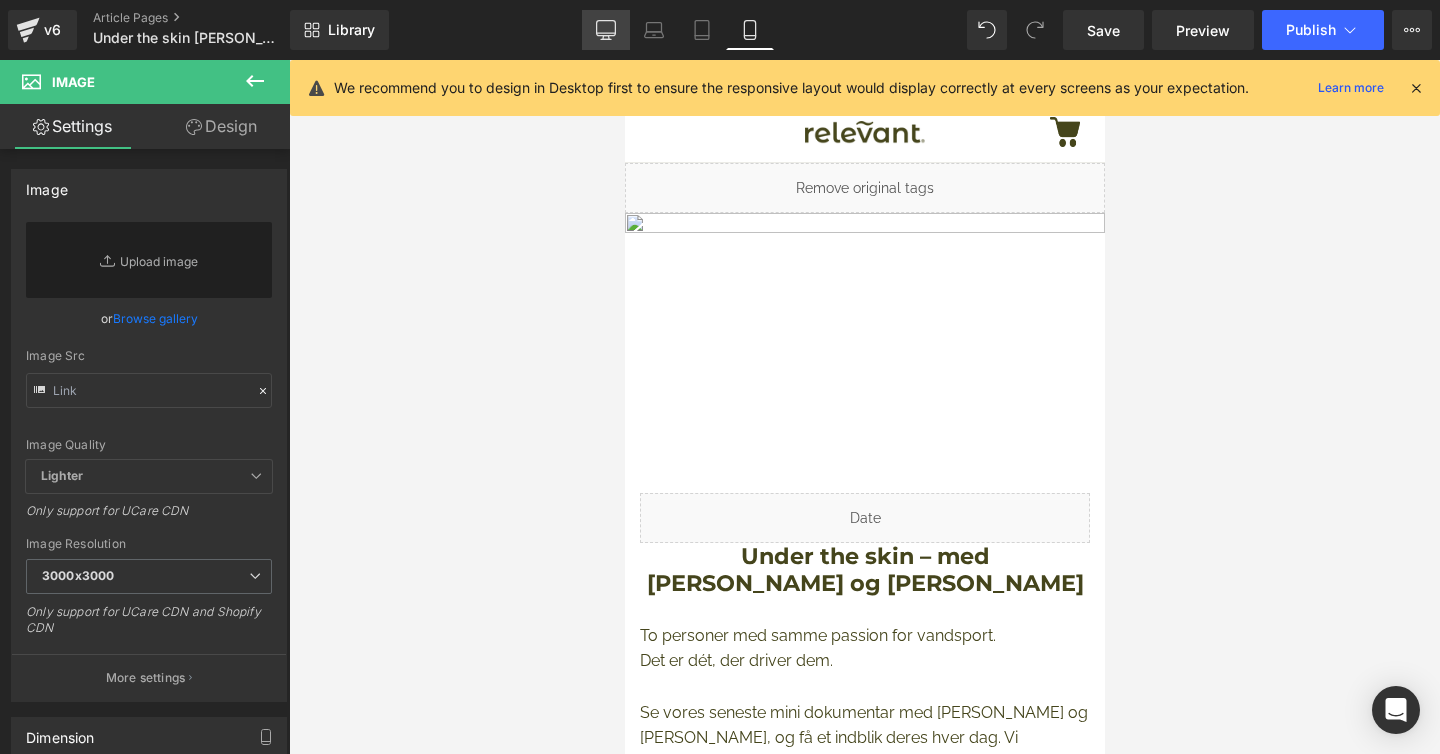 click 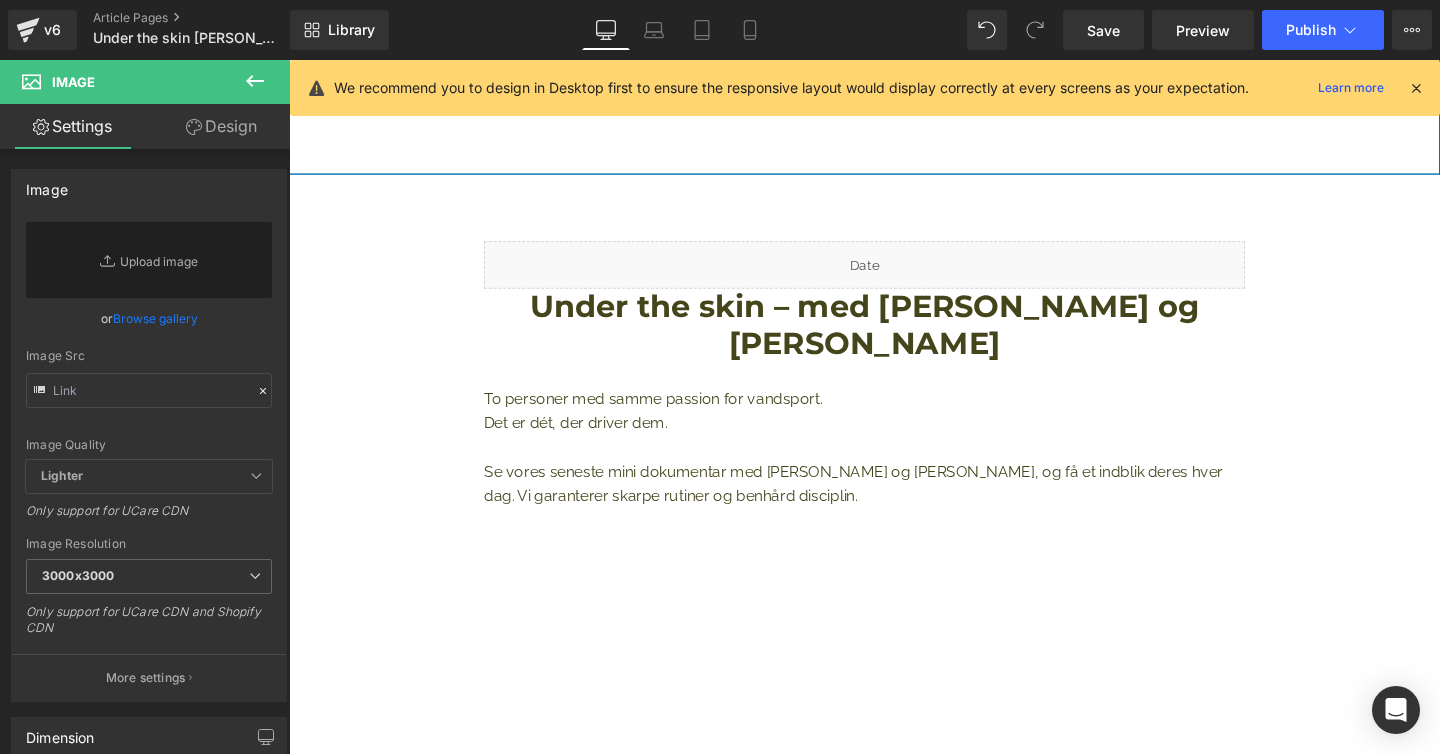 scroll, scrollTop: 481, scrollLeft: 0, axis: vertical 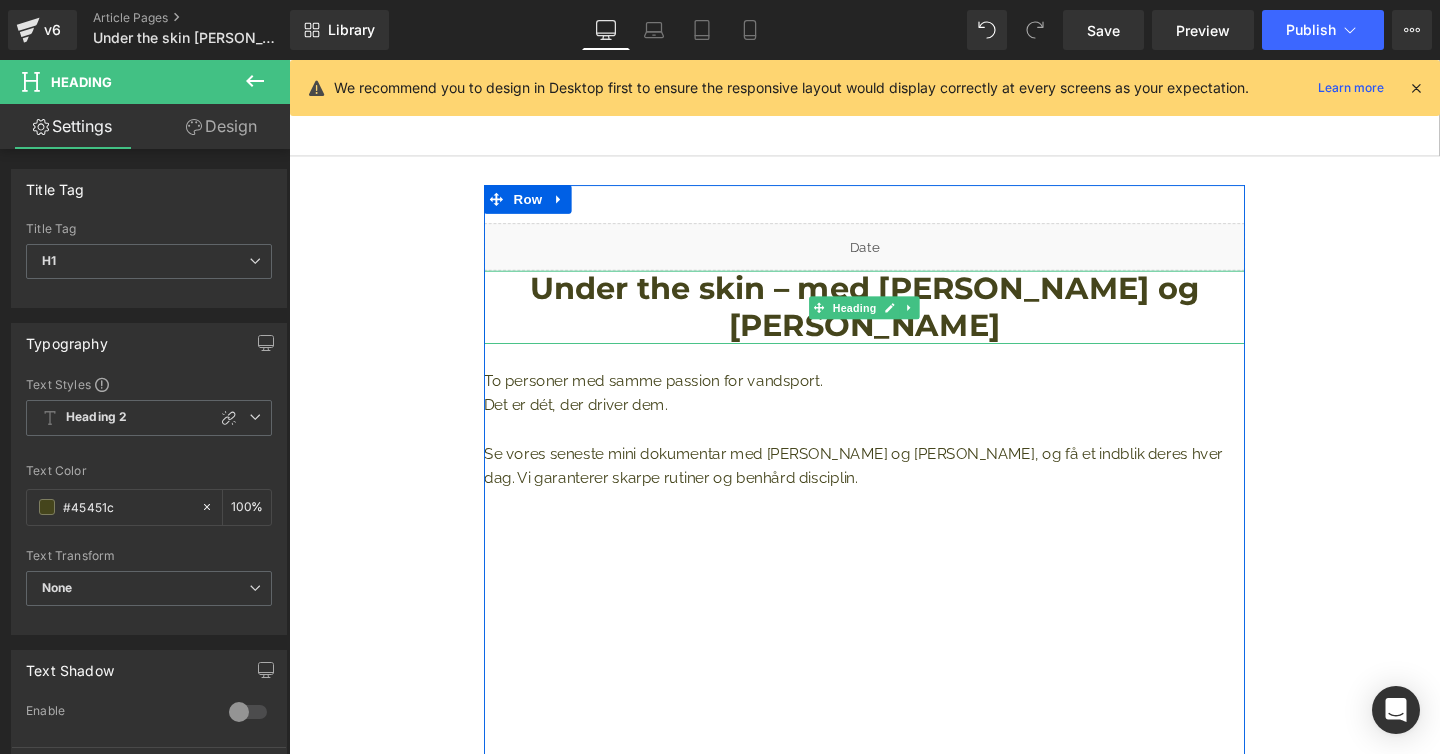 drag, startPoint x: 1055, startPoint y: 342, endPoint x: 921, endPoint y: 303, distance: 139.56003 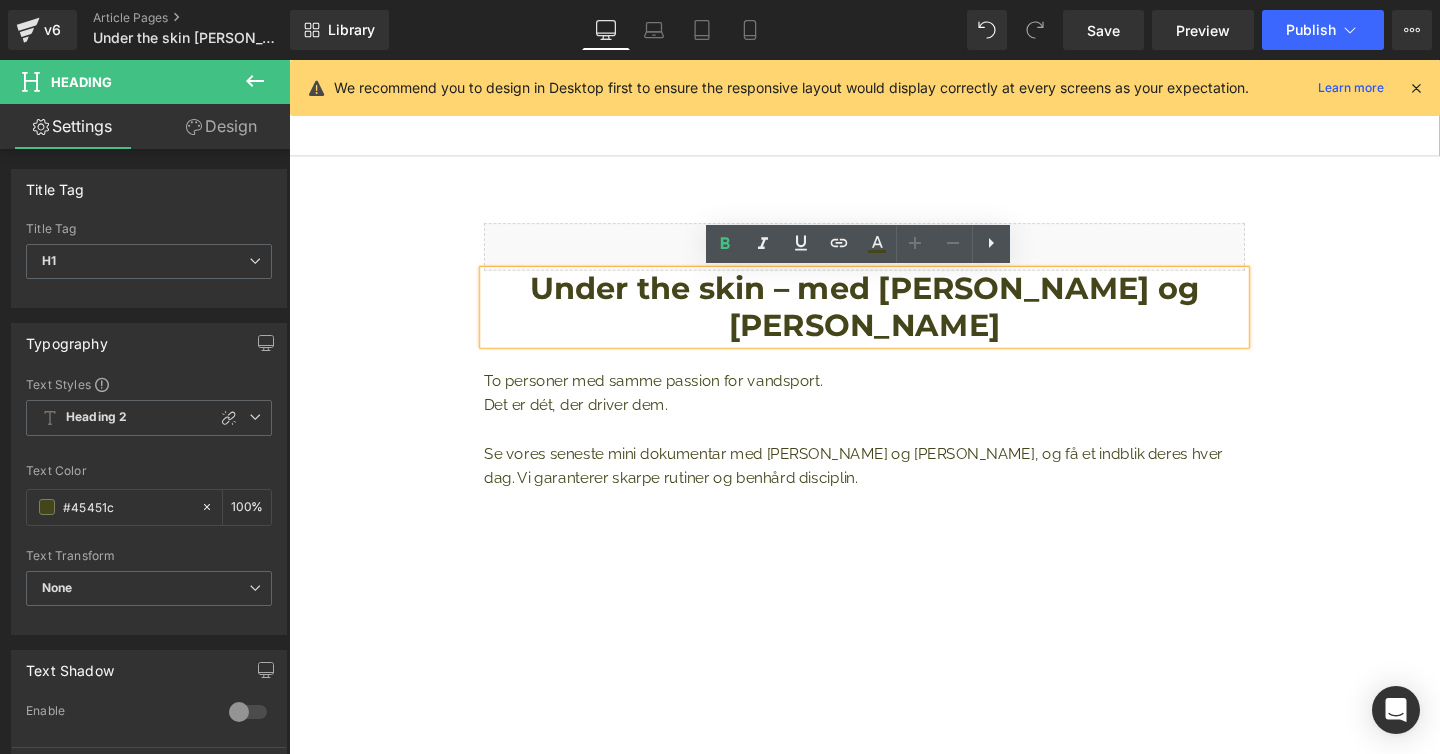 copy on "[PERSON_NAME] og [PERSON_NAME]" 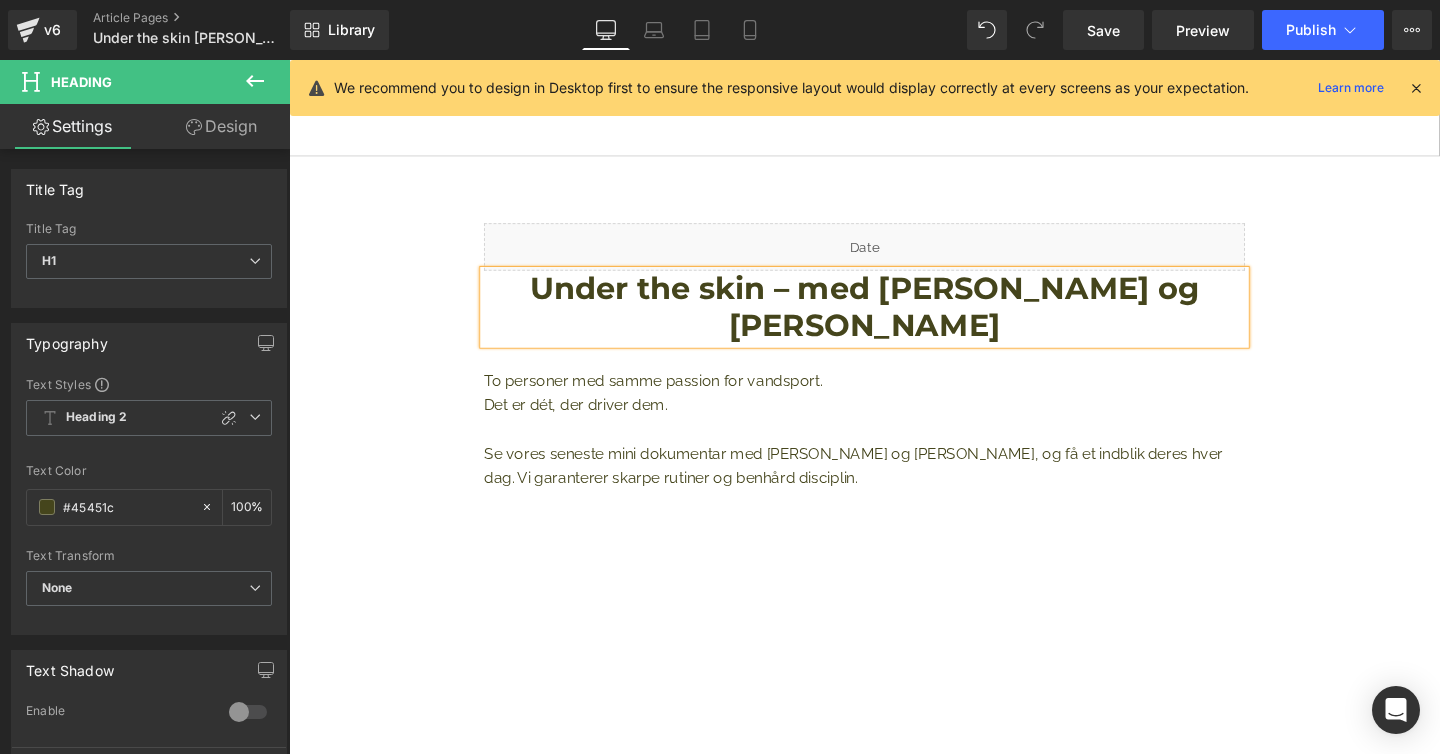 click on "Liquid         Image         Row         Liquid         Under the skin – med [PERSON_NAME] og [PERSON_NAME] Heading         To personer med samme passion for vandsport.  Det er dét, der driver dem.  Se vores seneste mini dokumentar med [PERSON_NAME] og [PERSON_NAME], og få et indblik deres hver dag. Vi garanterer skarpe rutiner og benhård disciplin.  Text Block
Youtube         Se videoen med [PERSON_NAME] og [PERSON_NAME], og bliv klogere på: Heading         Hvad de starter dagen med Hvad de pakker når de skal på vandet Hvad der motiverer dem Hvorfor de bliver ved Text Block         Text Block
Text Block         Row         Liquid         Row
Select your layout" at bounding box center (894, 808) 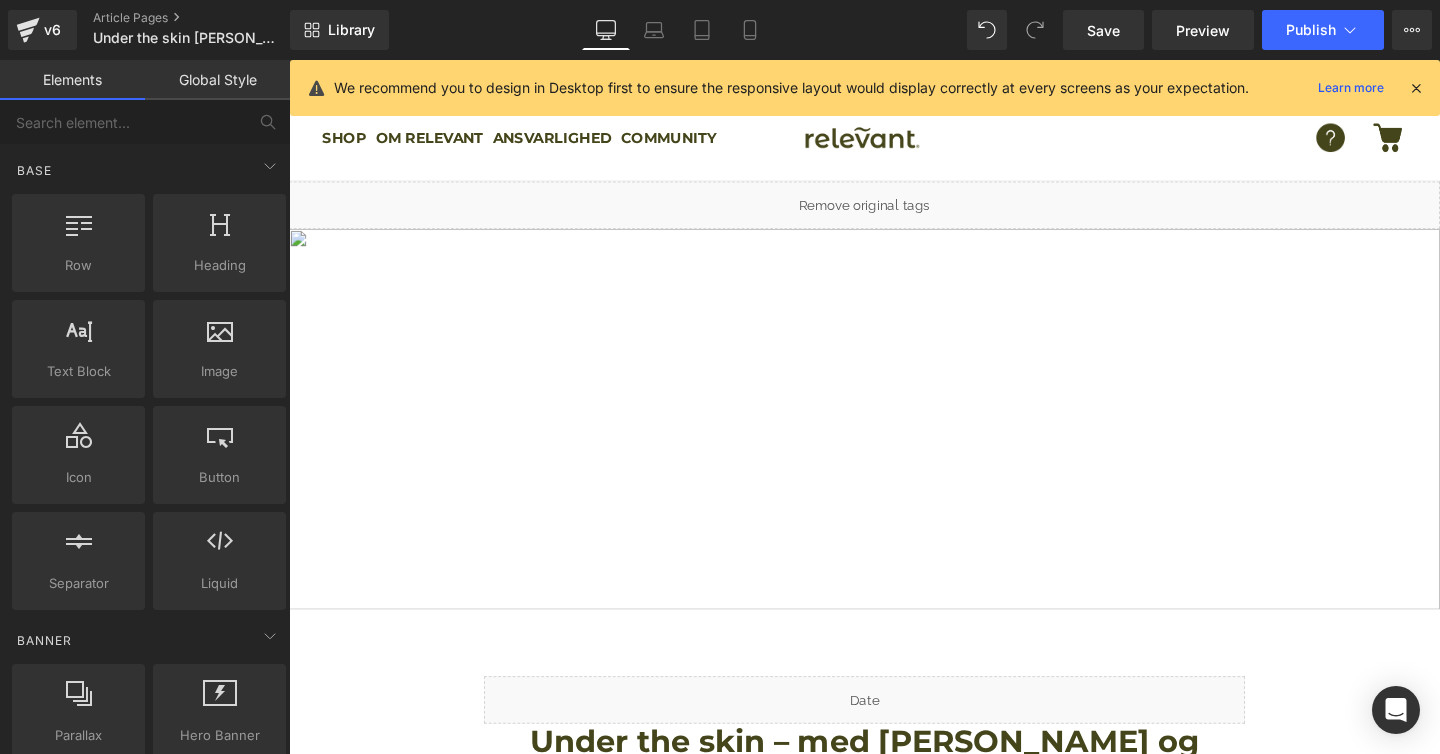 scroll, scrollTop: 0, scrollLeft: 0, axis: both 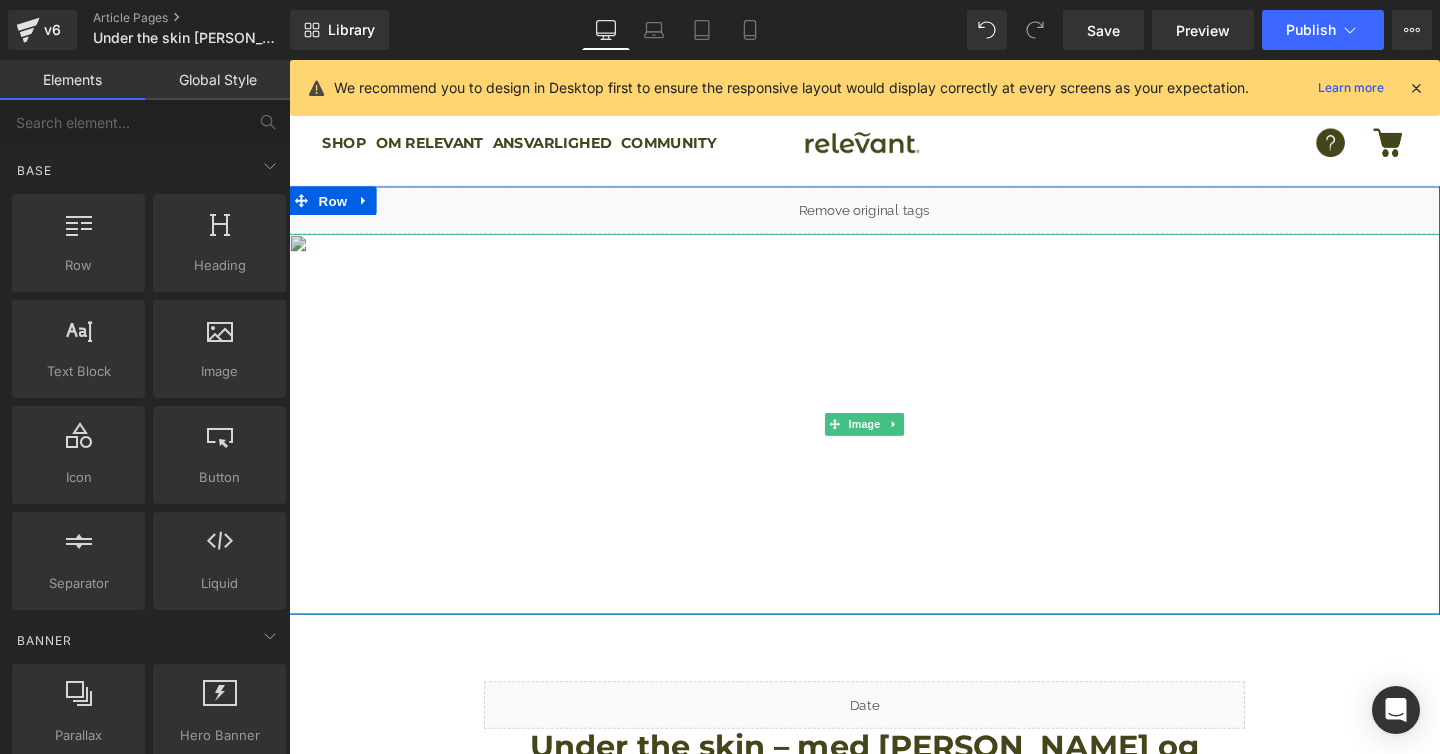 click at bounding box center [894, 443] 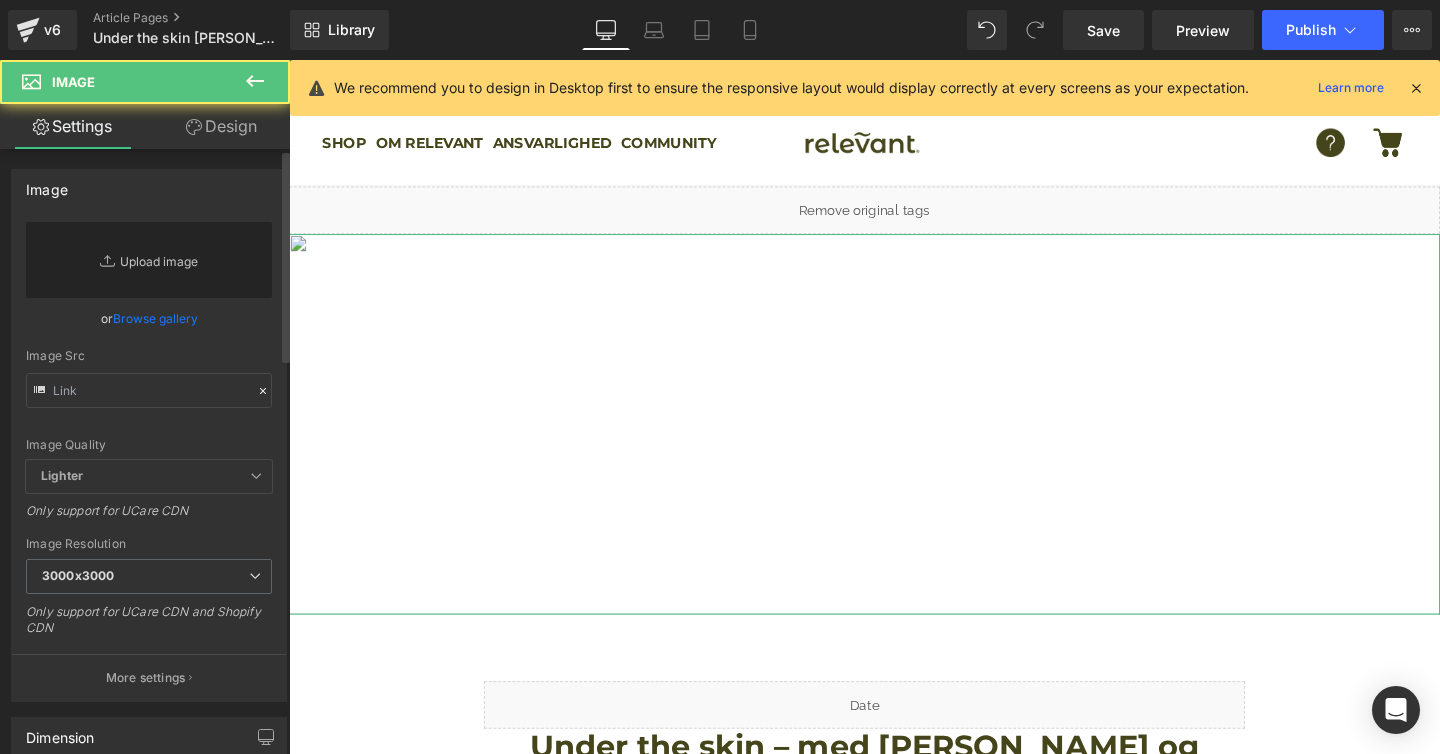 click on "Replace Image" at bounding box center [149, 260] 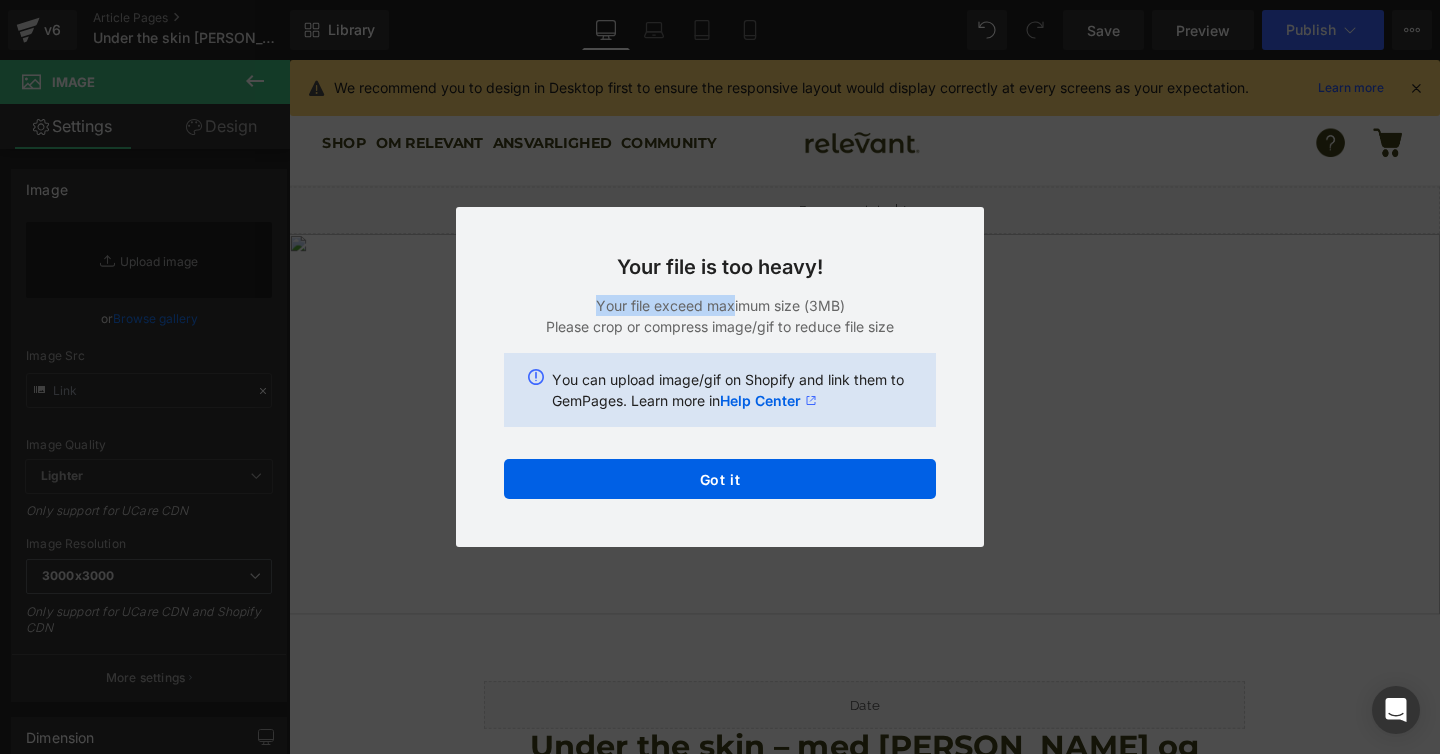 drag, startPoint x: 593, startPoint y: 300, endPoint x: 737, endPoint y: 310, distance: 144.3468 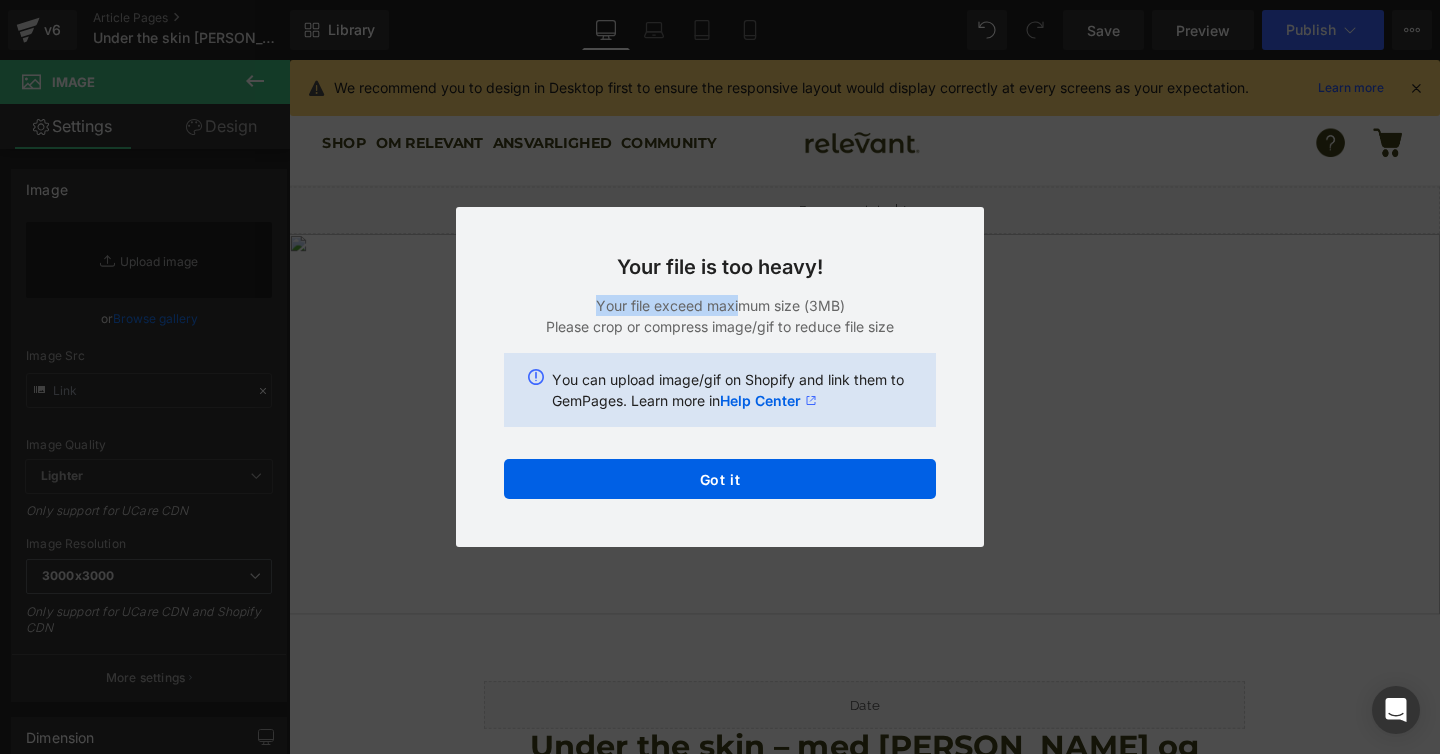 click on "Your file exceed maximum size (3MB)" at bounding box center [720, 305] 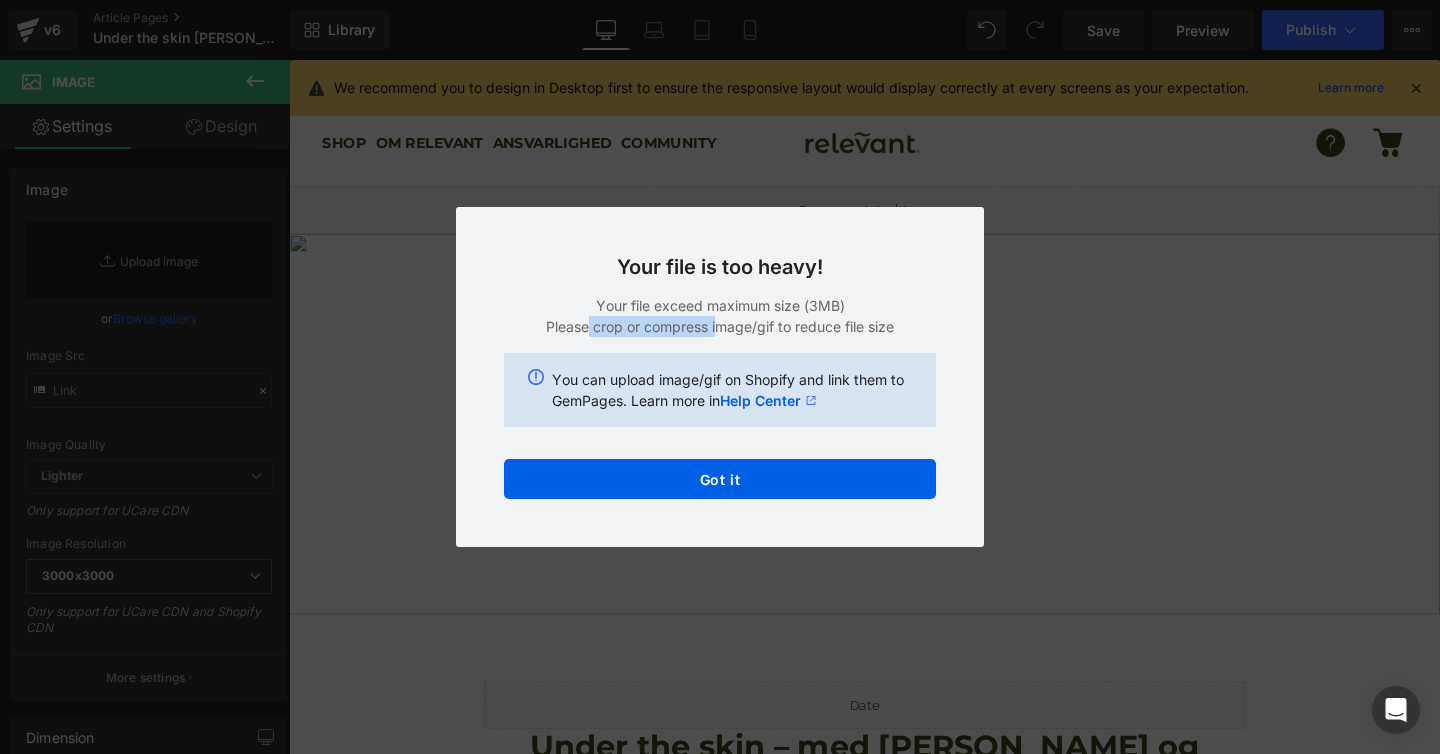 drag, startPoint x: 588, startPoint y: 329, endPoint x: 728, endPoint y: 329, distance: 140 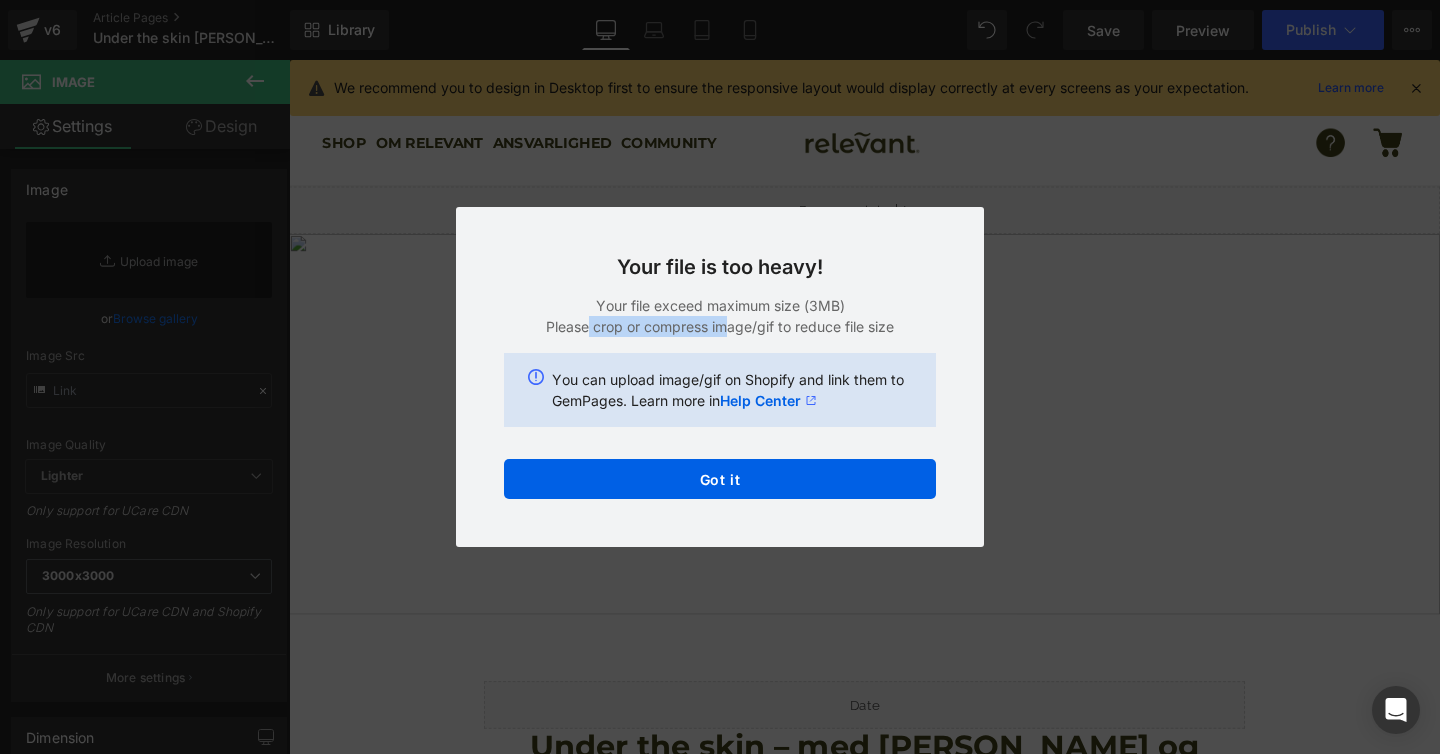 click on "Please crop or compress image/gif to reduce file size" at bounding box center (720, 326) 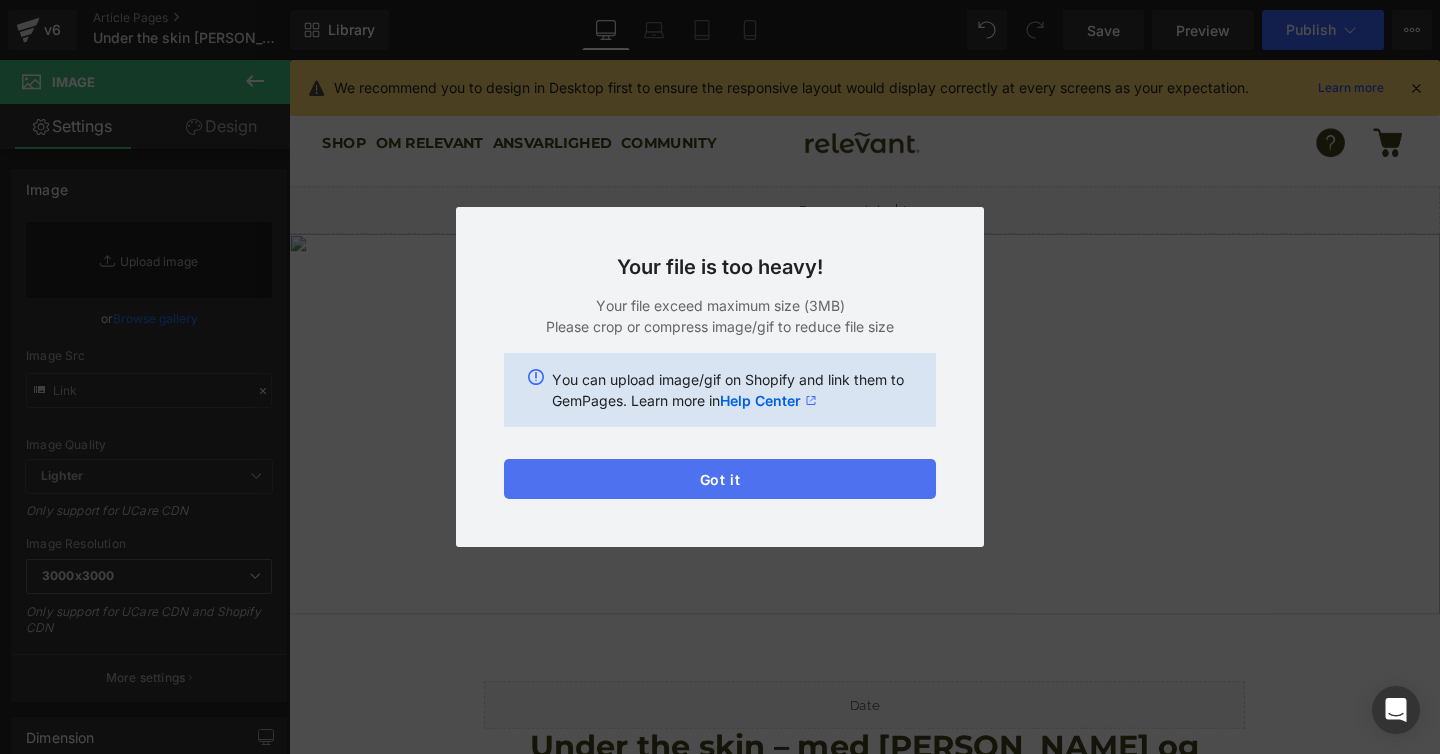 click on "Got it" at bounding box center [720, 479] 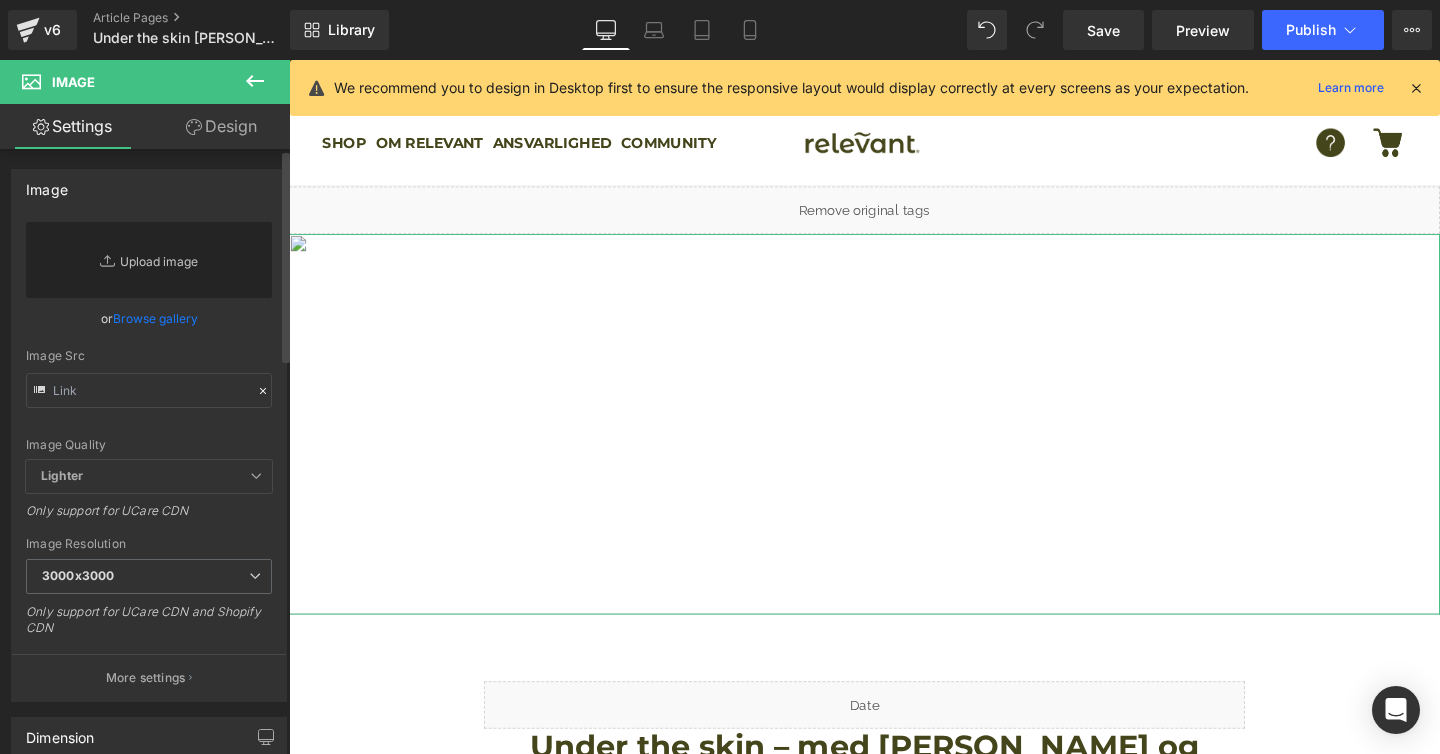 click on "Replace Image" at bounding box center (149, 260) 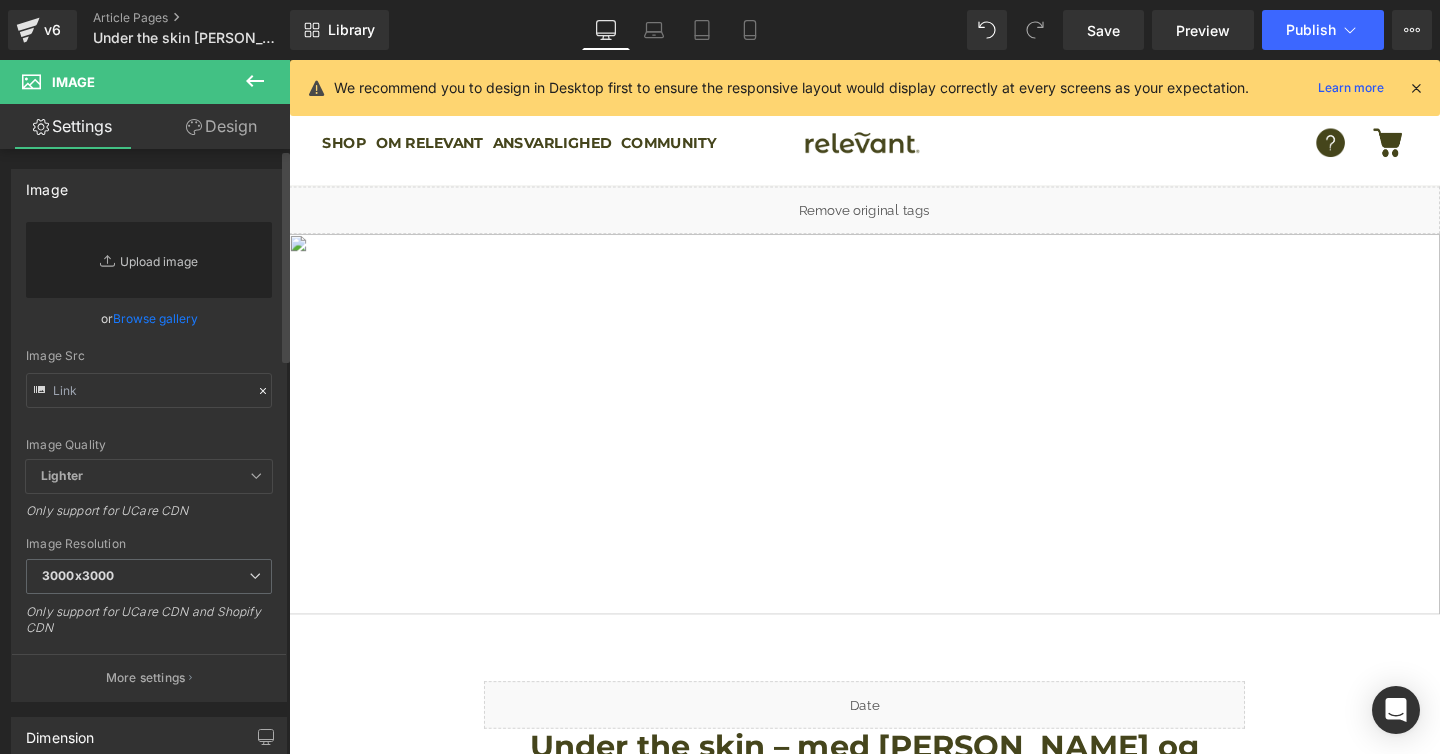 type on "C:\fakepath\DSCF4043_optimized.jpg" 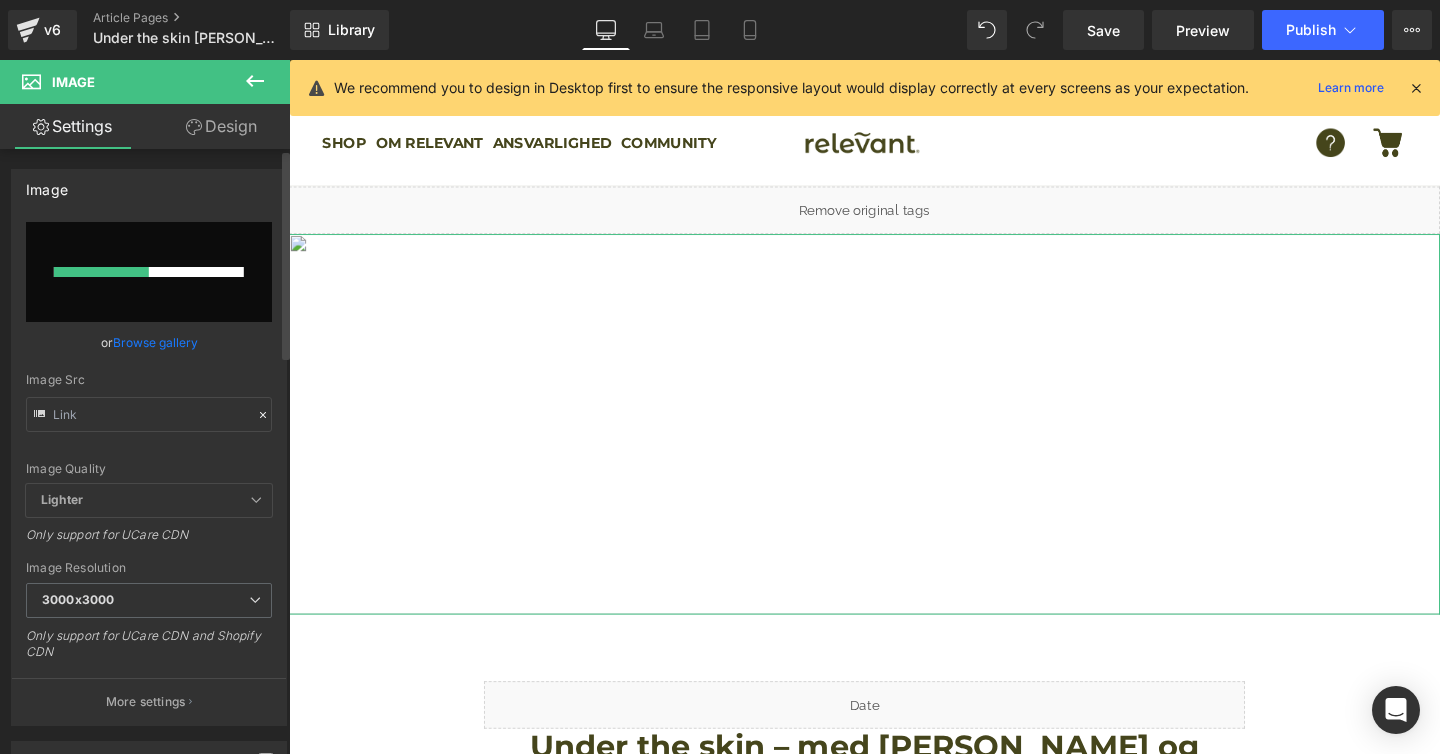 type 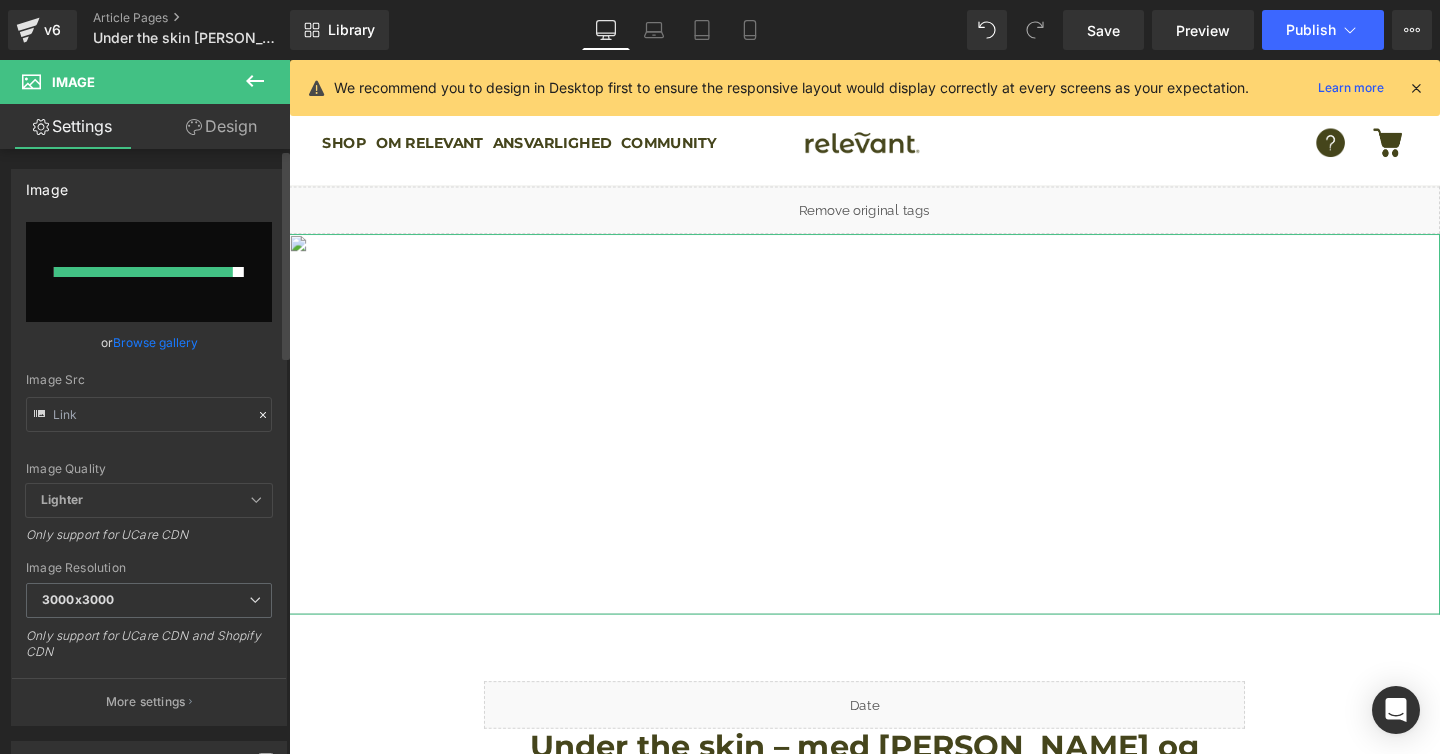 type on "[URL][DOMAIN_NAME]" 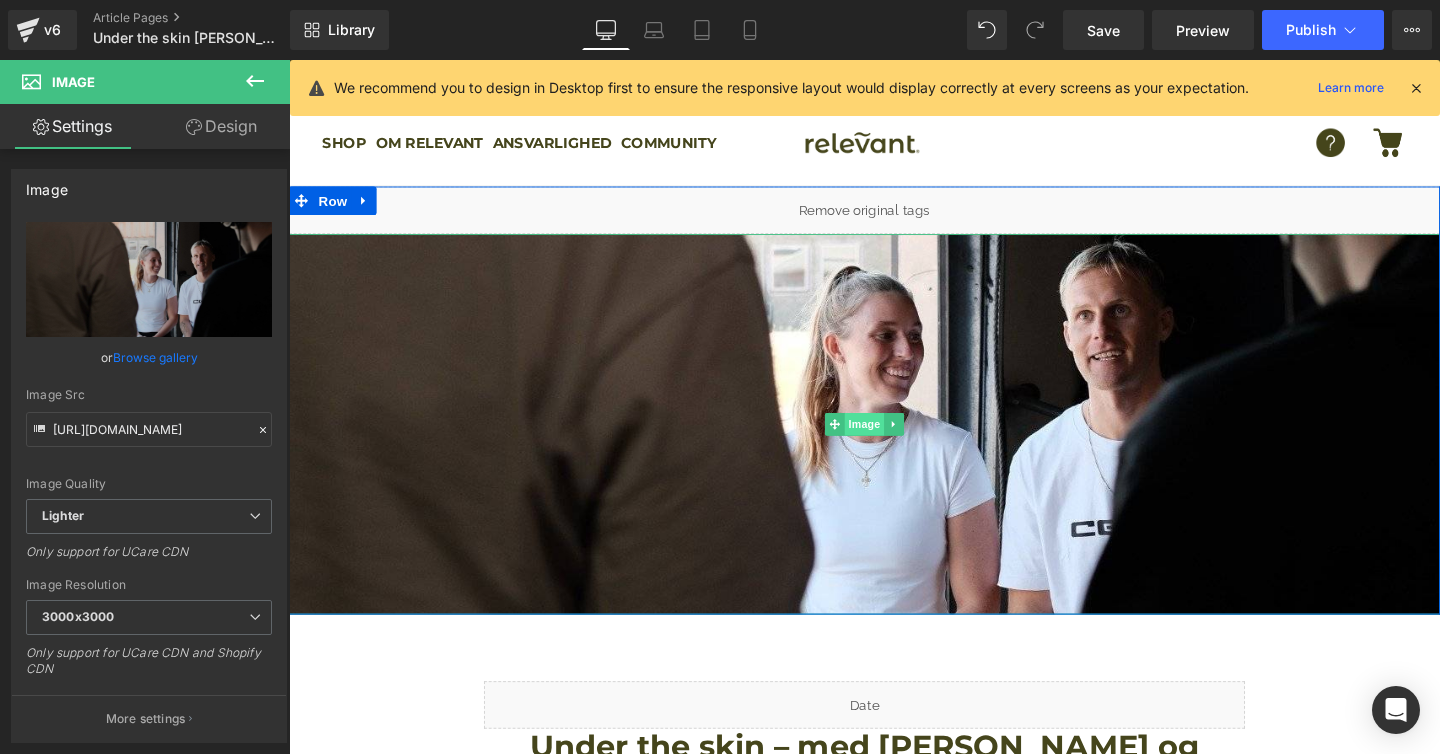 click on "Image" at bounding box center (894, 443) 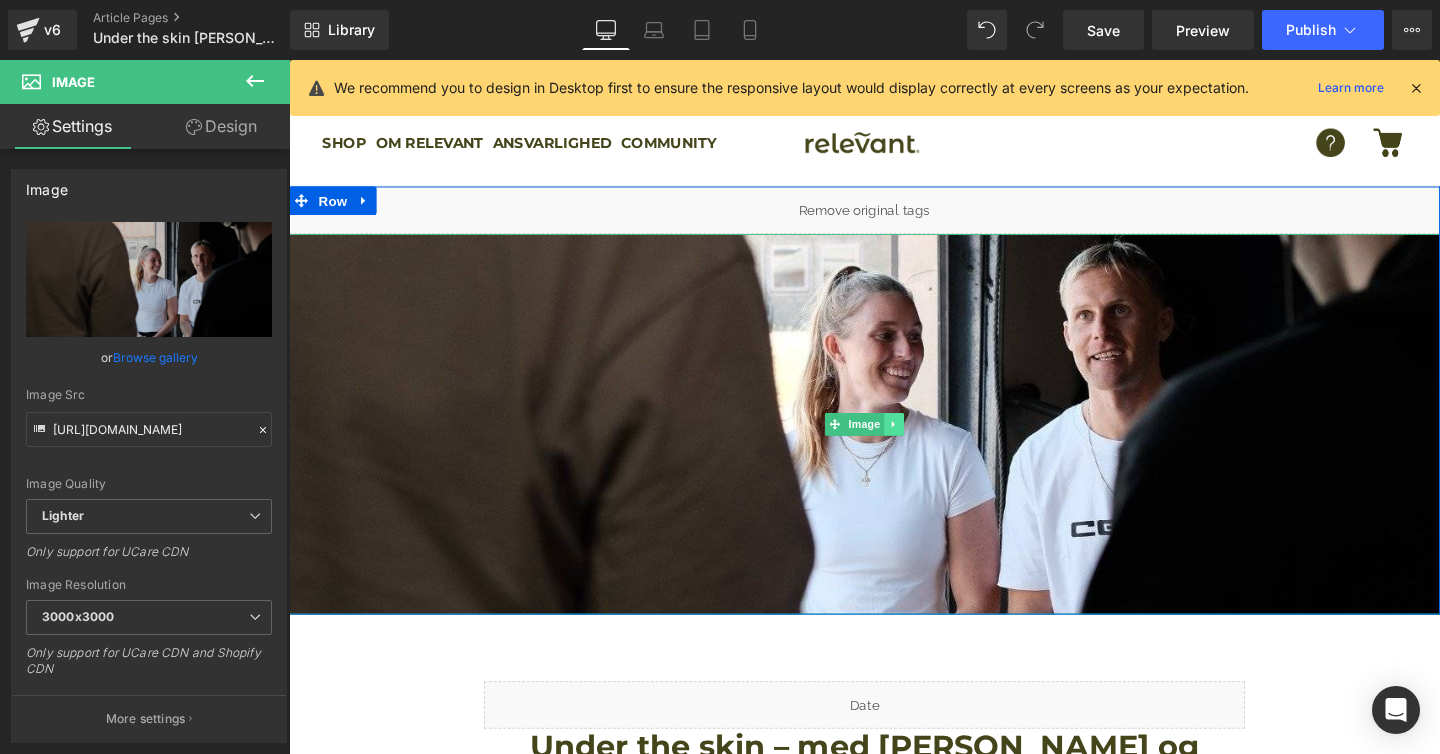click 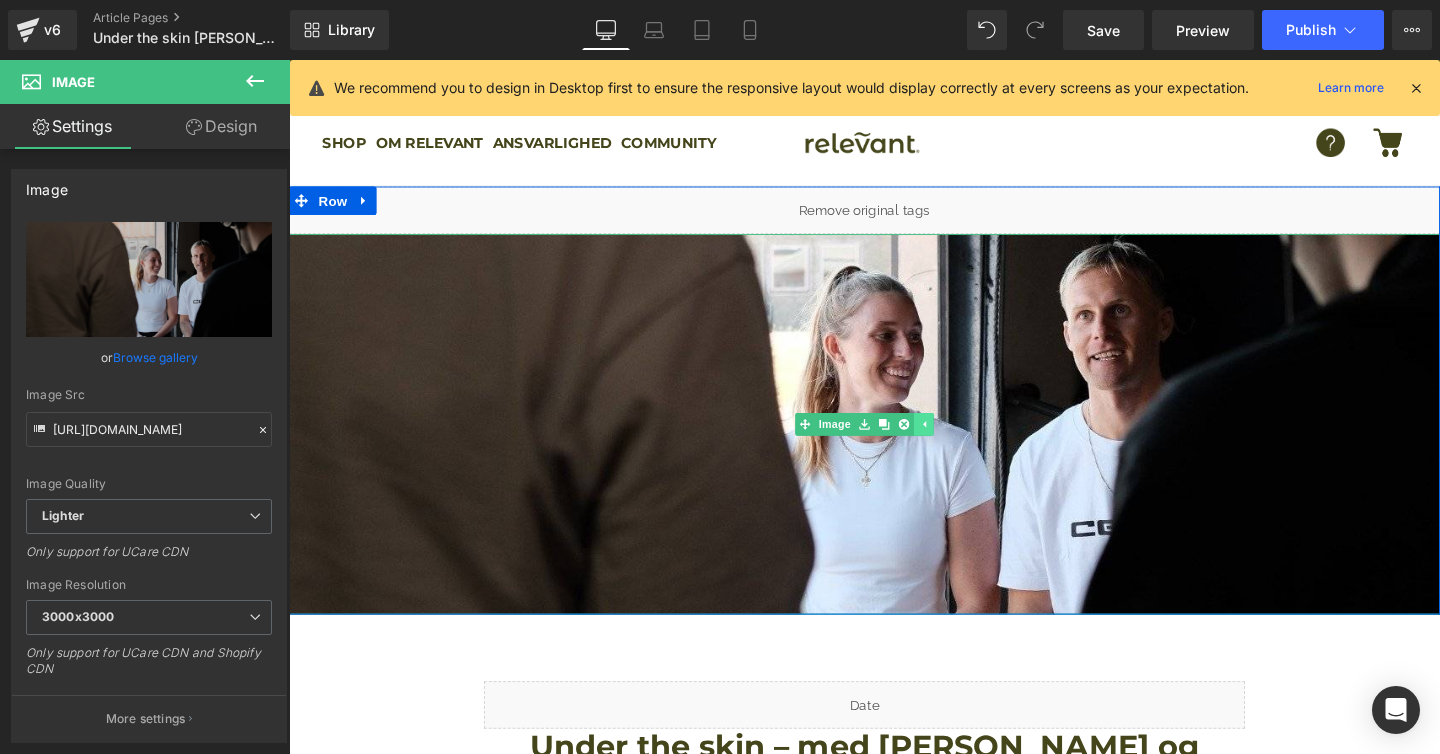 click 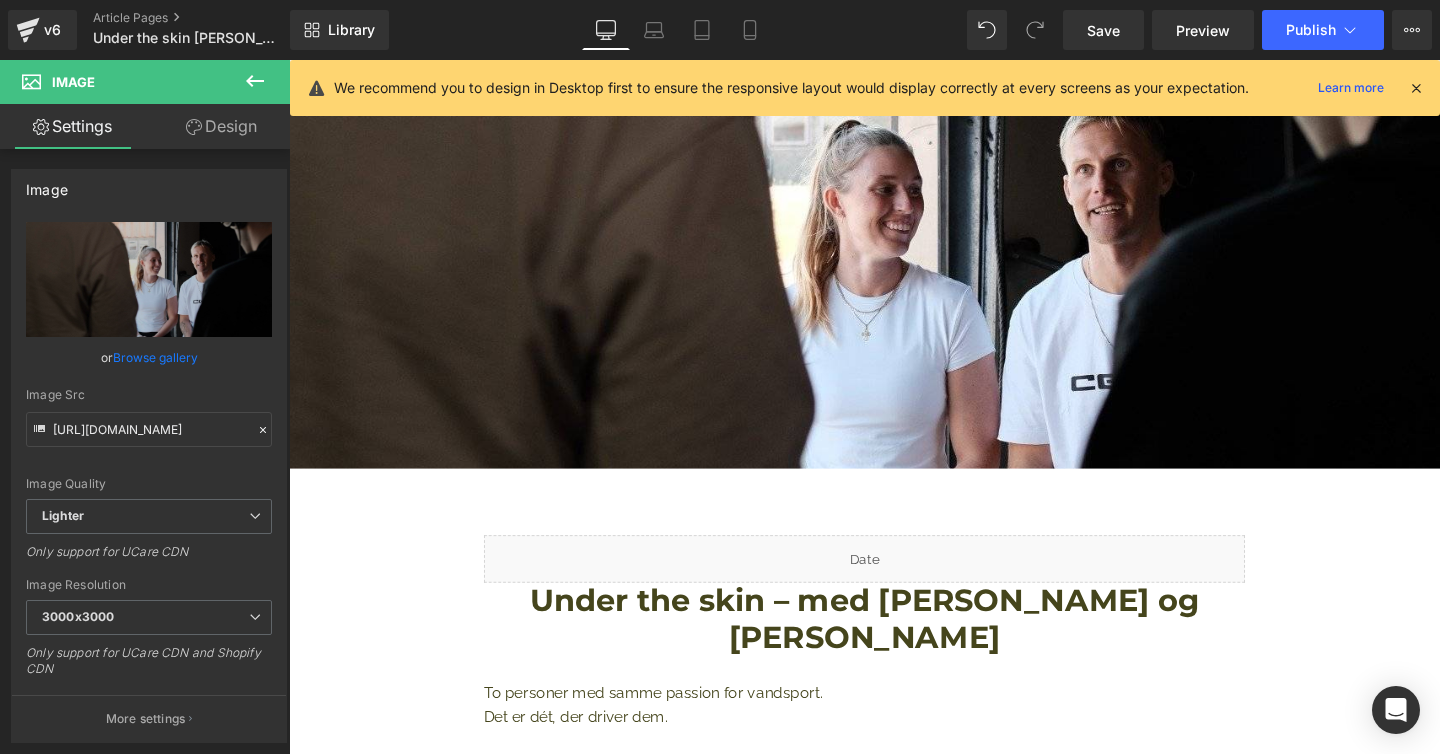 scroll, scrollTop: 0, scrollLeft: 0, axis: both 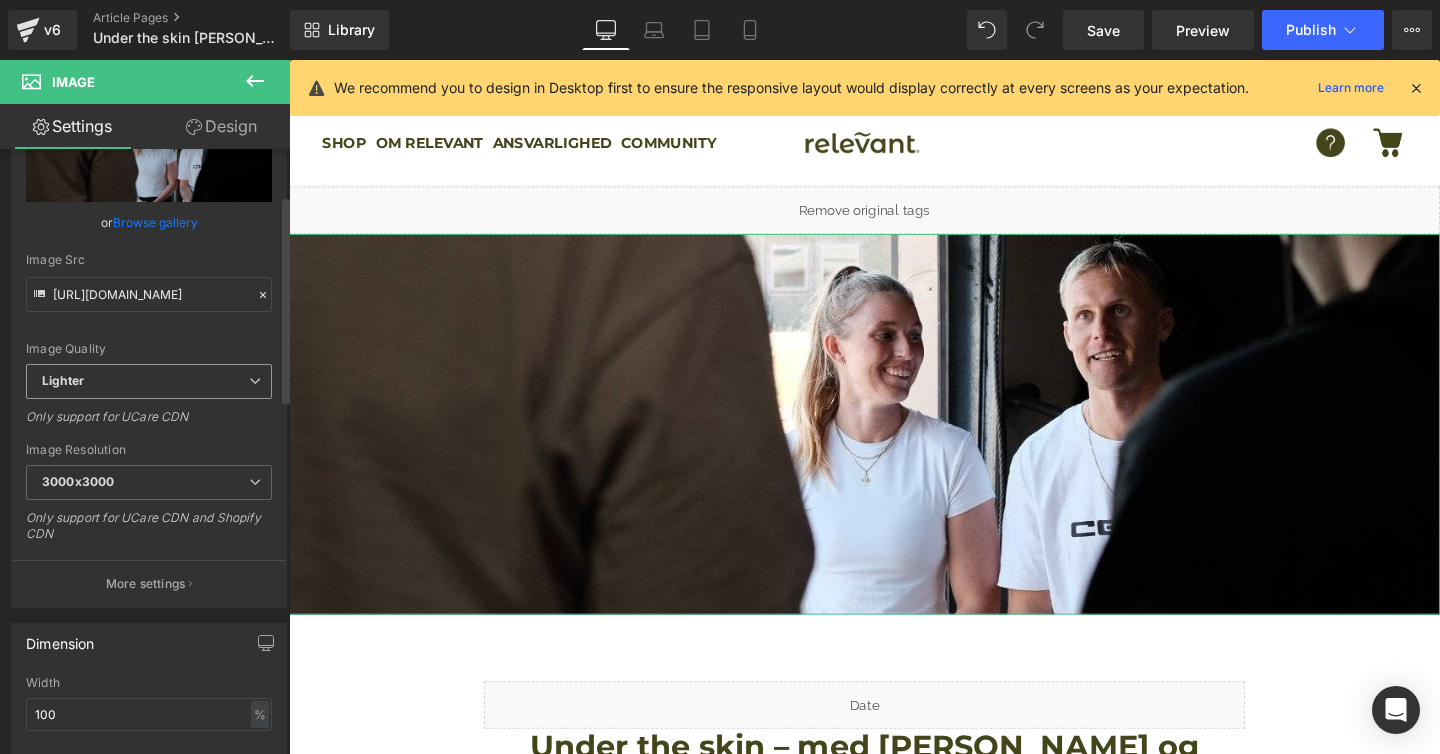 click on "Lighter" at bounding box center [149, 381] 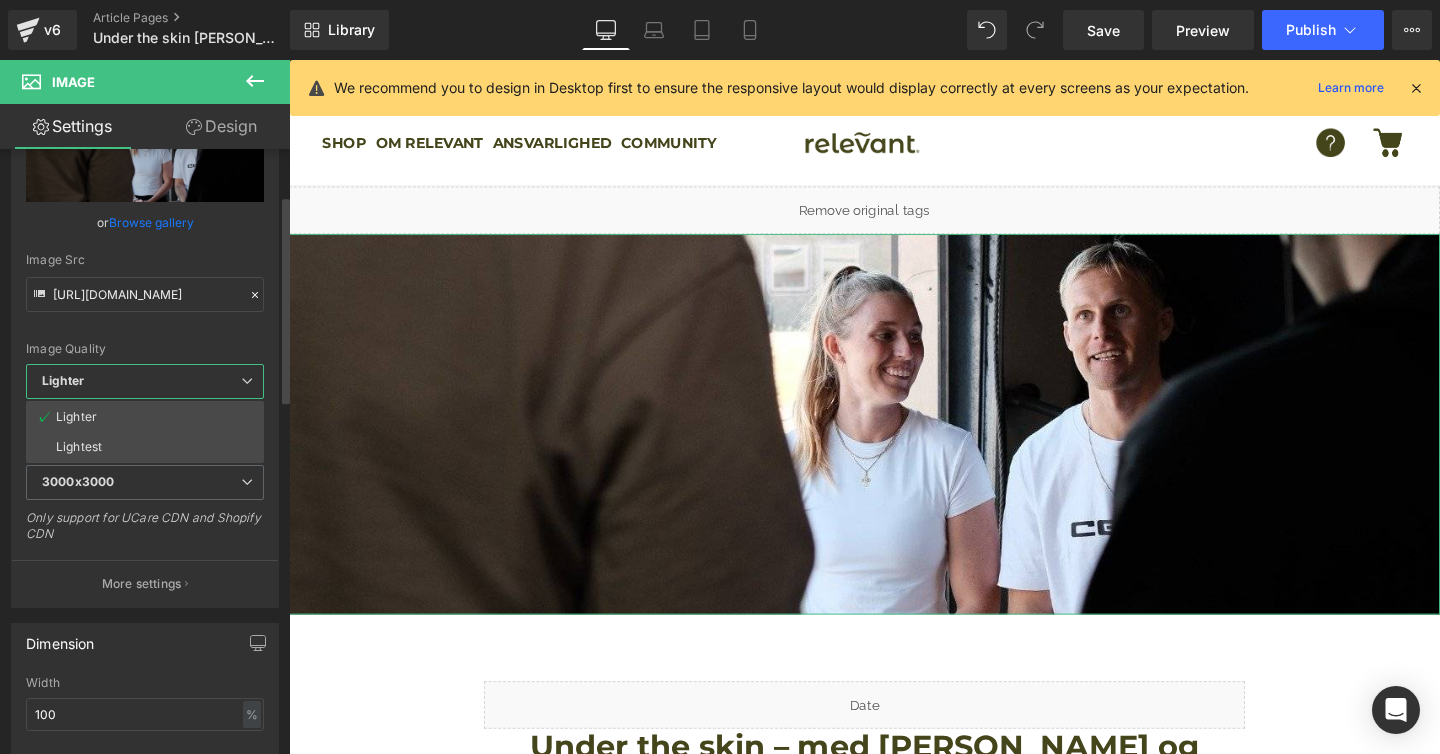 click on "Lighter" at bounding box center [145, 381] 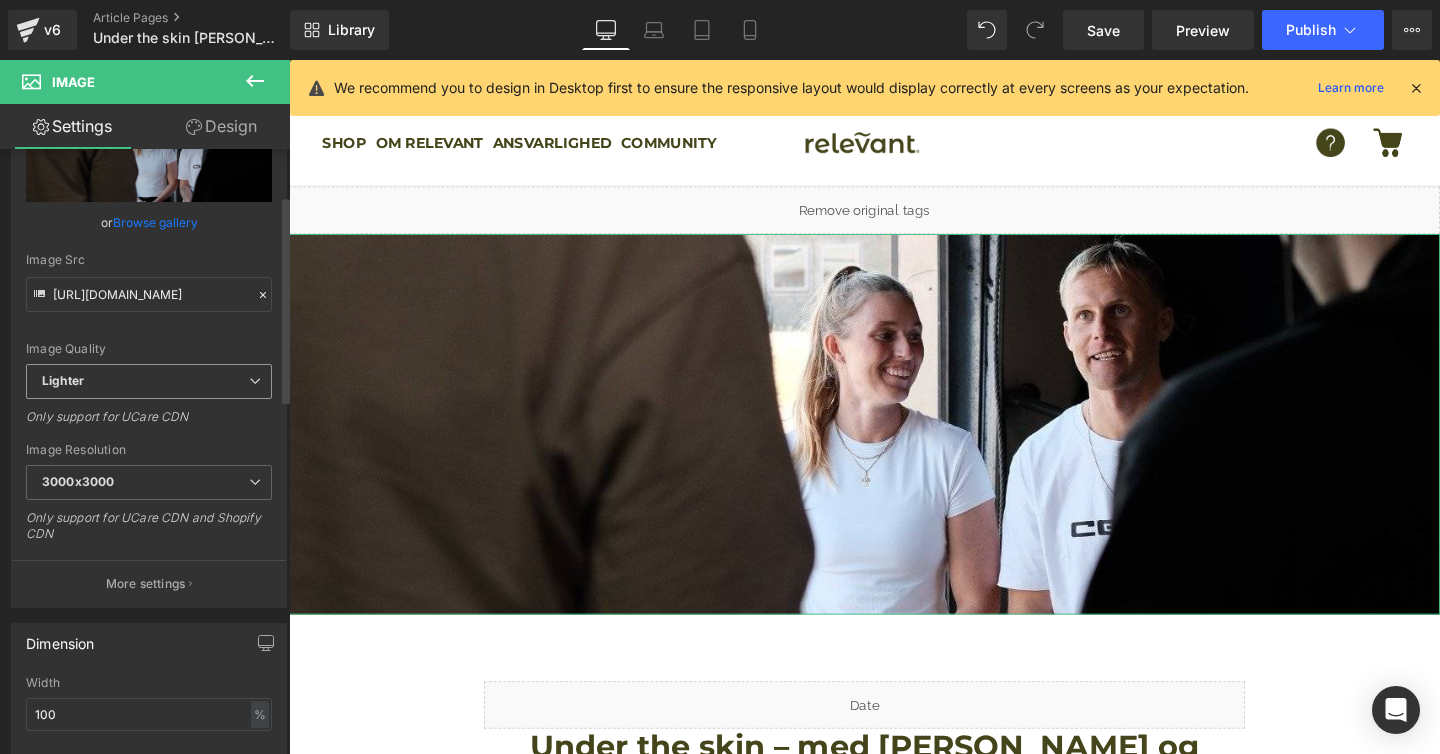 click on "Lighter" at bounding box center [149, 381] 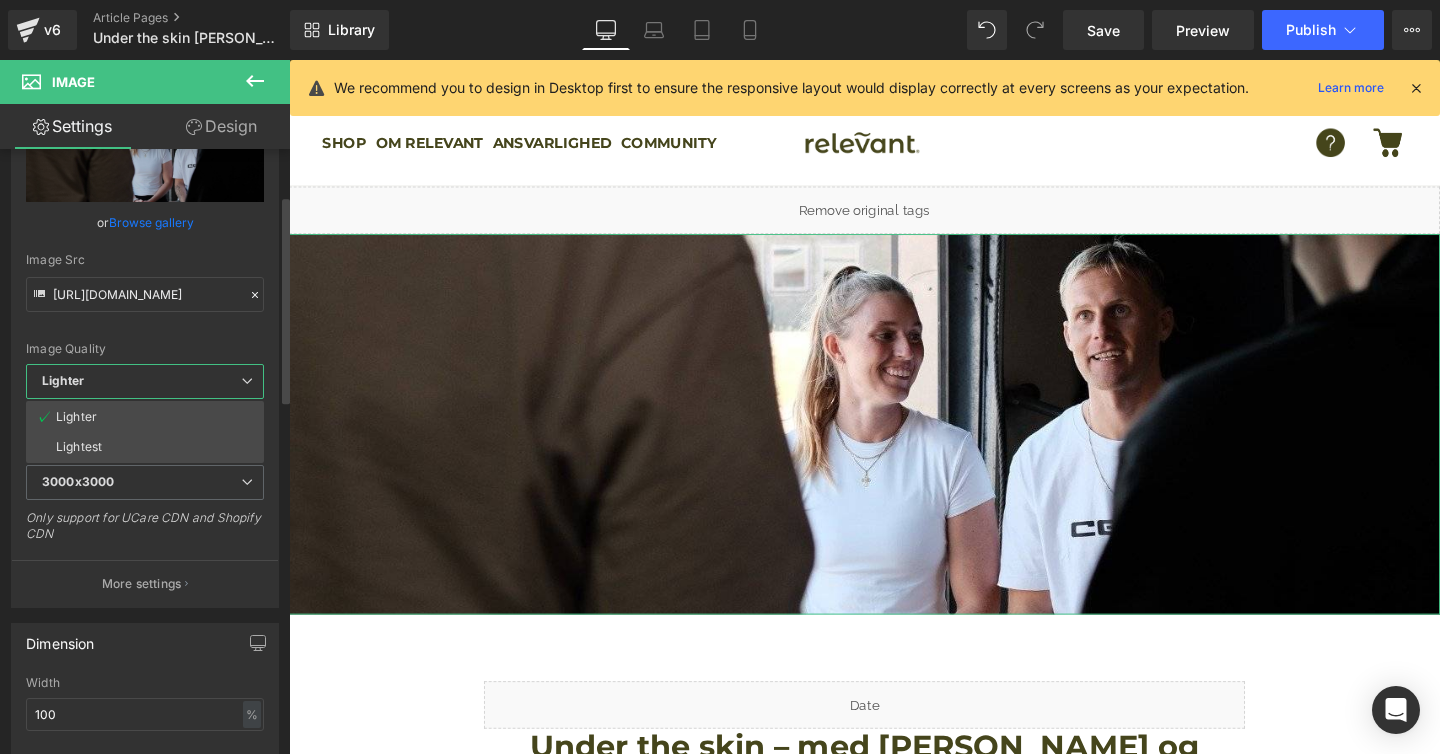 click on "Lighter" at bounding box center (145, 381) 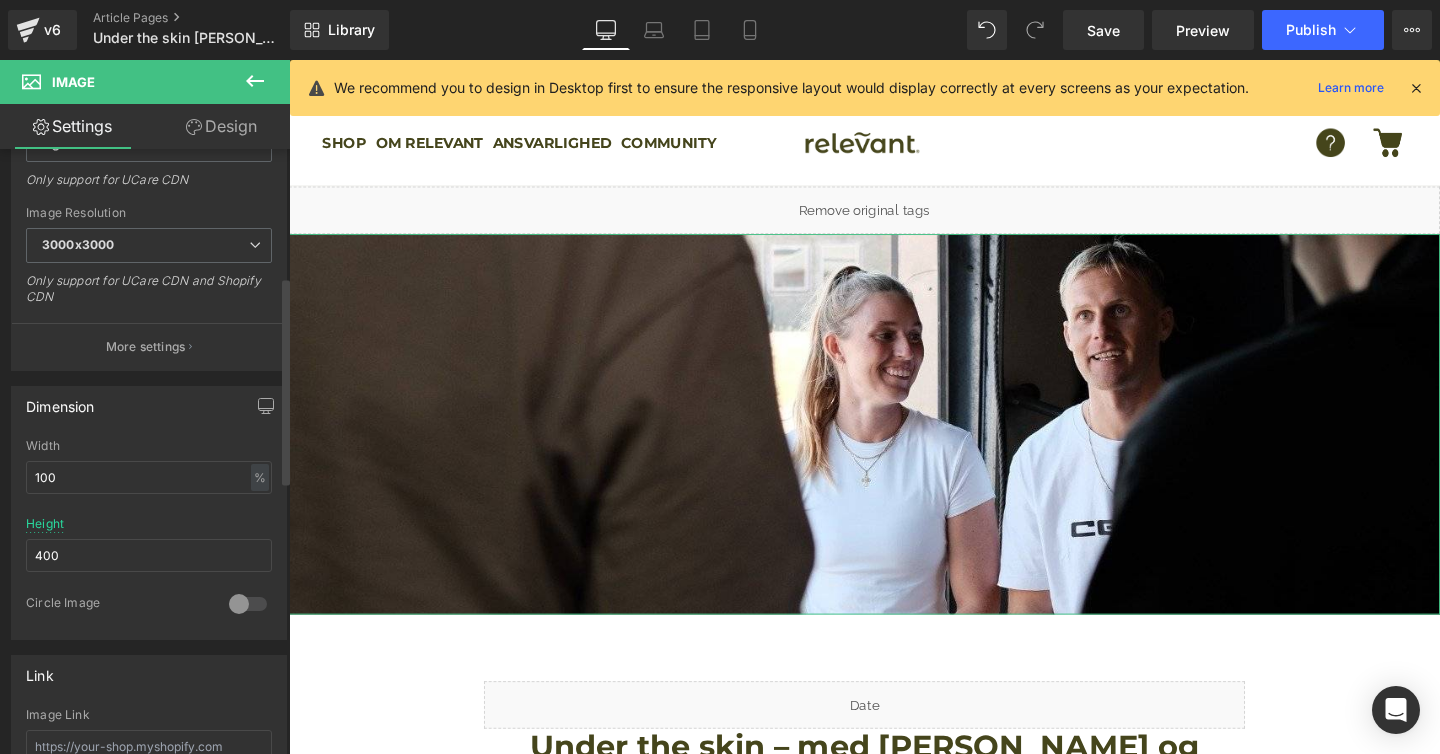 scroll, scrollTop: 377, scrollLeft: 0, axis: vertical 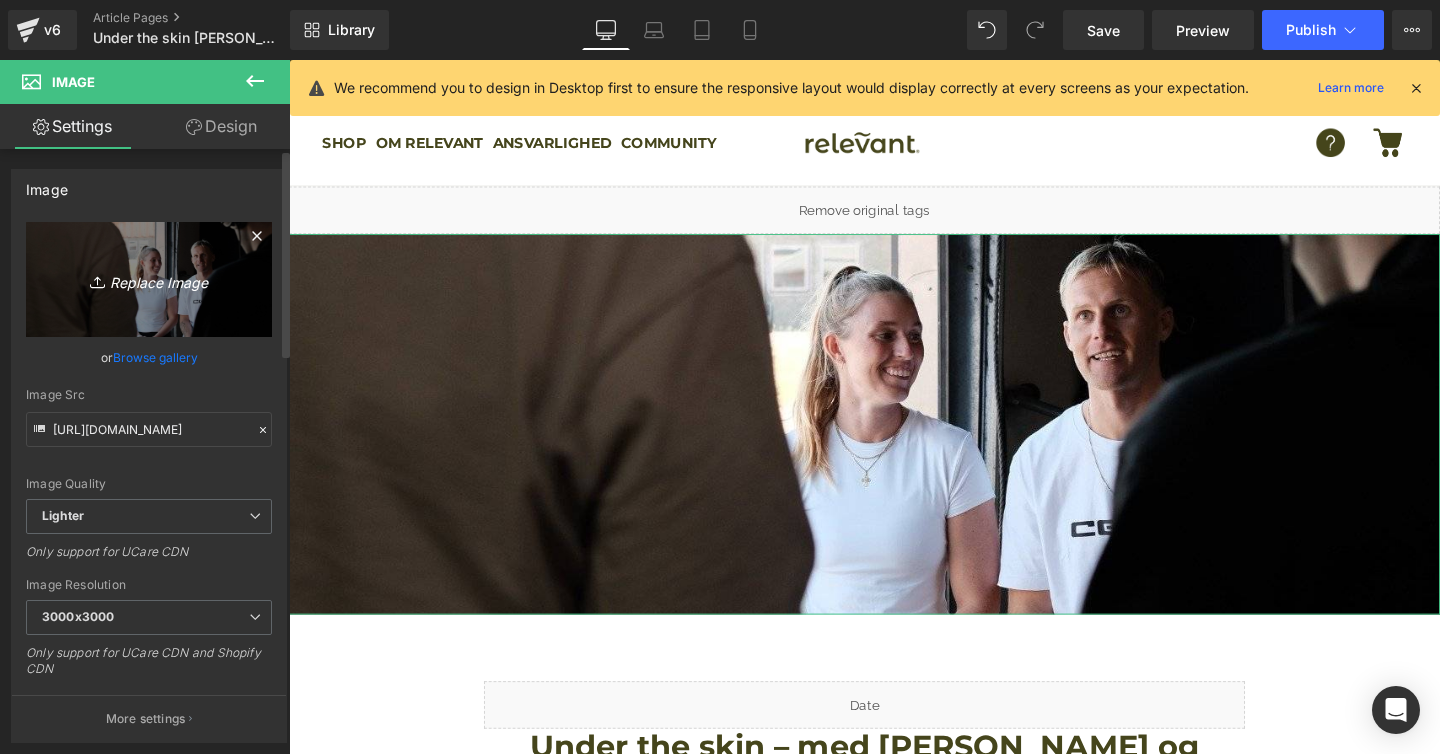 click on "Replace Image" at bounding box center (149, 279) 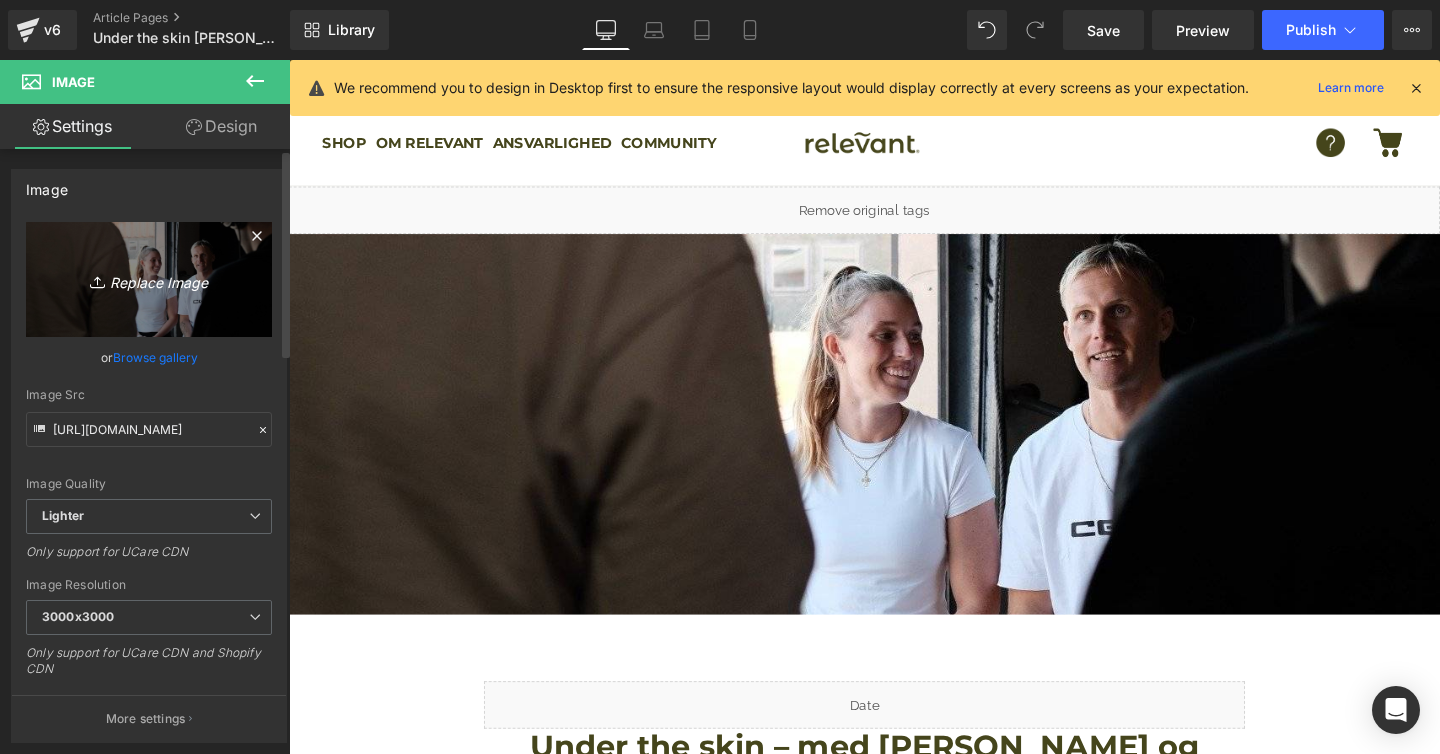 type on "C:\fakepath\DSCF4043_cover.jpeg" 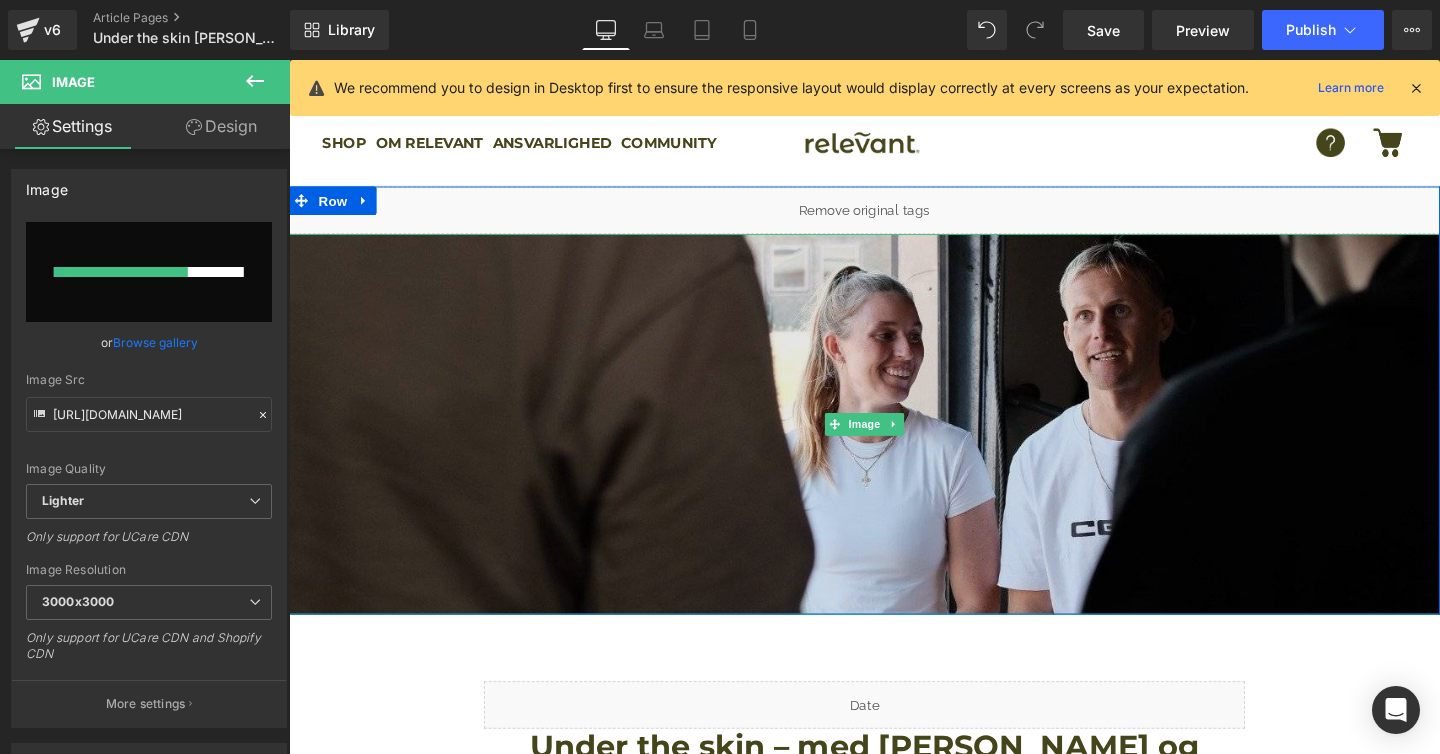 type 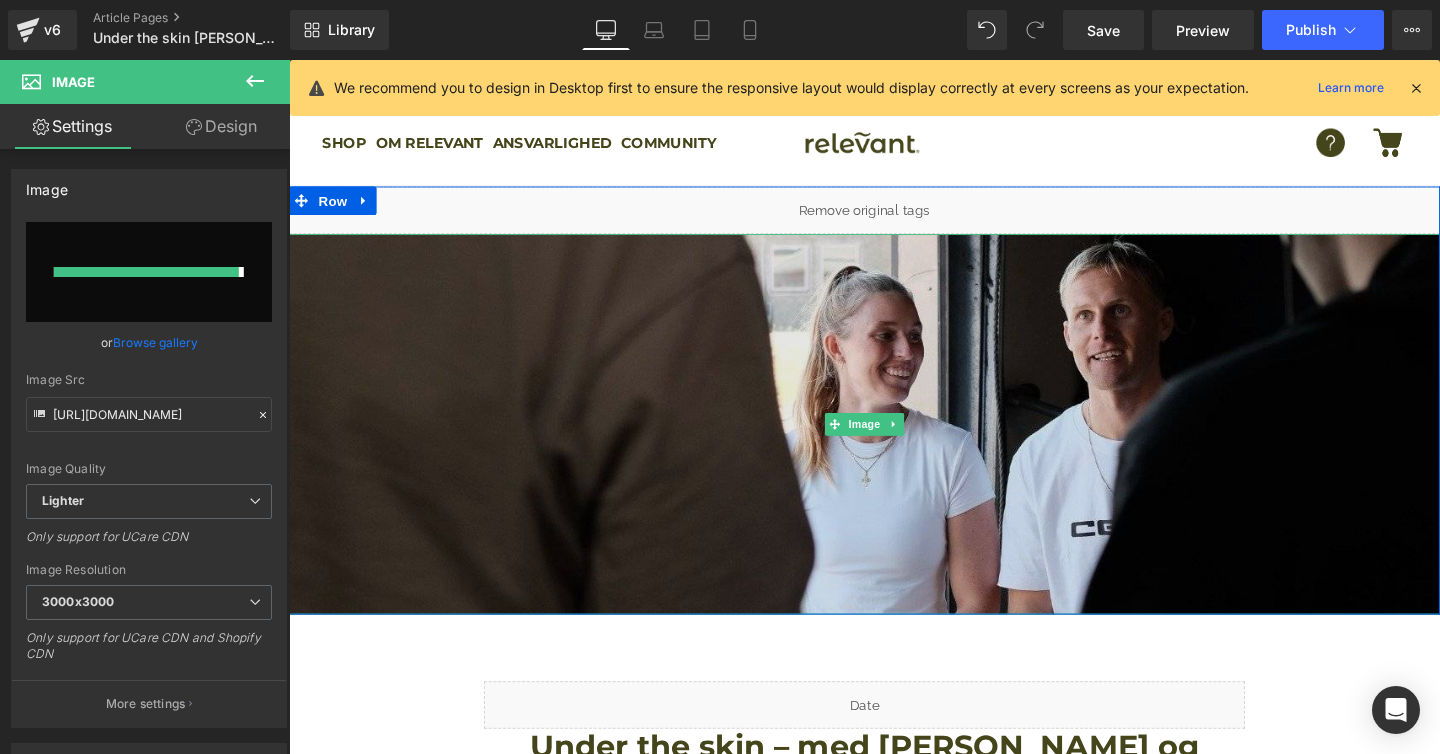 type on "[URL][DOMAIN_NAME]" 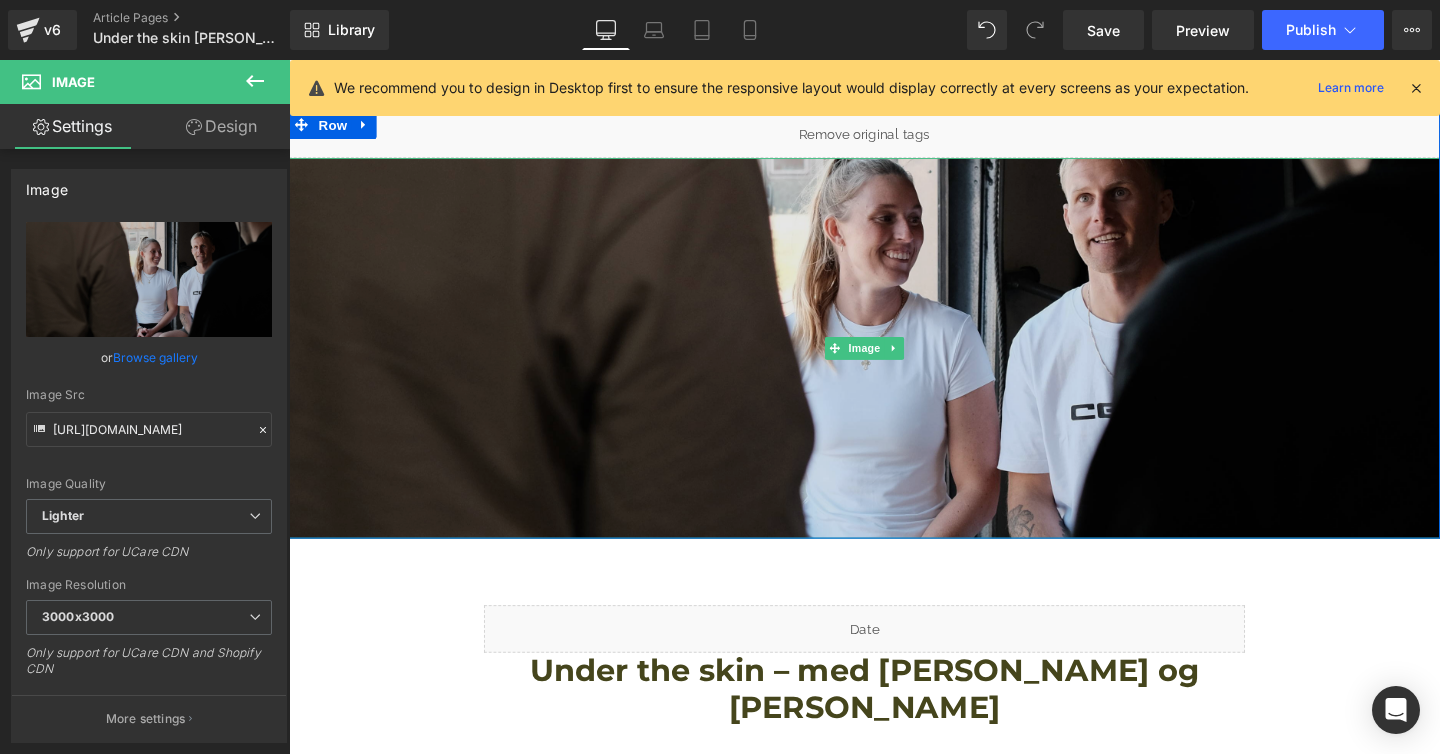 scroll, scrollTop: 0, scrollLeft: 0, axis: both 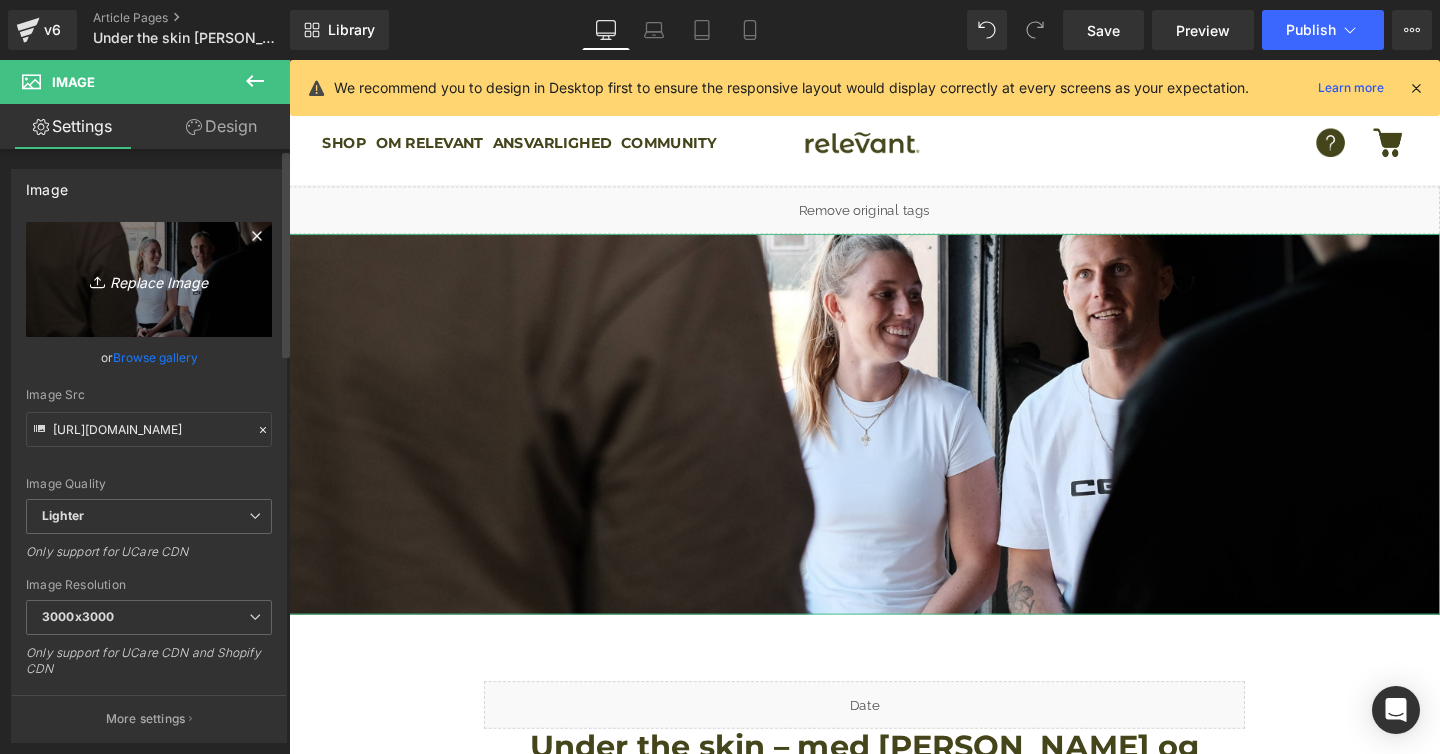 click on "Replace Image" at bounding box center (149, 279) 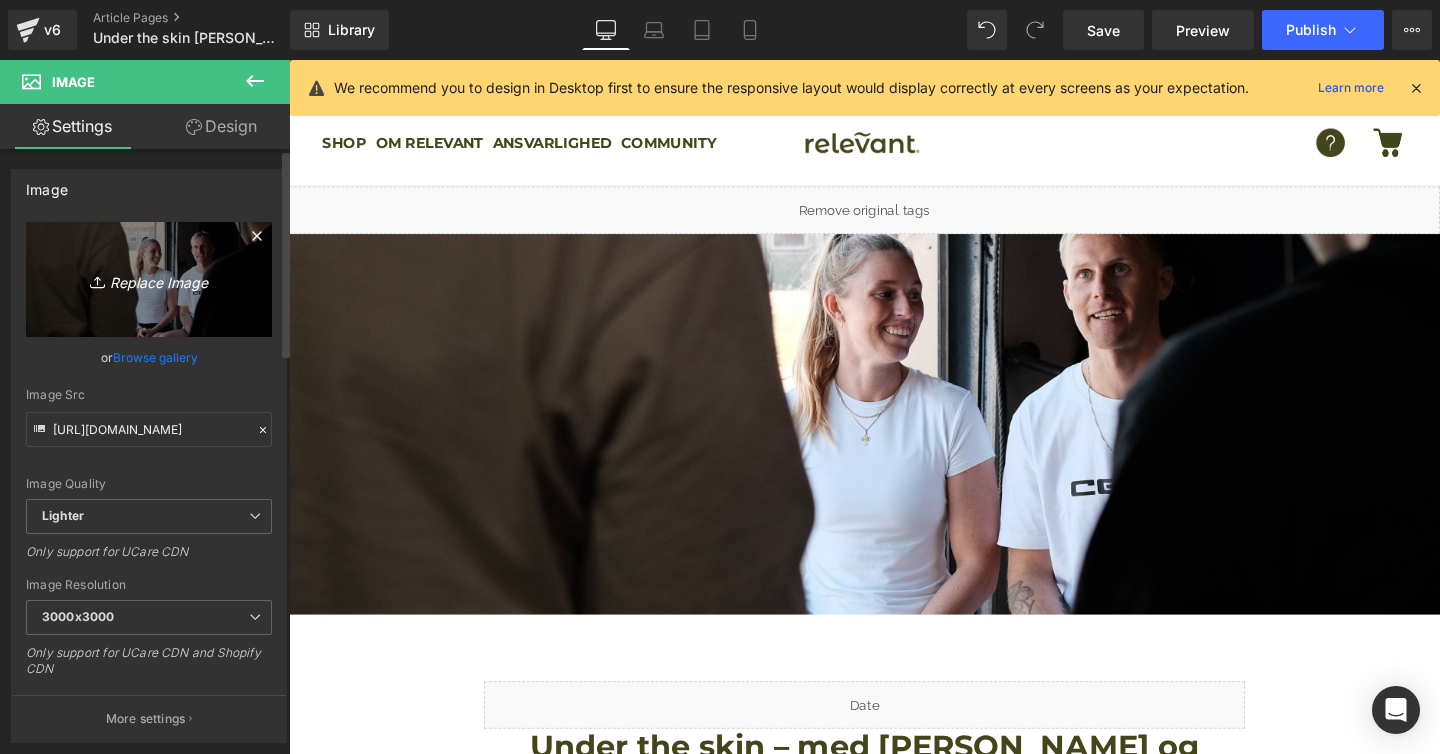 type on "C:\fakepath\DSCF4101_cover.jpeg" 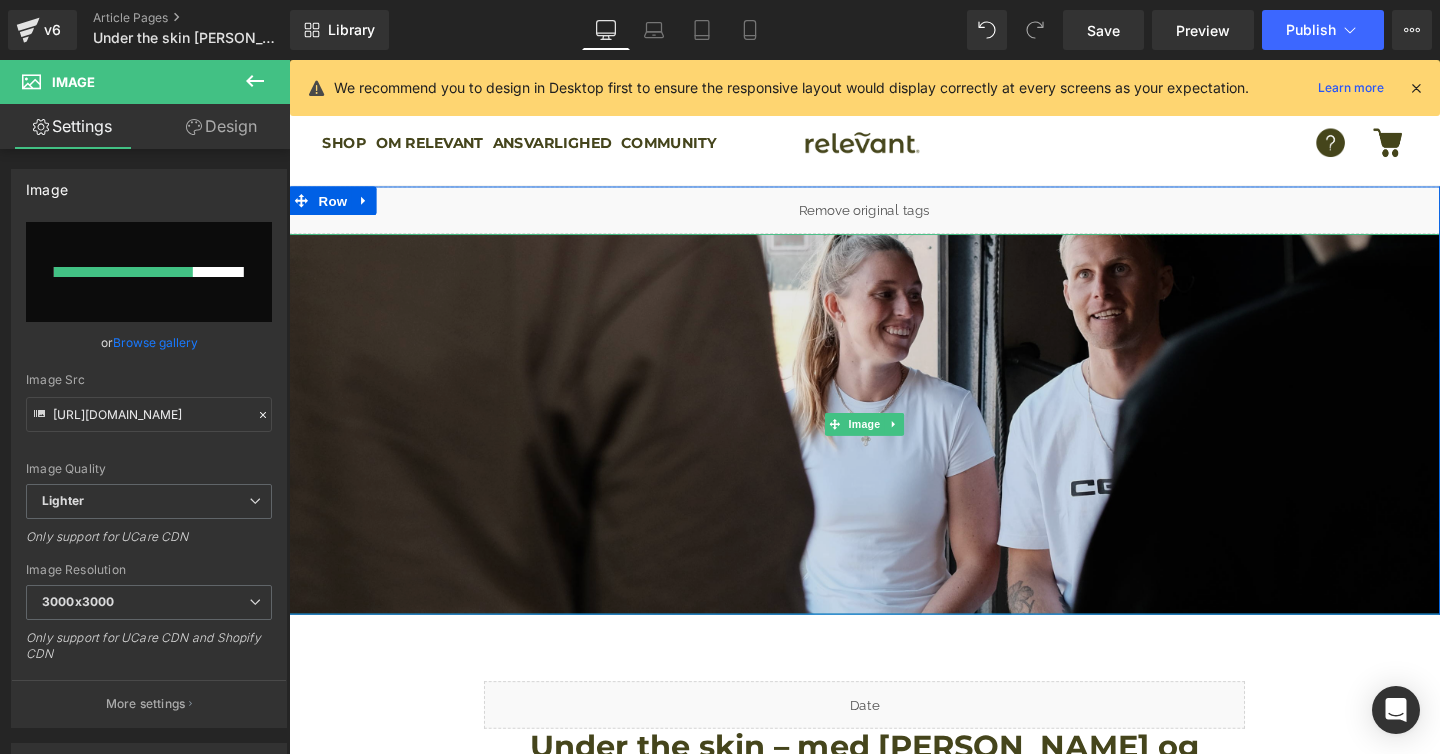 type 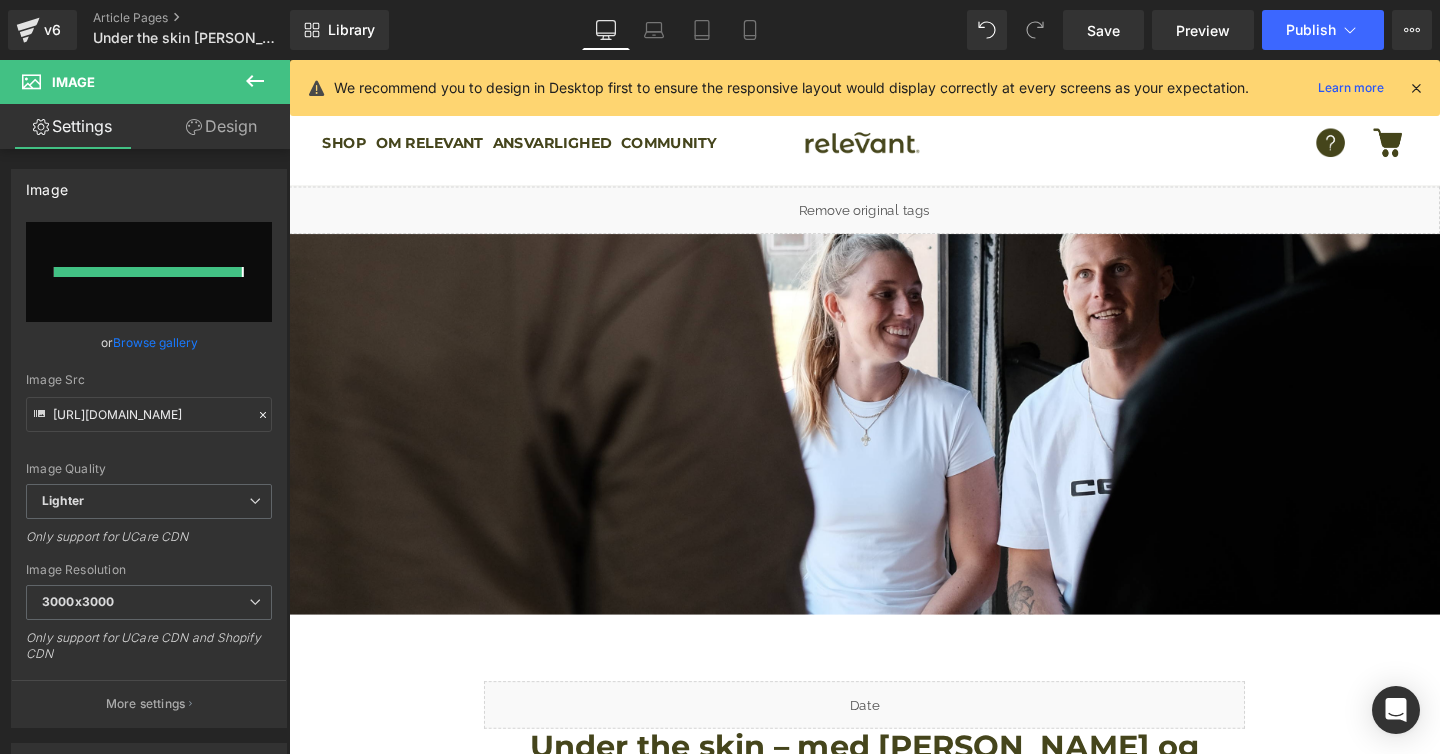 type on "[URL][DOMAIN_NAME]" 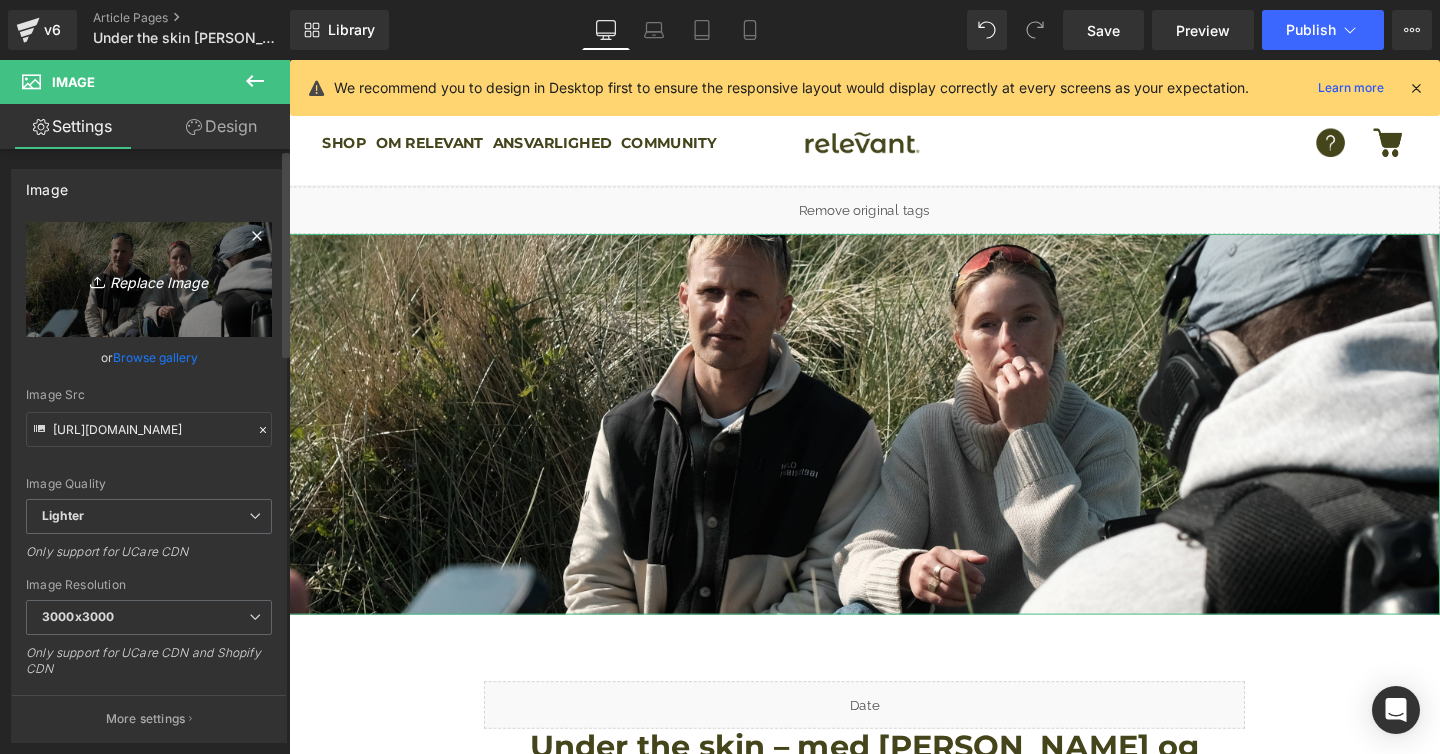 click on "Replace Image" at bounding box center (149, 279) 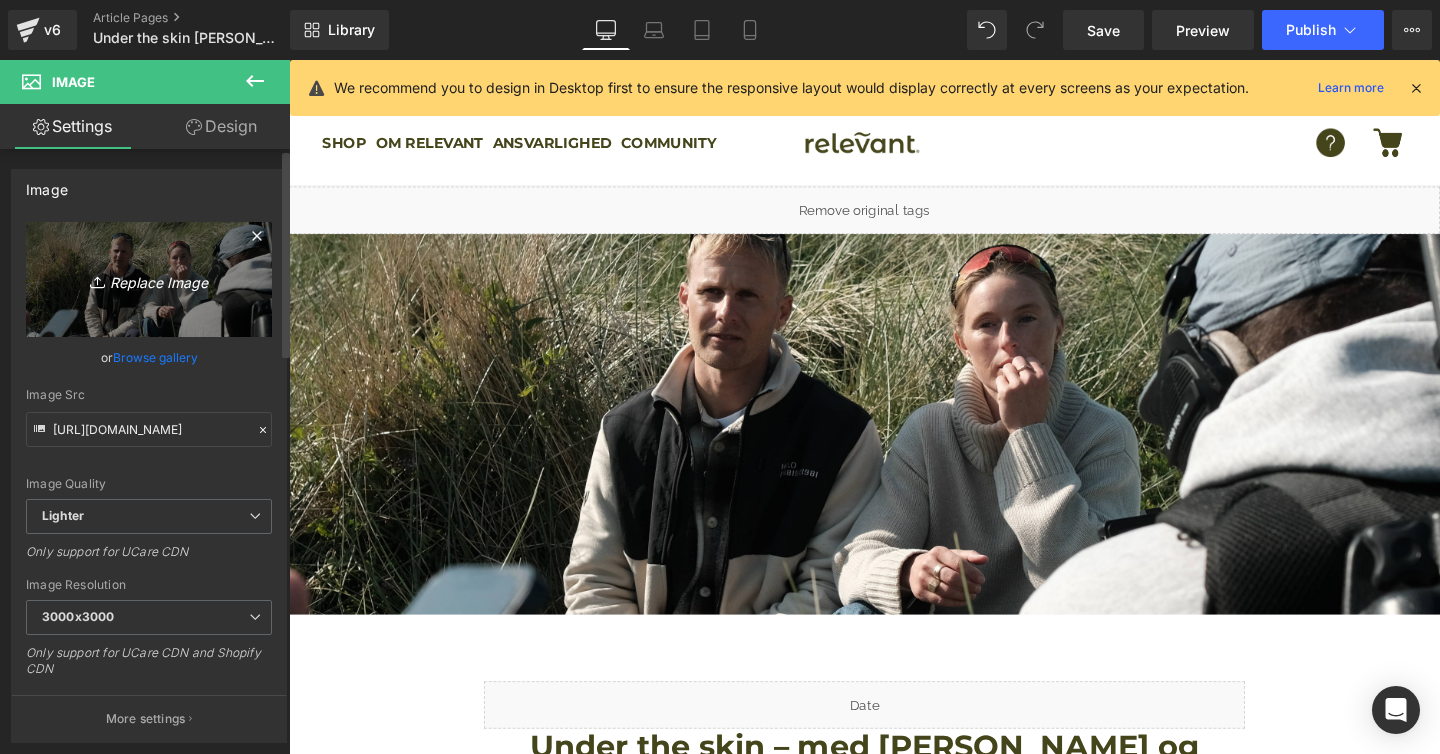 type on "C:\fakepath\DSCF4083_cover.jpeg" 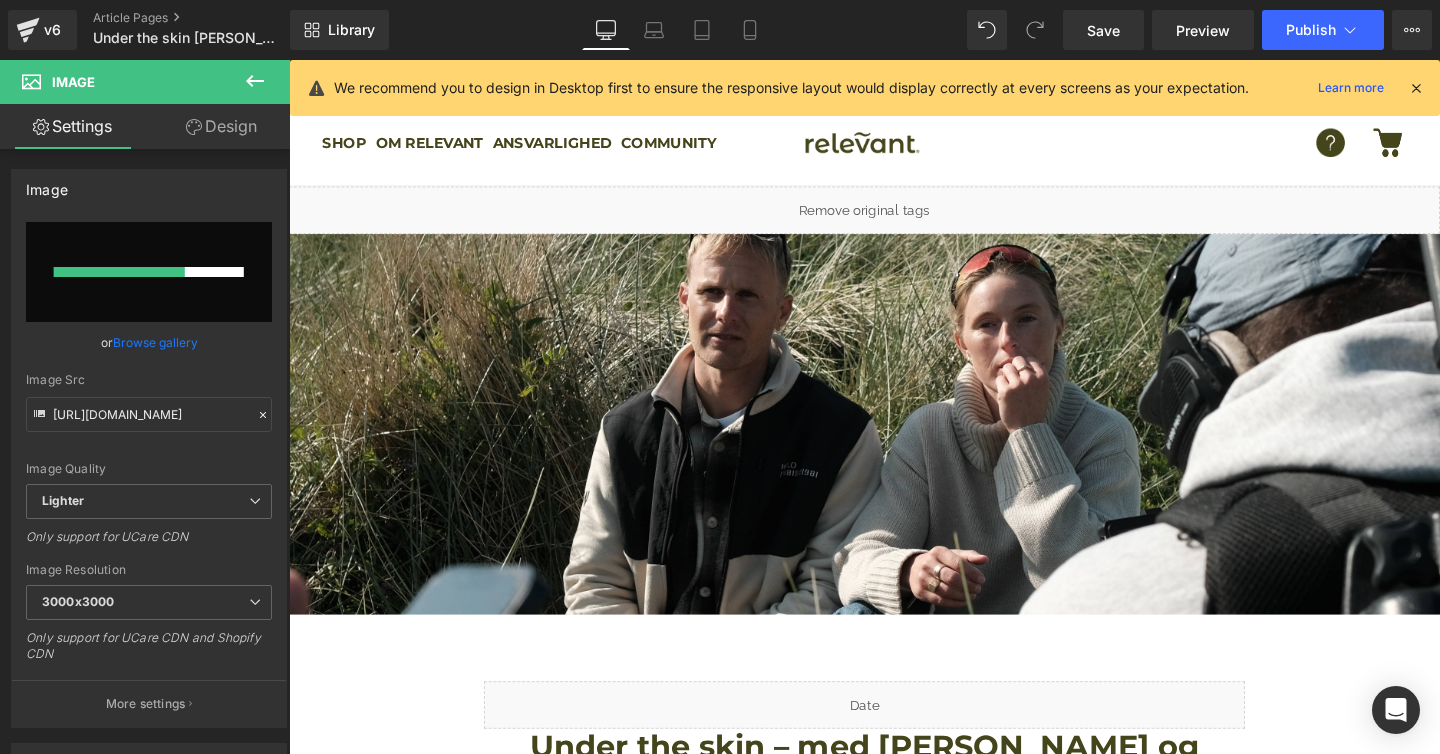 type 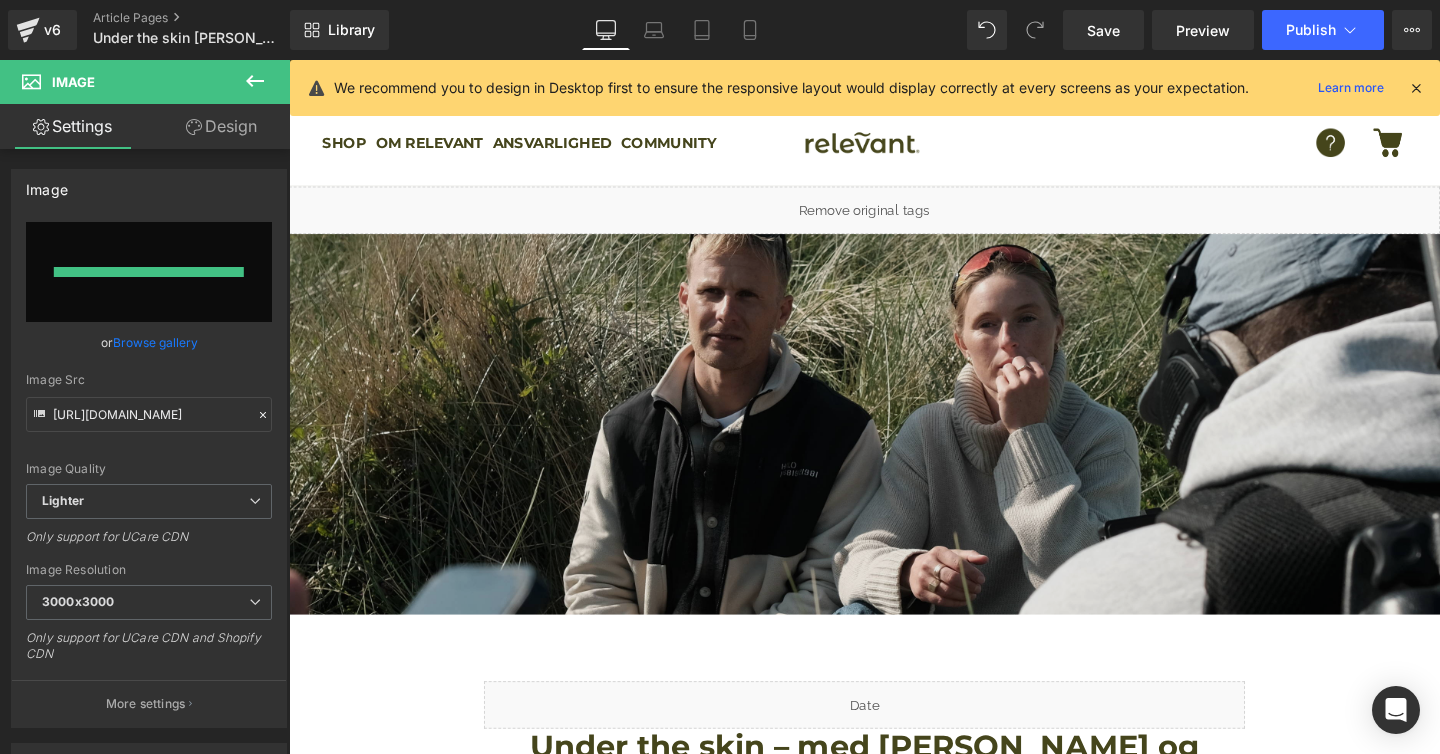 type on "[URL][DOMAIN_NAME]" 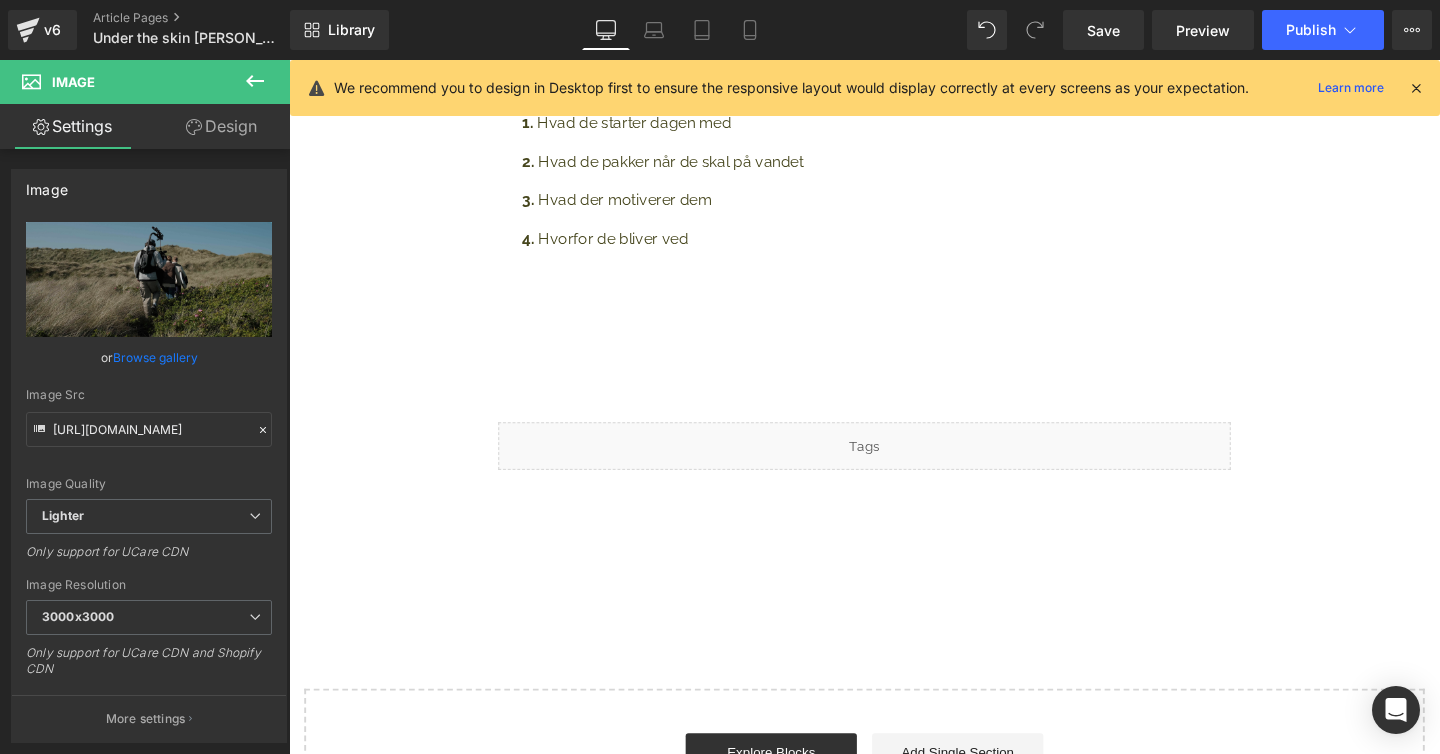 scroll, scrollTop: 1684, scrollLeft: 0, axis: vertical 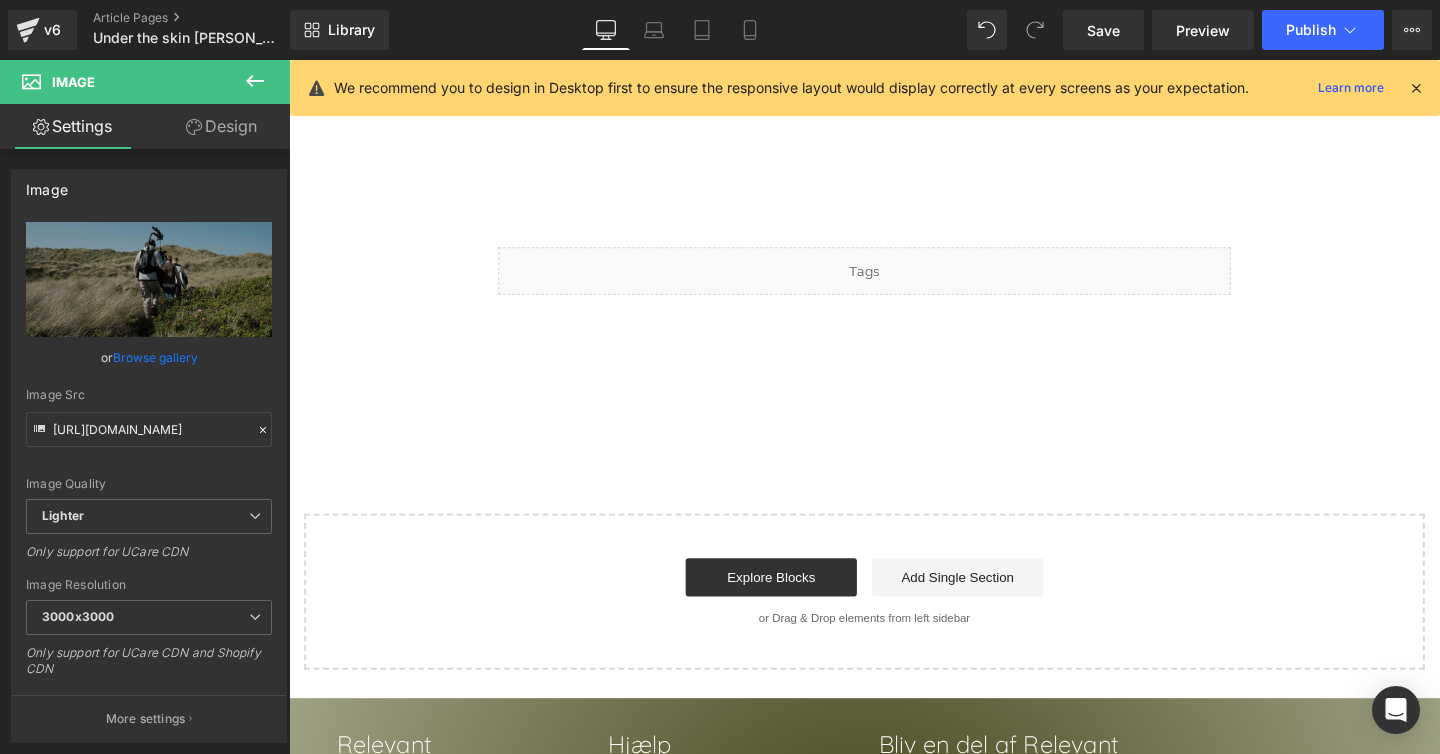 click on "Liquid         Image         Row         Liquid         Under the skin – med [PERSON_NAME] og [PERSON_NAME] Heading         To personer med samme passion for vandsport.  Det er dét, der driver dem.  Se vores seneste mini dokumentar med [PERSON_NAME] og [PERSON_NAME], og få et indblik deres hver dag. Vi garanterer skarpe rutiner og benhård disciplin.  Text Block
Youtube         Se videoen med [PERSON_NAME] og [PERSON_NAME], og bliv klogere på: Heading         Hvad de starter dagen med Hvad de pakker når de skal på vandet Hvad der motiverer dem Hvorfor de bliver ved Text Block         Text Block
Text Block         Row         Liquid         Row
Select your layout" at bounding box center (894, -395) 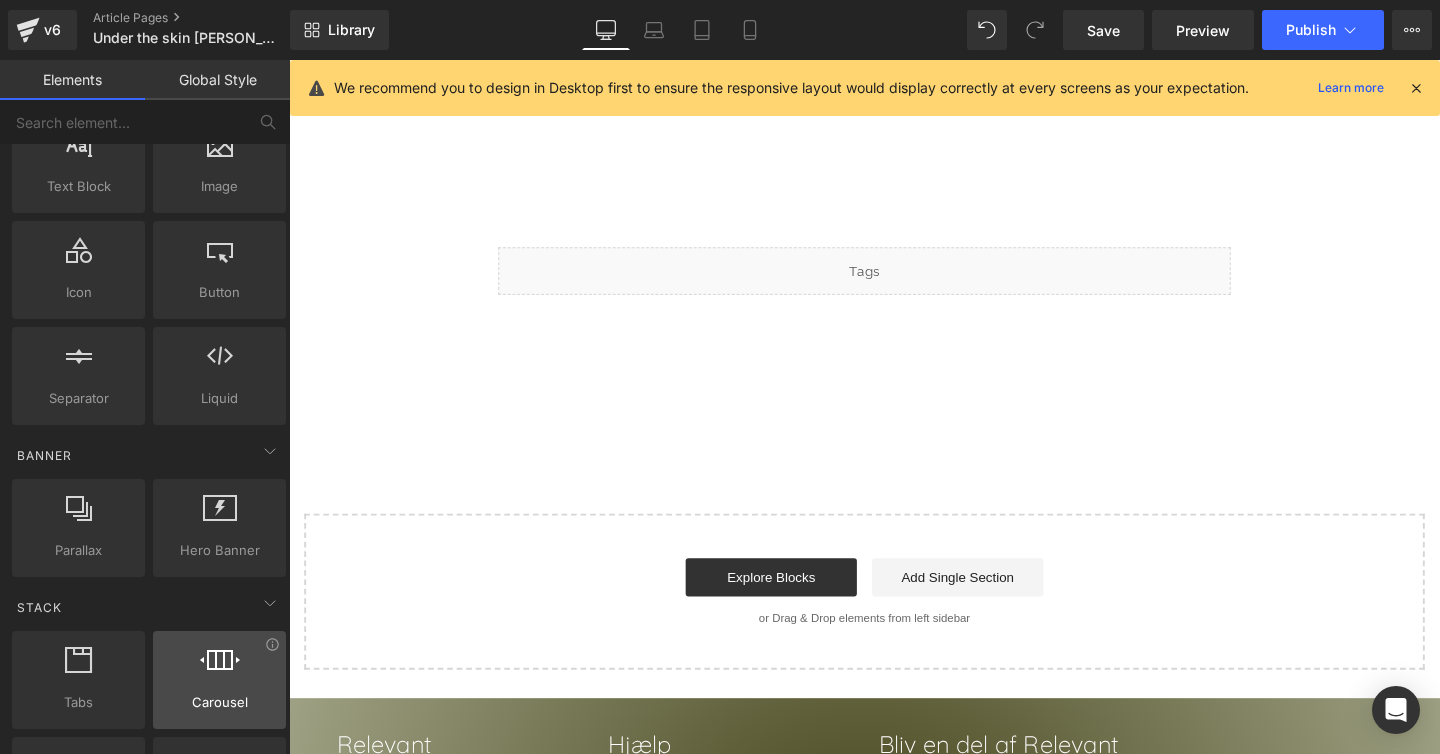 scroll, scrollTop: 144, scrollLeft: 0, axis: vertical 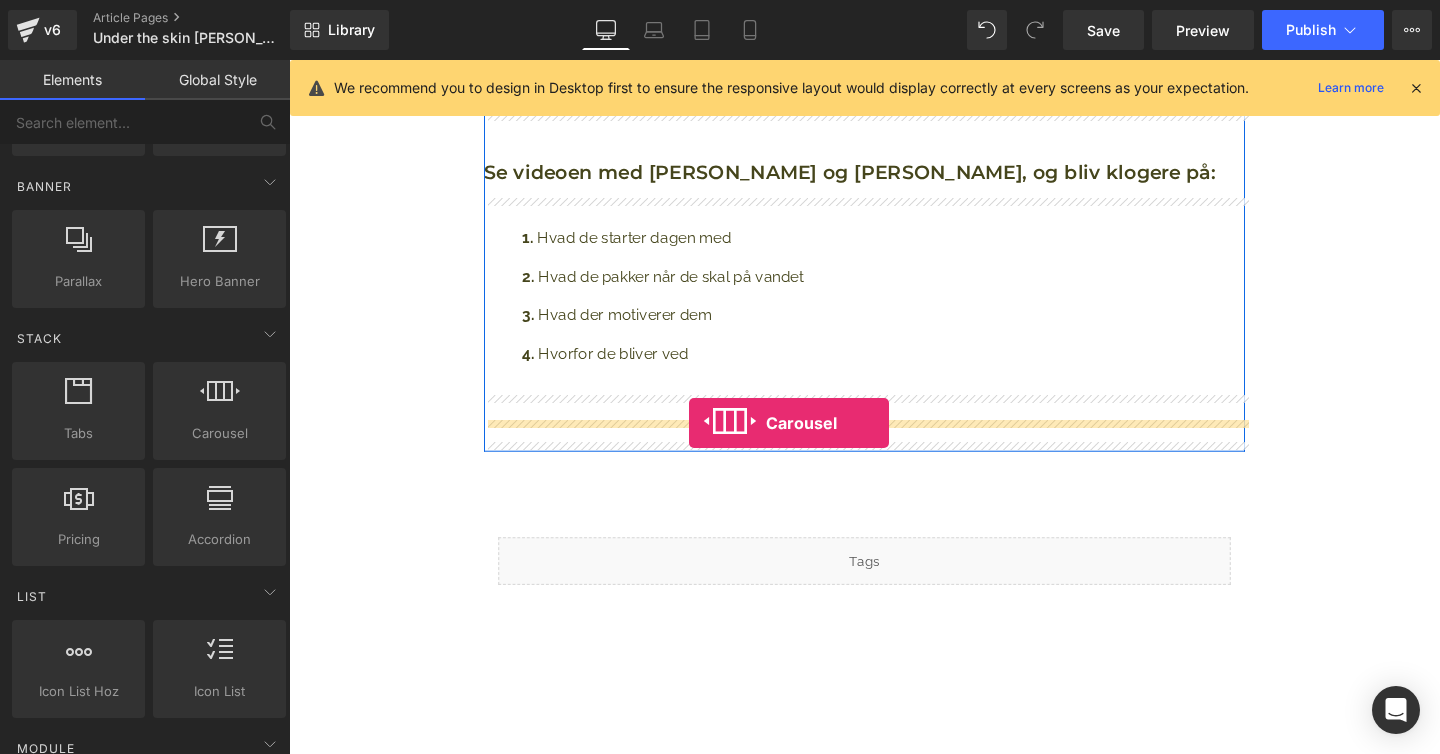 drag, startPoint x: 511, startPoint y: 465, endPoint x: 709, endPoint y: 442, distance: 199.33138 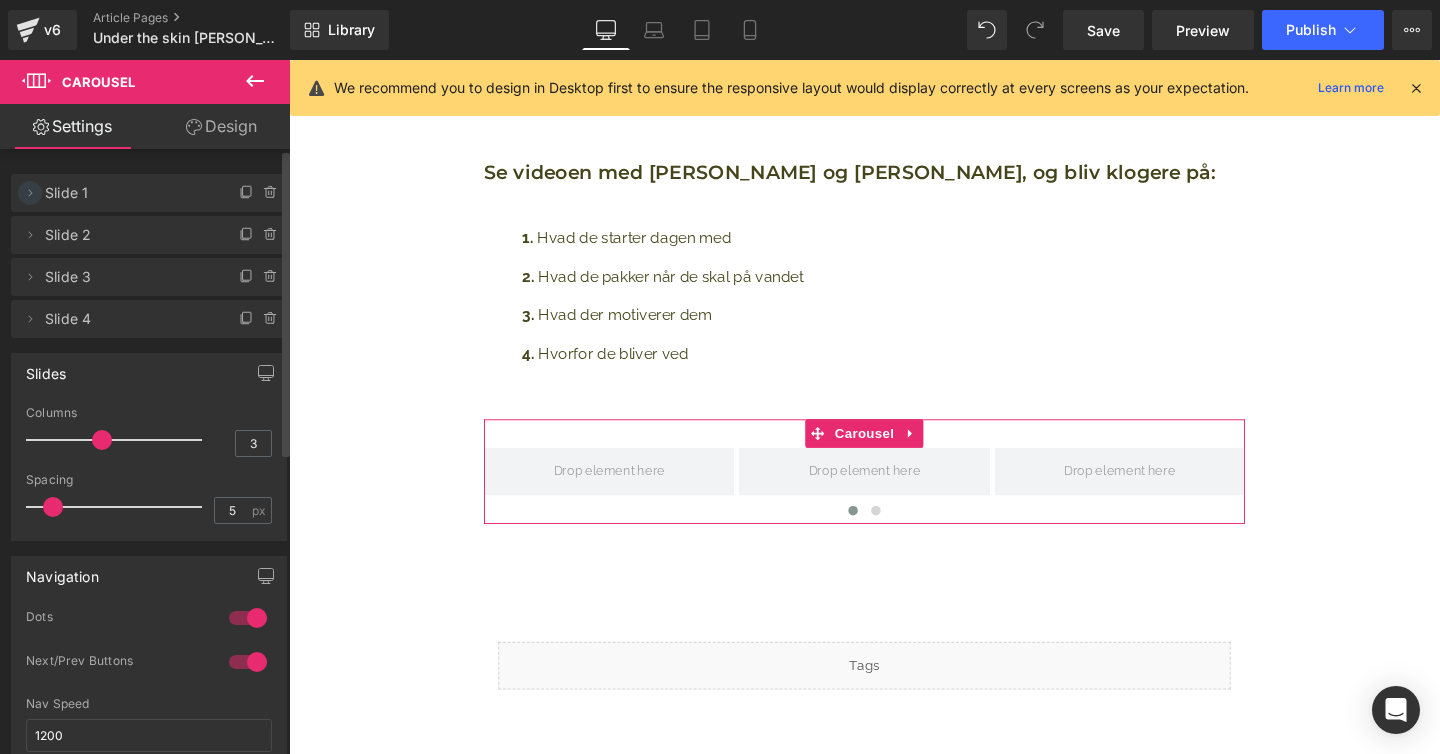 click 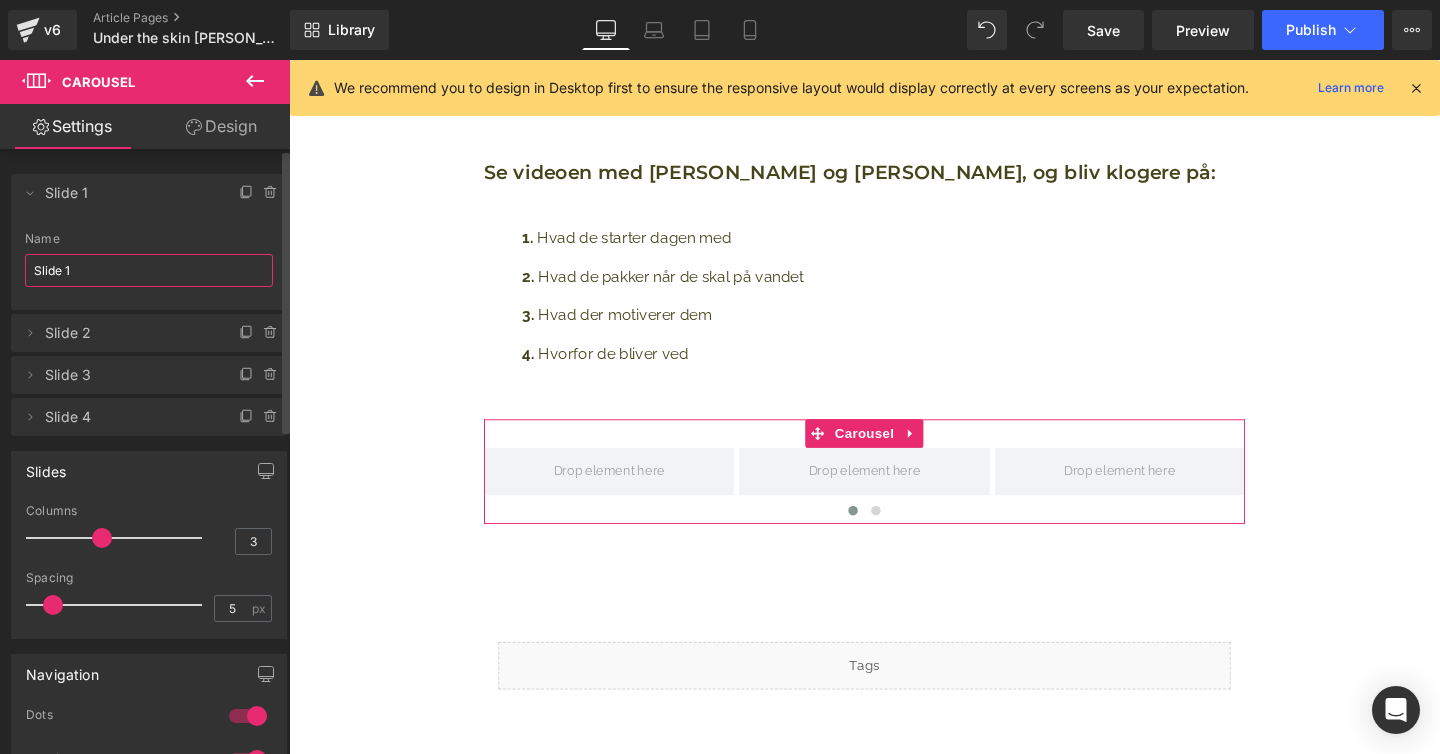 click on "Slide 1" at bounding box center [149, 270] 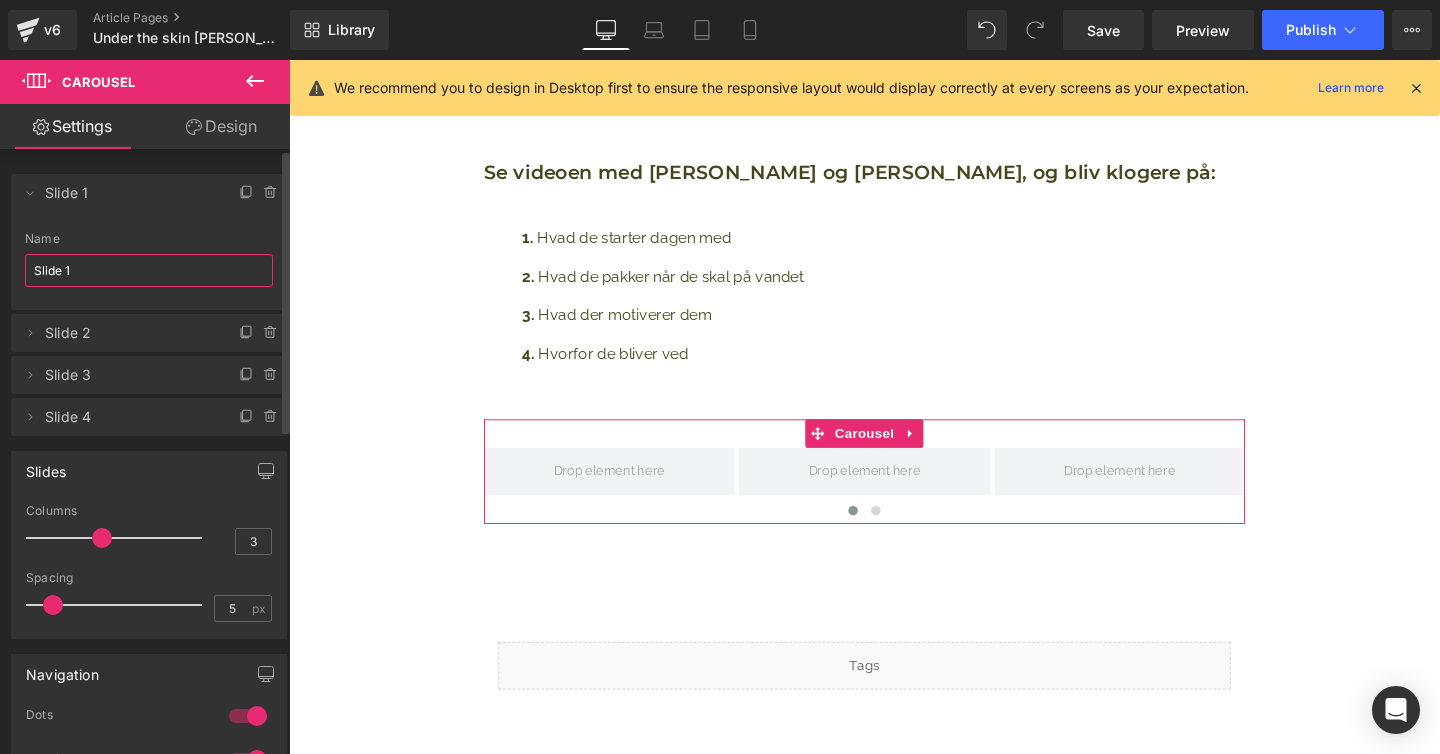 click on "Slide 1" at bounding box center (149, 270) 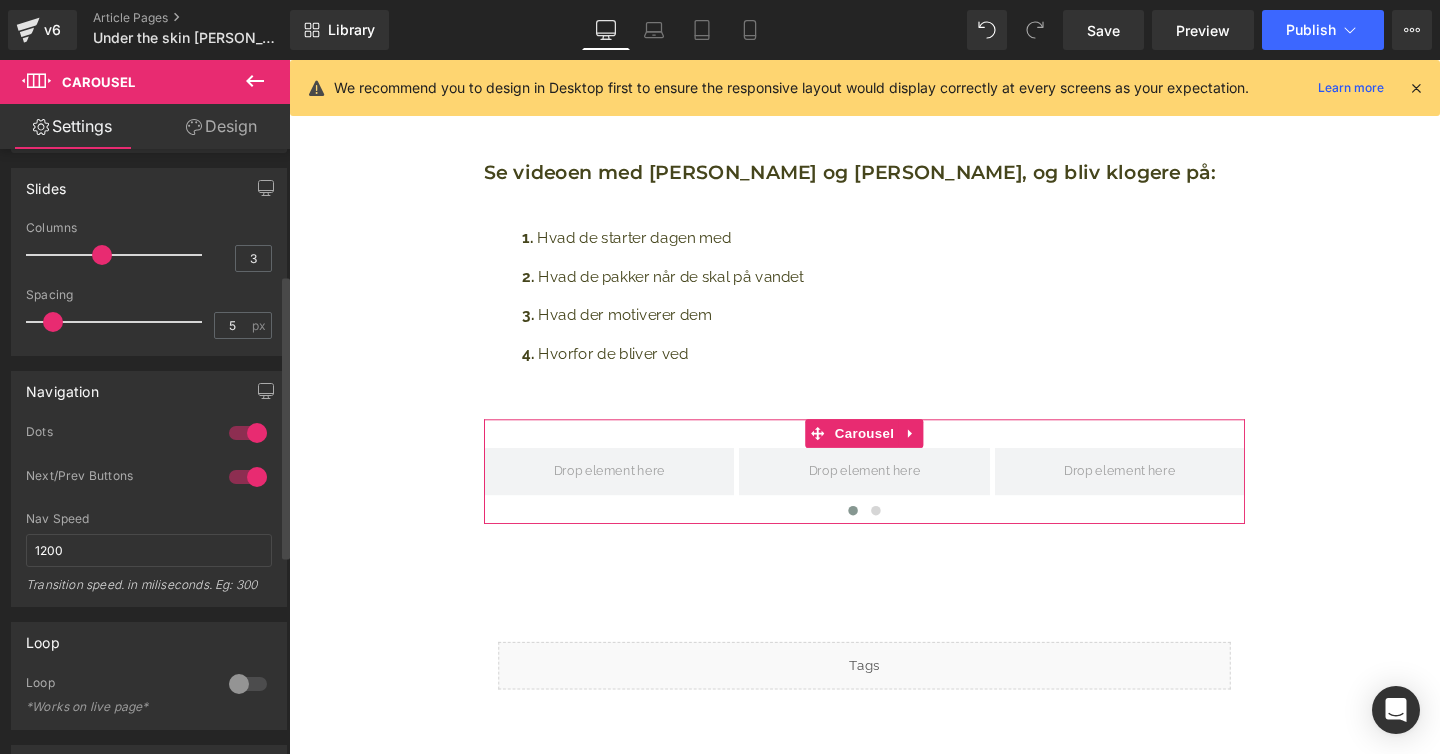 scroll, scrollTop: 296, scrollLeft: 0, axis: vertical 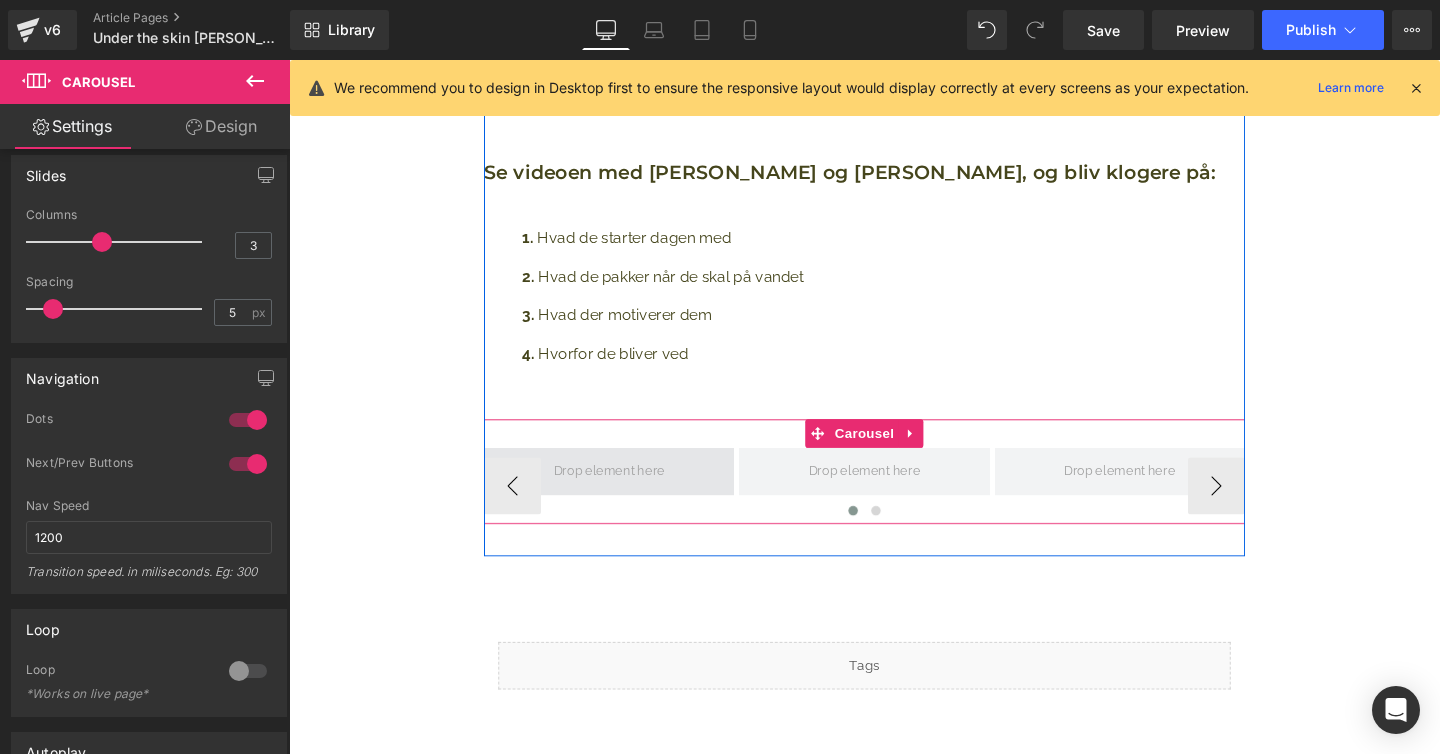 click at bounding box center (625, 493) 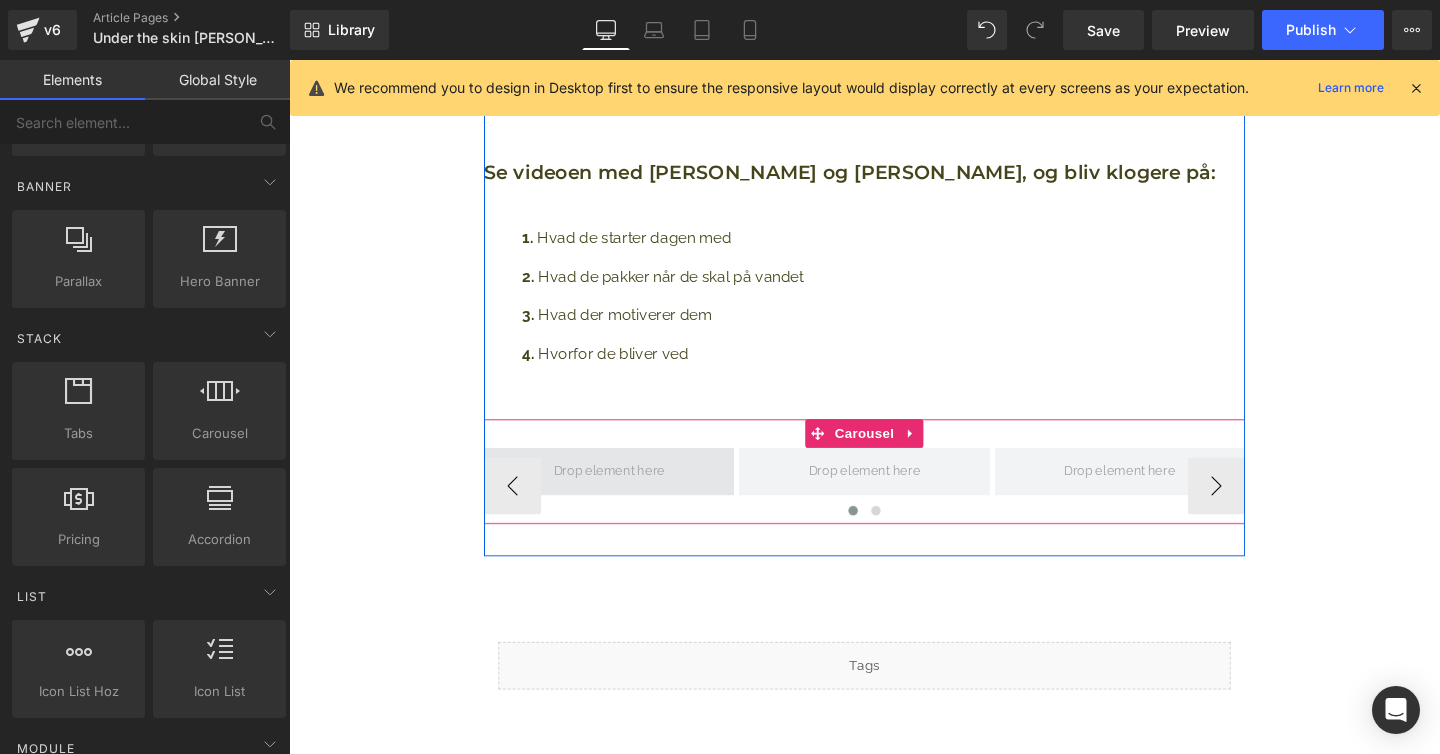 click at bounding box center (625, 493) 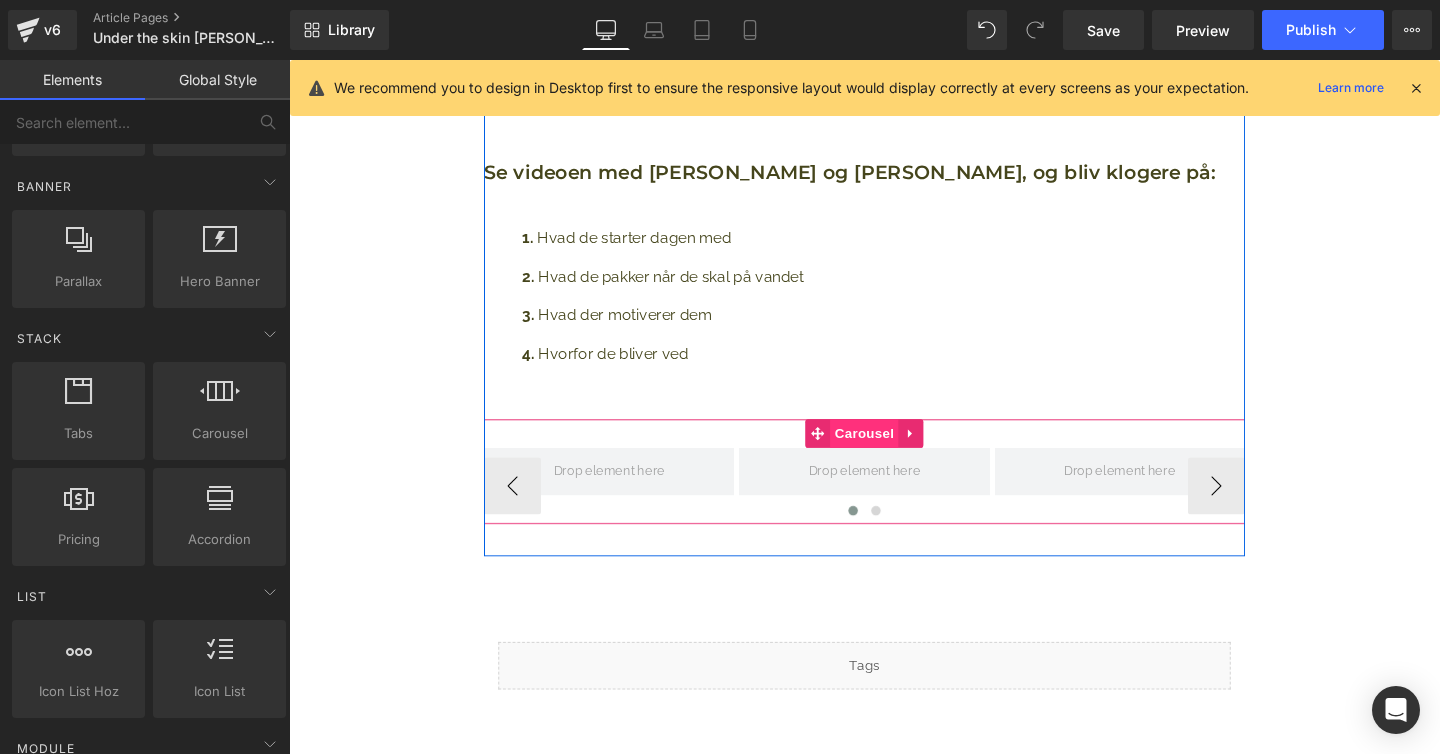 click on "Carousel" at bounding box center [894, 453] 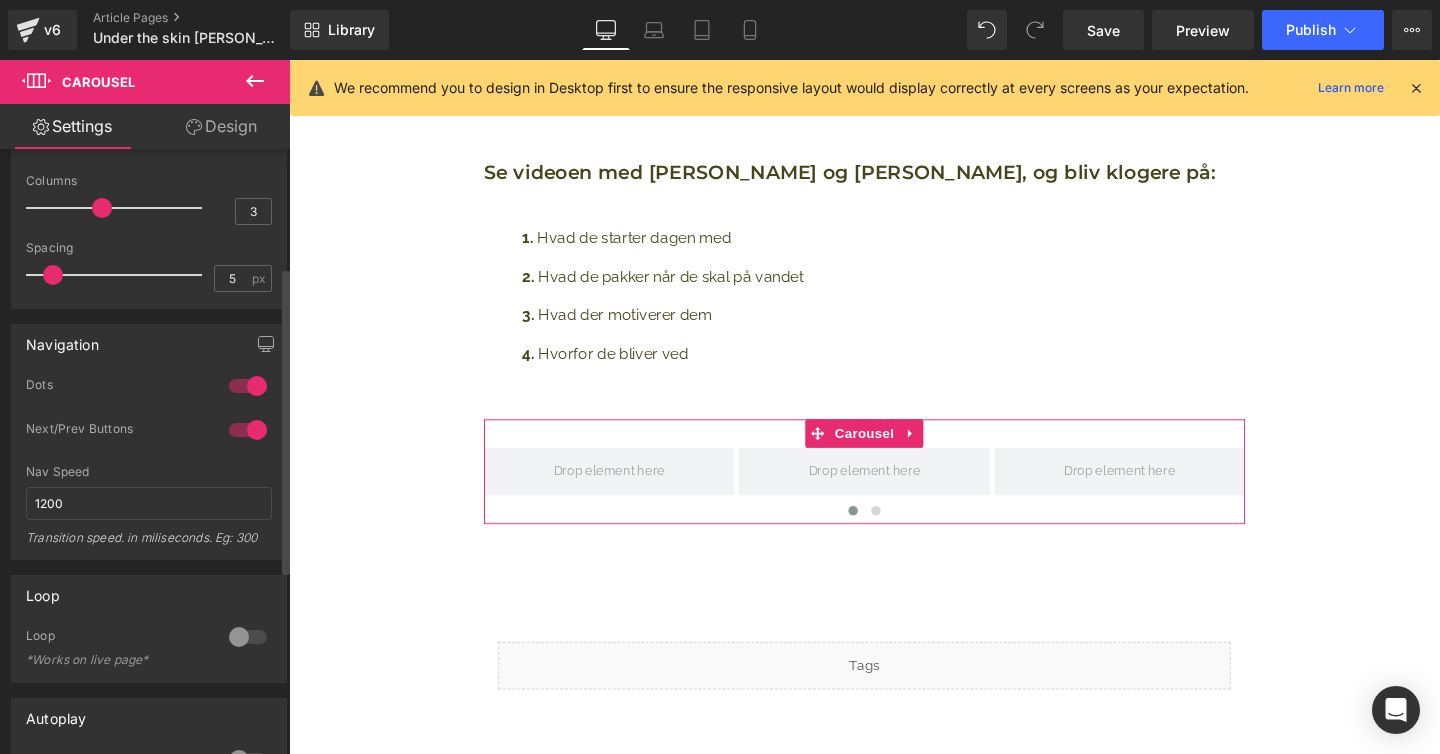 scroll, scrollTop: 0, scrollLeft: 0, axis: both 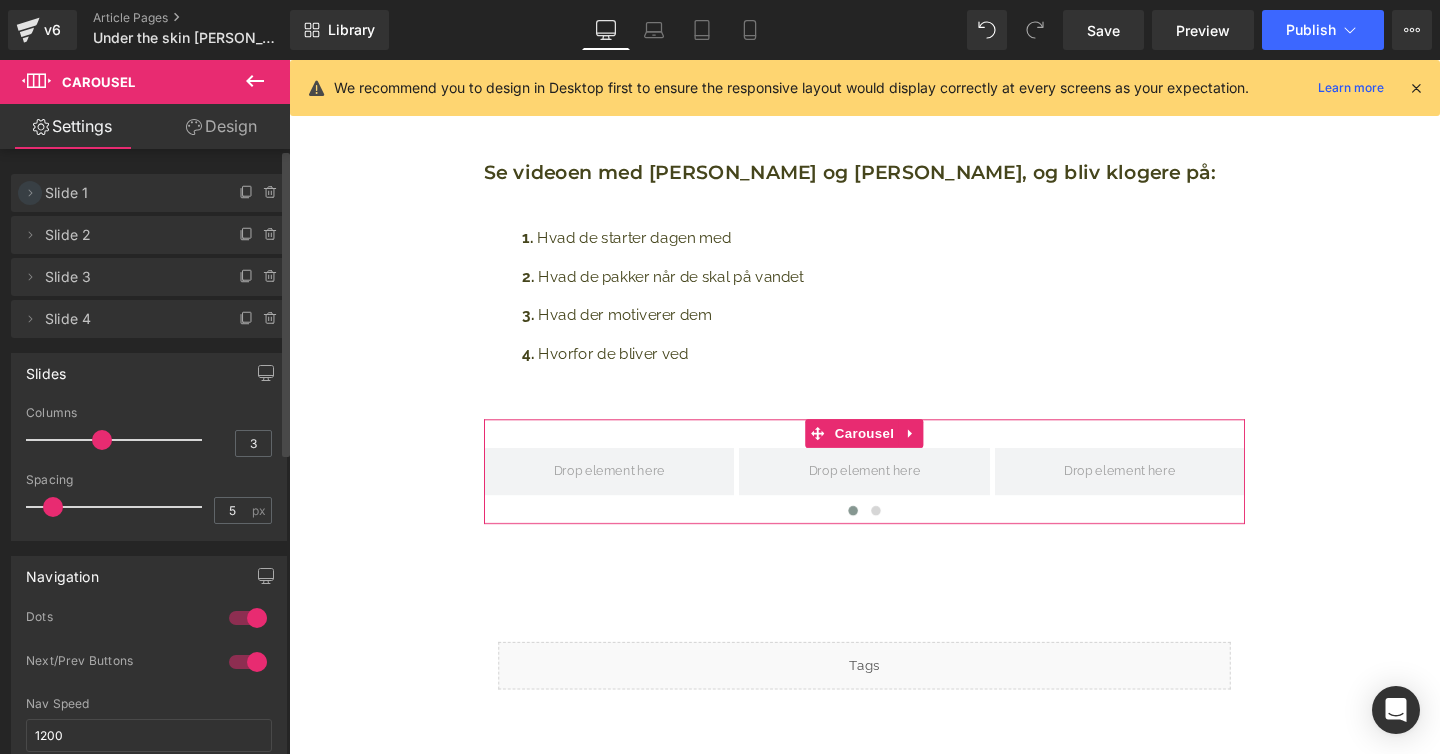 click at bounding box center [30, 193] 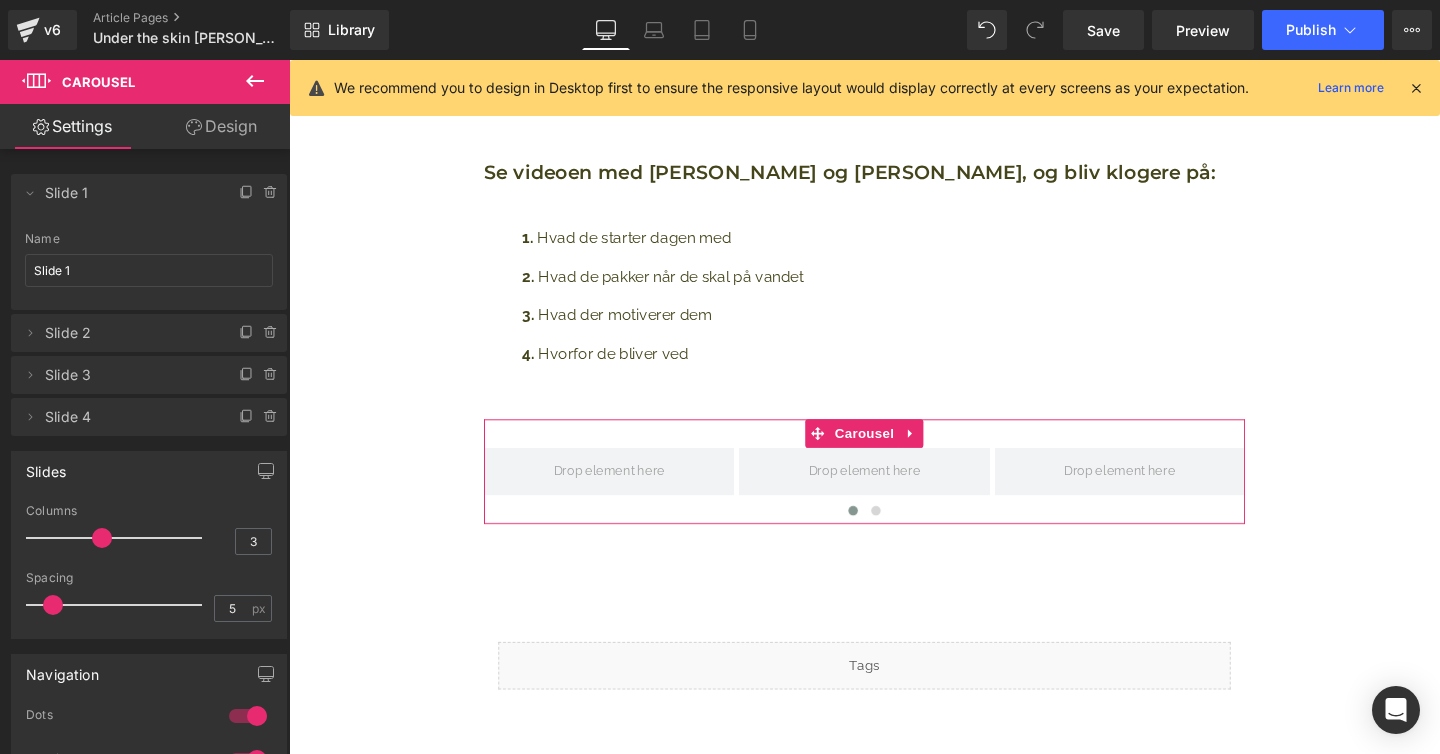 click on "Design" at bounding box center (221, 126) 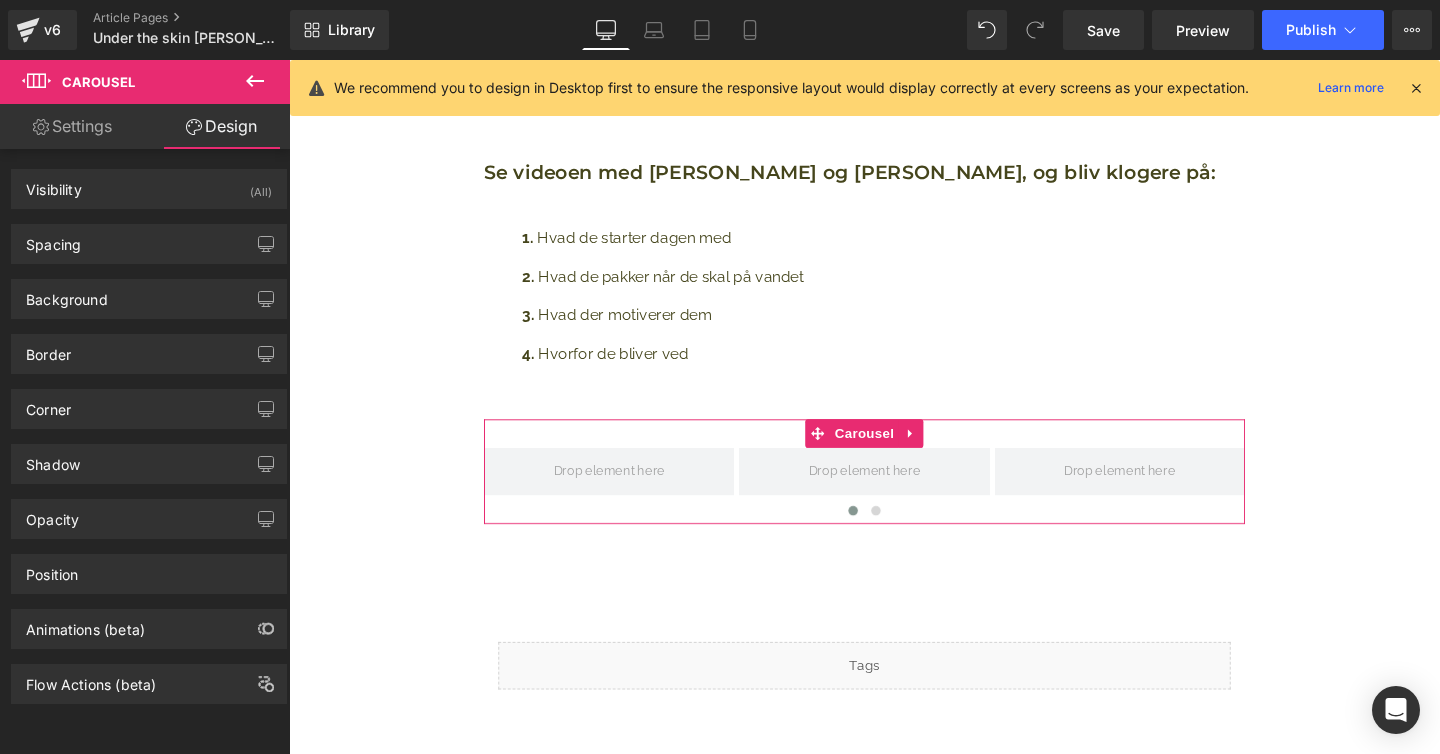 click on "Settings" at bounding box center [72, 126] 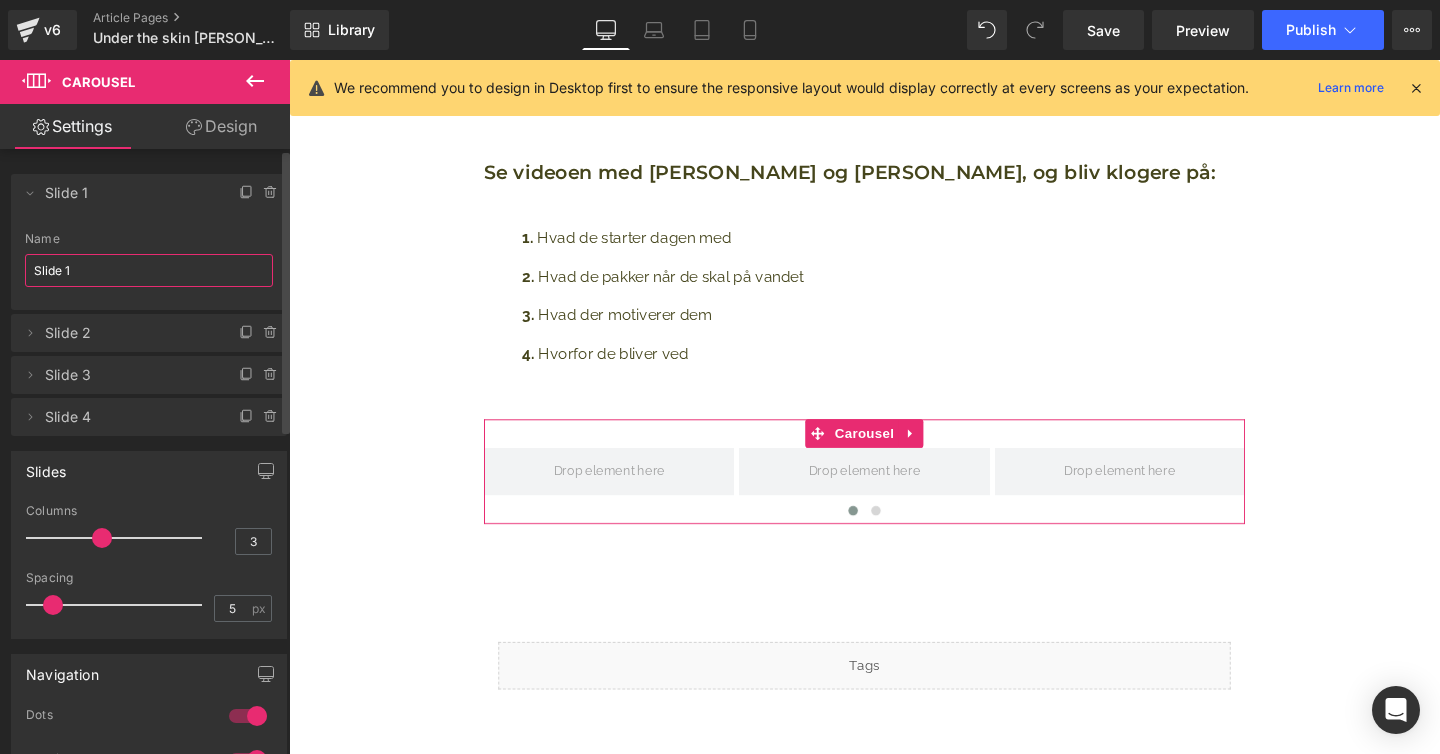click on "Slide 1" at bounding box center (149, 270) 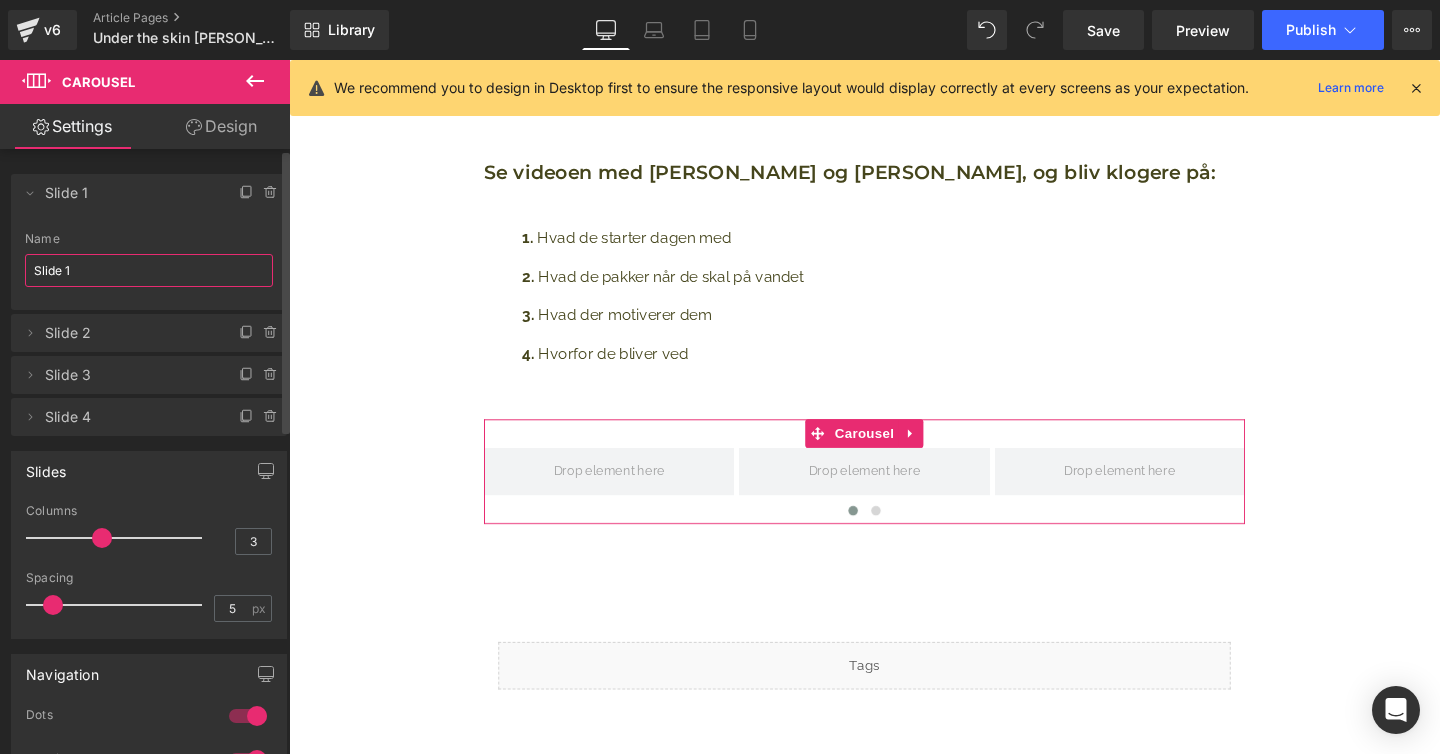 click on "Slide 1" at bounding box center [149, 270] 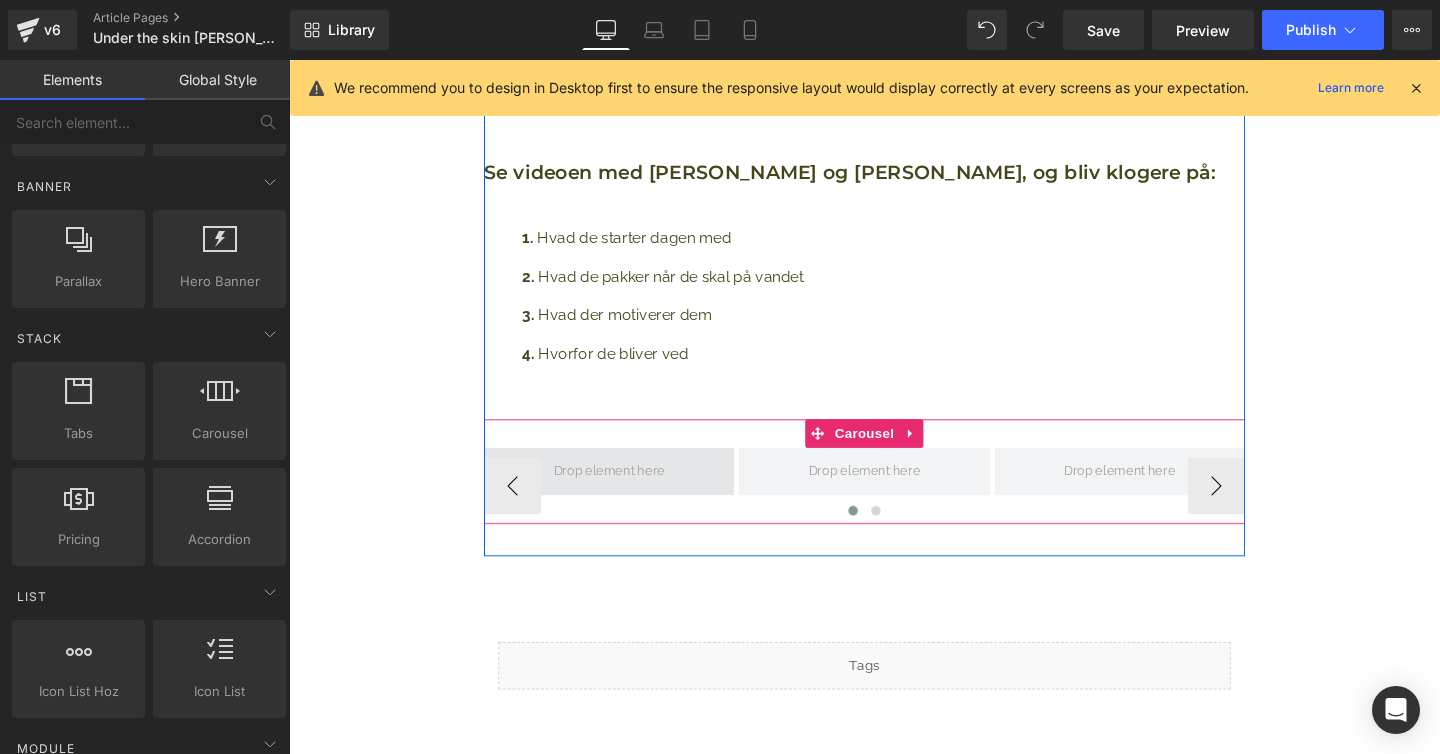click at bounding box center [625, 493] 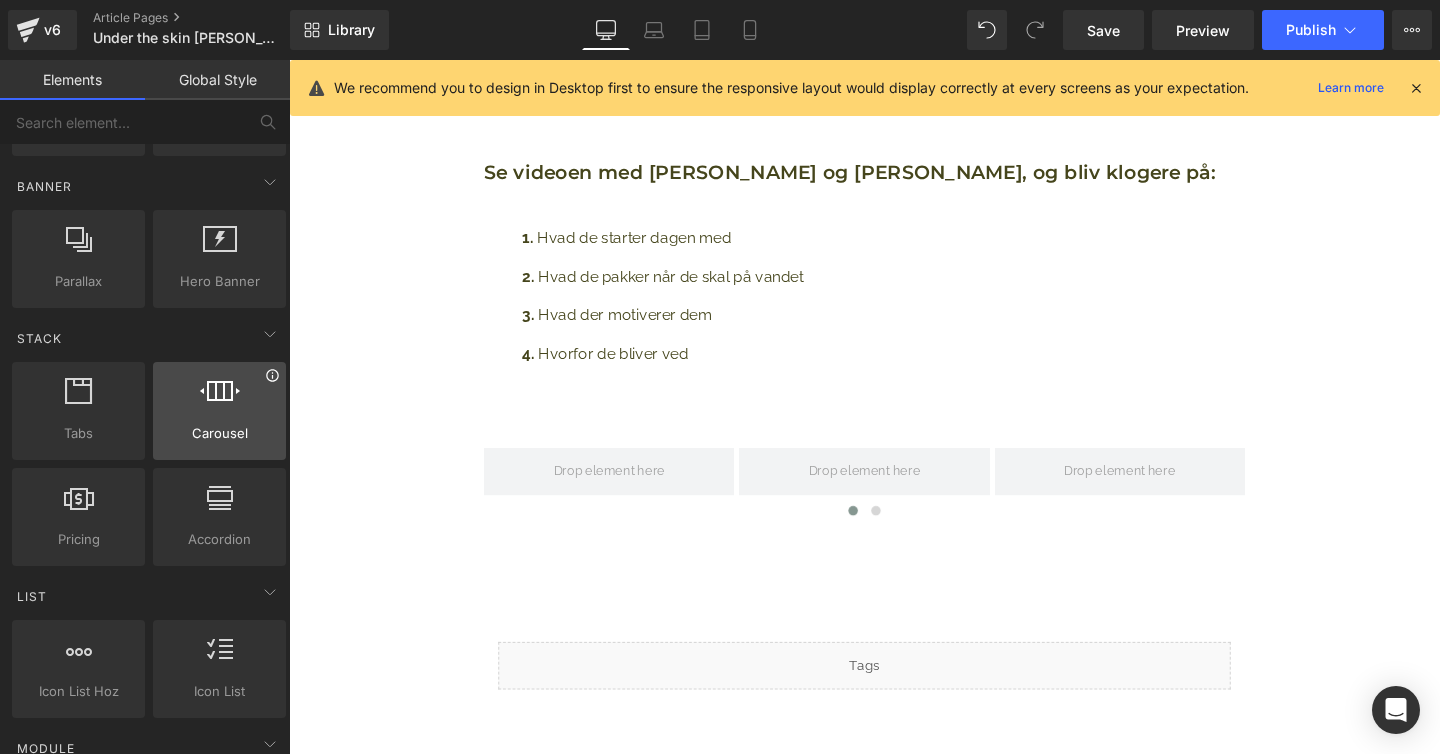 click 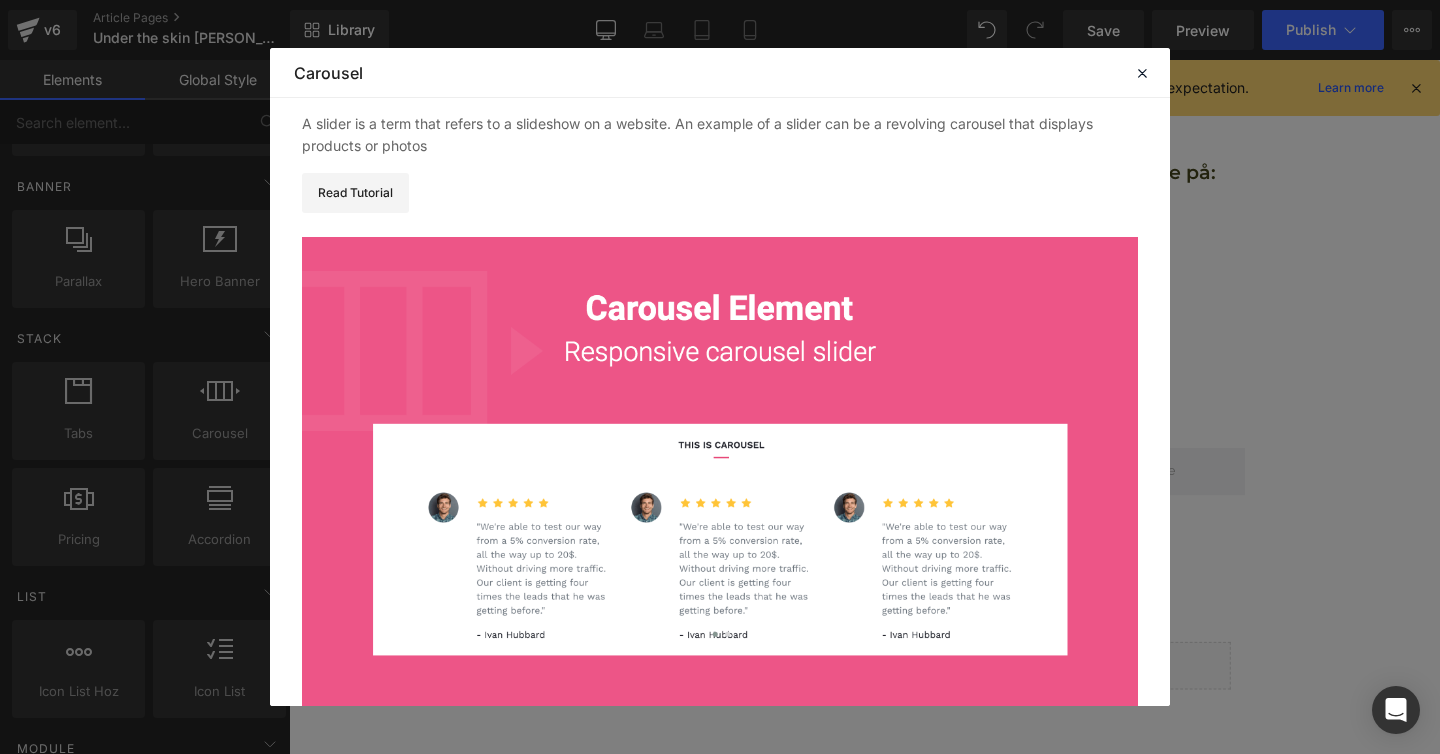 scroll, scrollTop: 0, scrollLeft: 0, axis: both 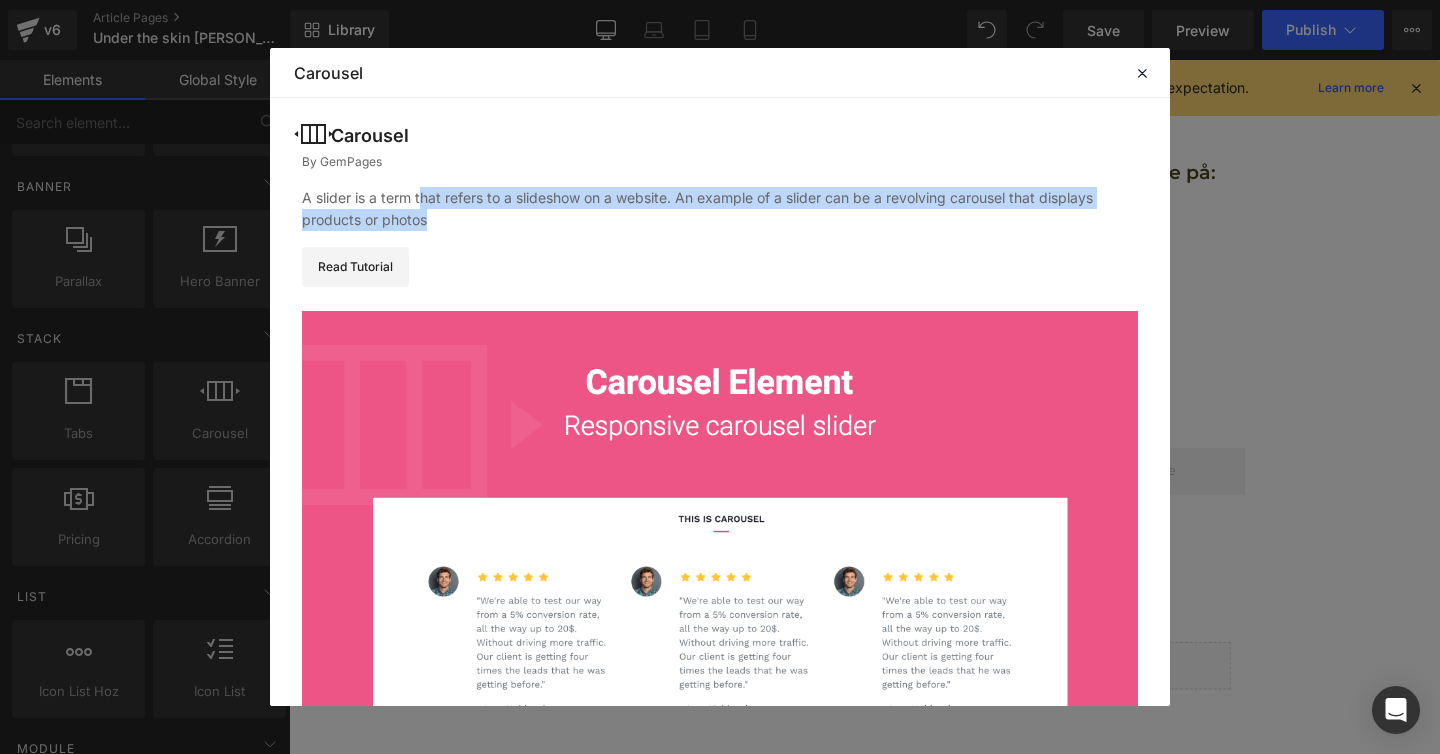drag, startPoint x: 421, startPoint y: 194, endPoint x: 756, endPoint y: 222, distance: 336.16812 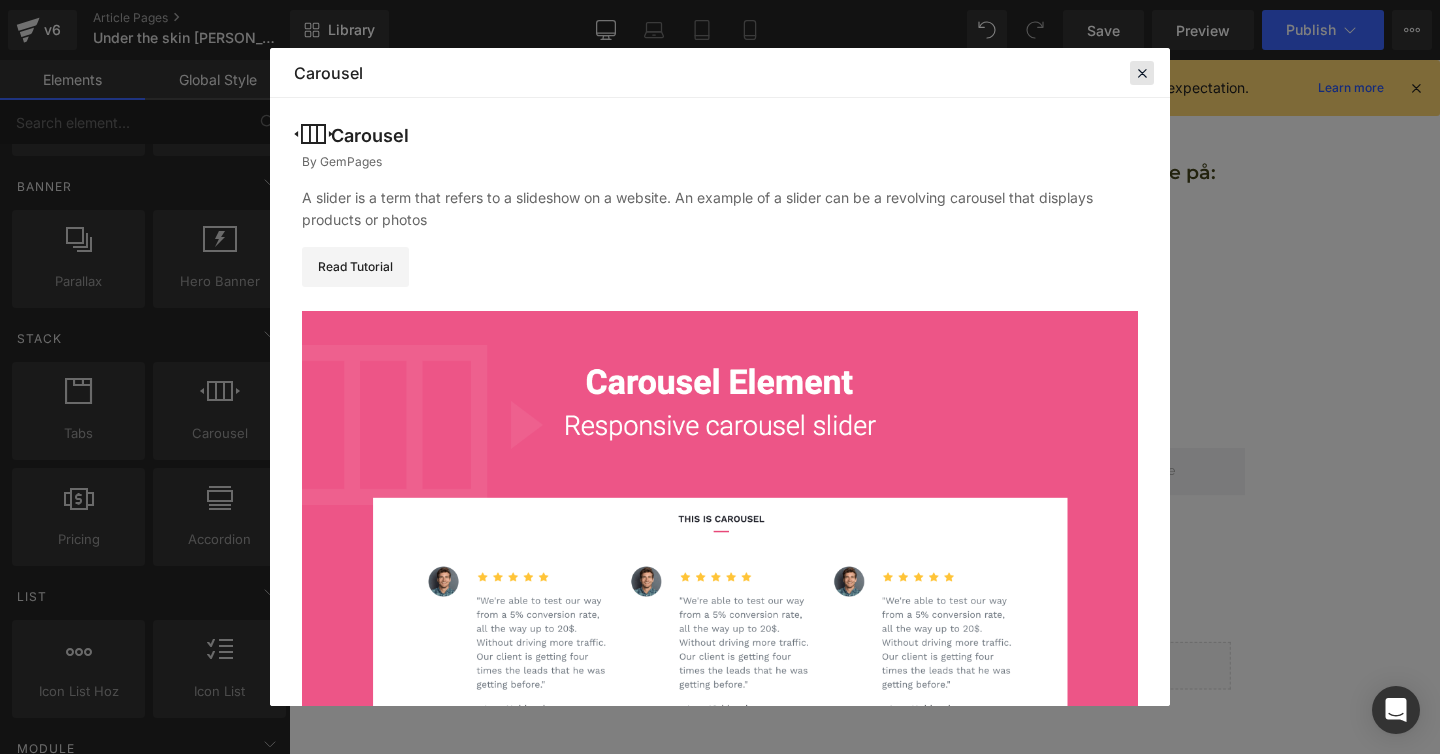 click 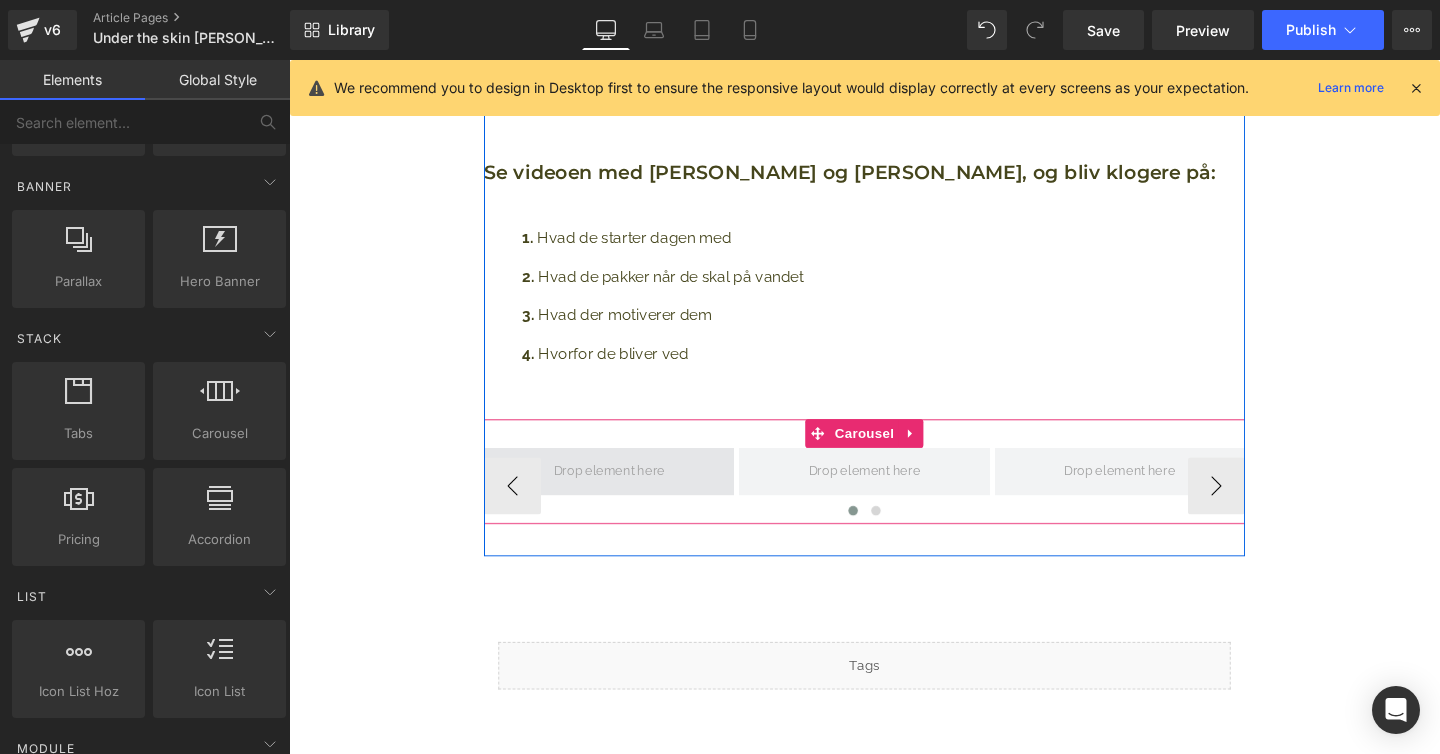 click at bounding box center (625, 493) 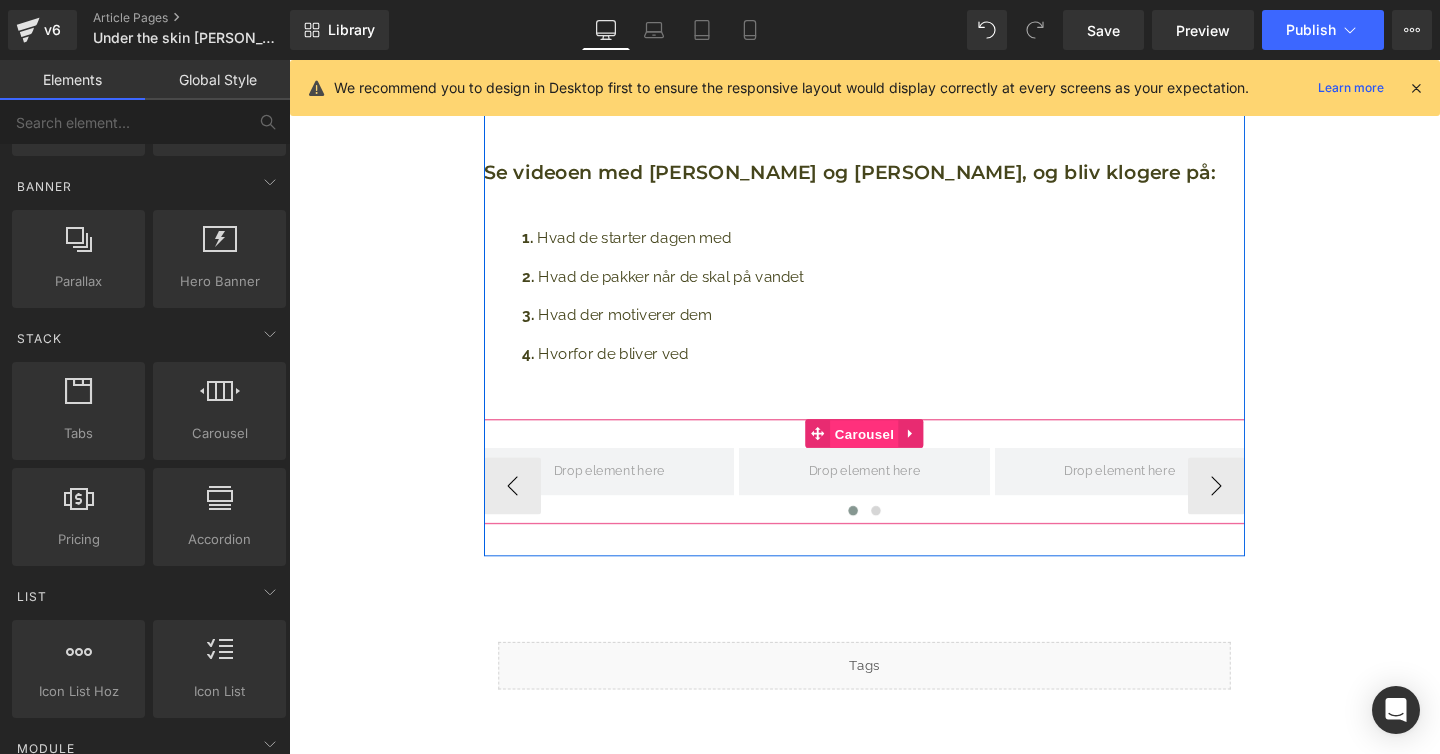 click on "Carousel" at bounding box center [894, 454] 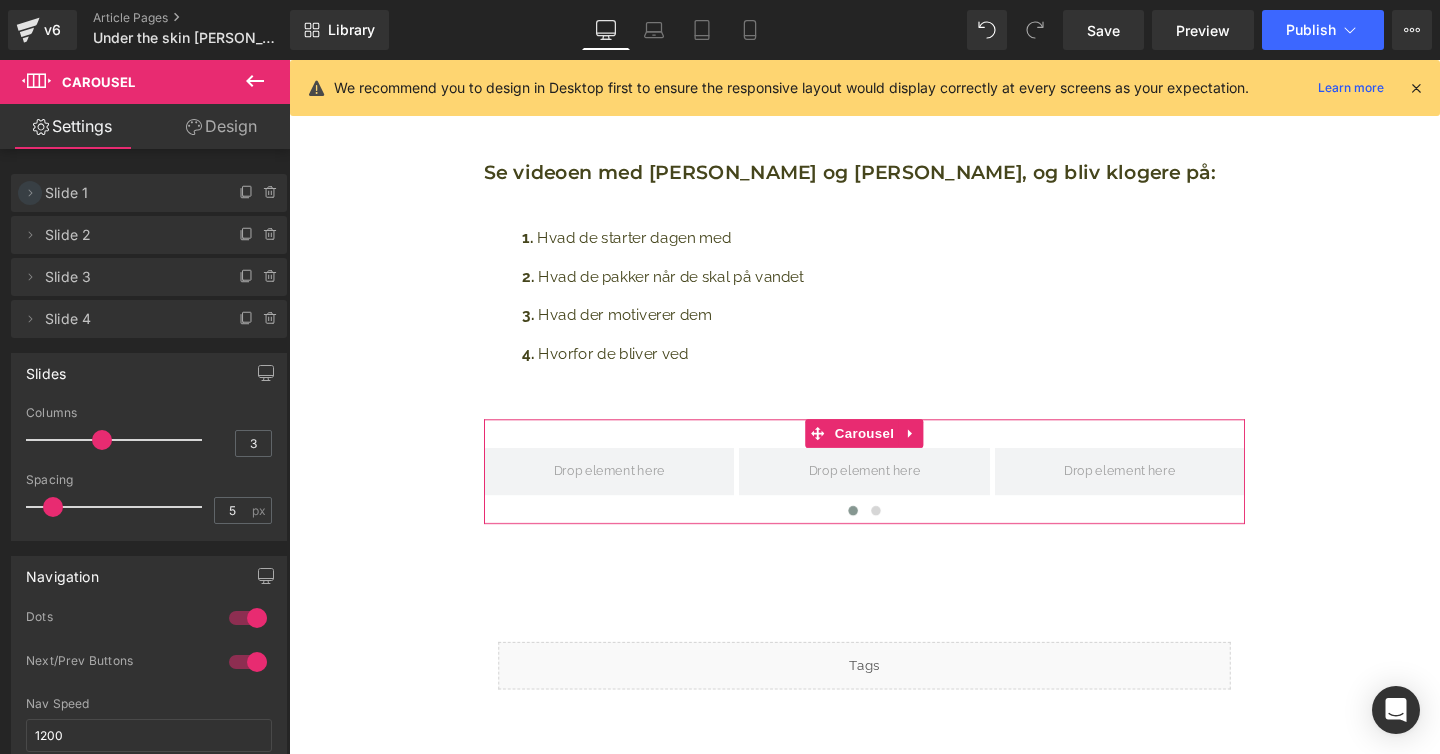 click at bounding box center (30, 193) 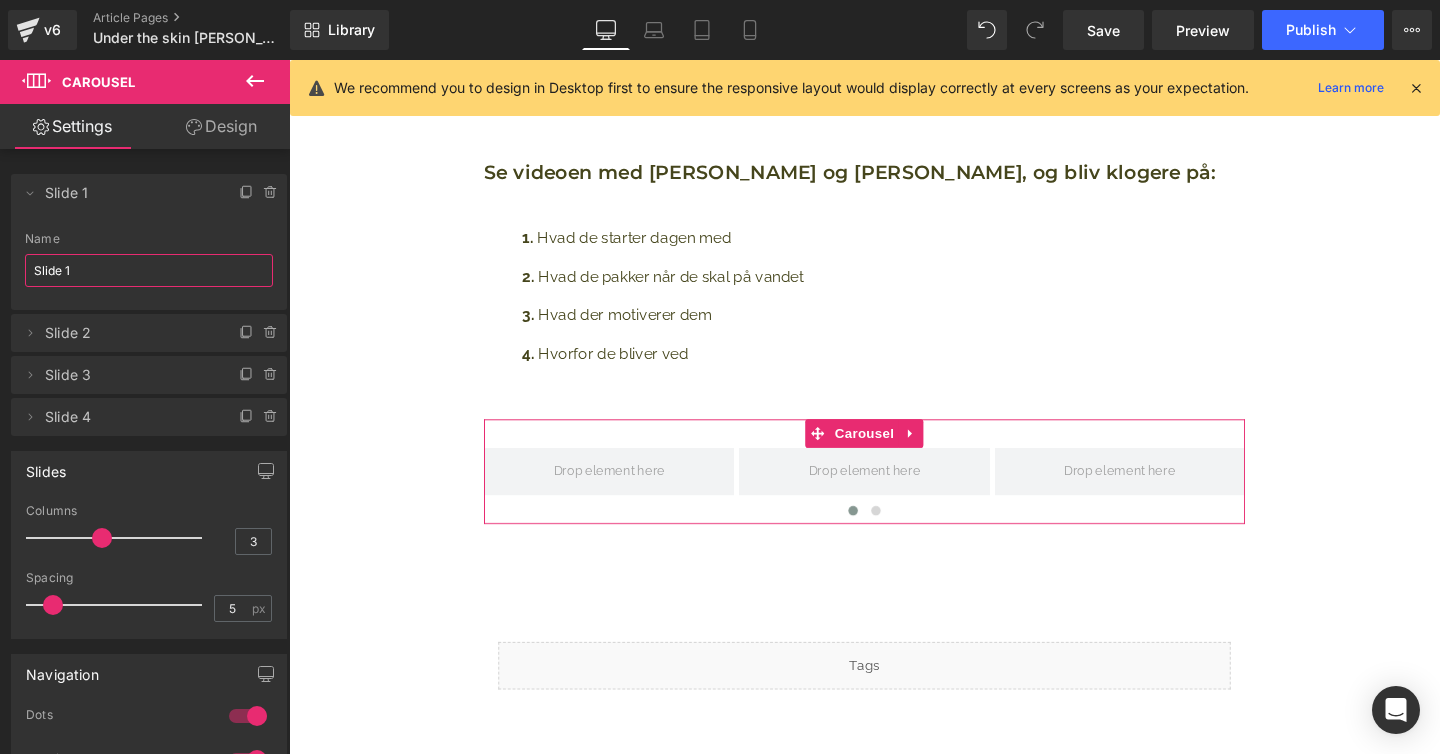 click on "Slide 1" at bounding box center (149, 270) 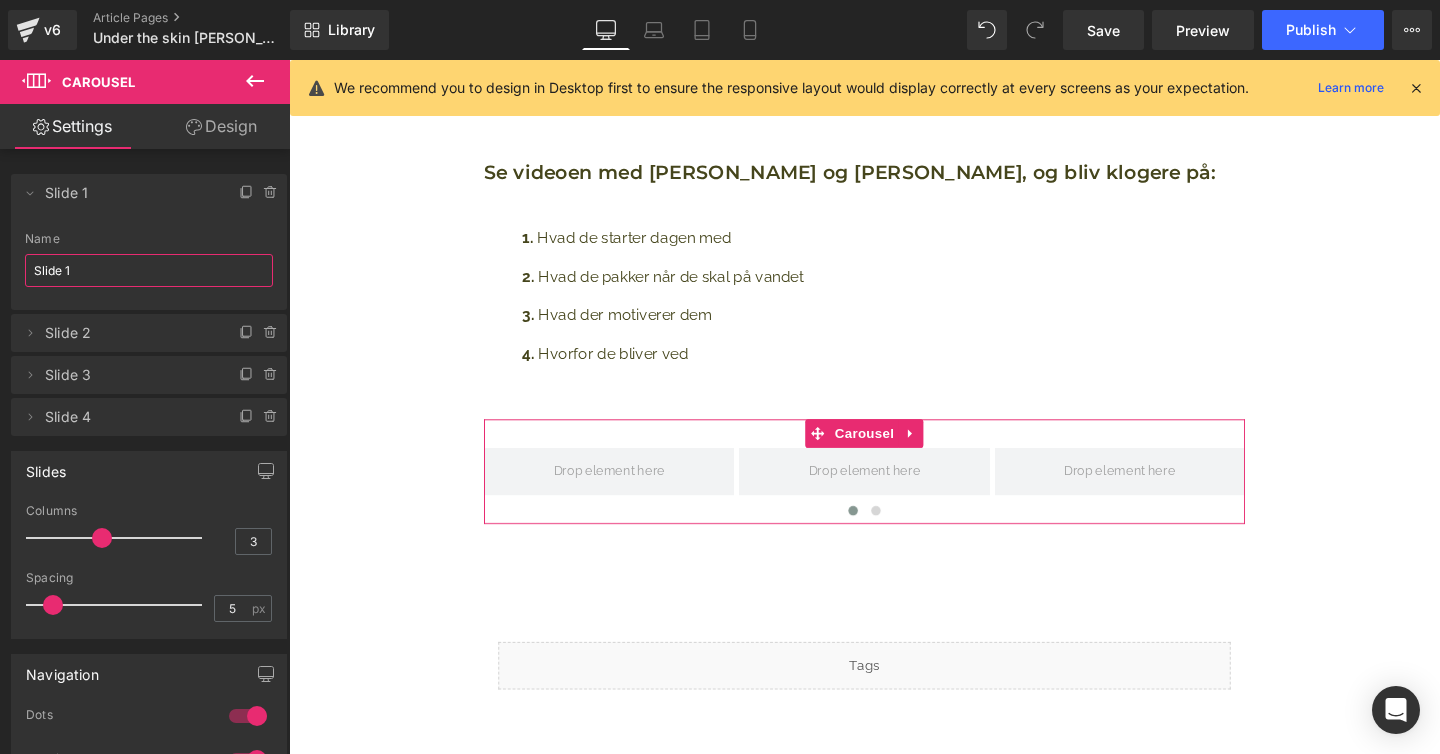 click on "Slide 1" at bounding box center [149, 270] 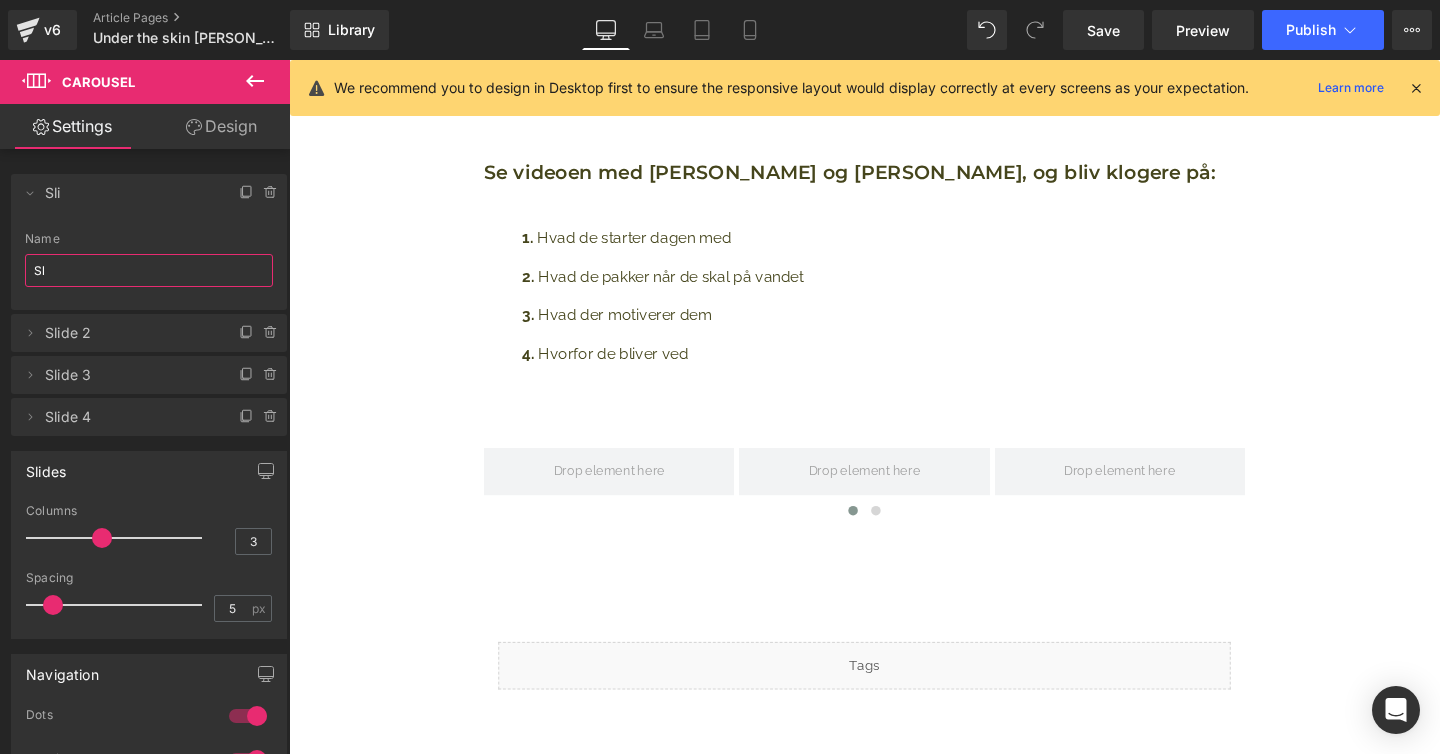 type on "S" 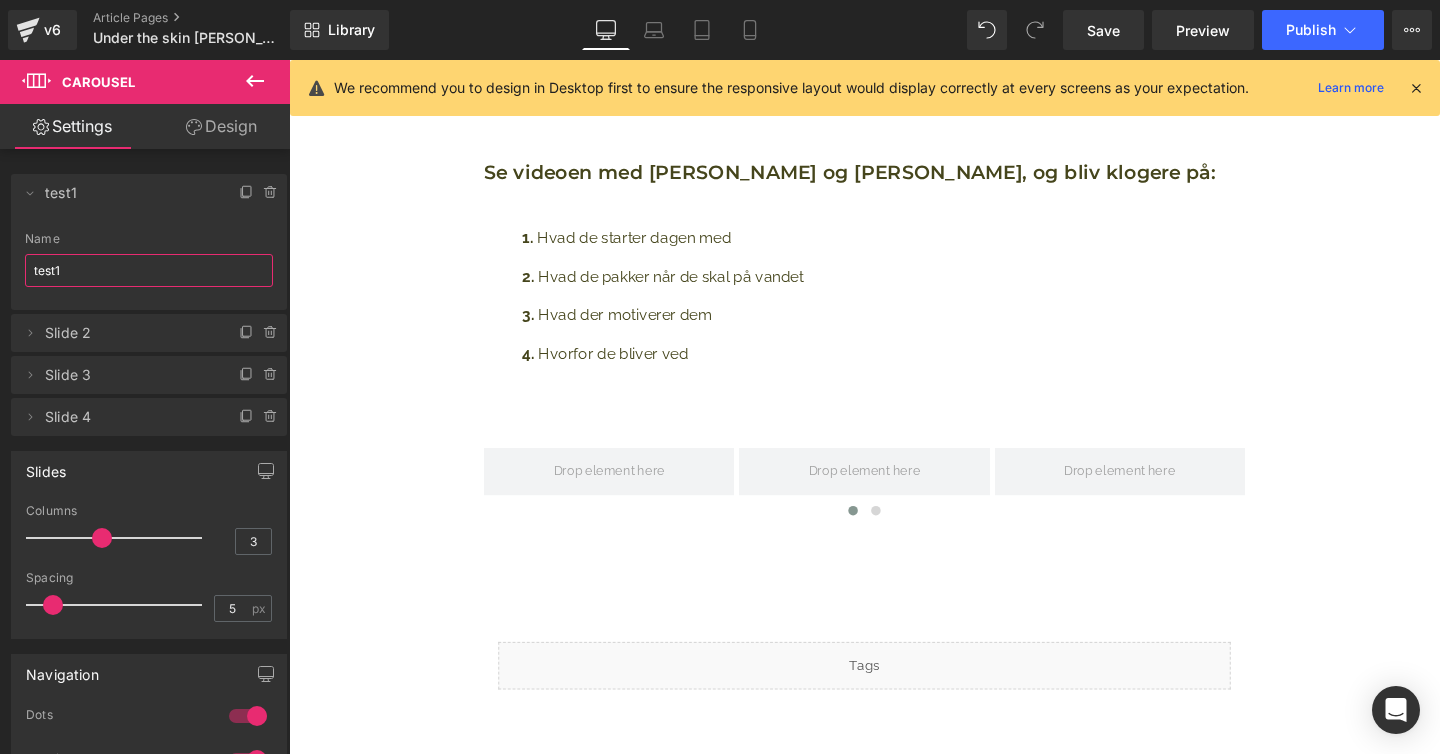 type on "test1" 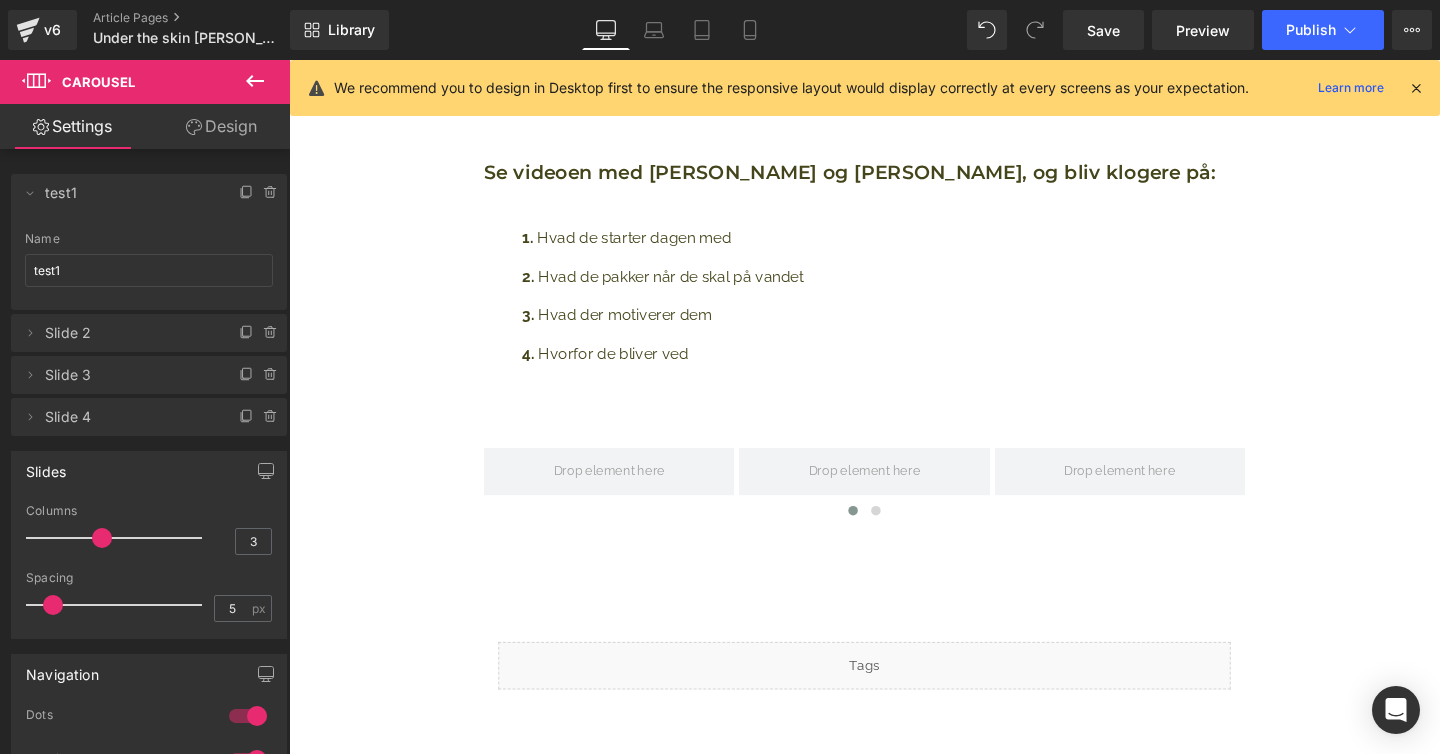 click on "Delete Cancel             test1       test1 Name test1" at bounding box center [149, 242] 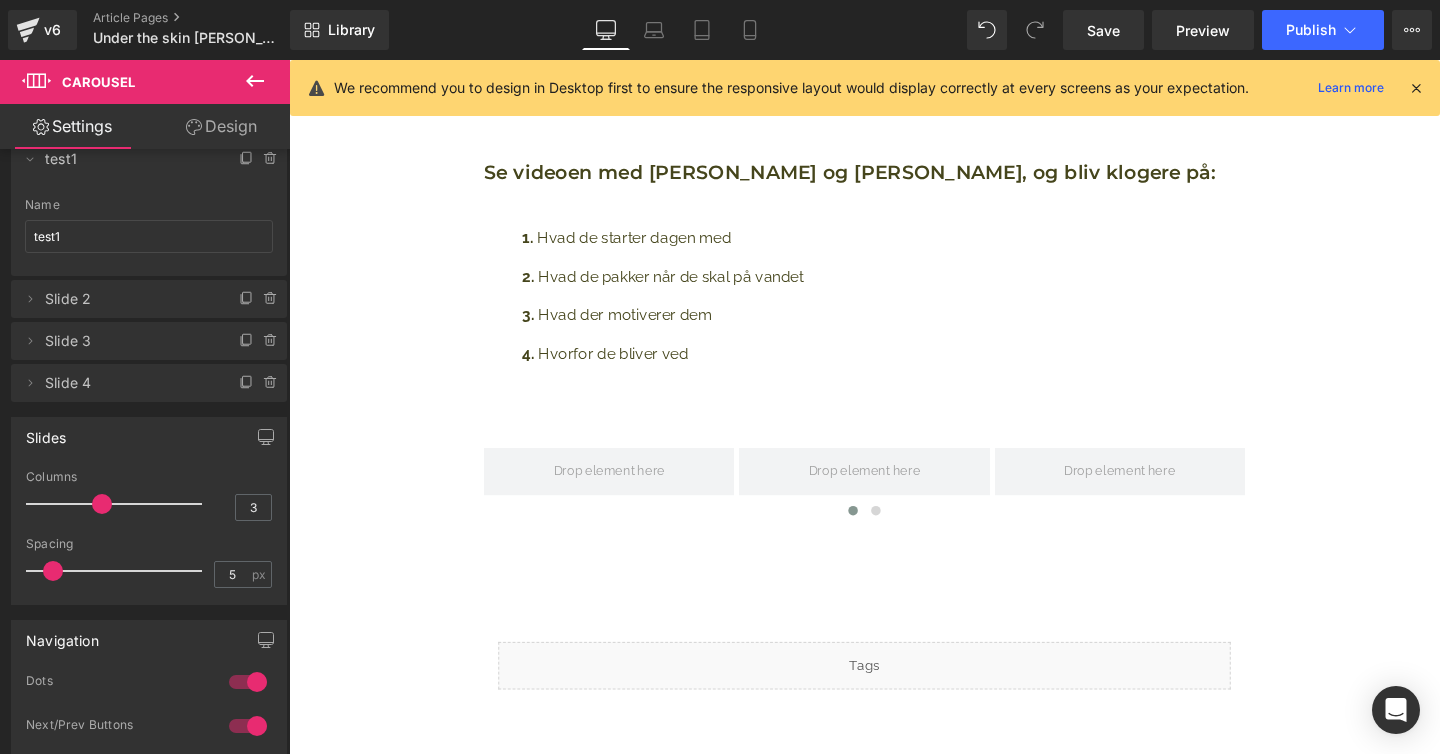 scroll, scrollTop: 0, scrollLeft: 0, axis: both 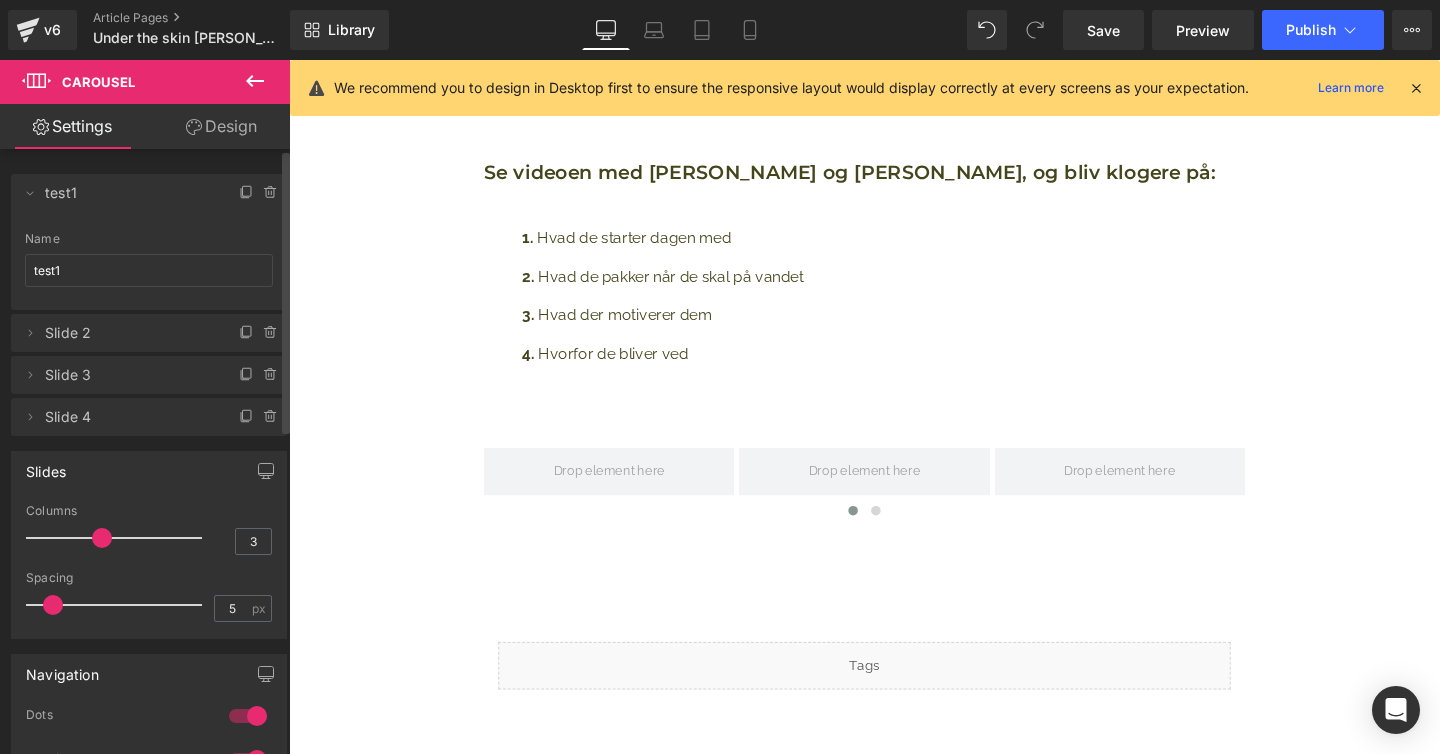 click on "test1" at bounding box center [129, 193] 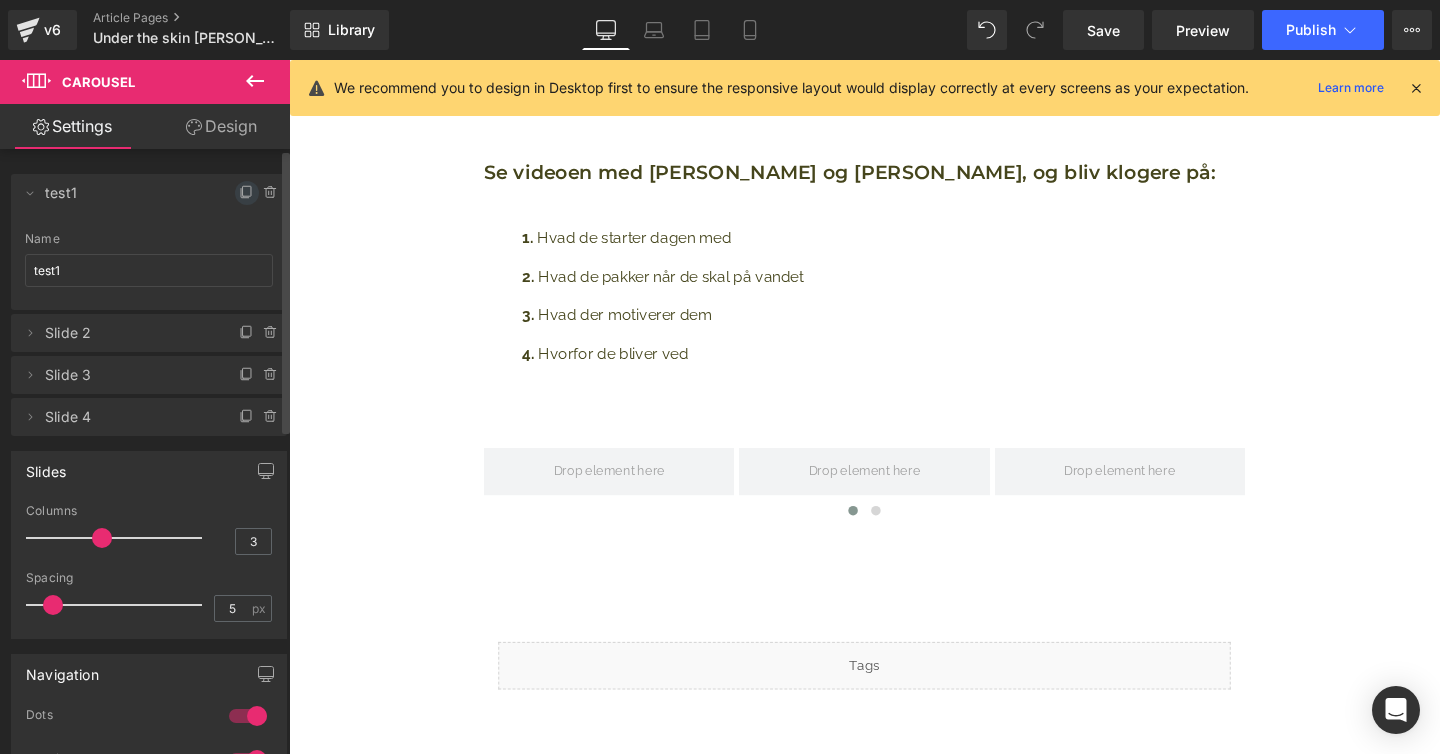 click 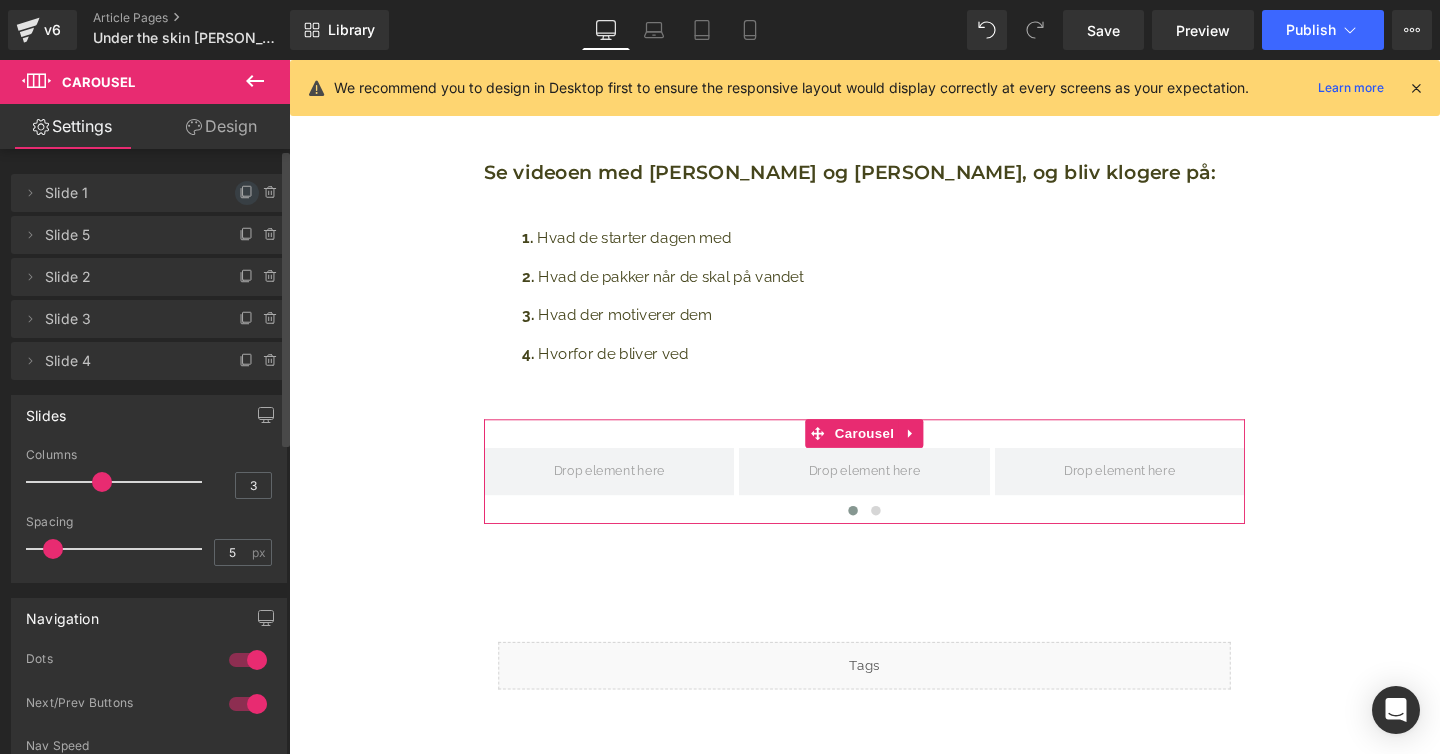 click 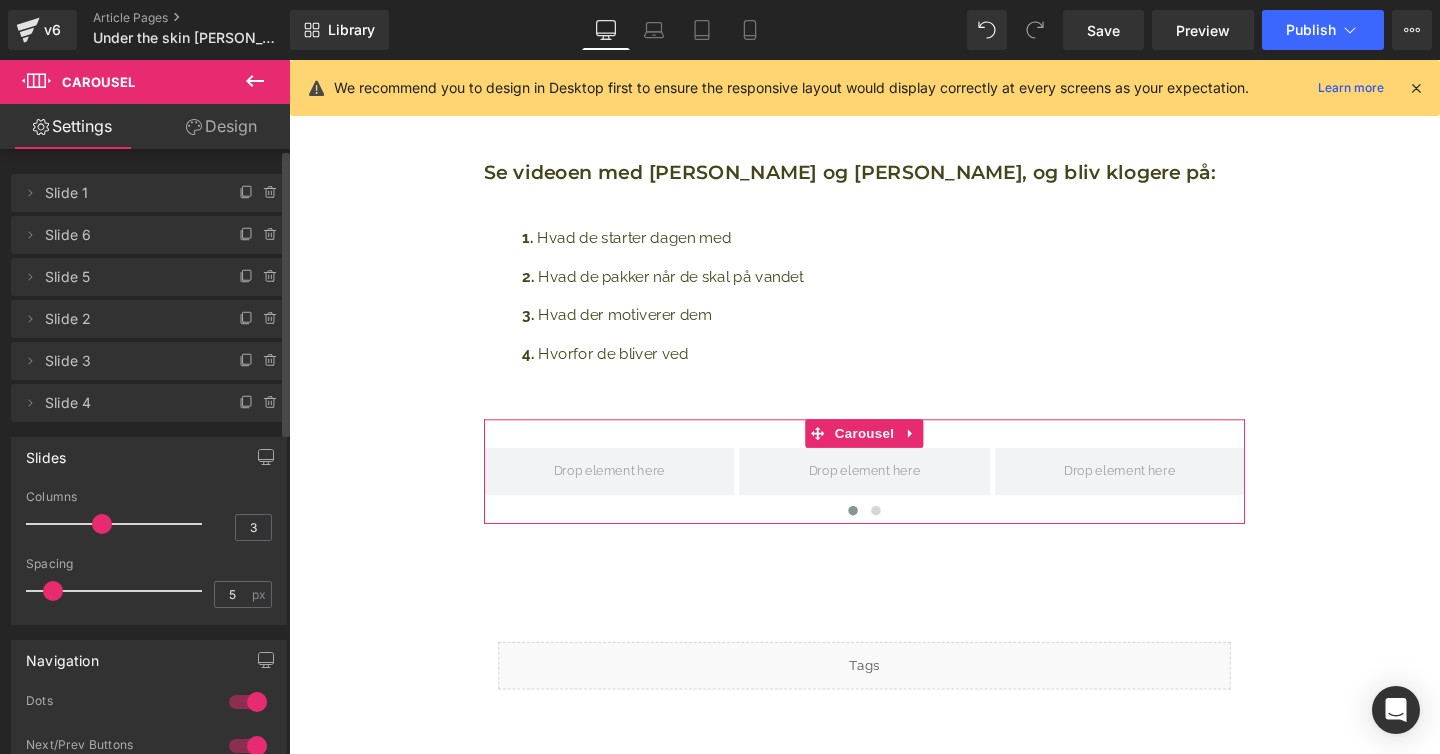 click on "Slide 1" at bounding box center [129, 193] 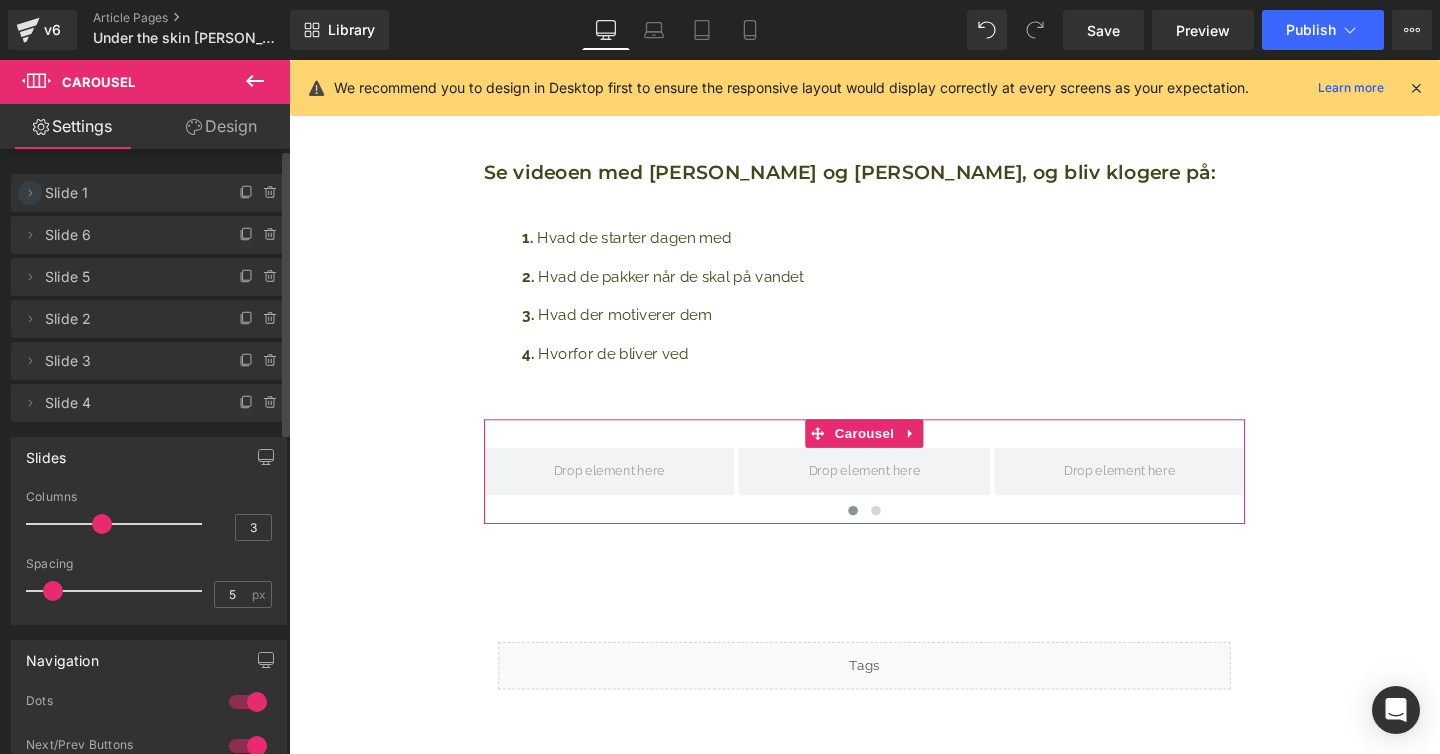 click 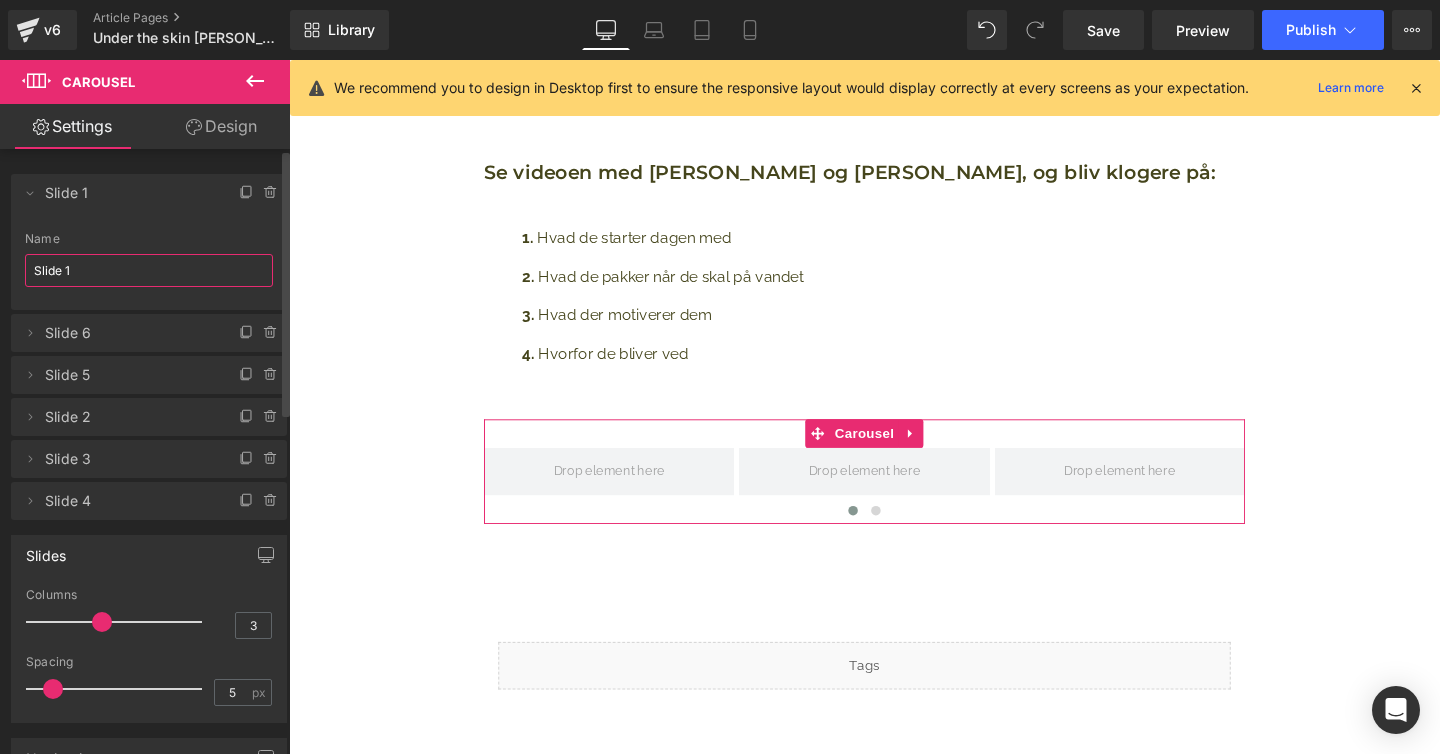 click on "Slide 1" at bounding box center (149, 270) 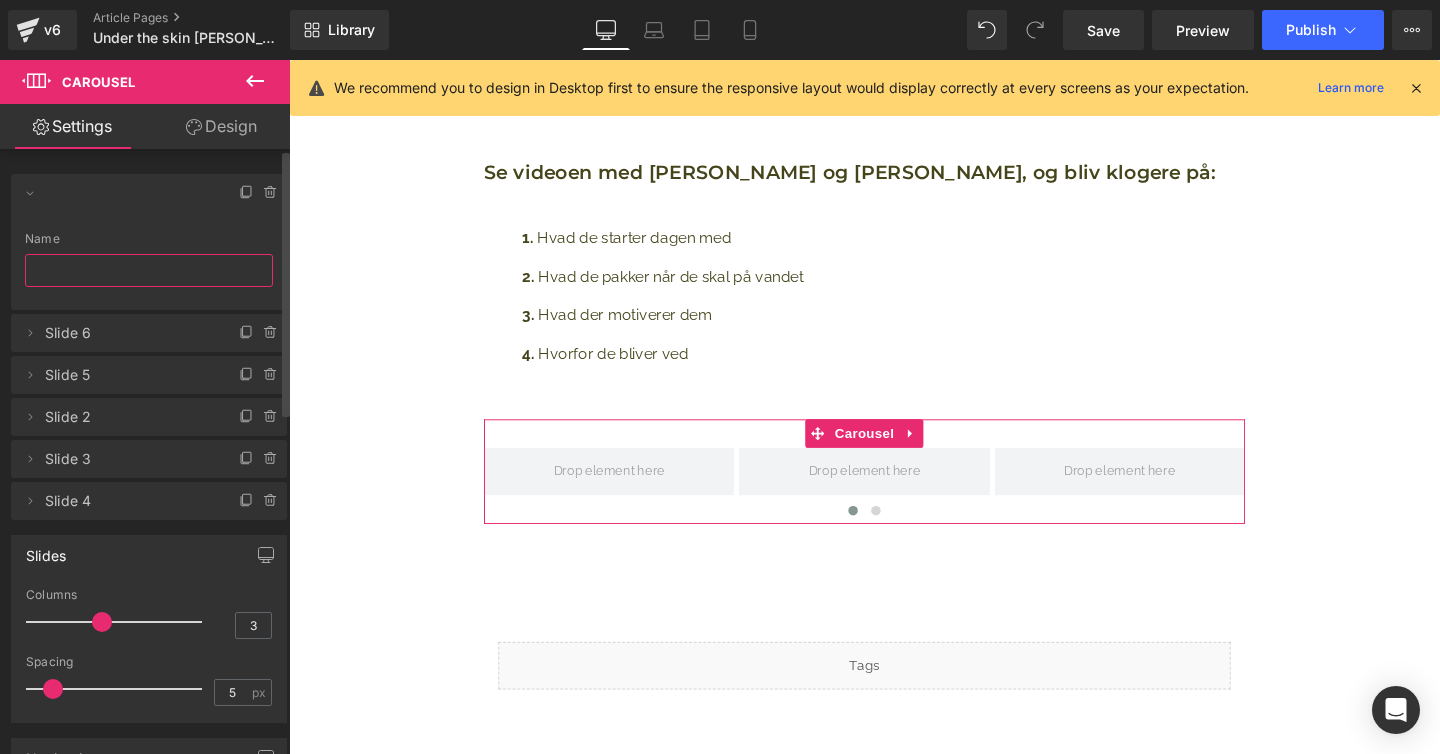click at bounding box center (149, 270) 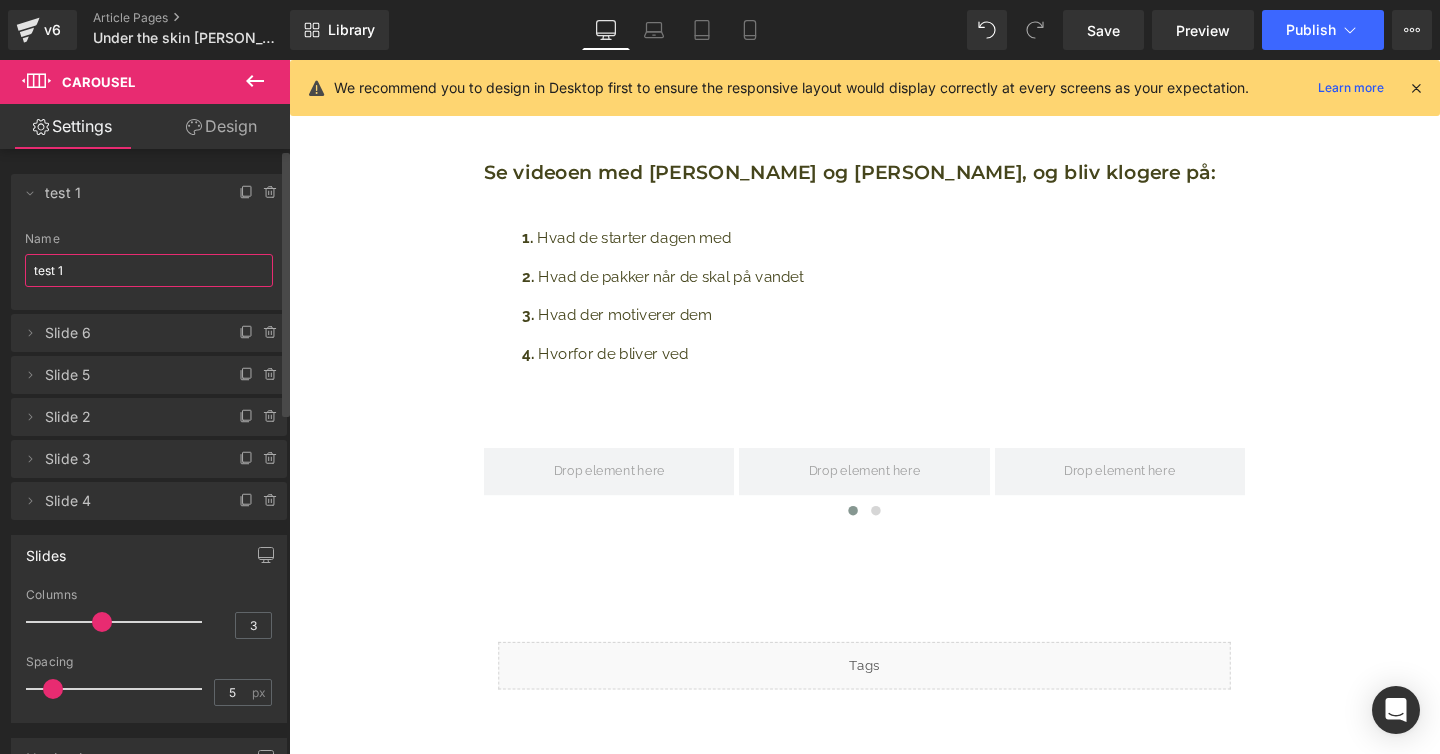type on "test 1" 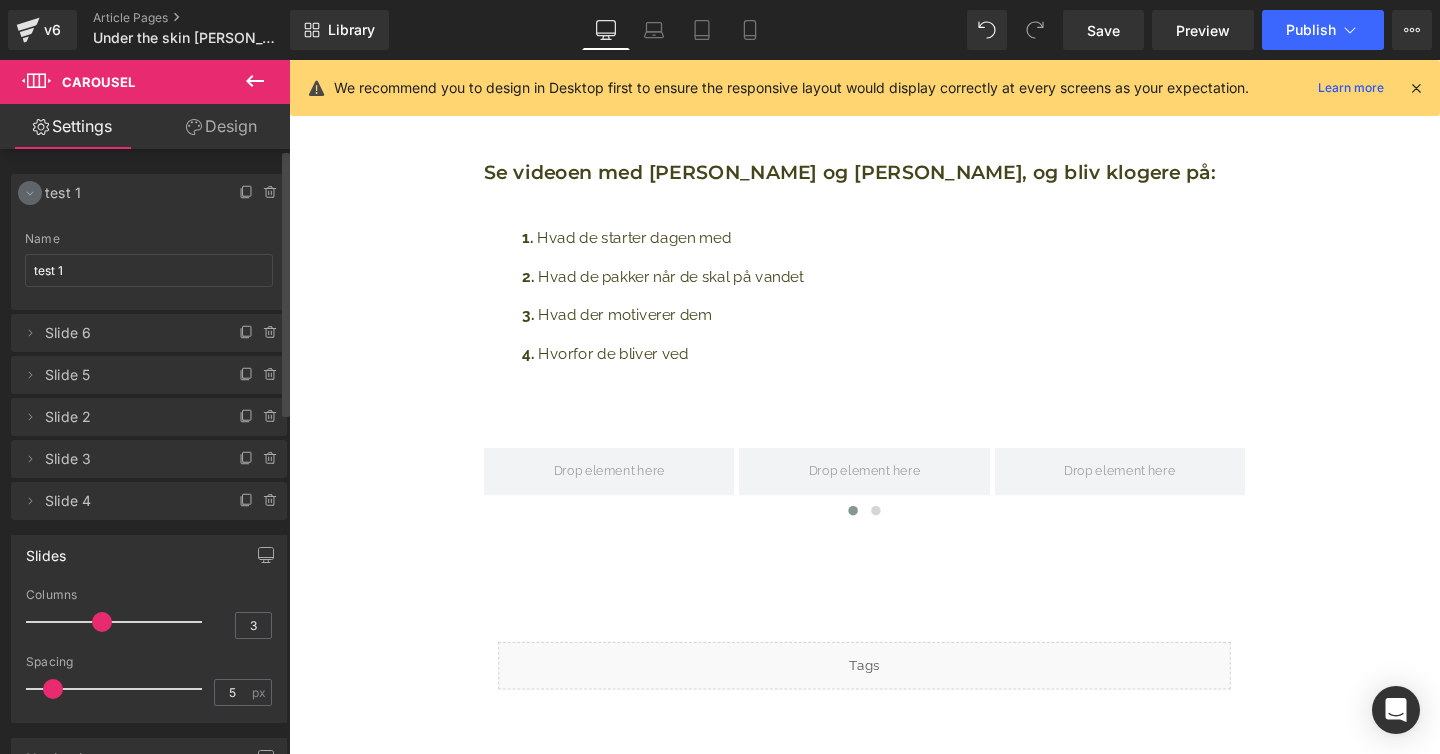 click 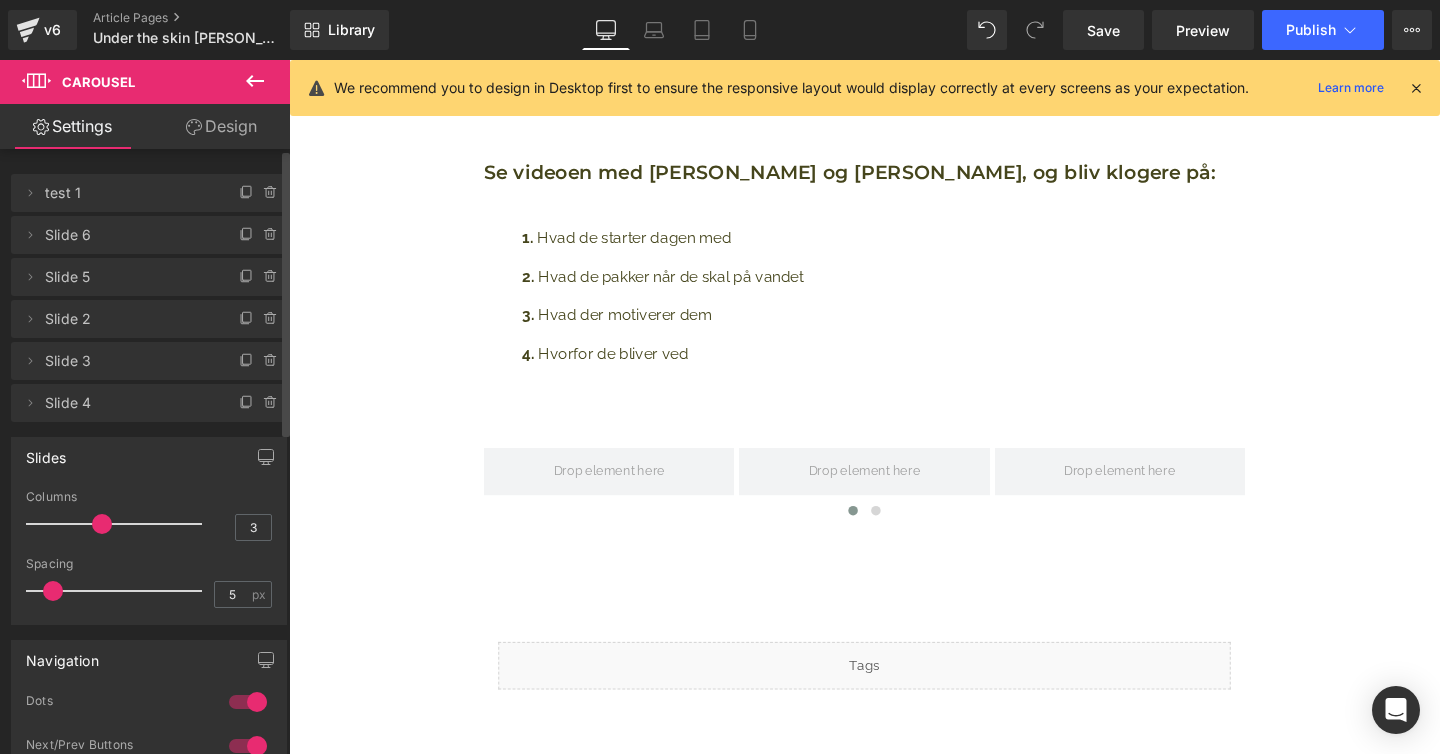 click on "test 1" at bounding box center [129, 193] 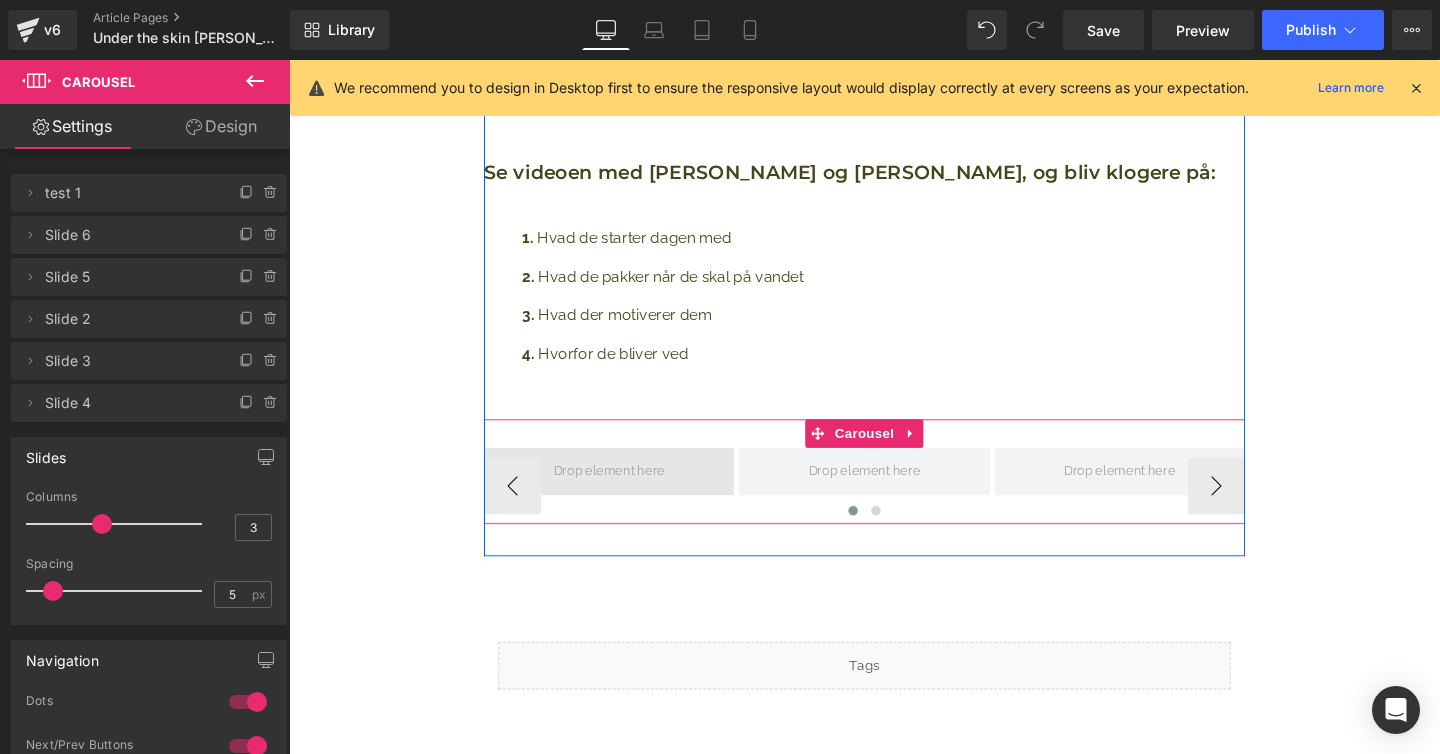 click at bounding box center (625, 493) 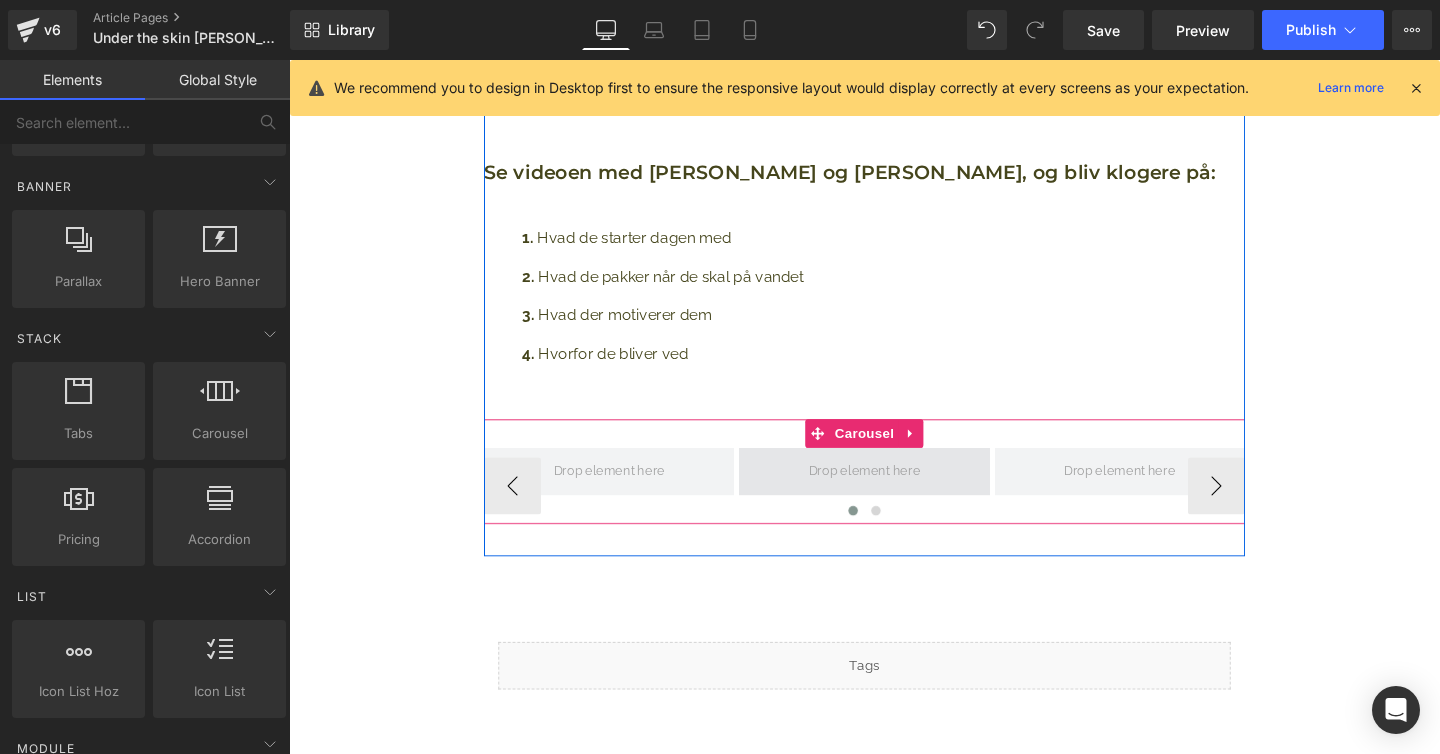 click at bounding box center [893, 493] 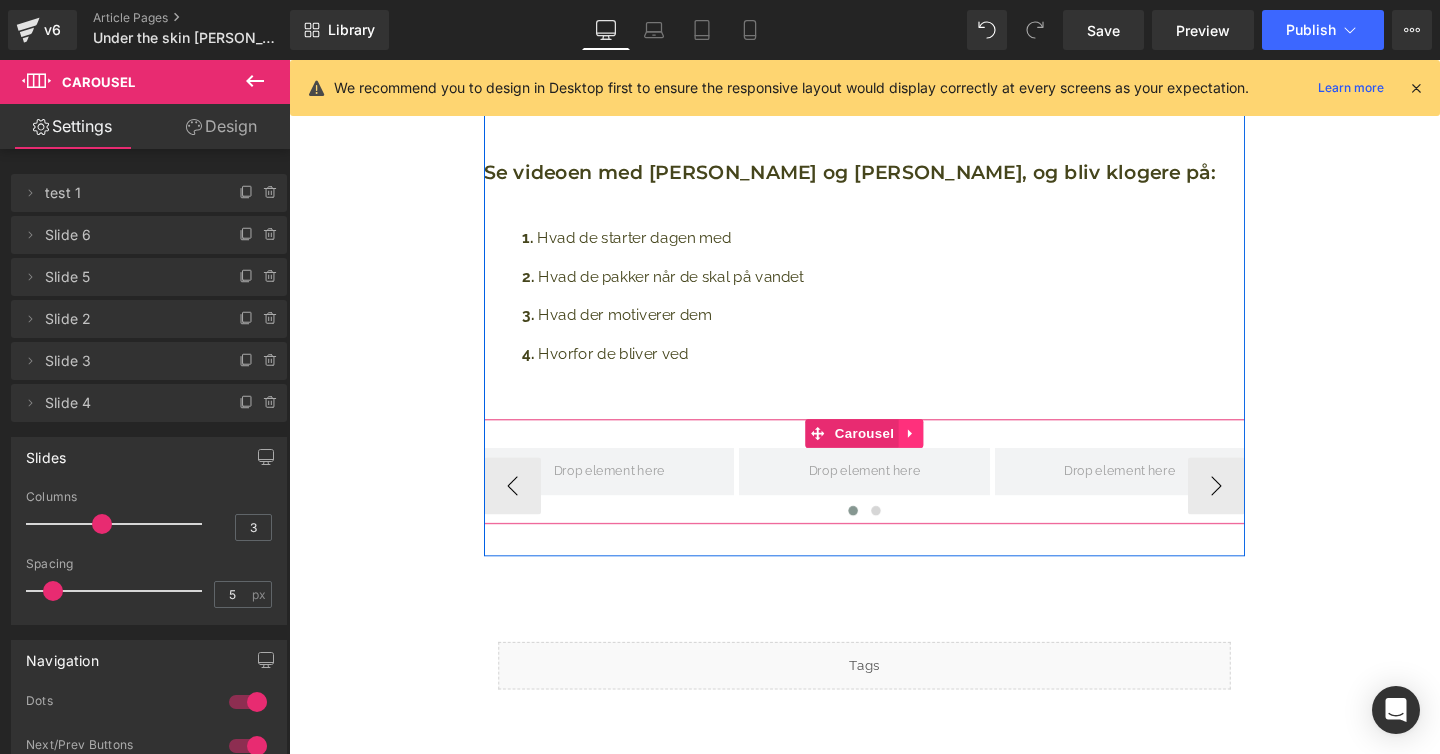 click at bounding box center [943, 453] 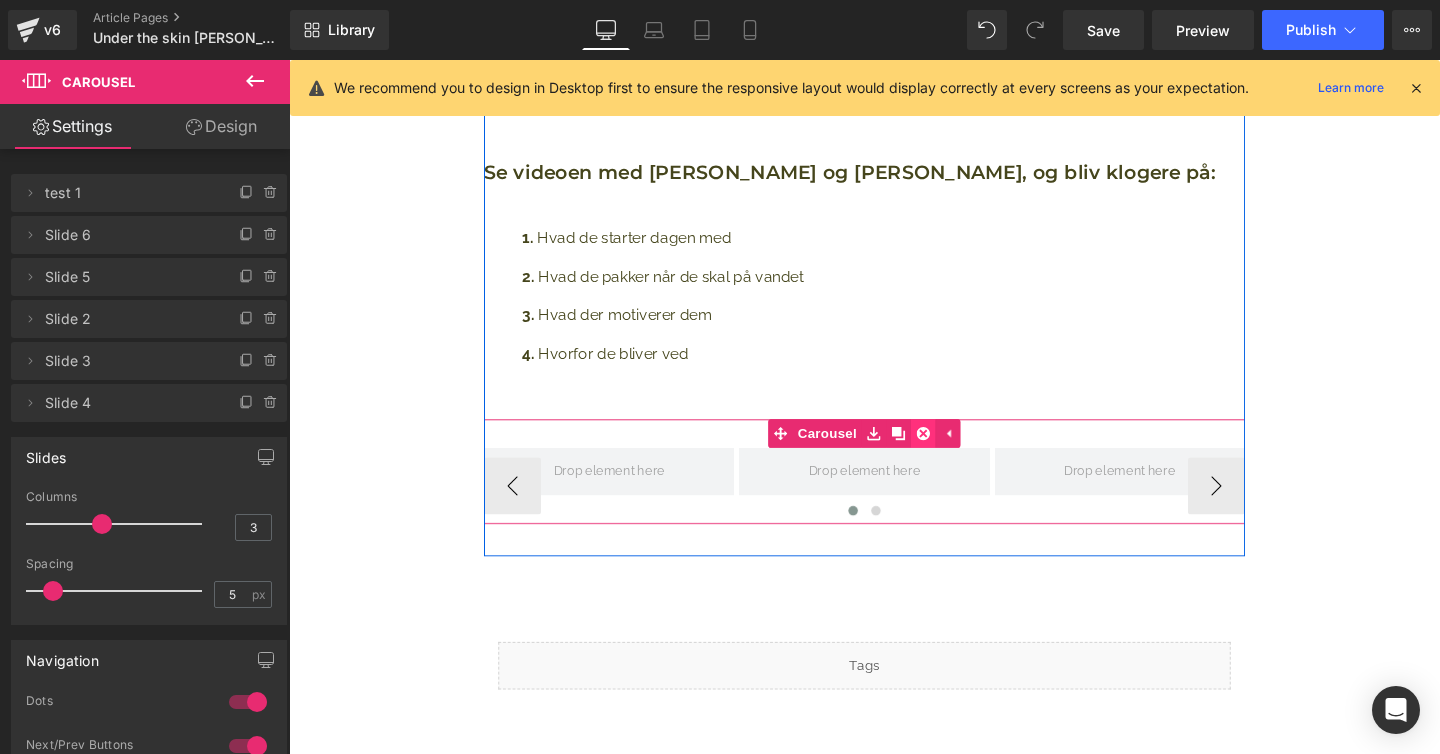 click 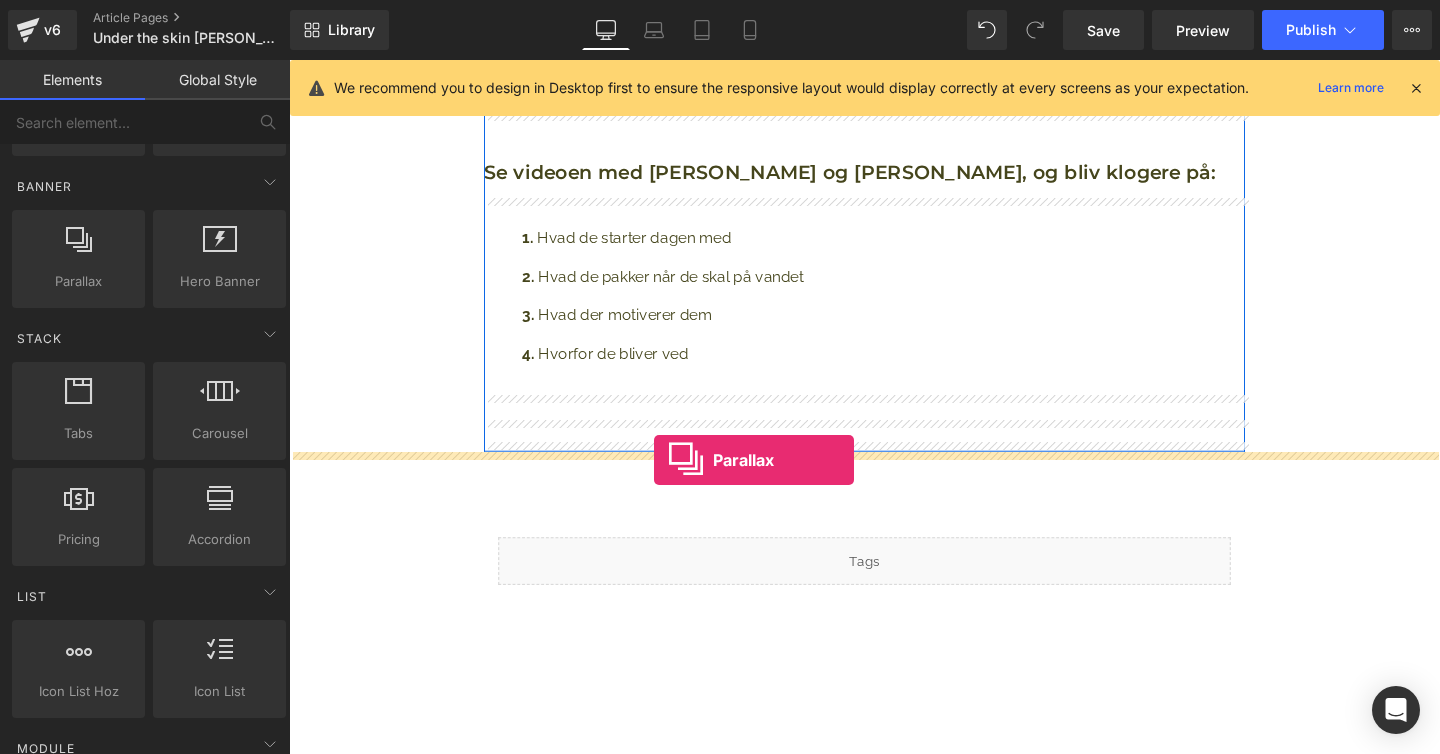 drag, startPoint x: 350, startPoint y: 313, endPoint x: 673, endPoint y: 480, distance: 363.61792 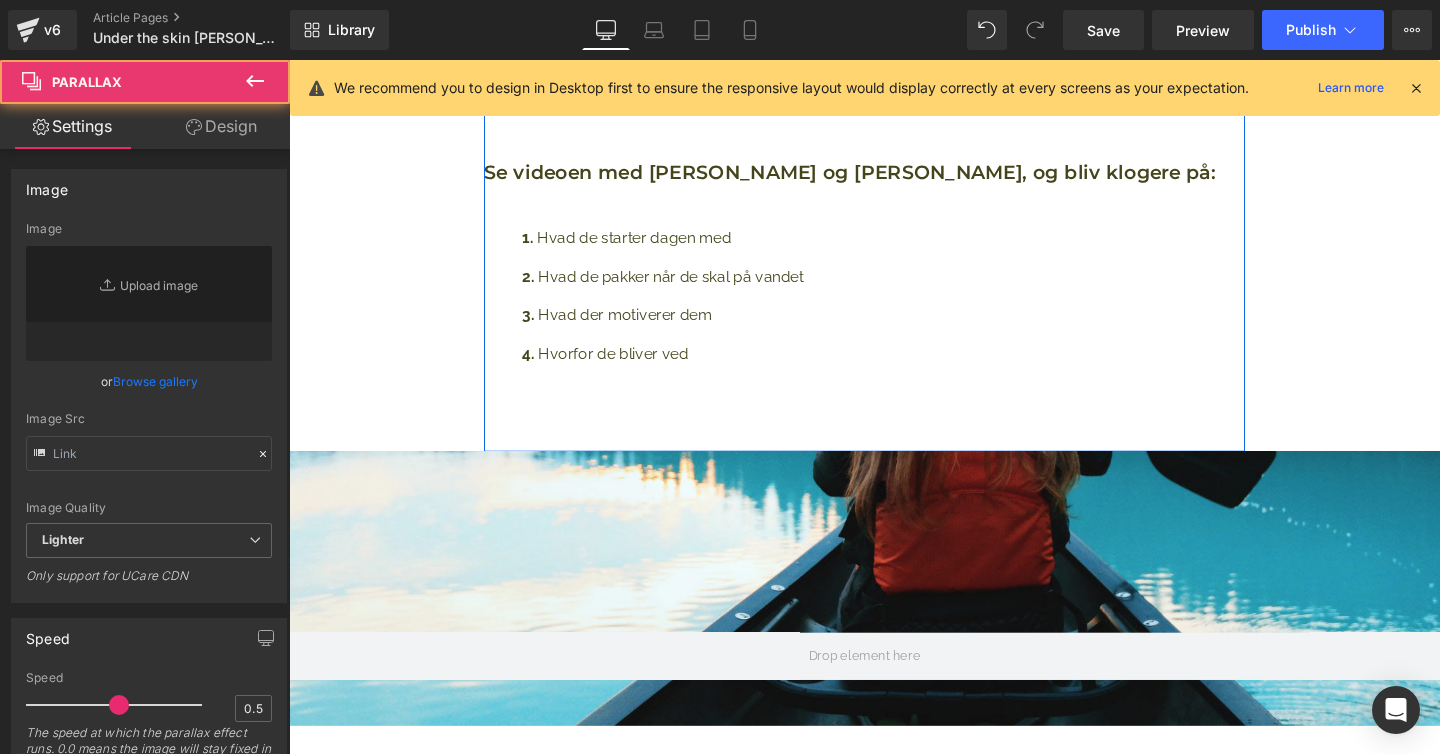 scroll, scrollTop: 9, scrollLeft: 10, axis: both 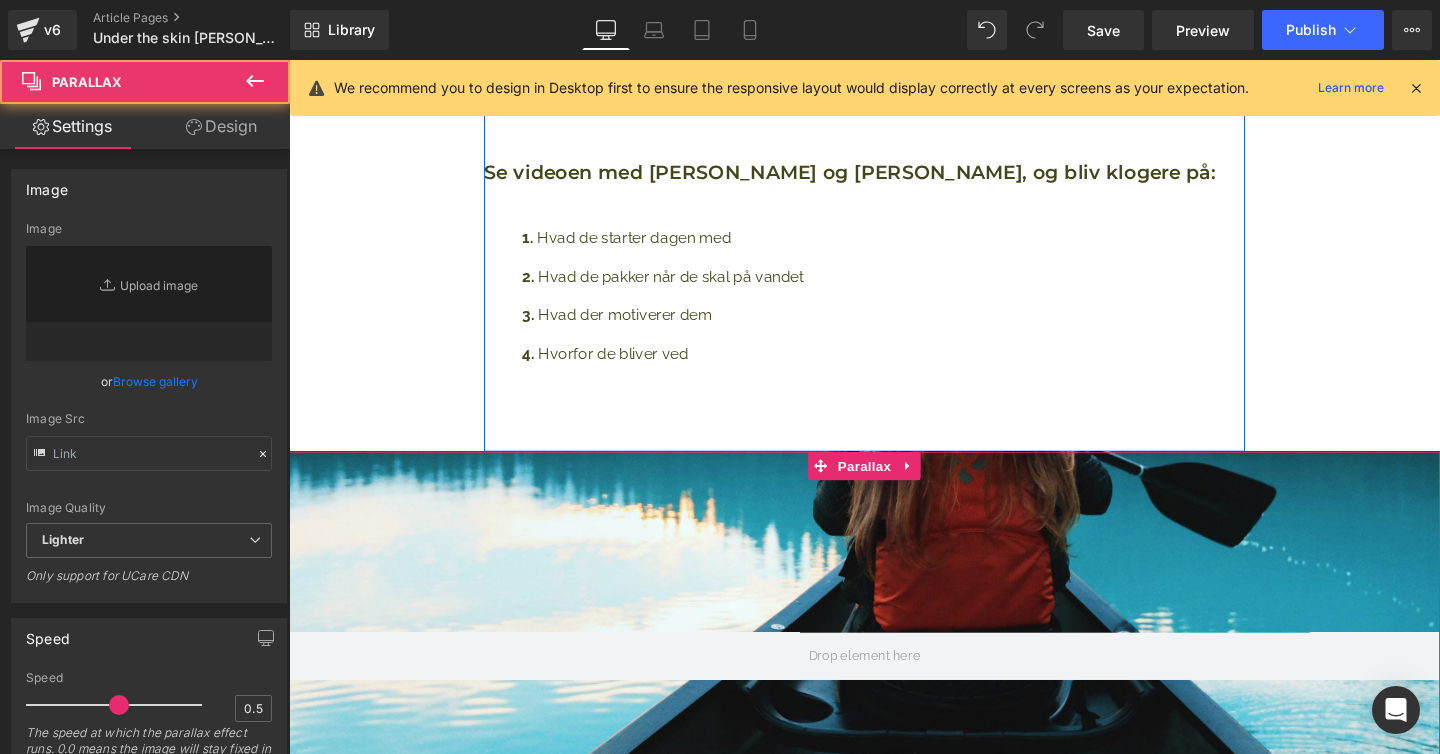 type on "[URL][DOMAIN_NAME]" 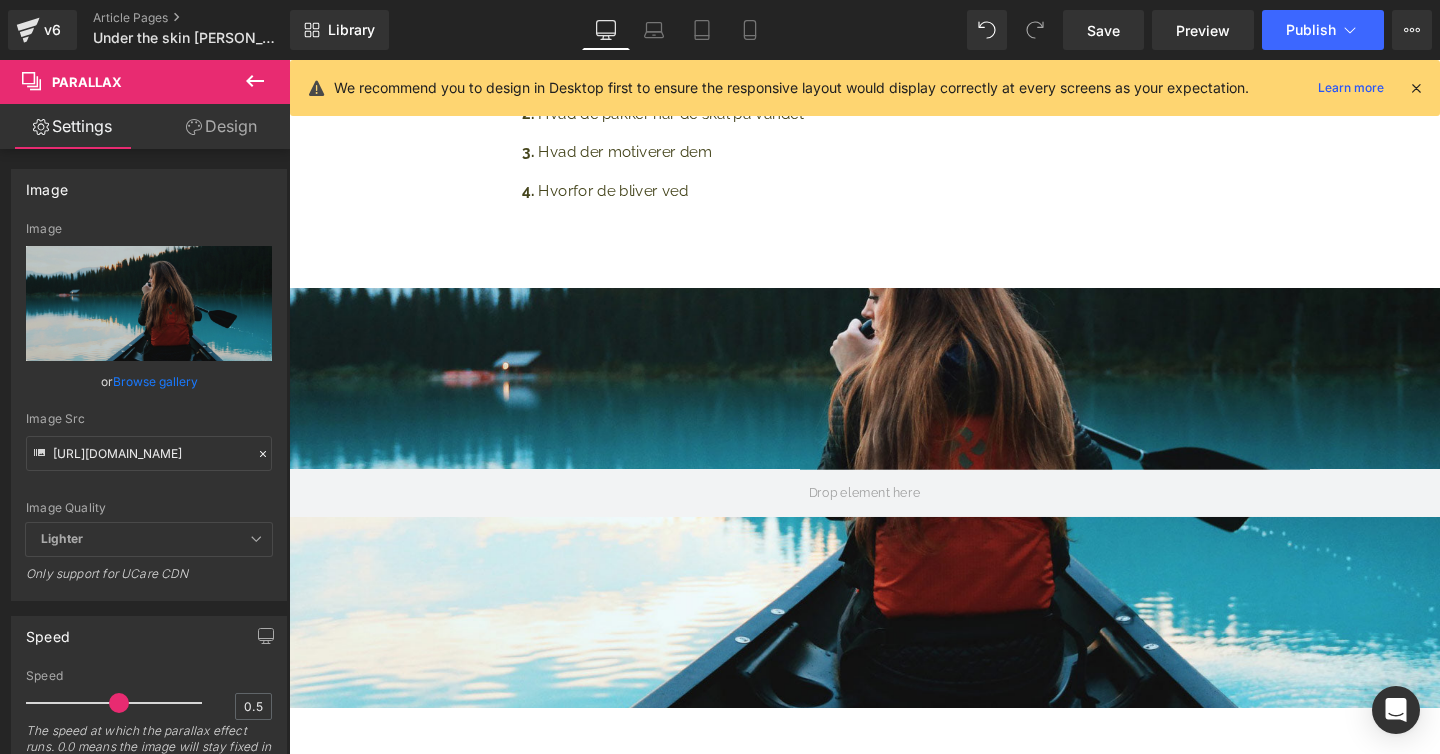 scroll, scrollTop: 1539, scrollLeft: 0, axis: vertical 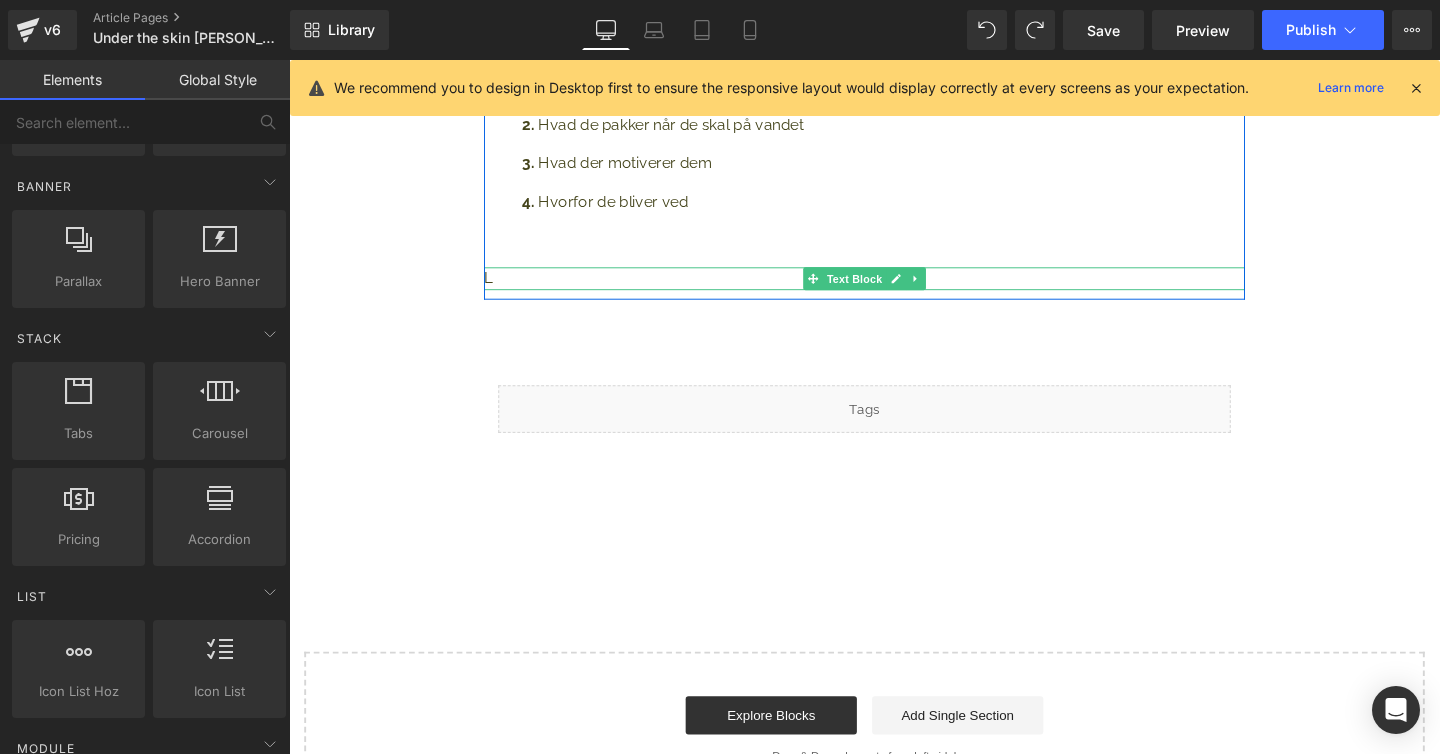 click on "L" at bounding box center (894, 290) 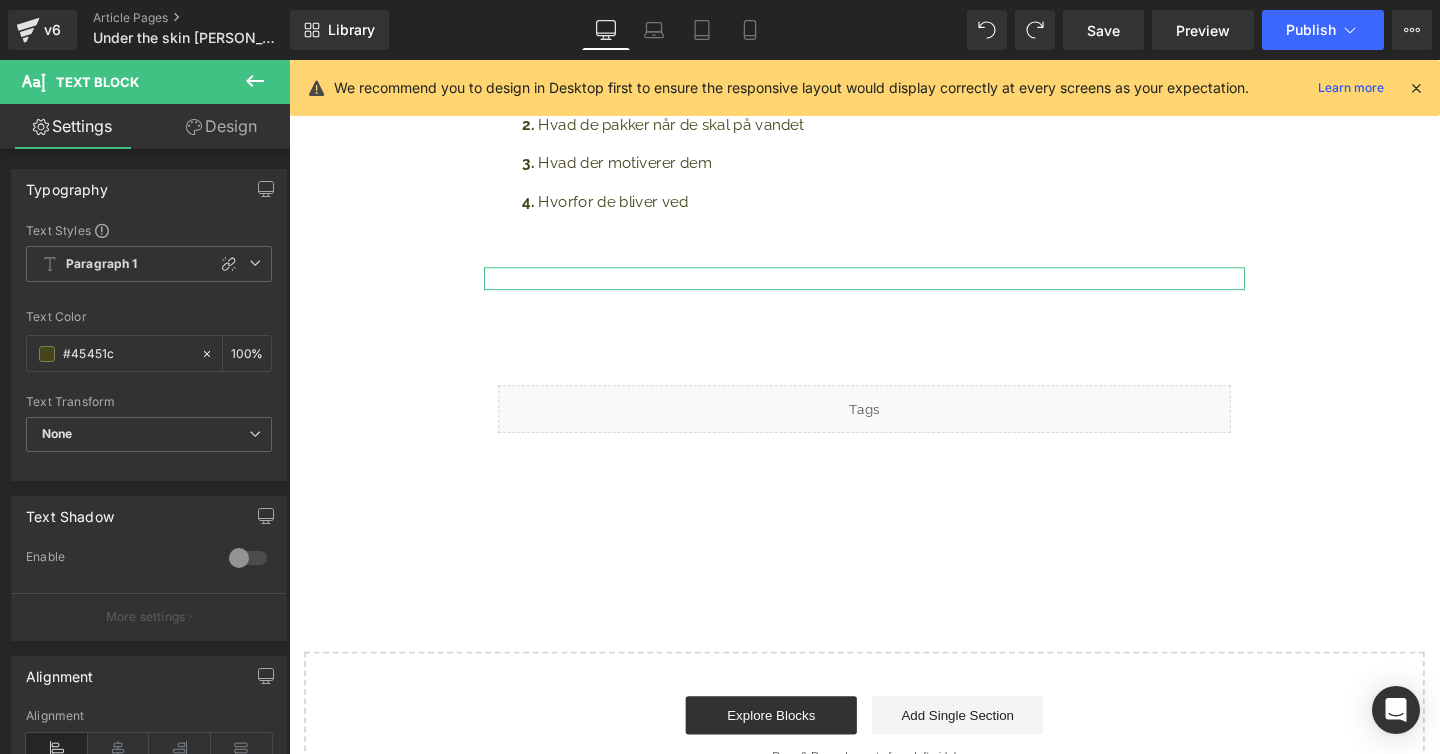 drag, startPoint x: 235, startPoint y: 119, endPoint x: 49, endPoint y: 391, distance: 329.5148 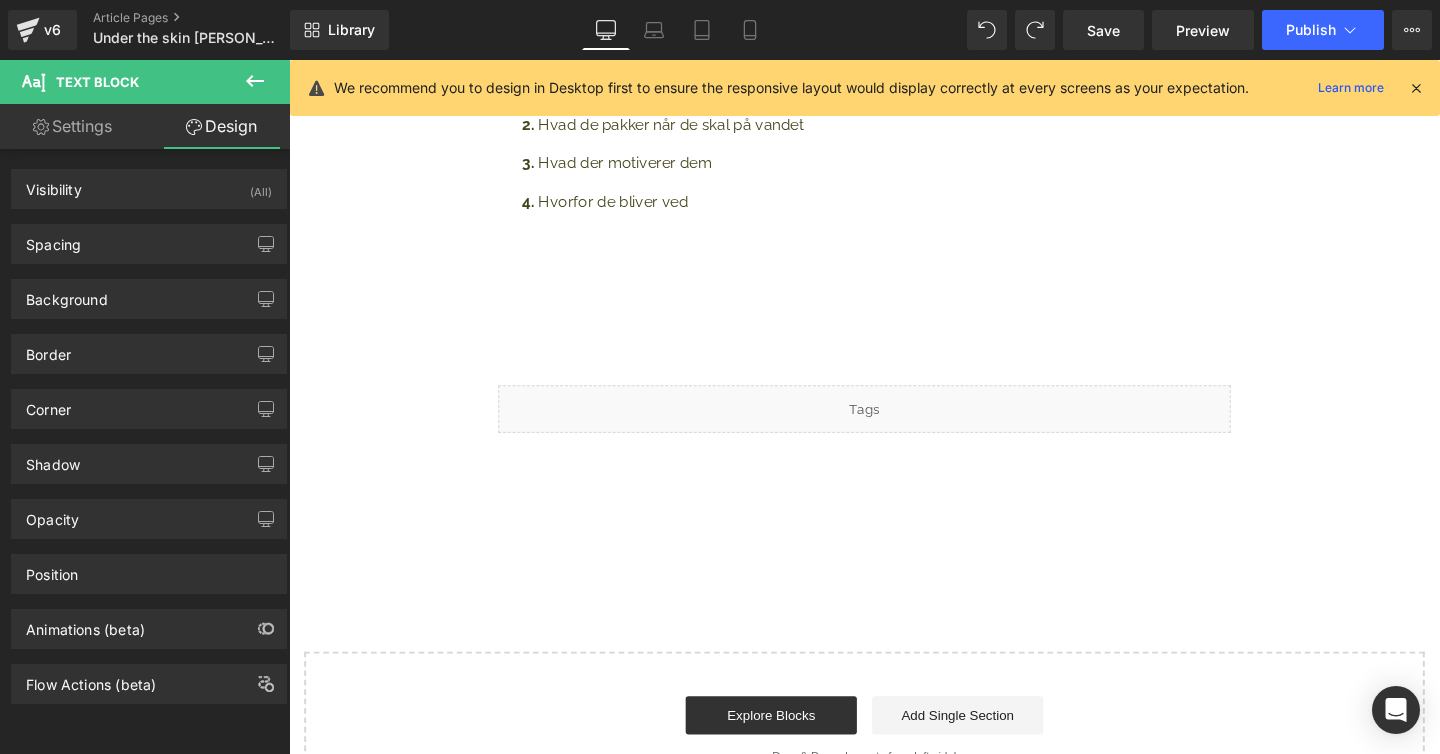 click on "Liquid         Image         Row         Liquid         Under the skin – med [PERSON_NAME] og [PERSON_NAME] Heading         To personer med samme passion for vandsport.  Det er dét, der driver dem.  Se vores seneste mini dokumentar med [PERSON_NAME] og [PERSON_NAME], og få et indblik deres hver dag. Vi garanterer skarpe rutiner og benhård disciplin.  Text Block
Youtube         Se videoen med [PERSON_NAME] og [PERSON_NAME], og bliv klogere på: Heading         Hvad de starter dagen med Hvad de pakker når de skal på vandet Hvad der motiverer dem Hvorfor de bliver ved Text Block         Text Block
Text Block         Row         Liquid         Row
Select your layout" at bounding box center (894, -250) 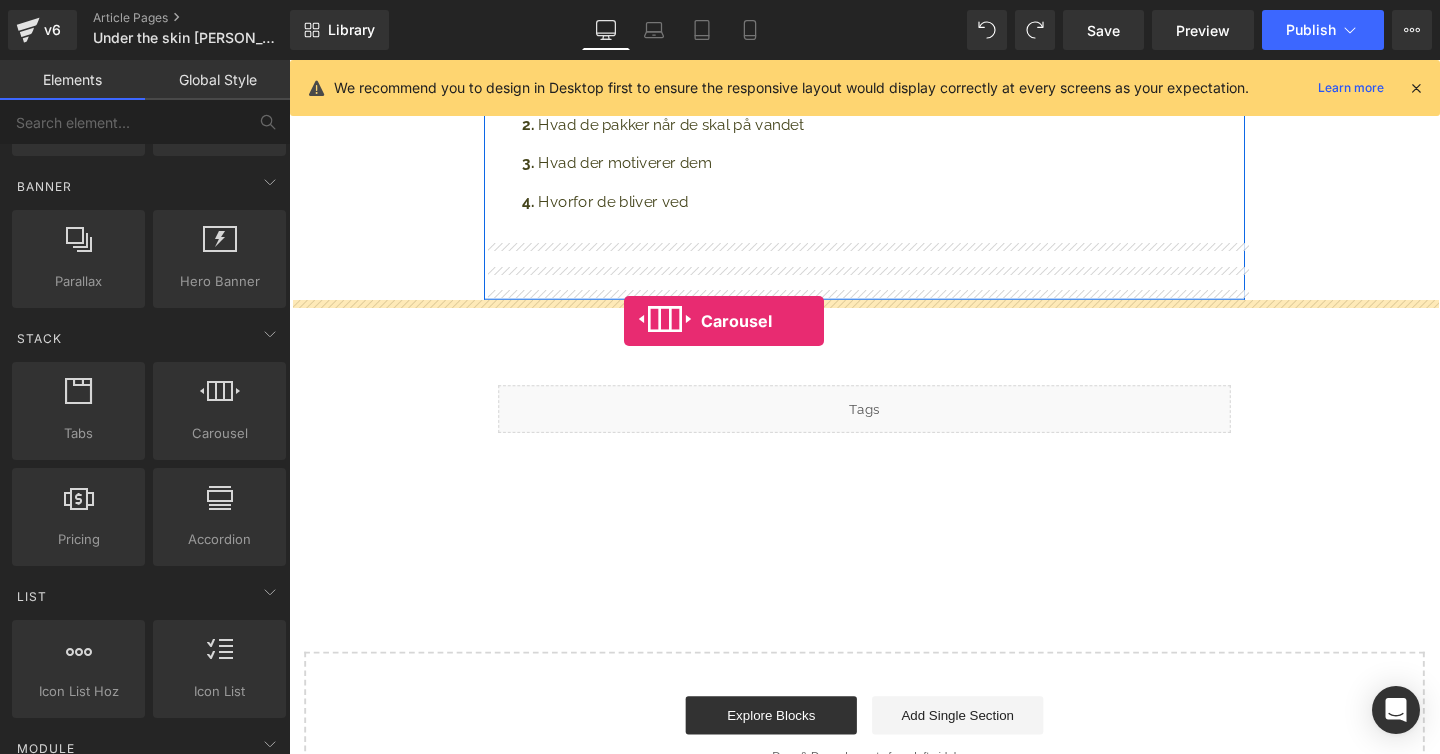 drag, startPoint x: 503, startPoint y: 478, endPoint x: 641, endPoint y: 334, distance: 199.44925 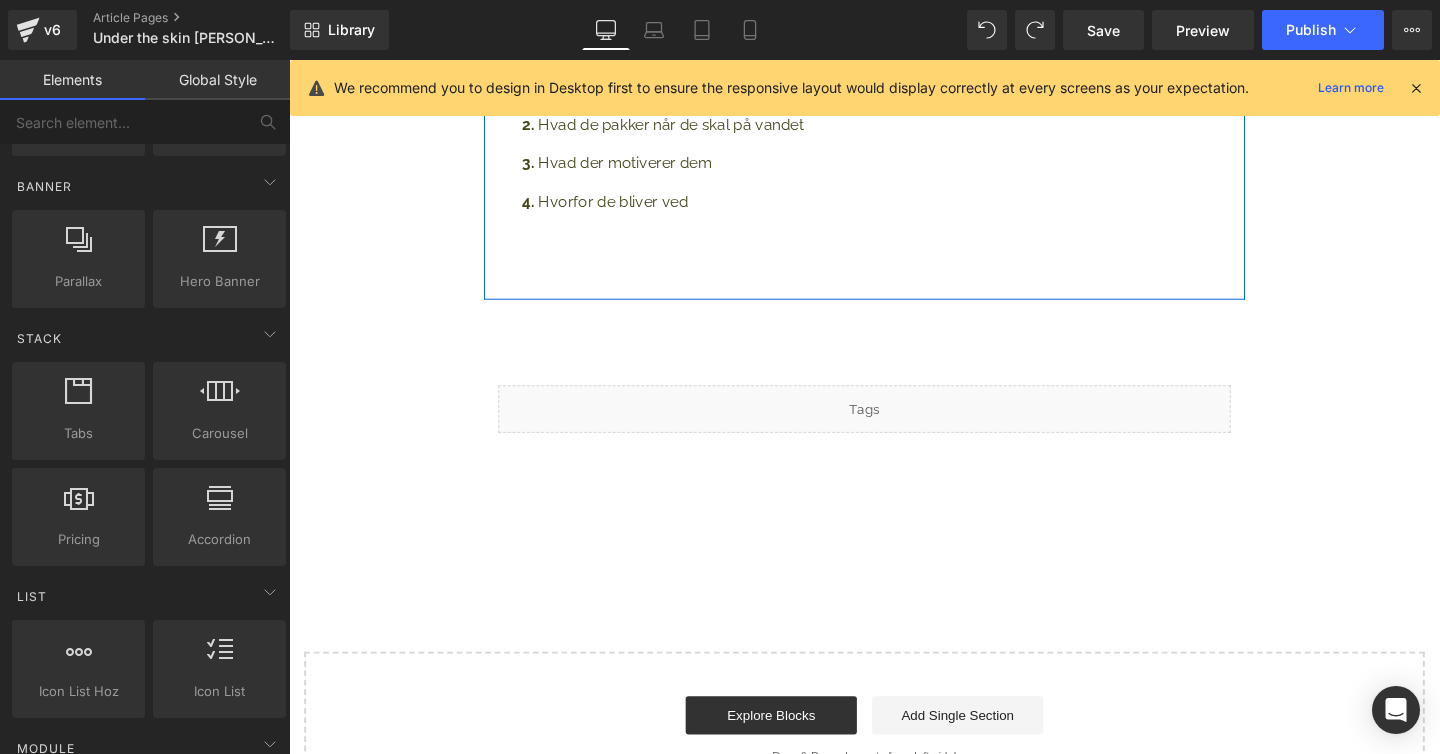 scroll, scrollTop: 9, scrollLeft: 10, axis: both 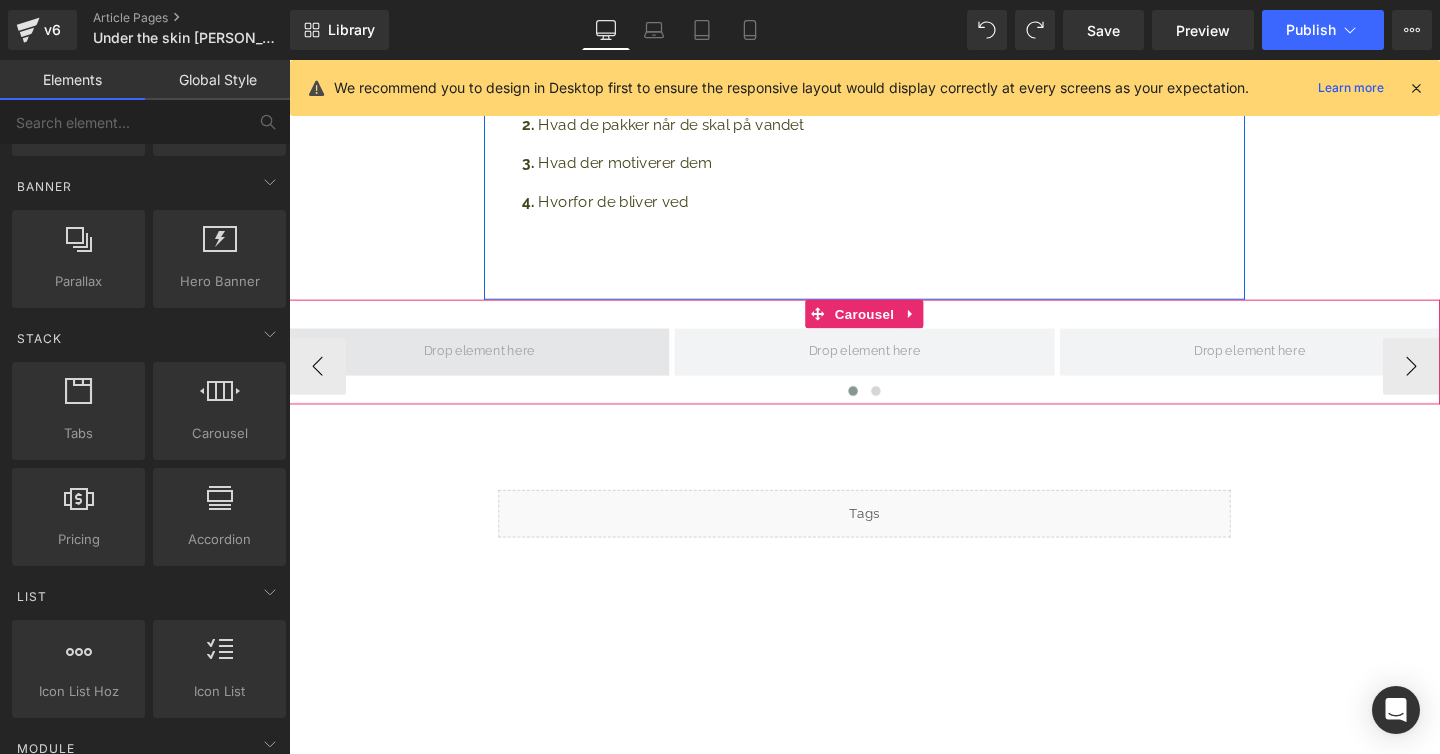 click at bounding box center [489, 367] 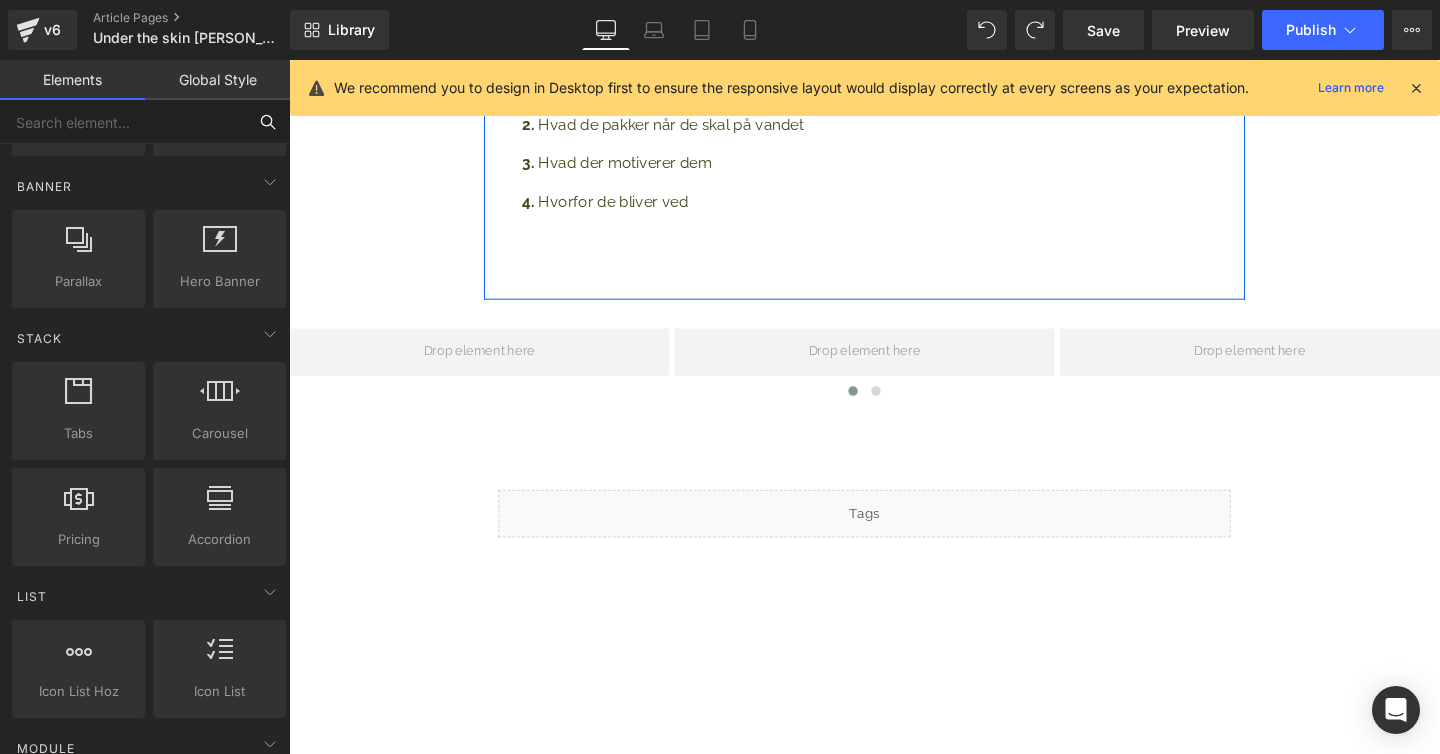 click at bounding box center [123, 122] 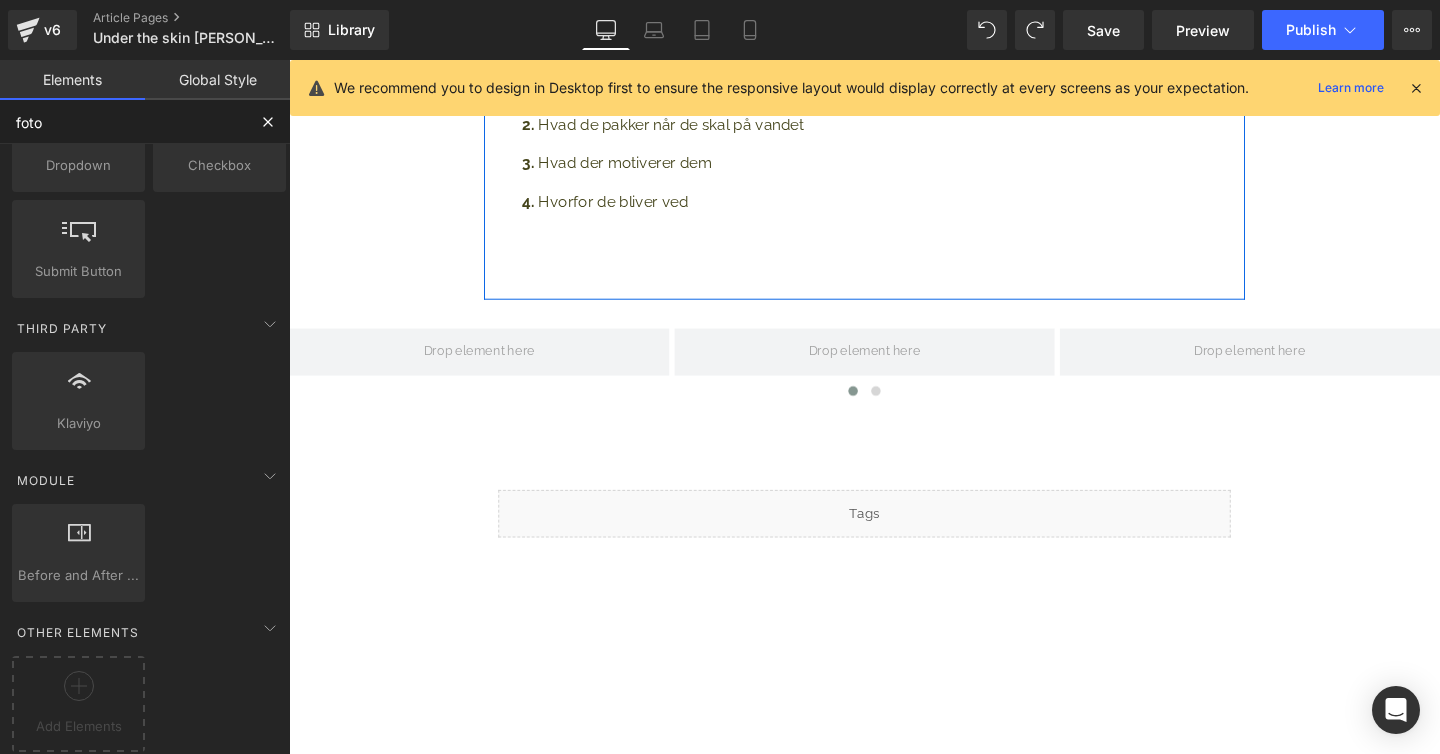 scroll, scrollTop: 0, scrollLeft: 0, axis: both 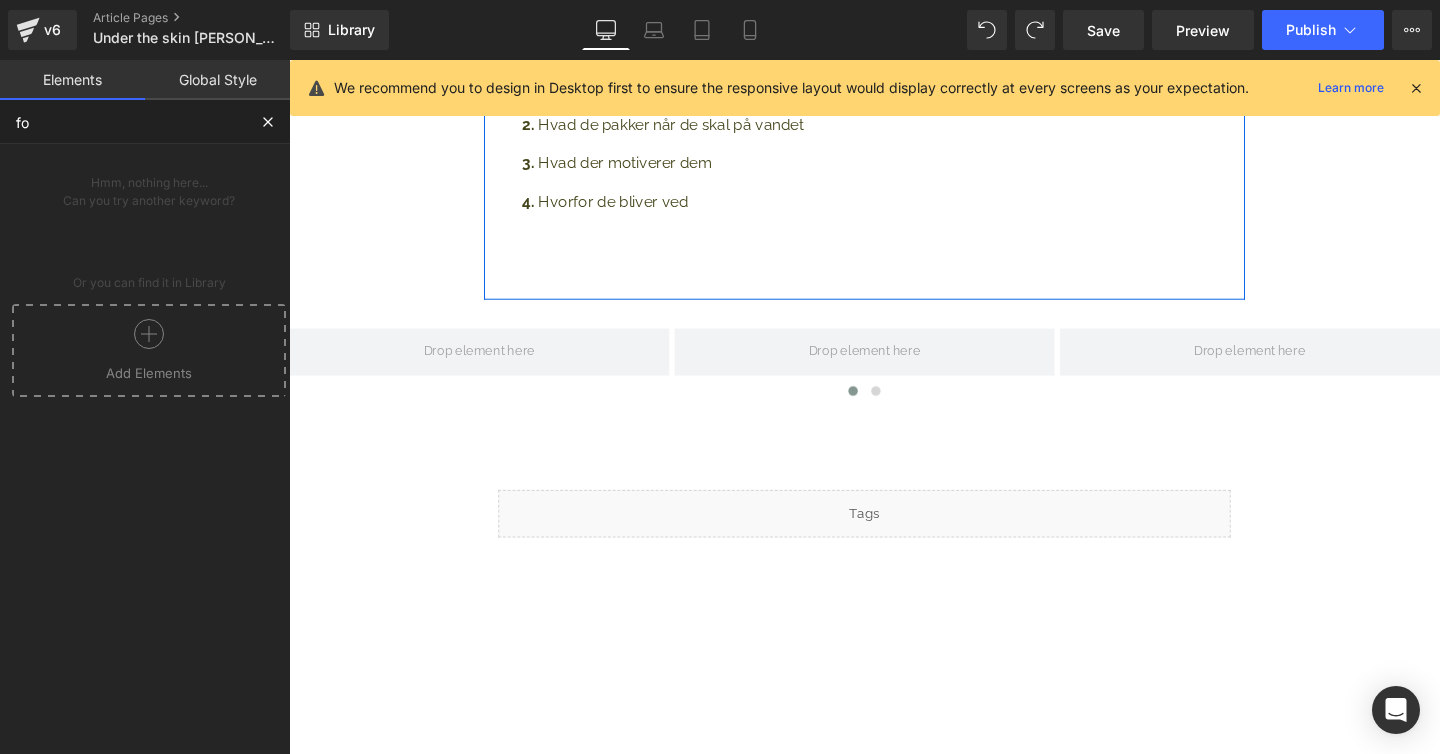 type on "f" 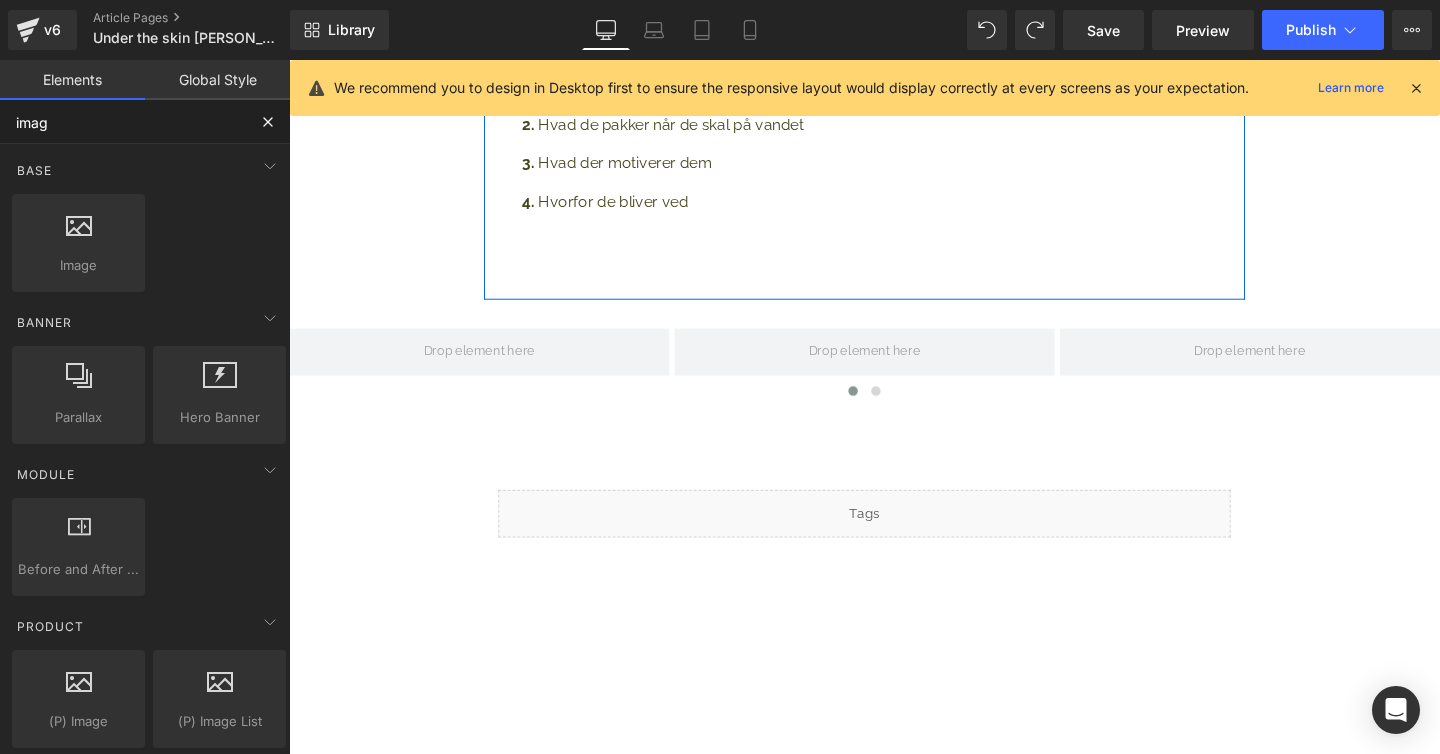 type on "image" 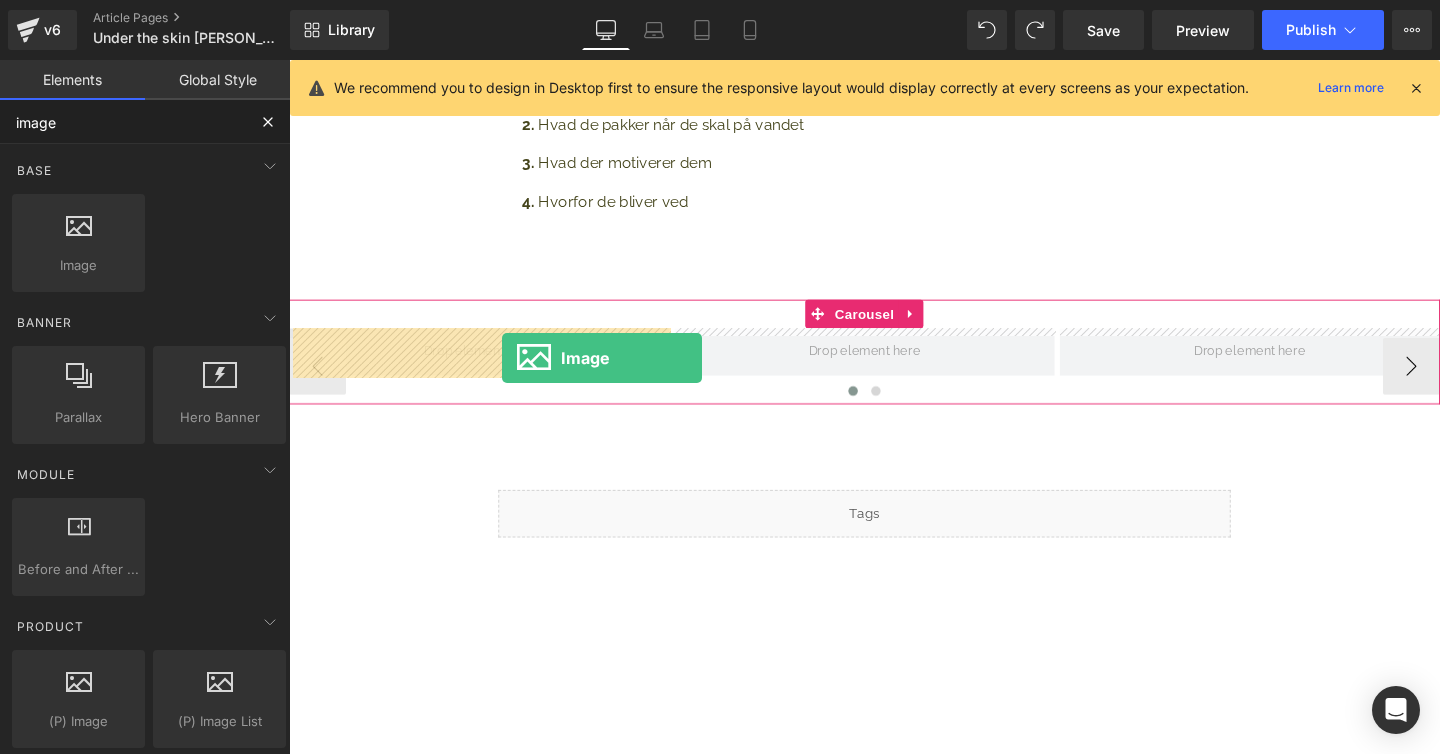 drag, startPoint x: 363, startPoint y: 277, endPoint x: 513, endPoint y: 371, distance: 177.01978 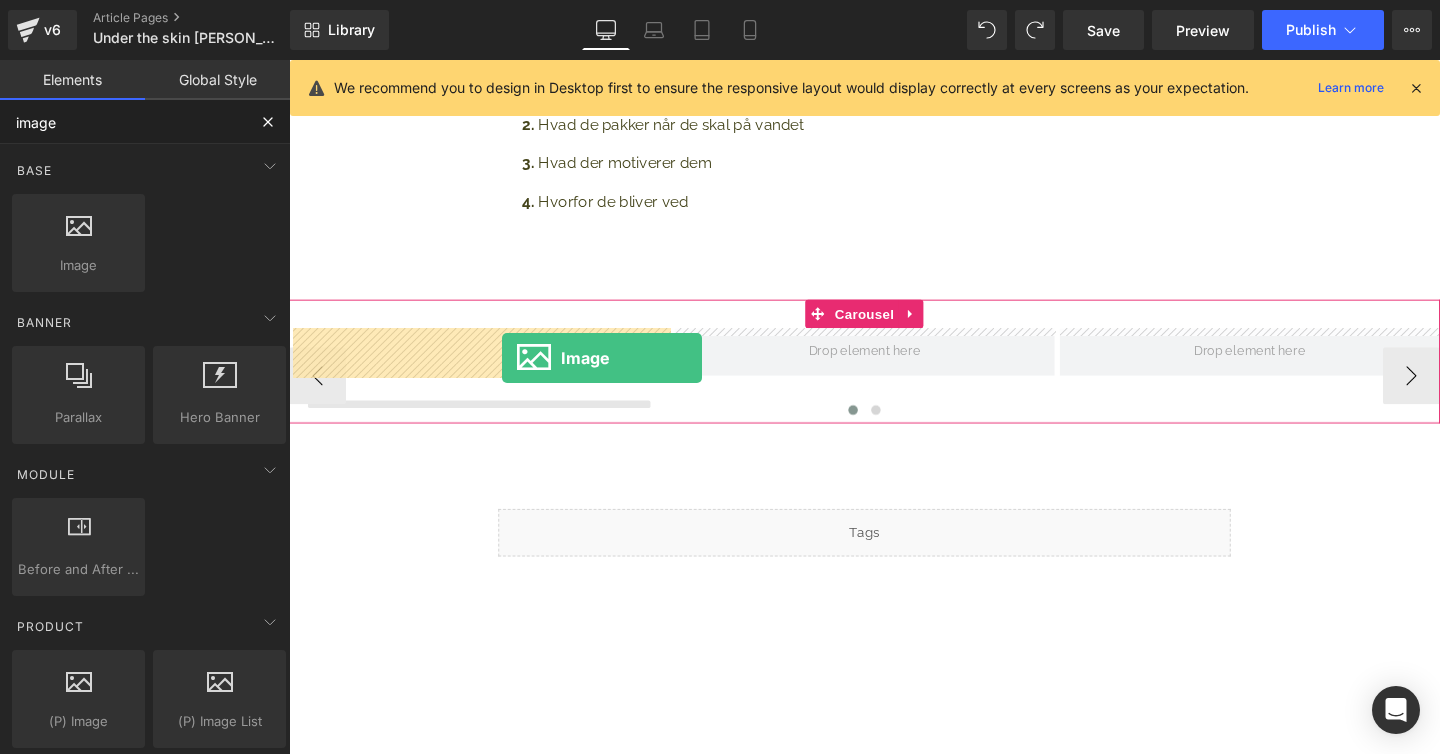 scroll, scrollTop: 9, scrollLeft: 10, axis: both 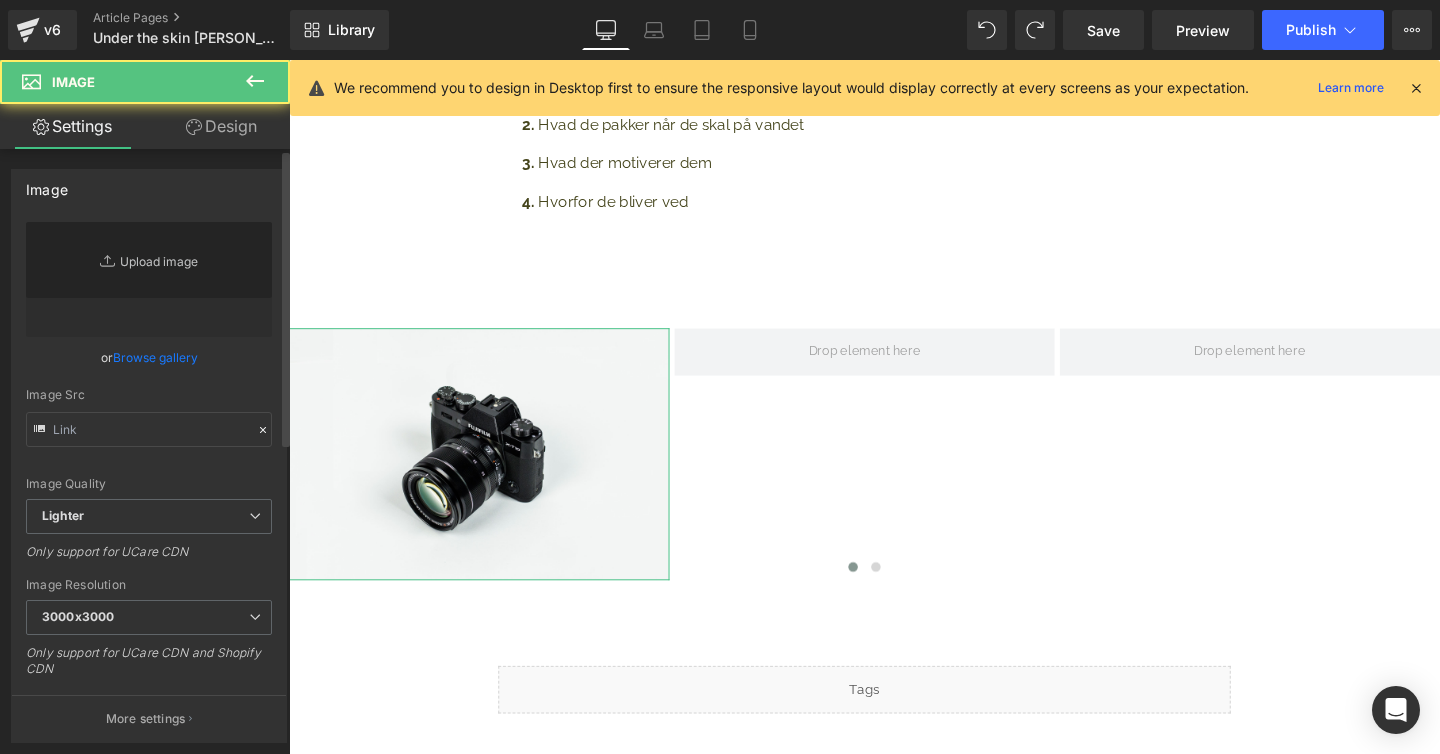 type on "//[DOMAIN_NAME][URL]" 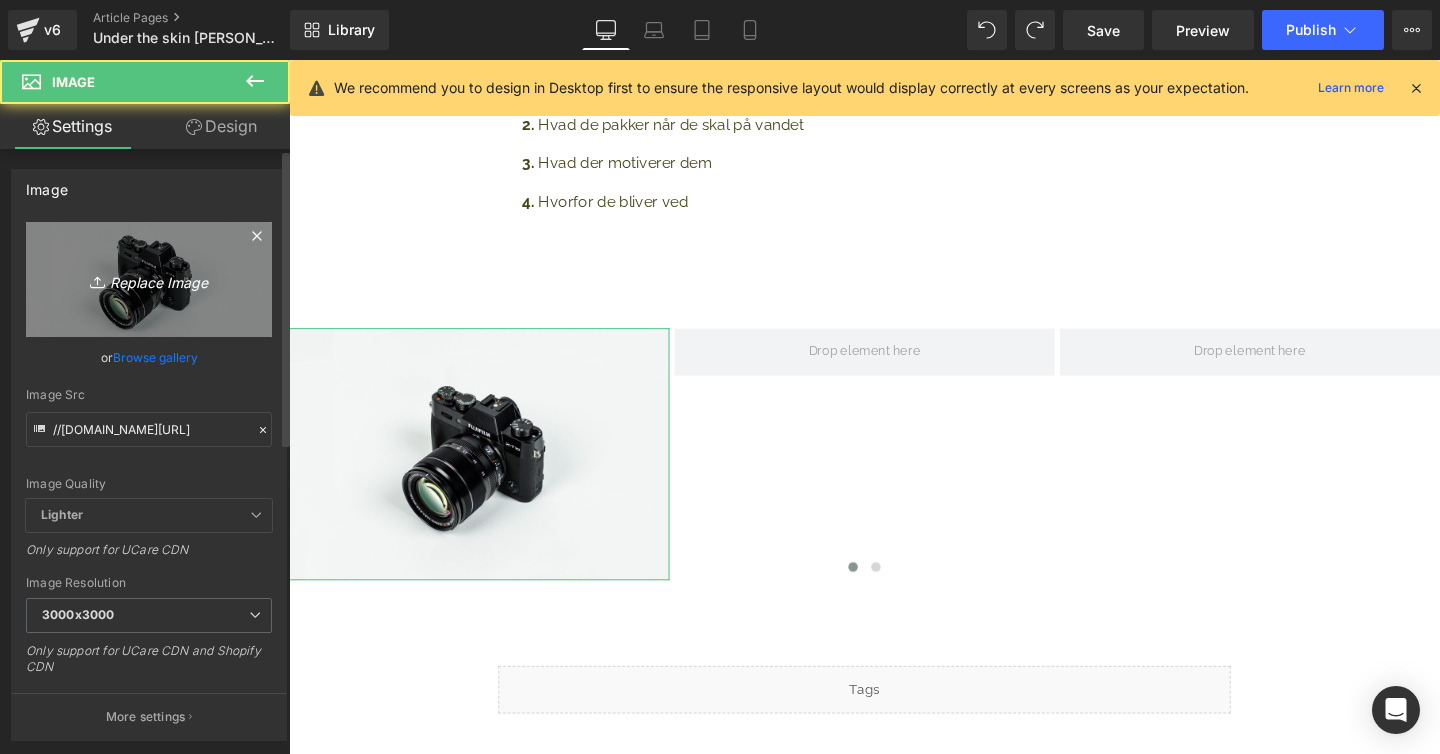 scroll, scrollTop: 9, scrollLeft: 10, axis: both 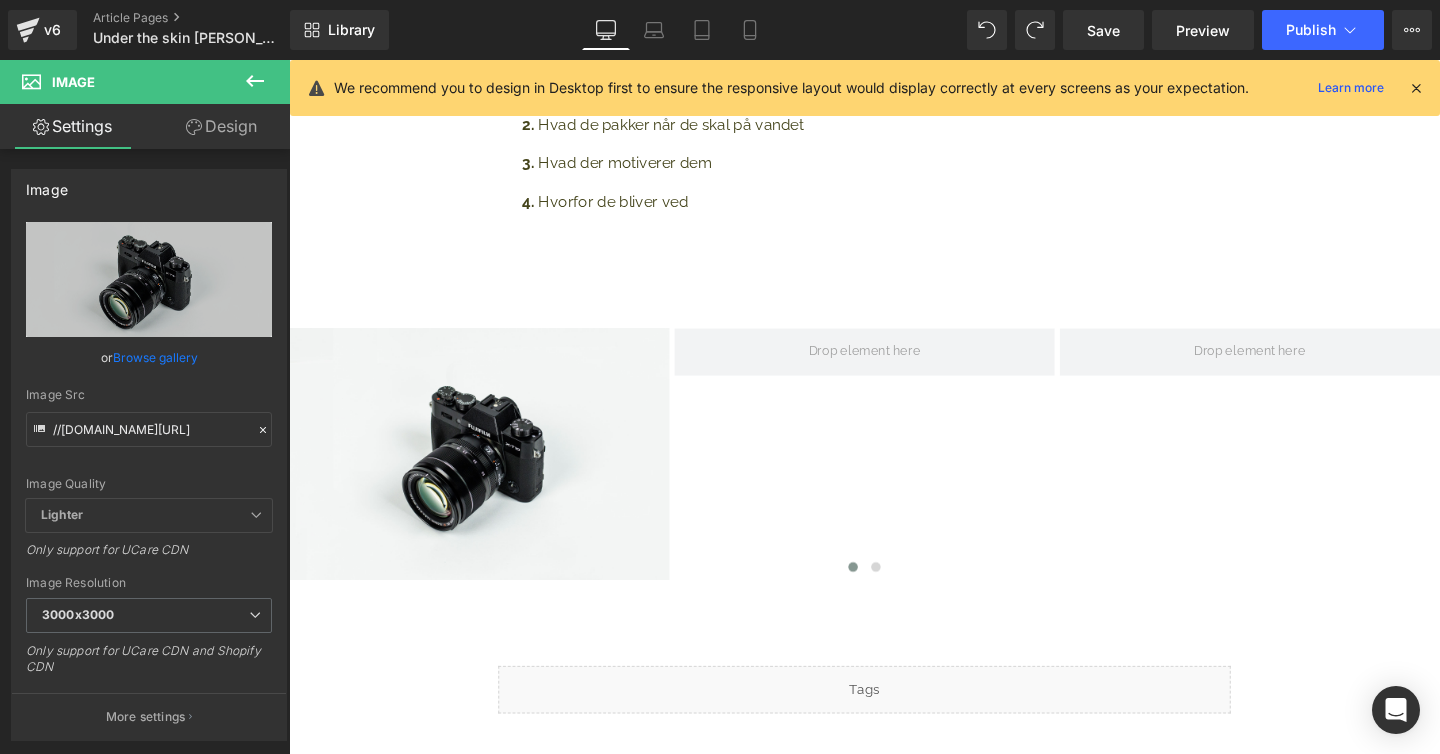 click 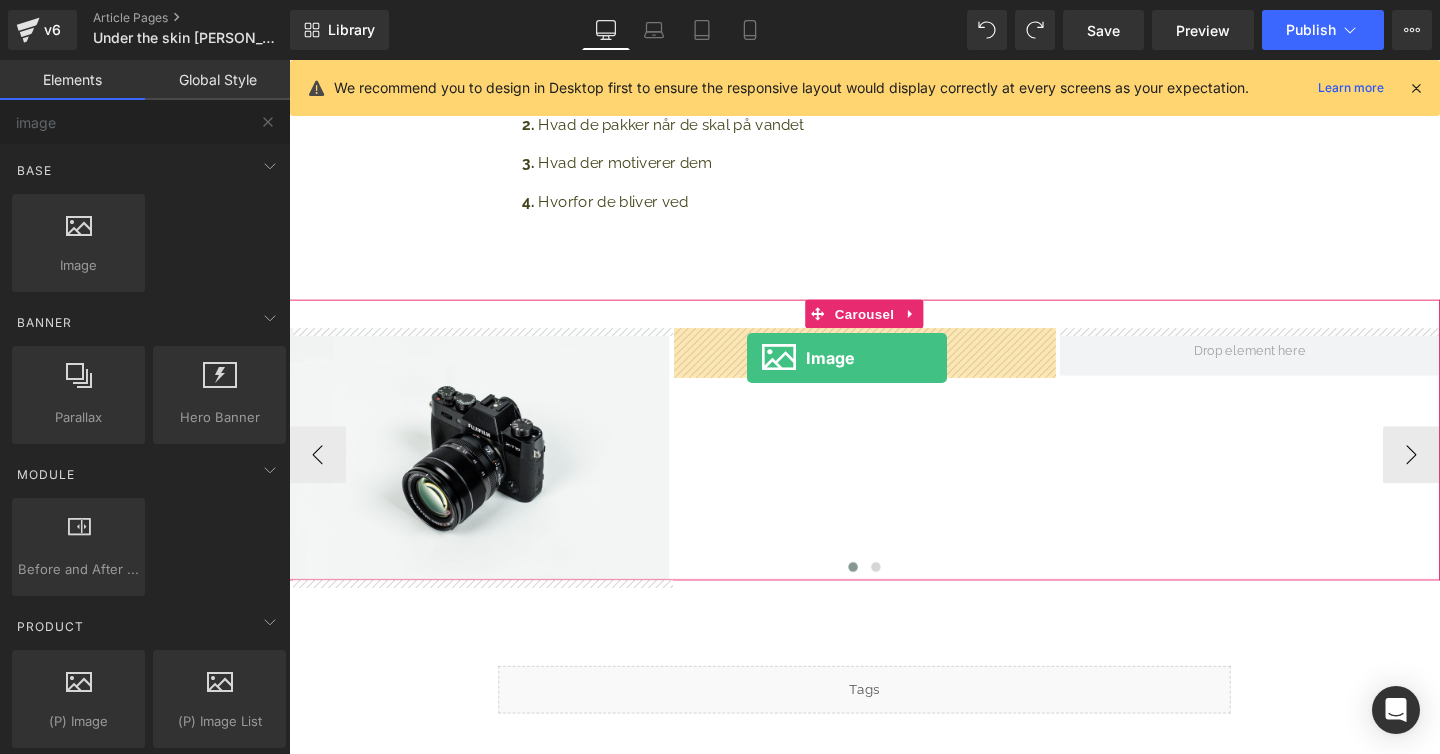drag, startPoint x: 359, startPoint y: 312, endPoint x: 770, endPoint y: 373, distance: 415.5021 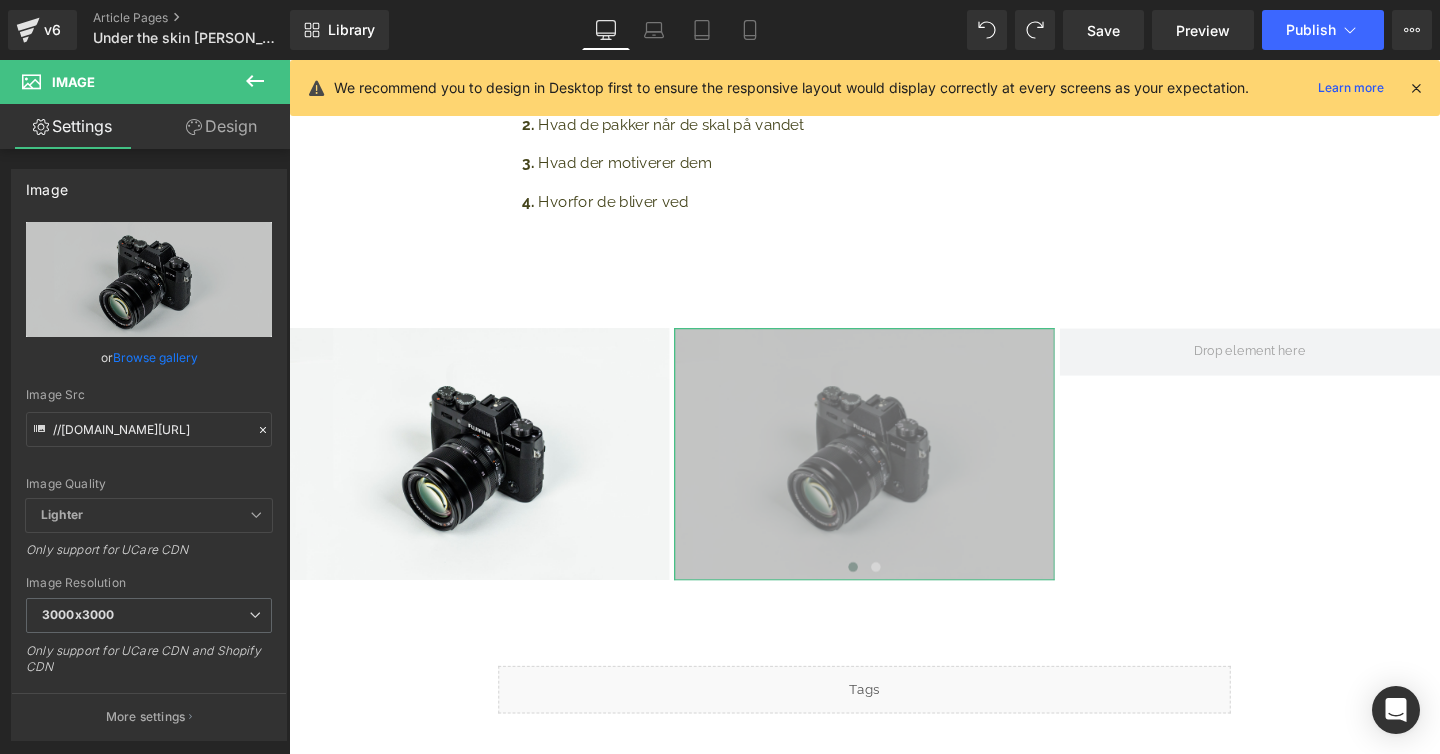click on "Design" at bounding box center (221, 126) 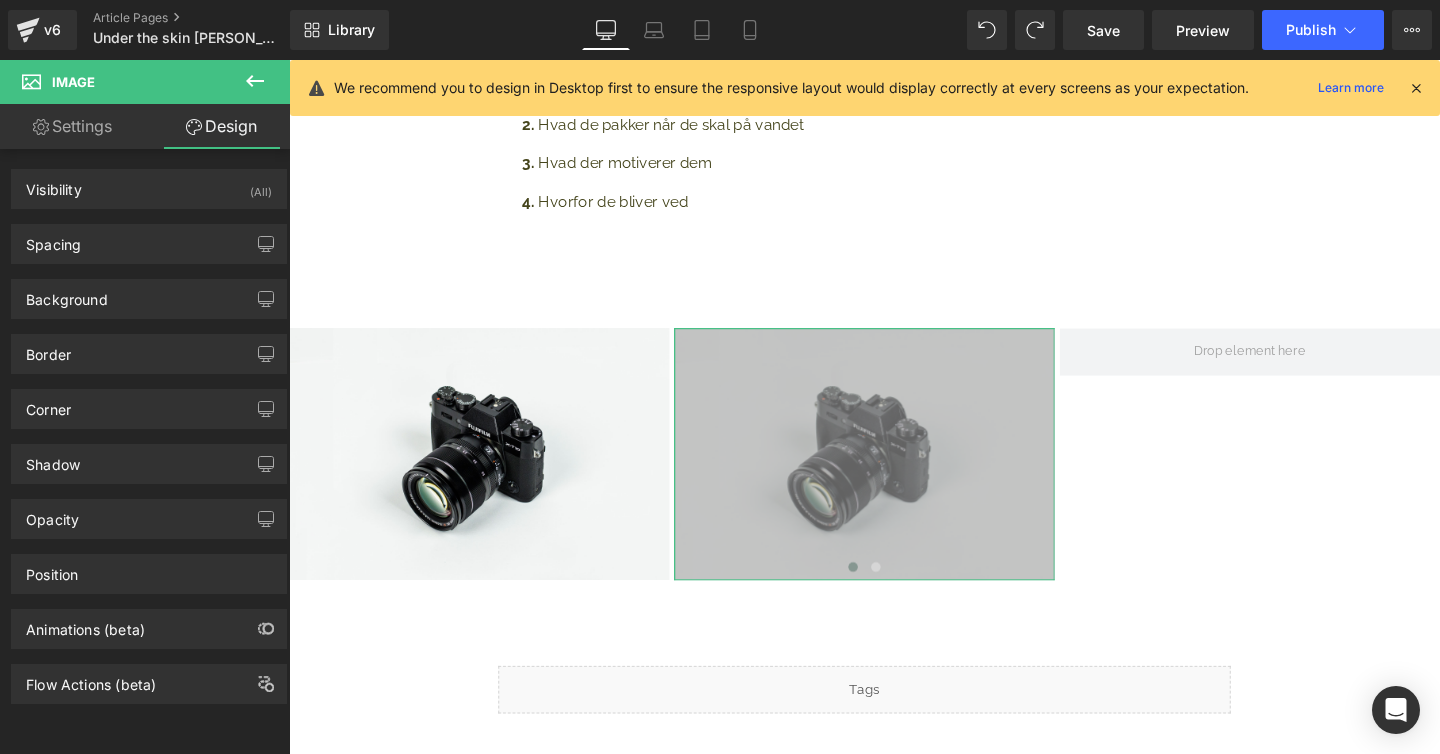 click on "Settings" at bounding box center [72, 126] 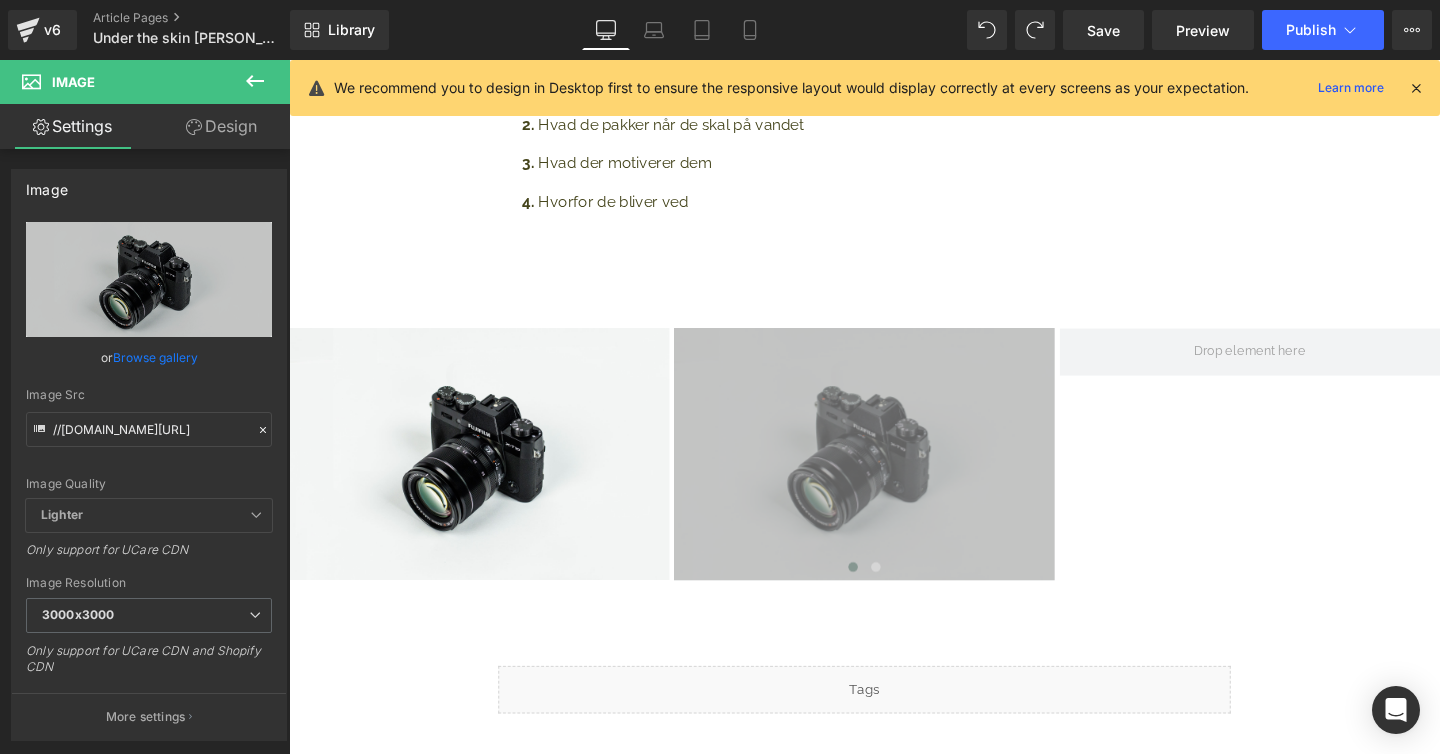 click 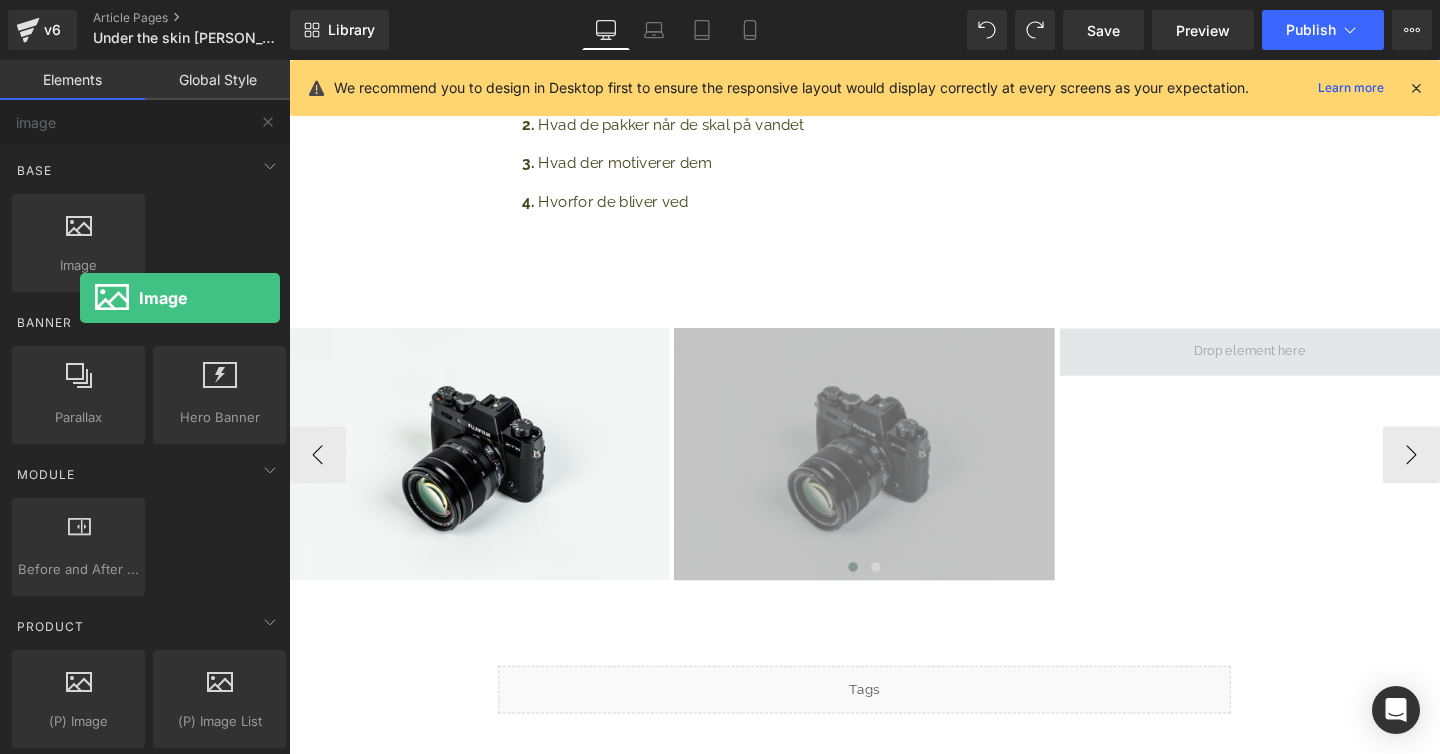 drag, startPoint x: 369, startPoint y: 283, endPoint x: 1208, endPoint y: 362, distance: 842.7111 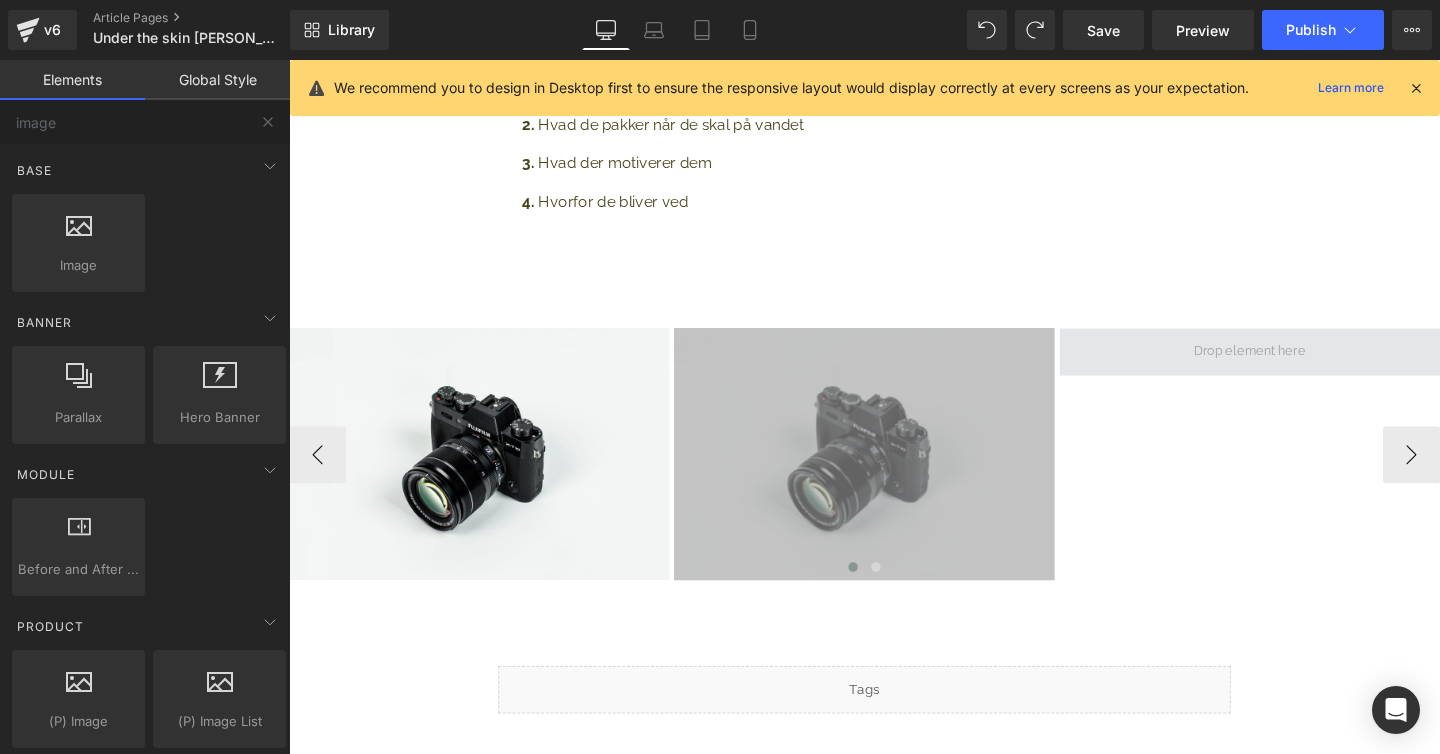 scroll, scrollTop: 1639, scrollLeft: 0, axis: vertical 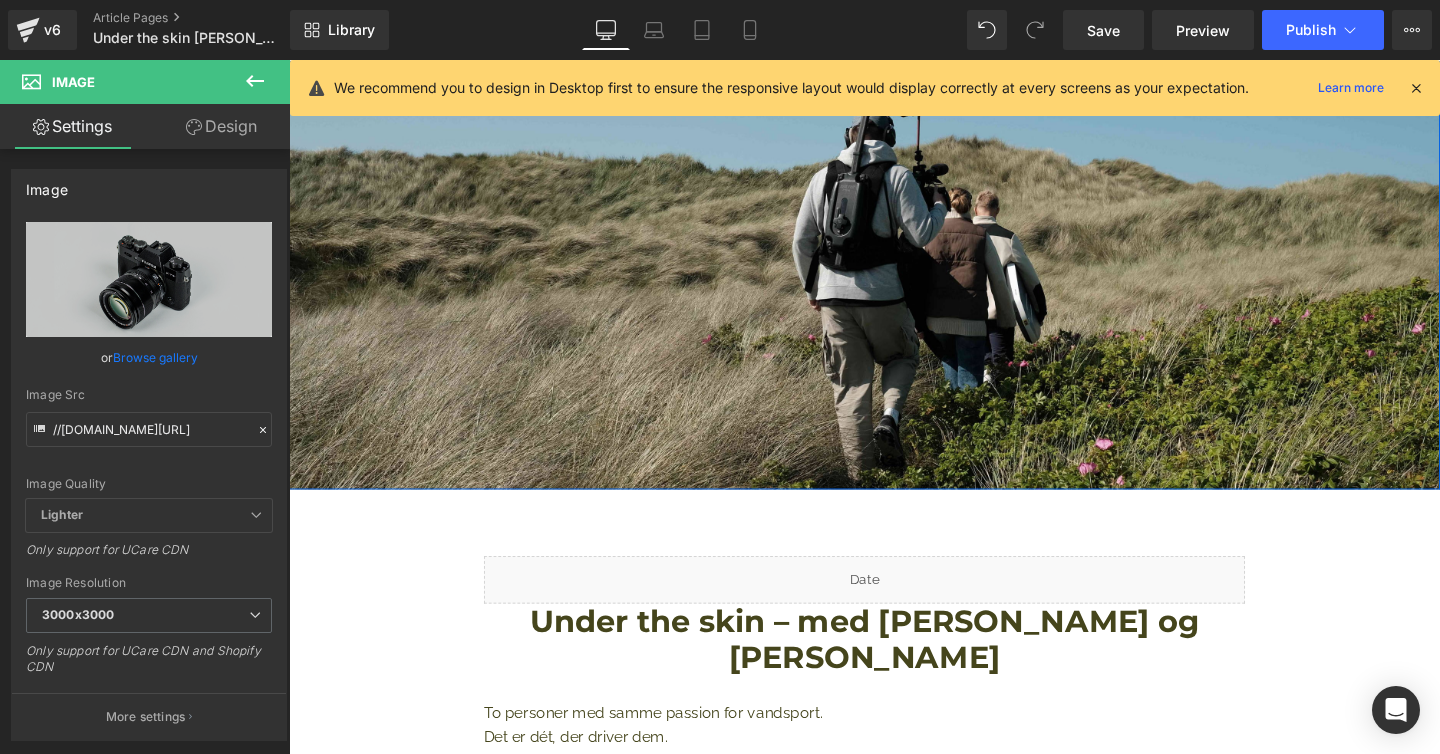 type on "imag" 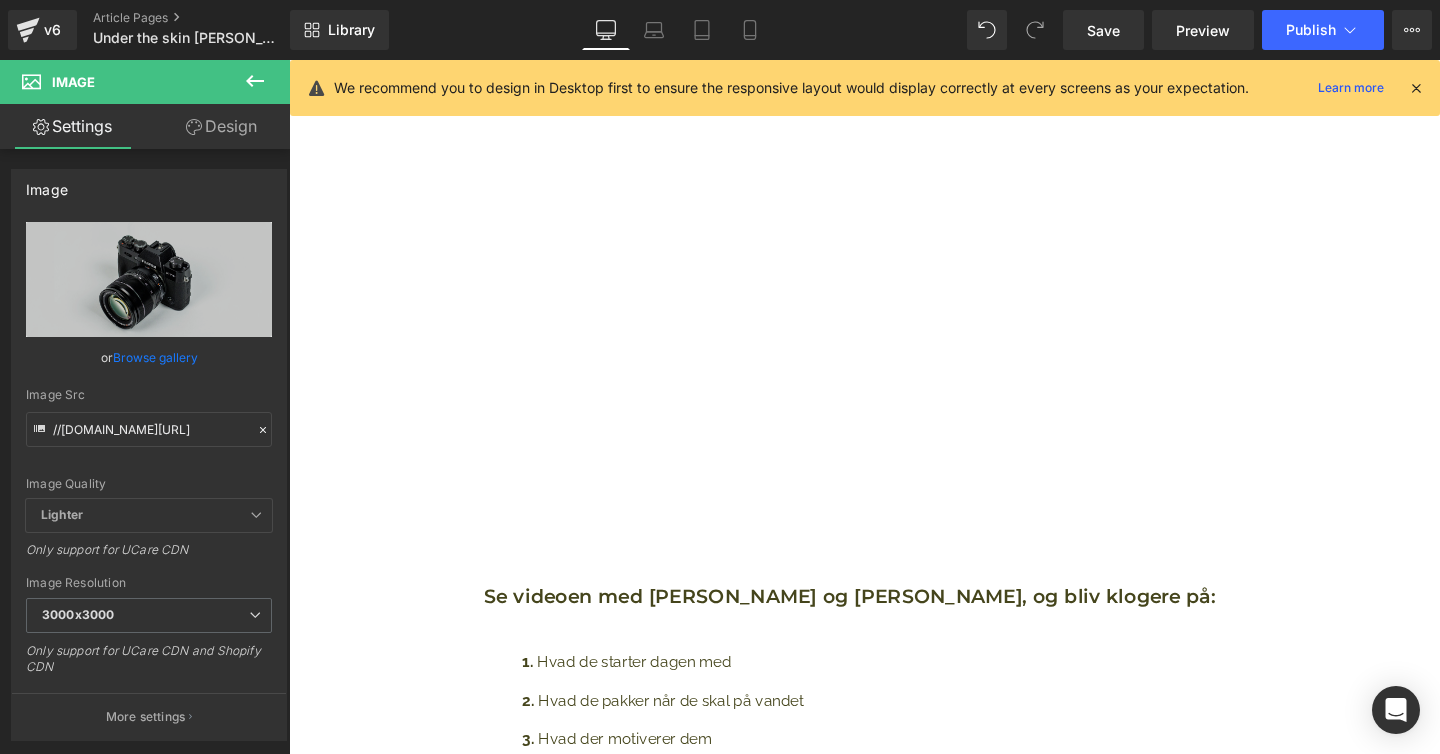 scroll, scrollTop: 3080, scrollLeft: 1210, axis: both 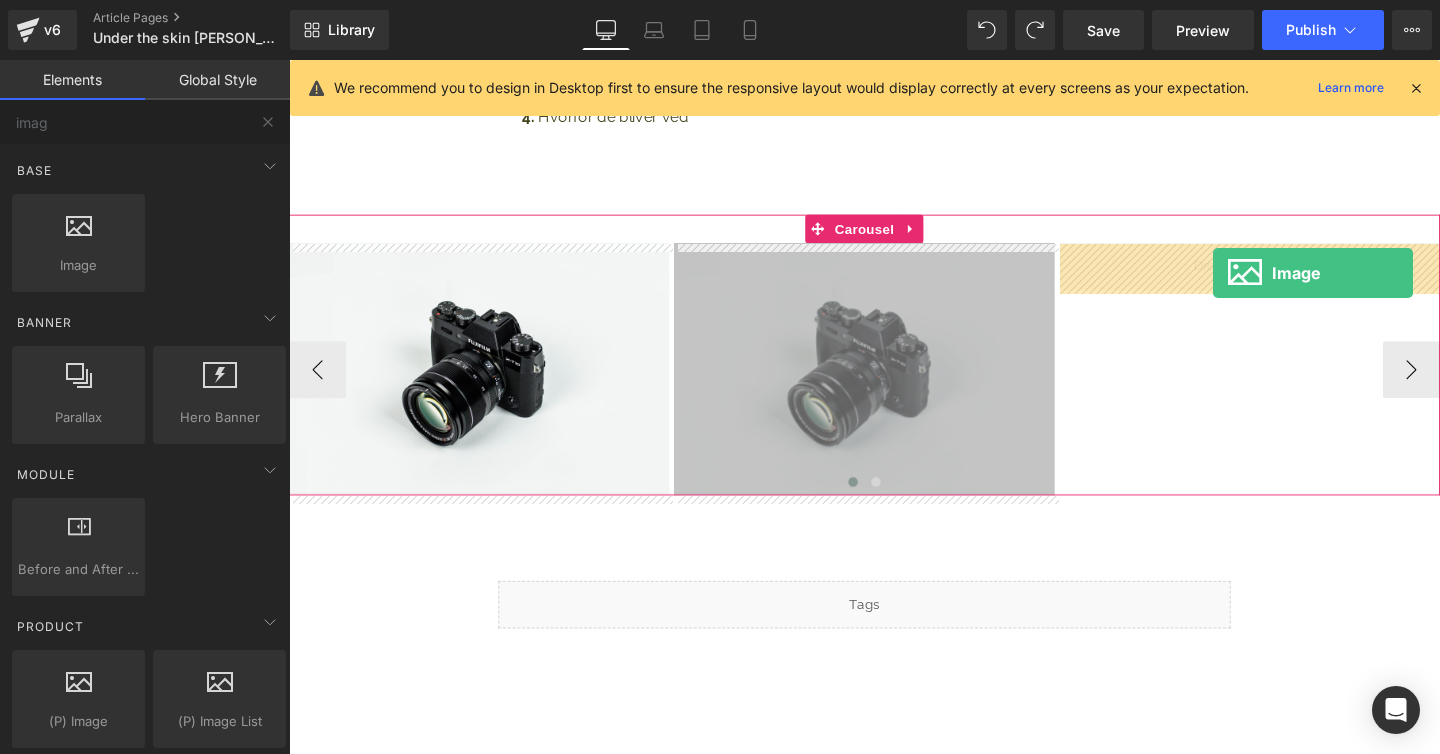 drag, startPoint x: 328, startPoint y: 296, endPoint x: 1258, endPoint y: 284, distance: 930.0774 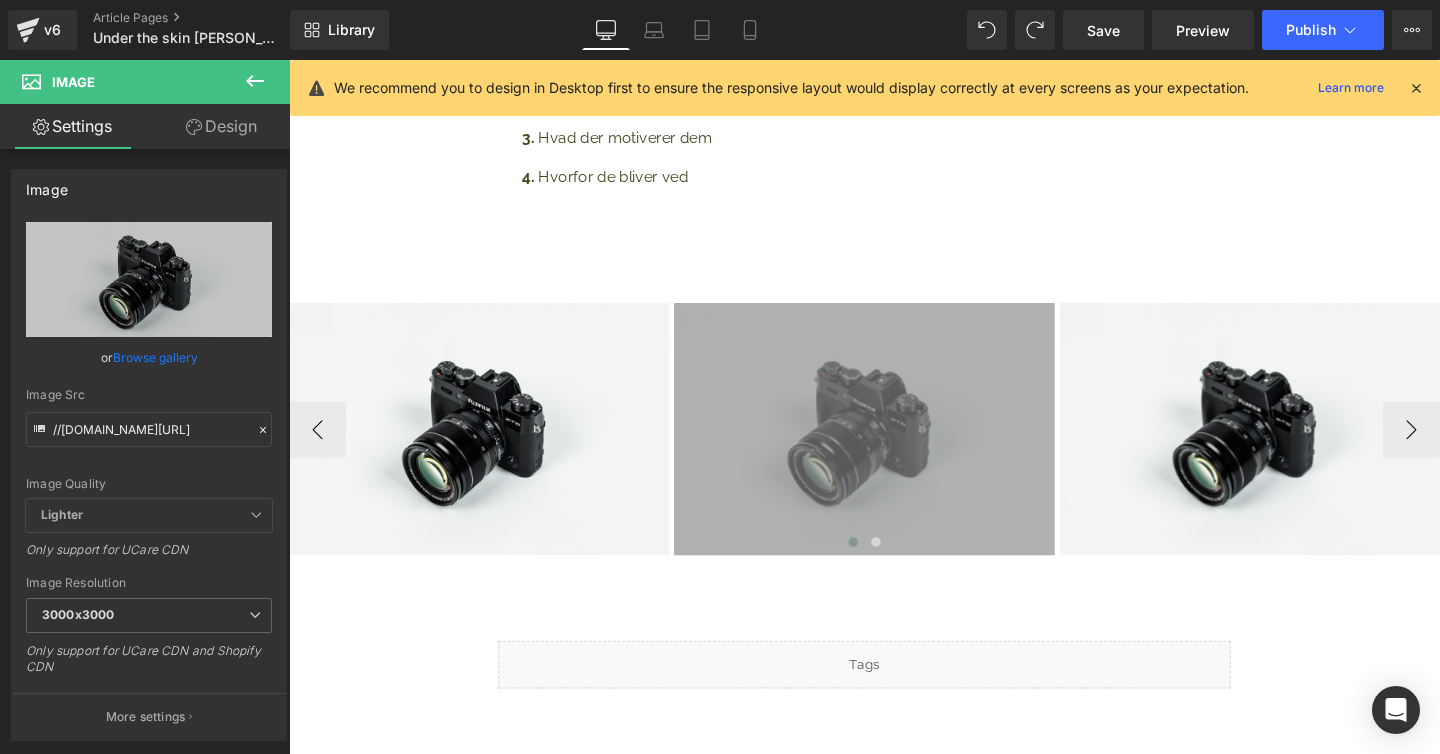 scroll, scrollTop: 1550, scrollLeft: 0, axis: vertical 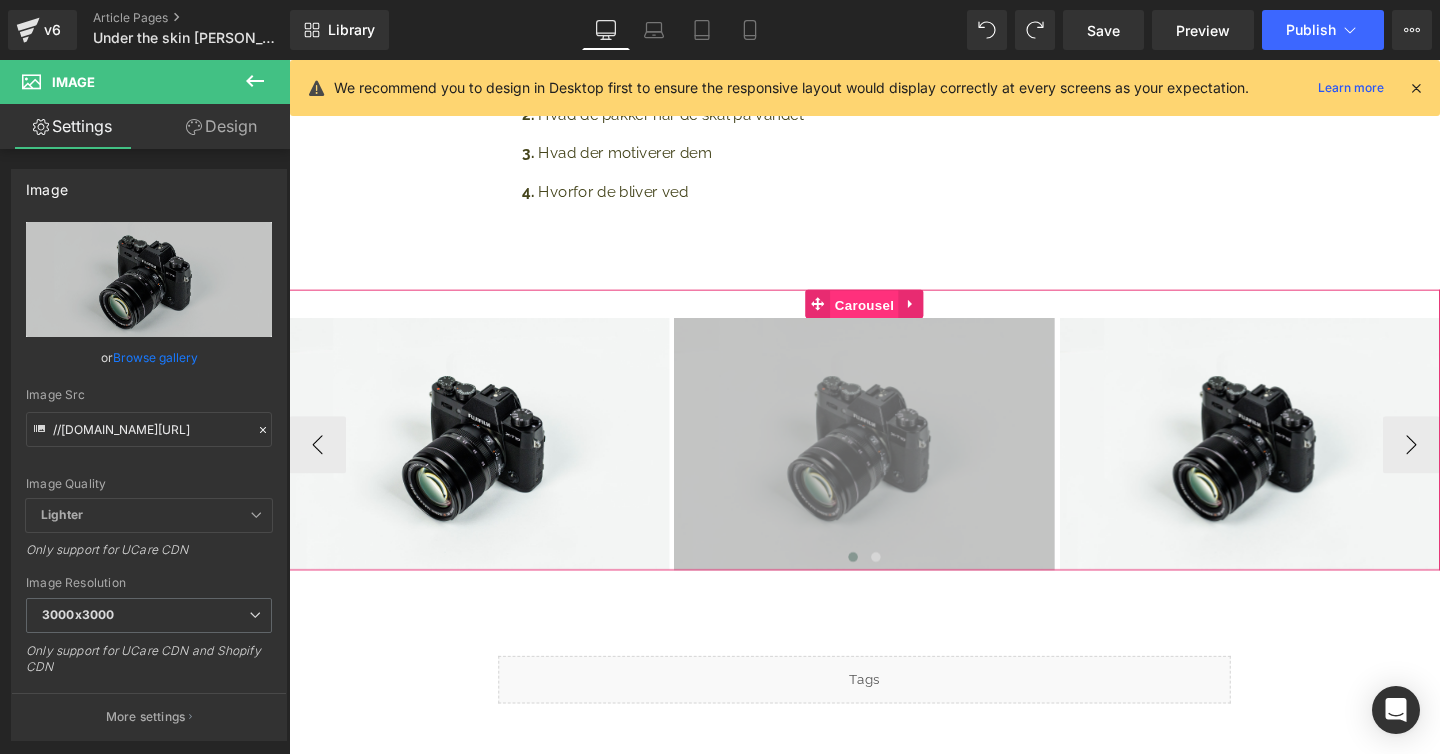click on "Carousel" at bounding box center [894, 317] 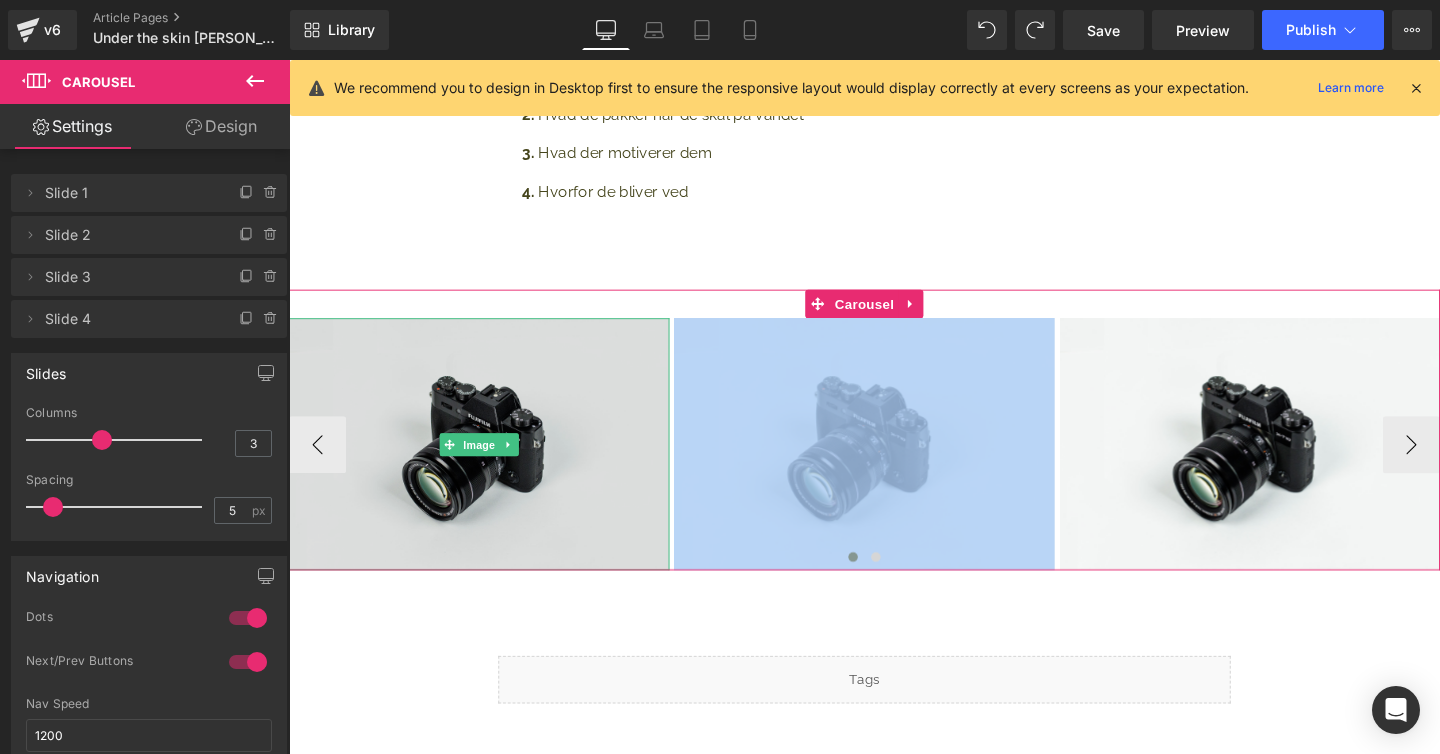 click at bounding box center [489, 463] 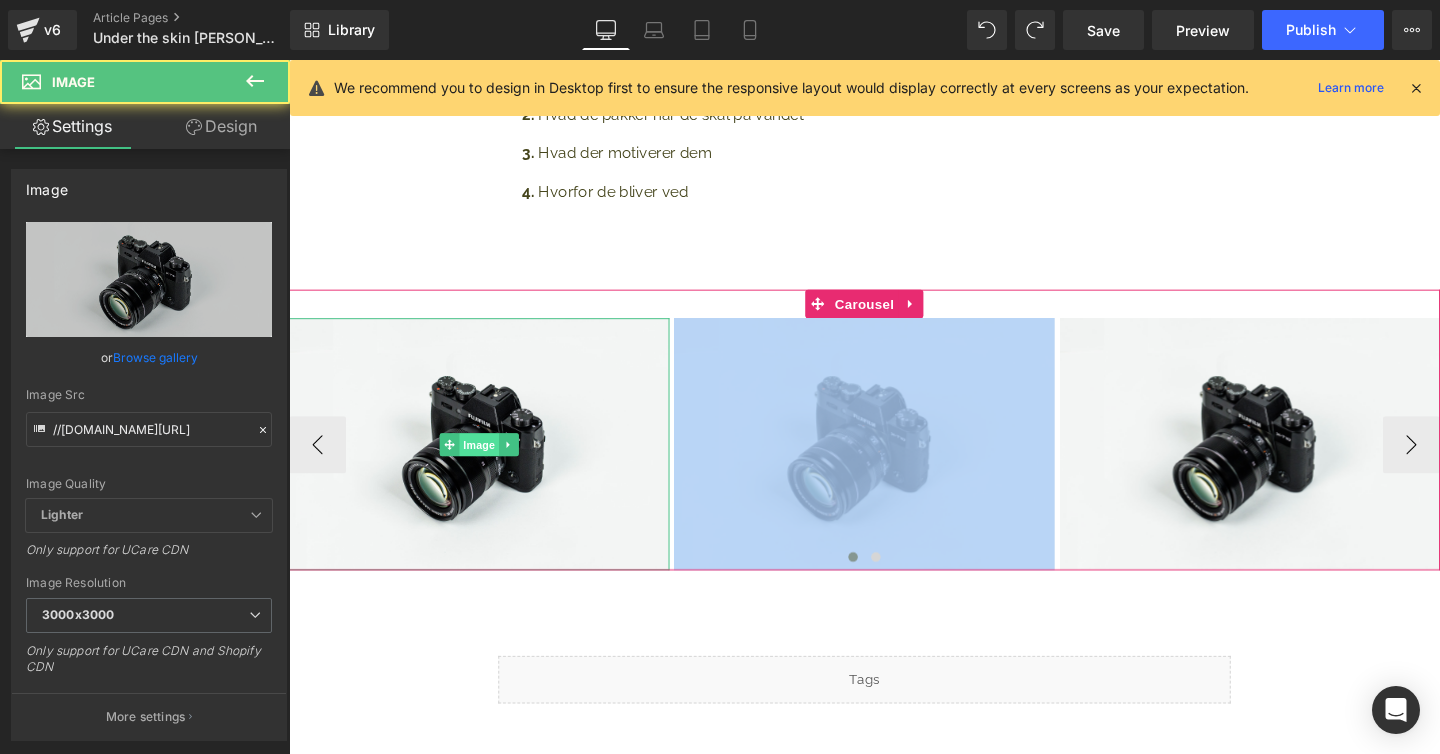 click on "Image" at bounding box center (489, 464) 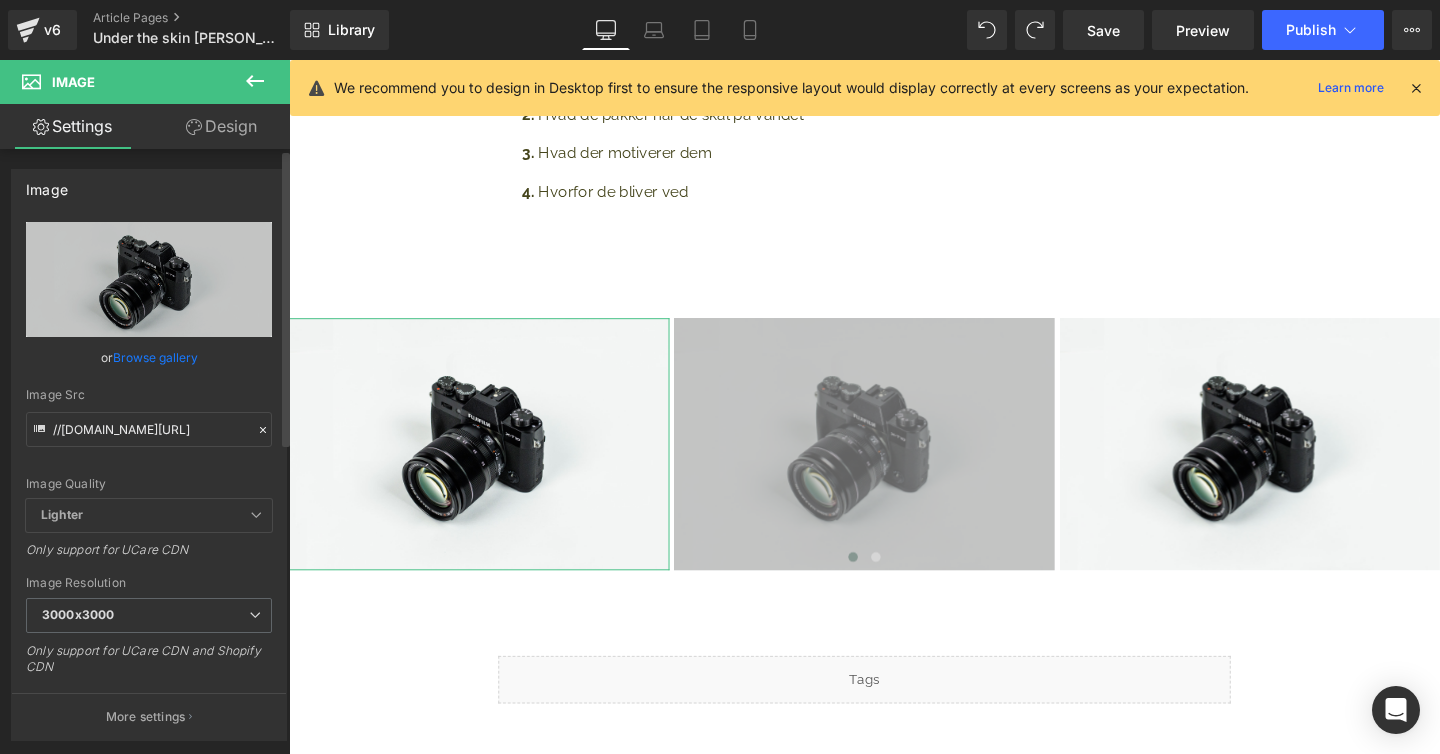 click on "Browse gallery" at bounding box center [155, 357] 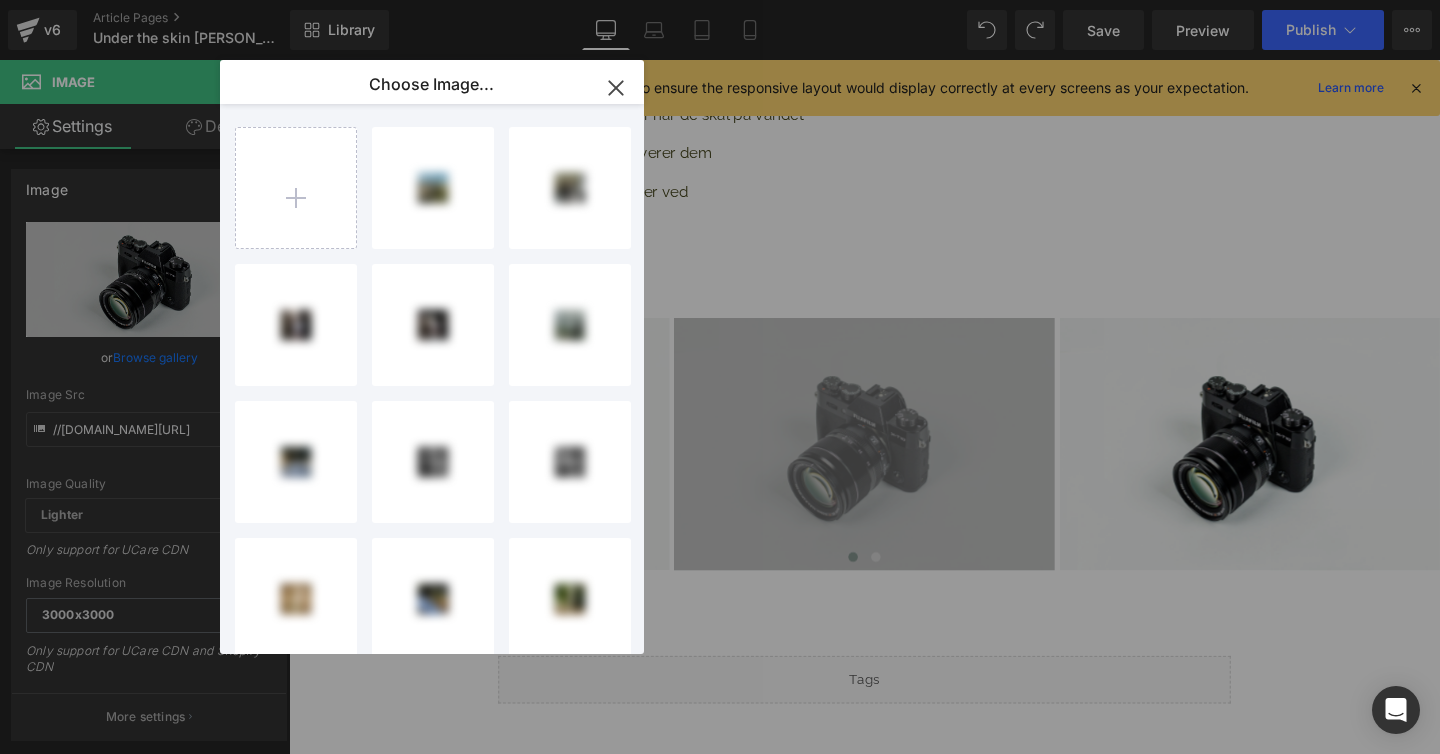 click 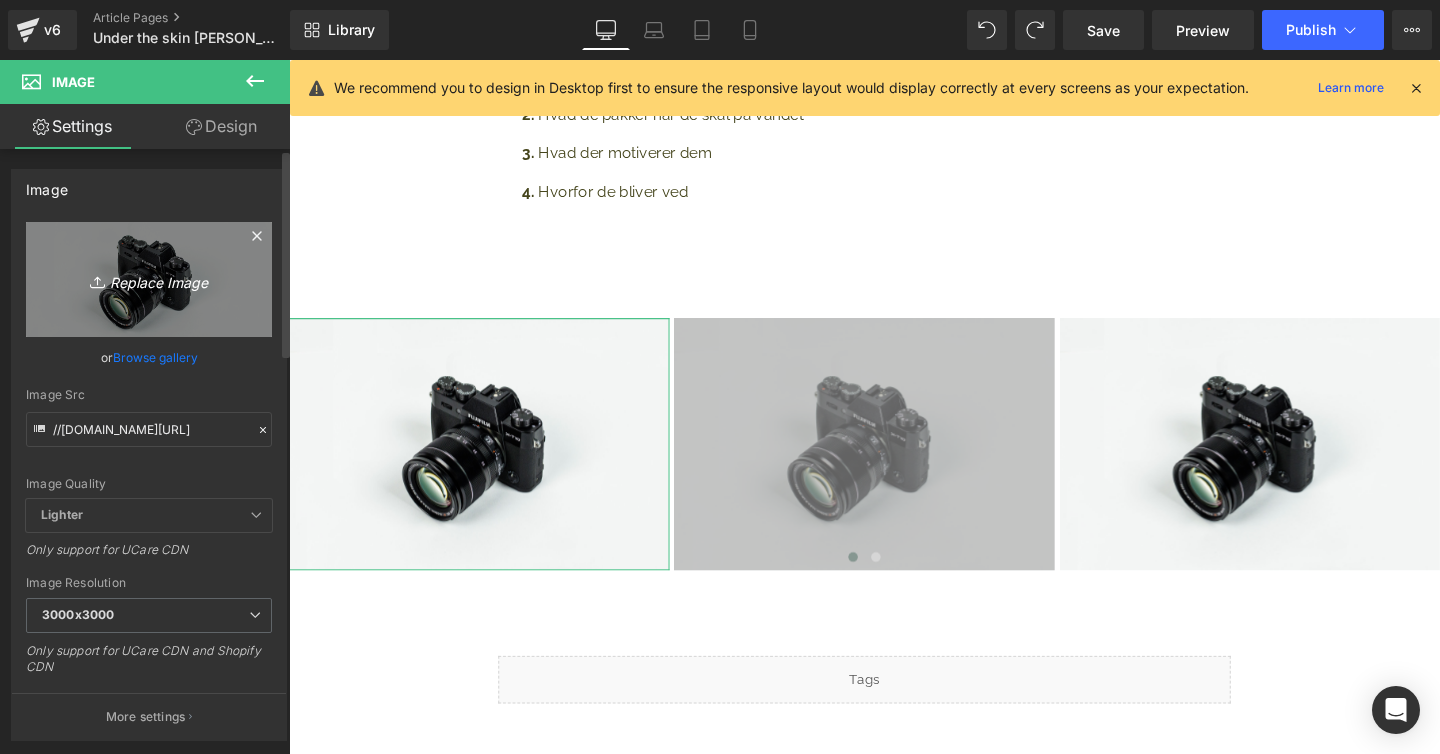 click on "Replace Image" at bounding box center (149, 279) 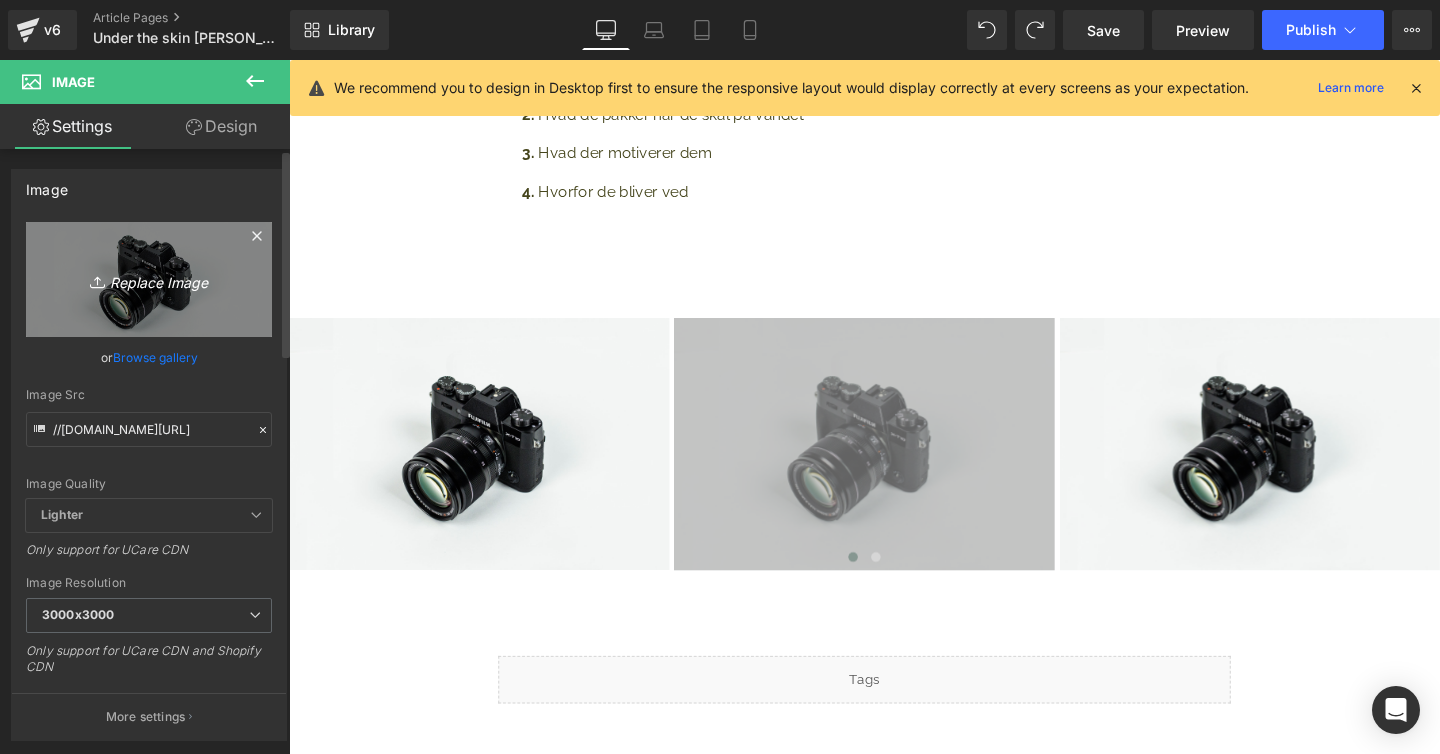 type on "C:\fakepath\DSCF4043_cover.jpeg" 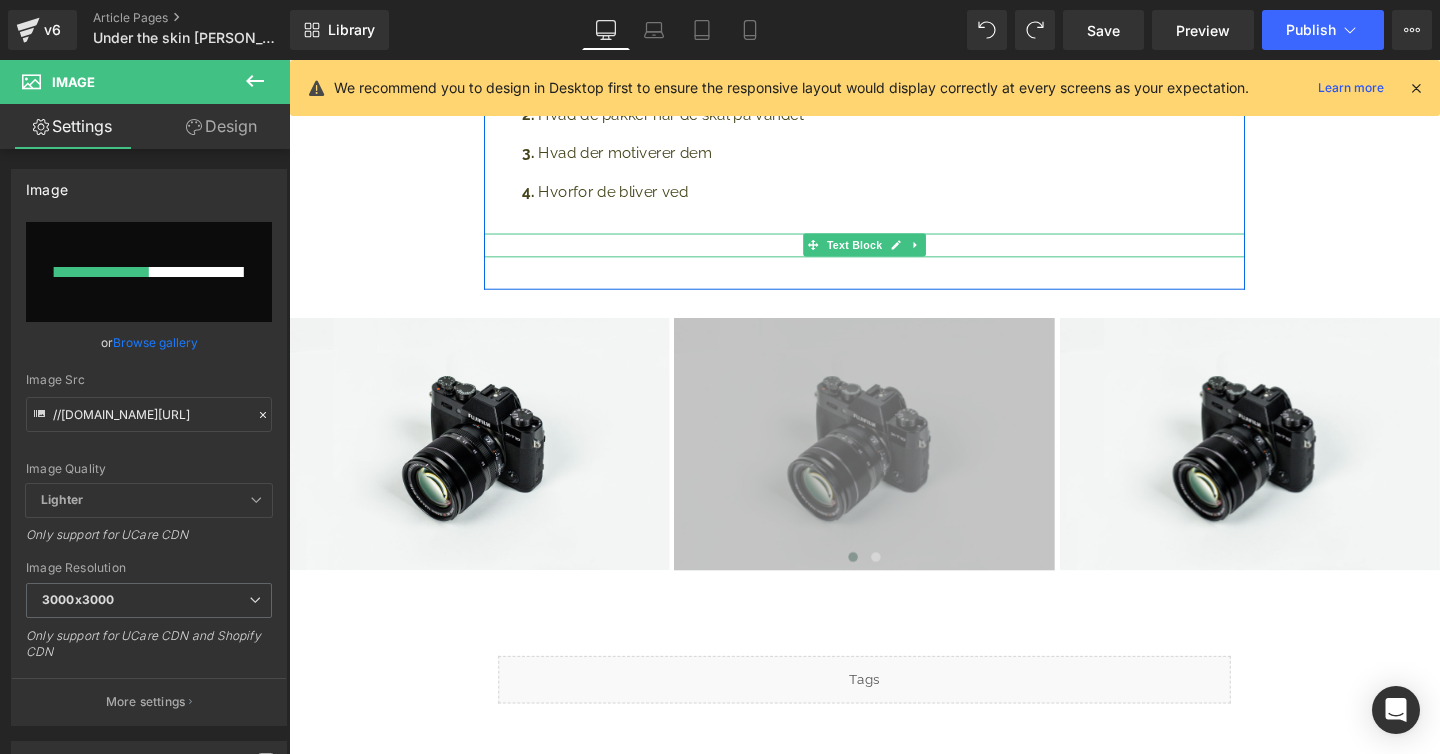 type 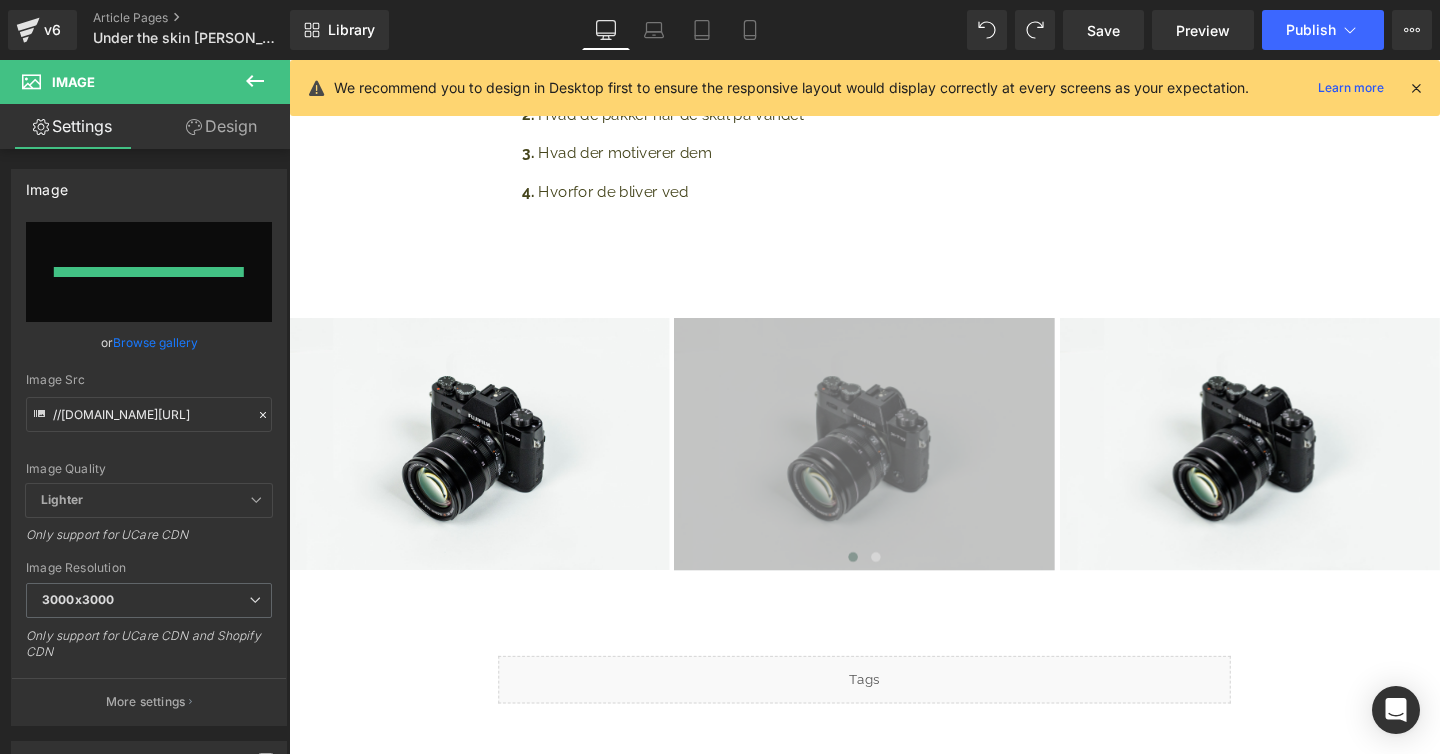 type on "[URL][DOMAIN_NAME]" 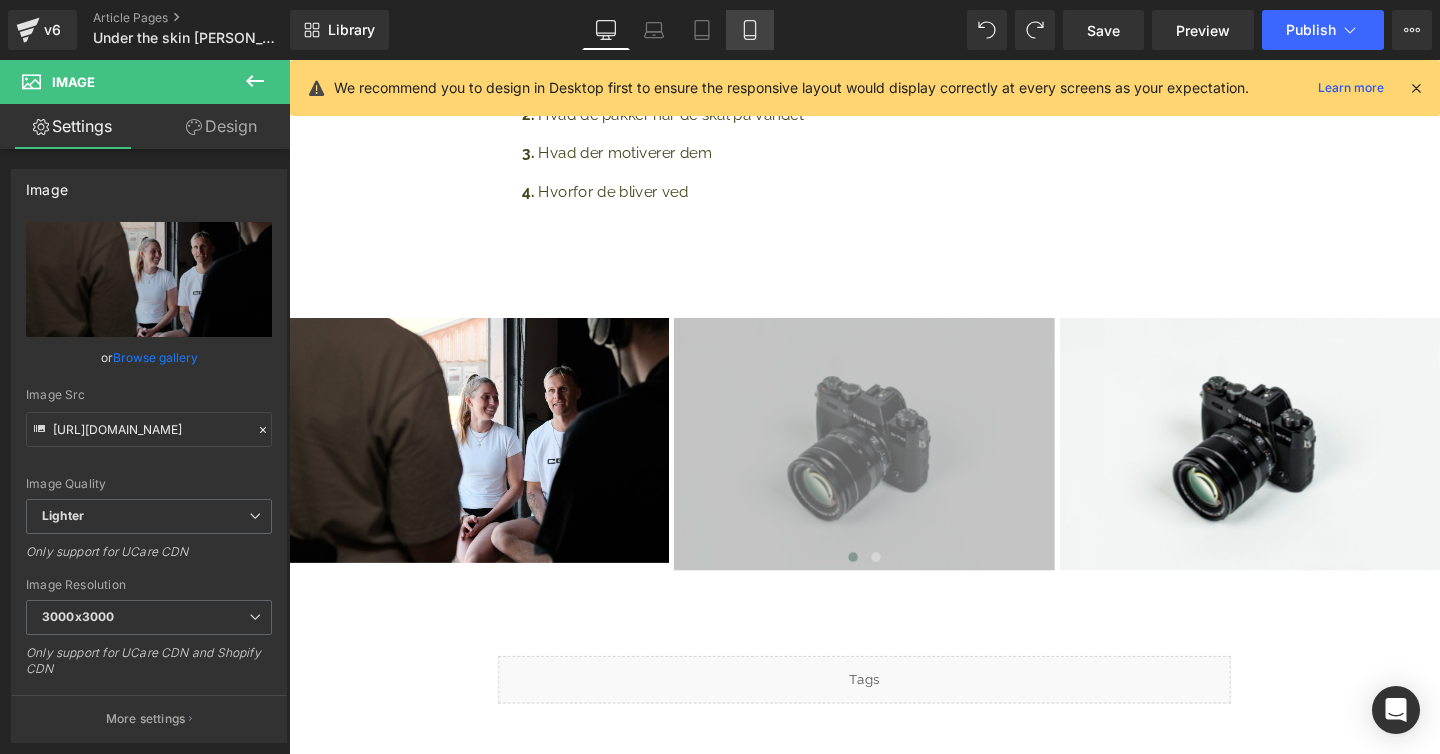 click on "Mobile" at bounding box center [750, 30] 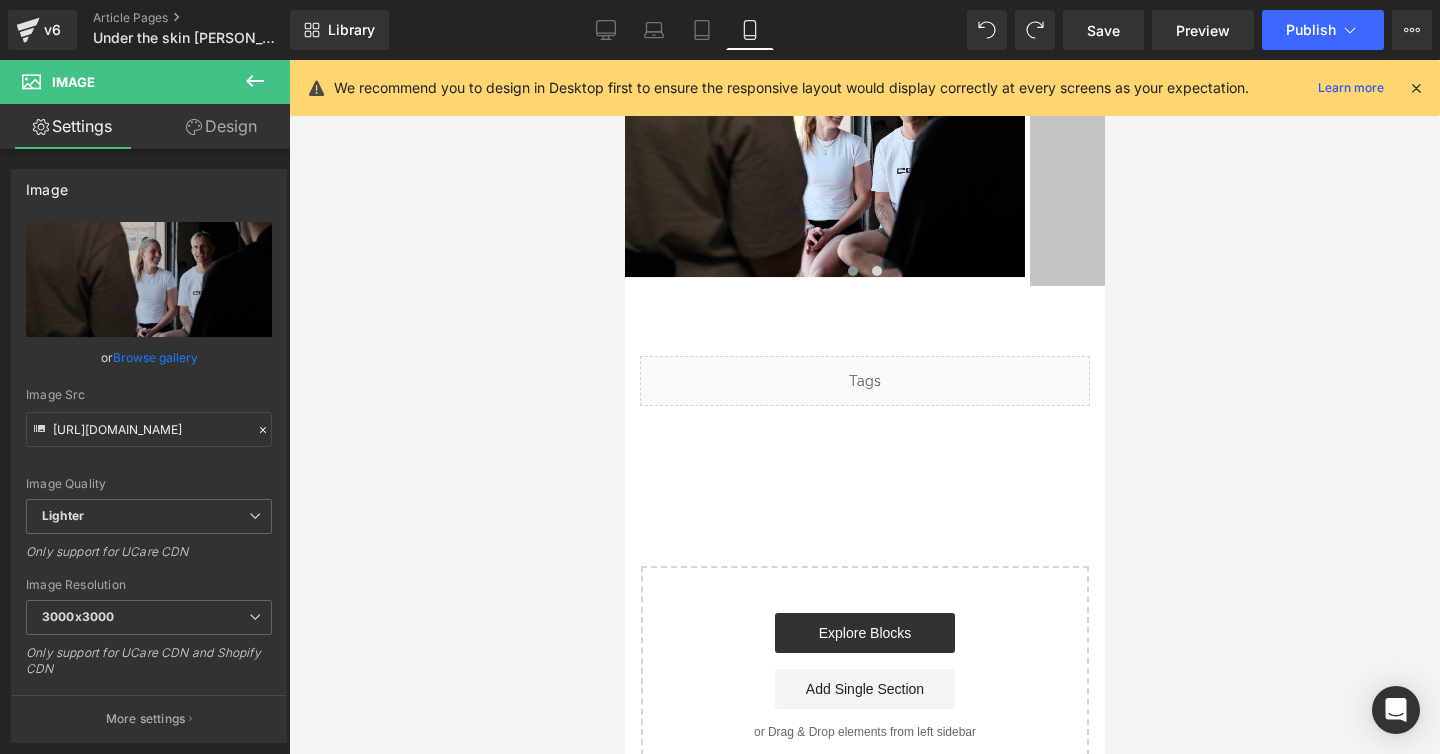 scroll, scrollTop: 1239, scrollLeft: 0, axis: vertical 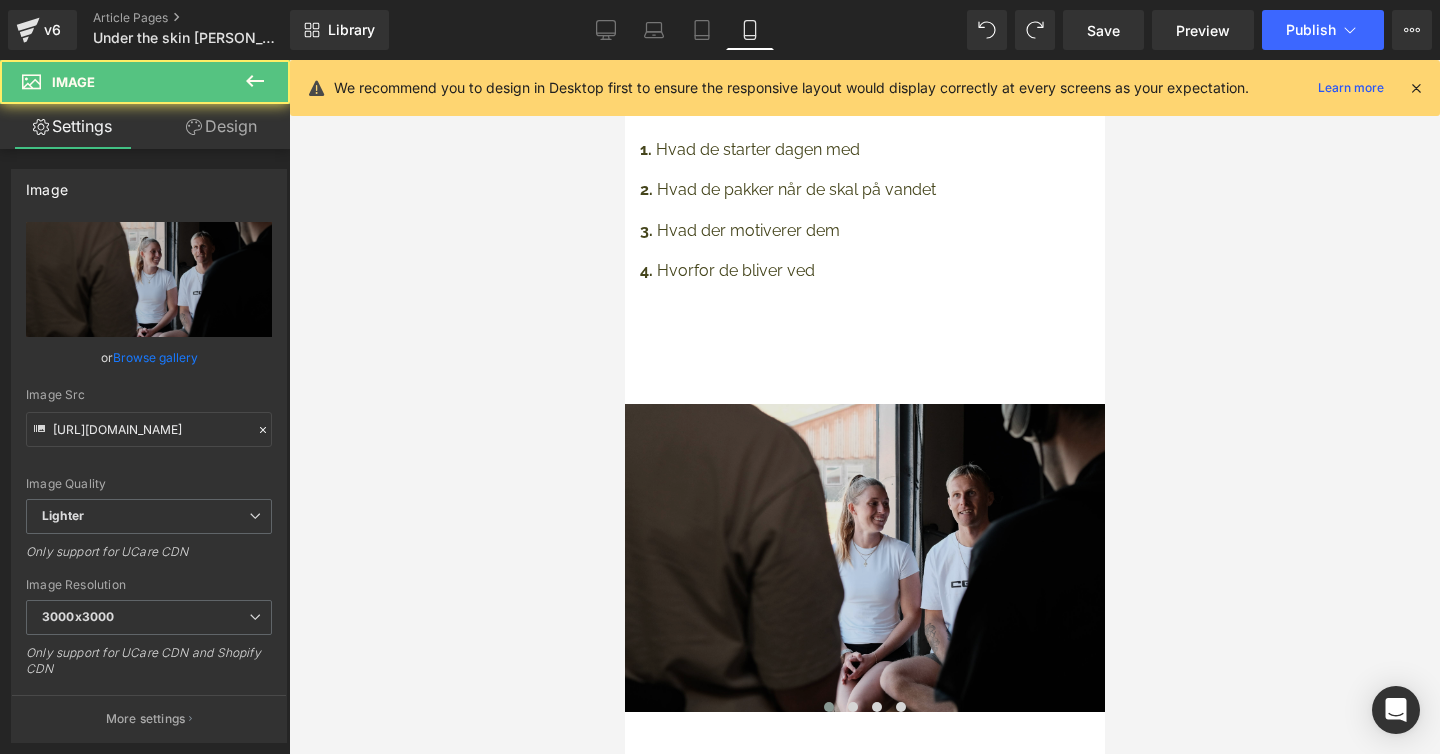 click at bounding box center [864, 558] 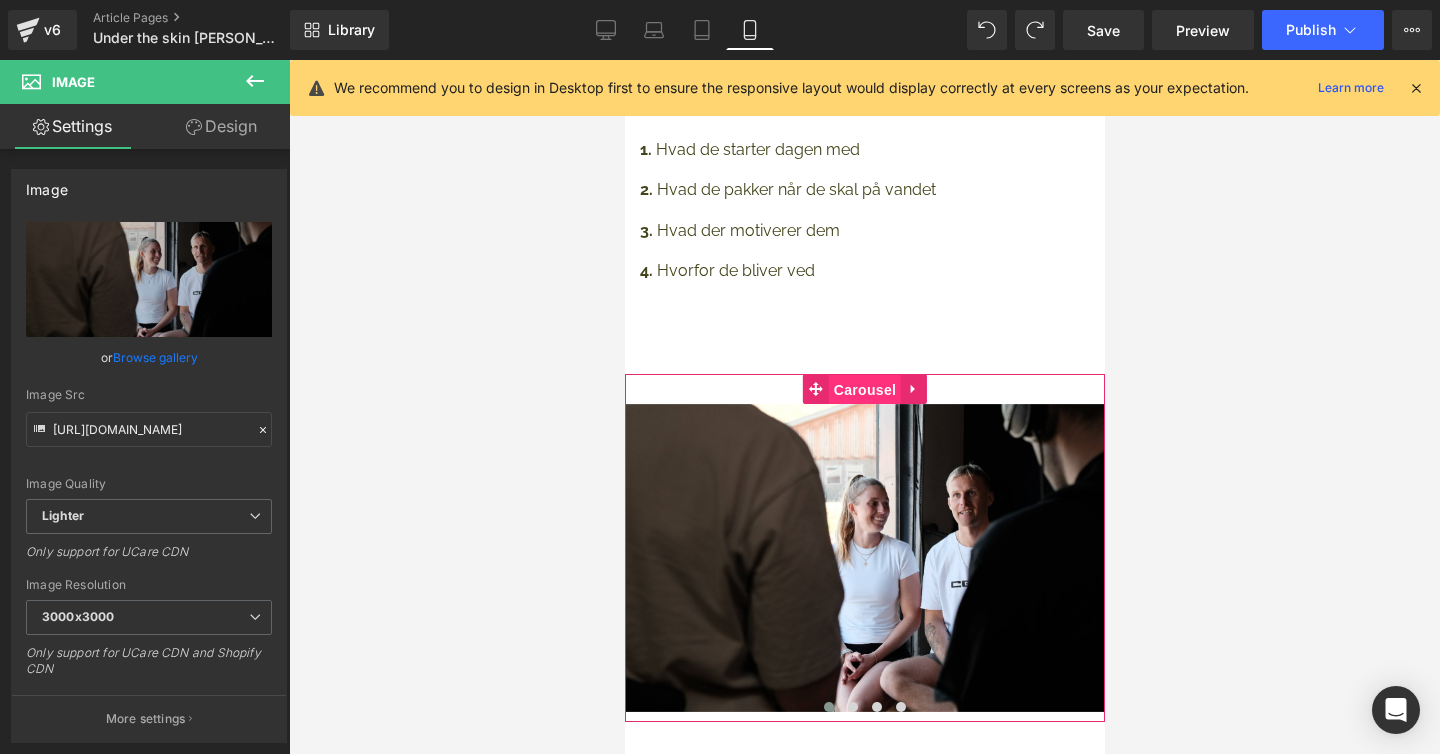click on "Carousel" at bounding box center (864, 390) 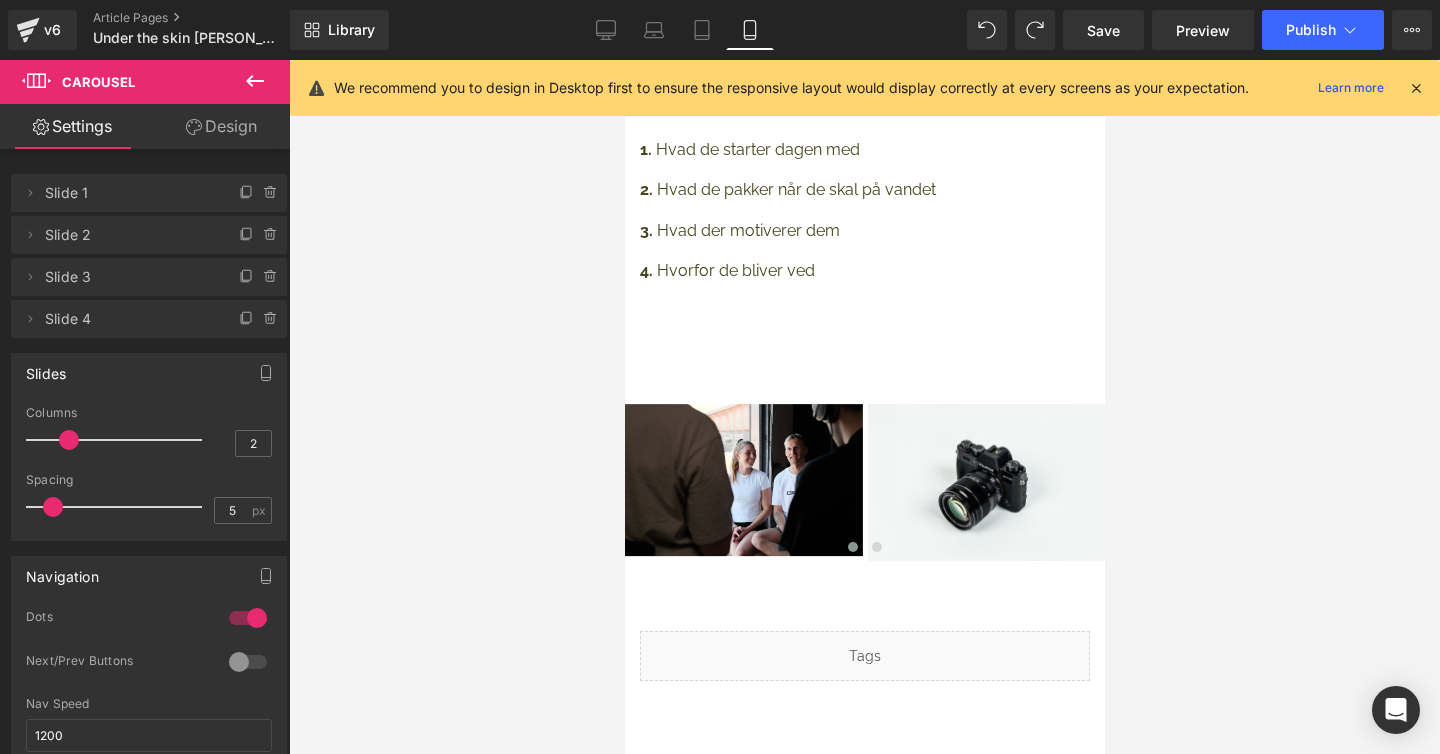 scroll, scrollTop: 10, scrollLeft: 10, axis: both 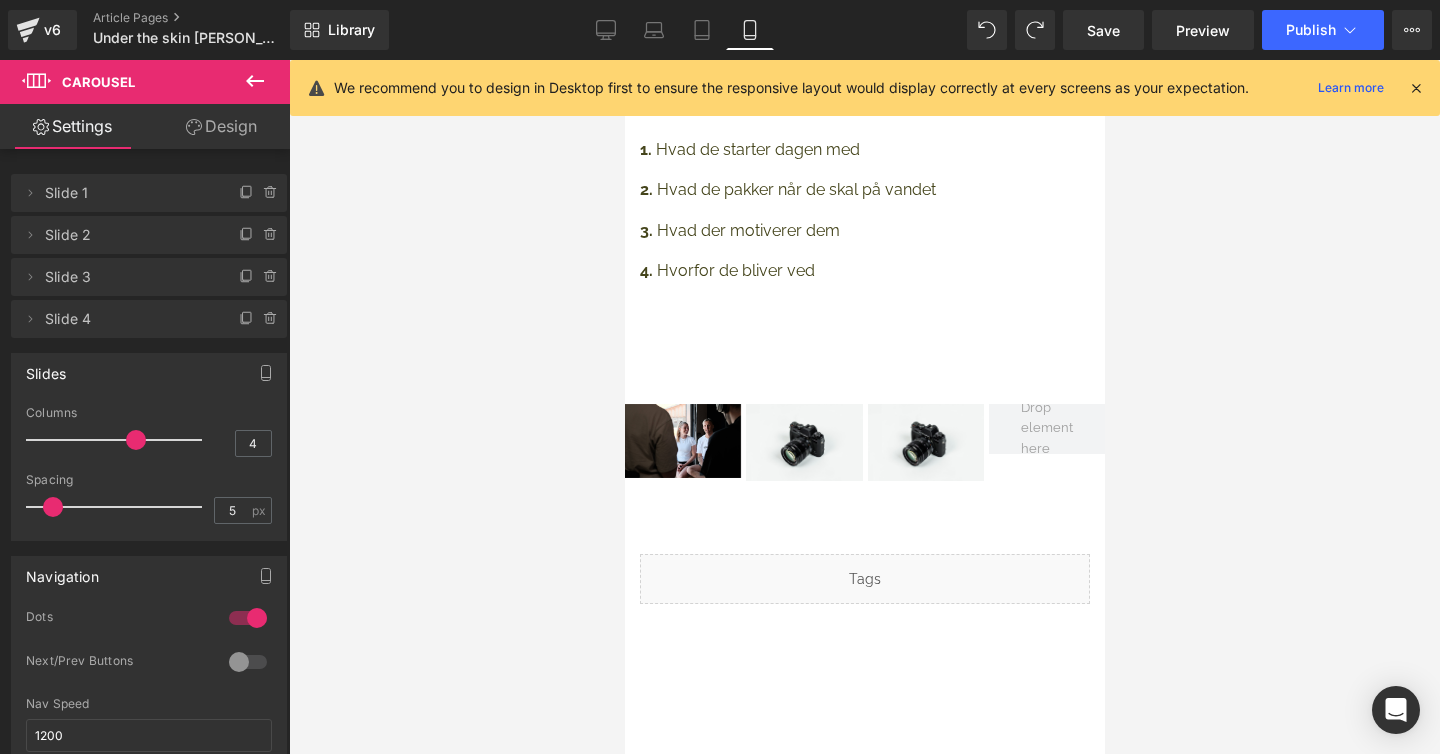 type on "3" 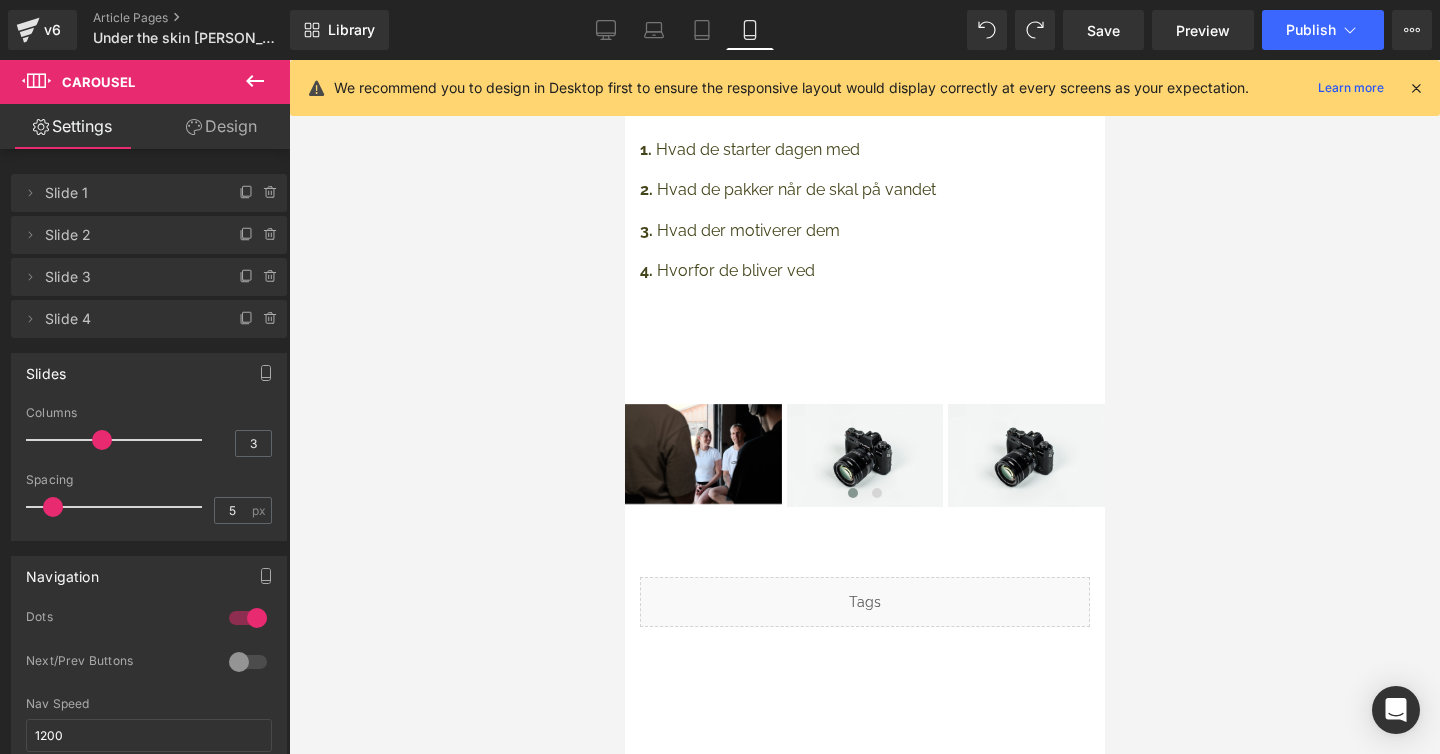 scroll, scrollTop: 9, scrollLeft: 10, axis: both 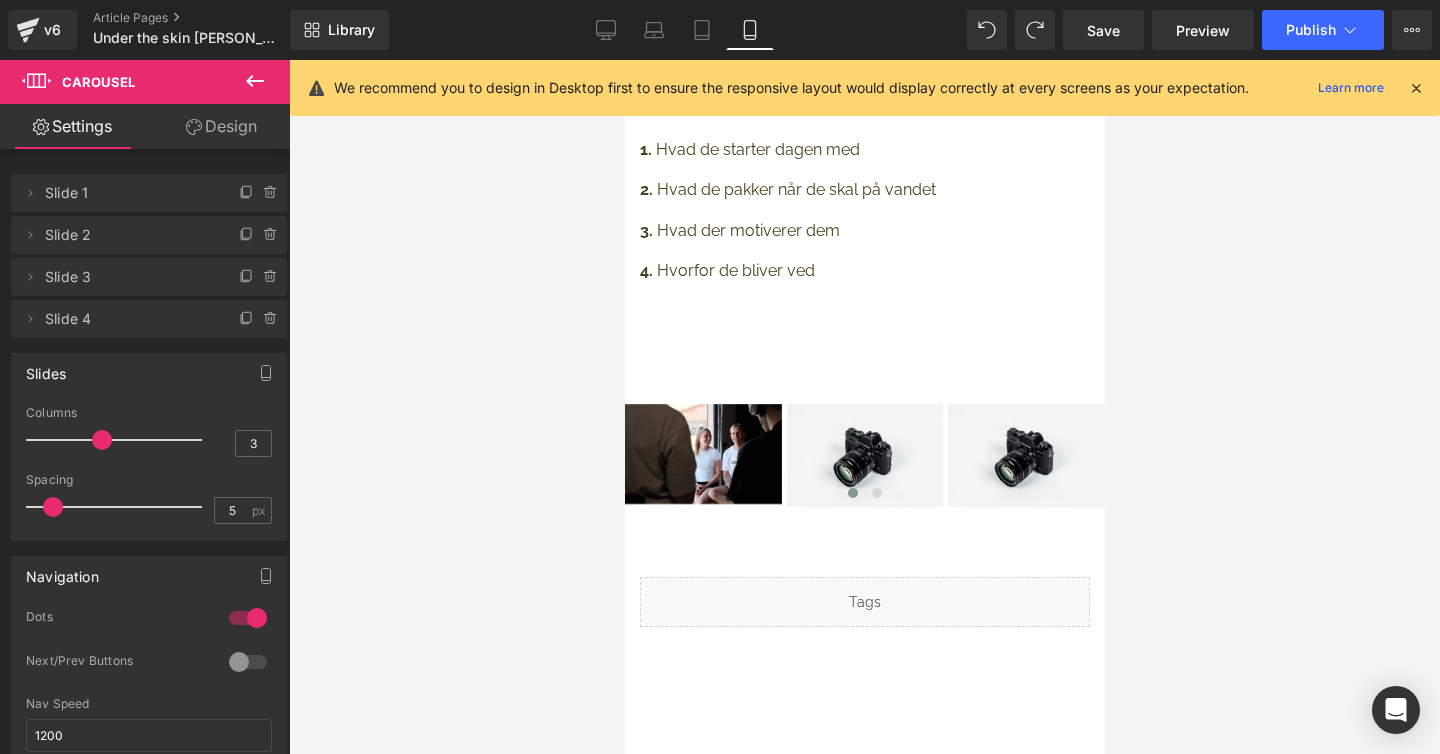 drag, startPoint x: 41, startPoint y: 436, endPoint x: 89, endPoint y: 439, distance: 48.09366 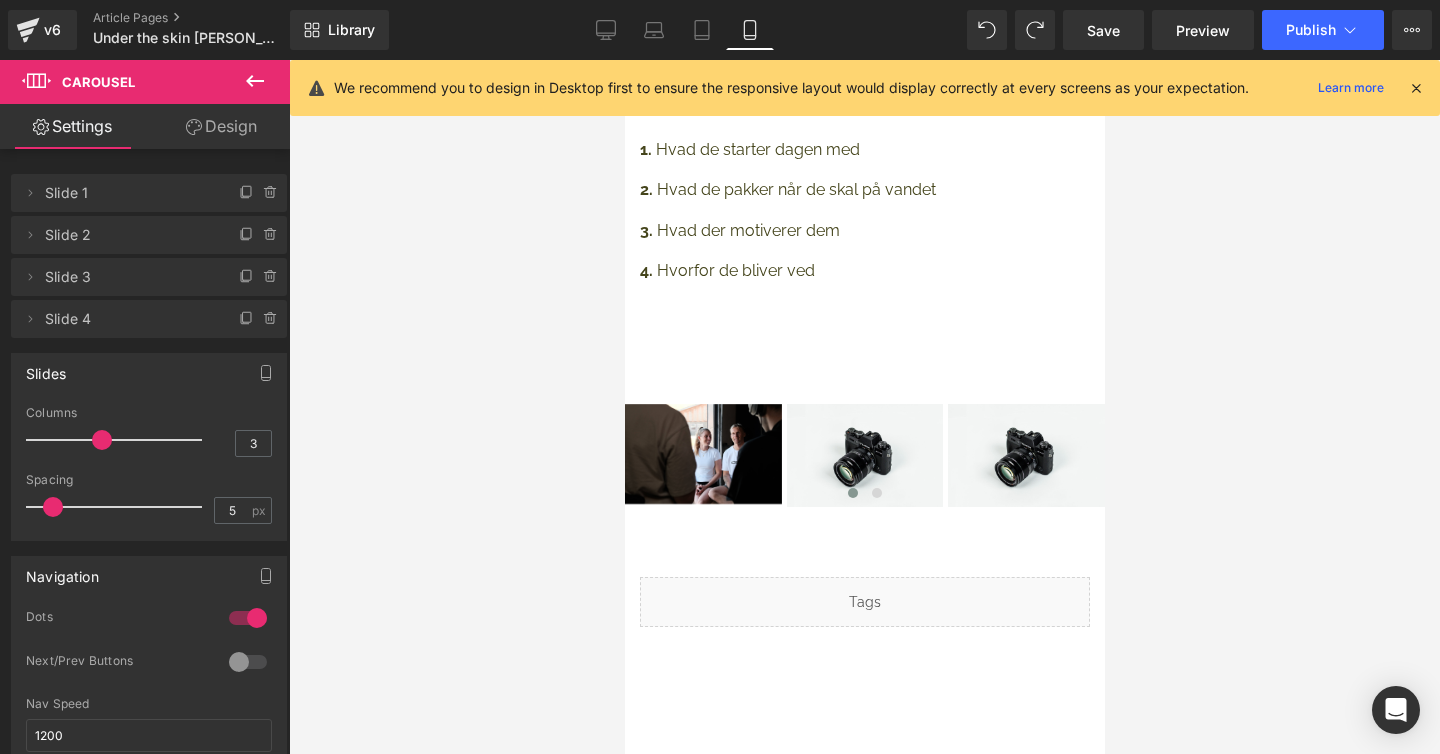 click at bounding box center [102, 440] 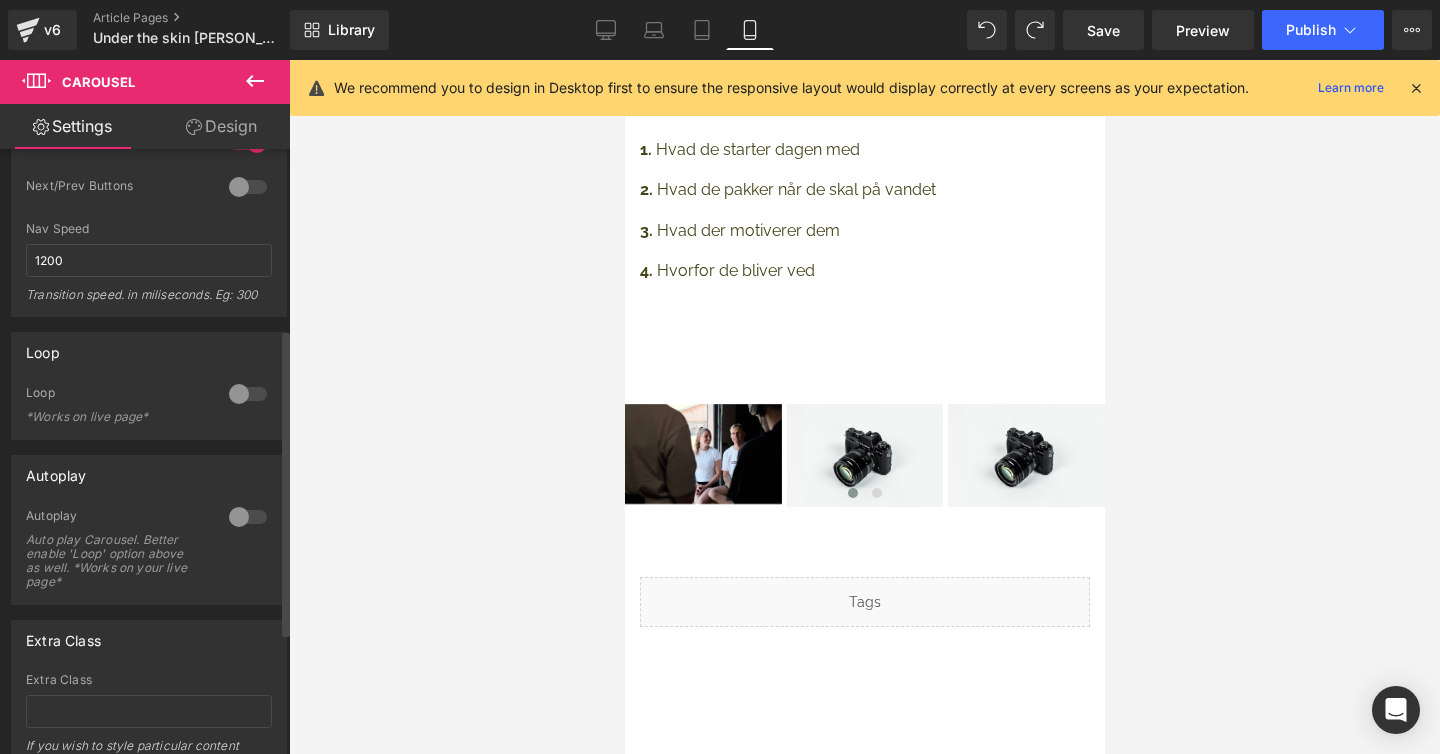 scroll, scrollTop: 0, scrollLeft: 0, axis: both 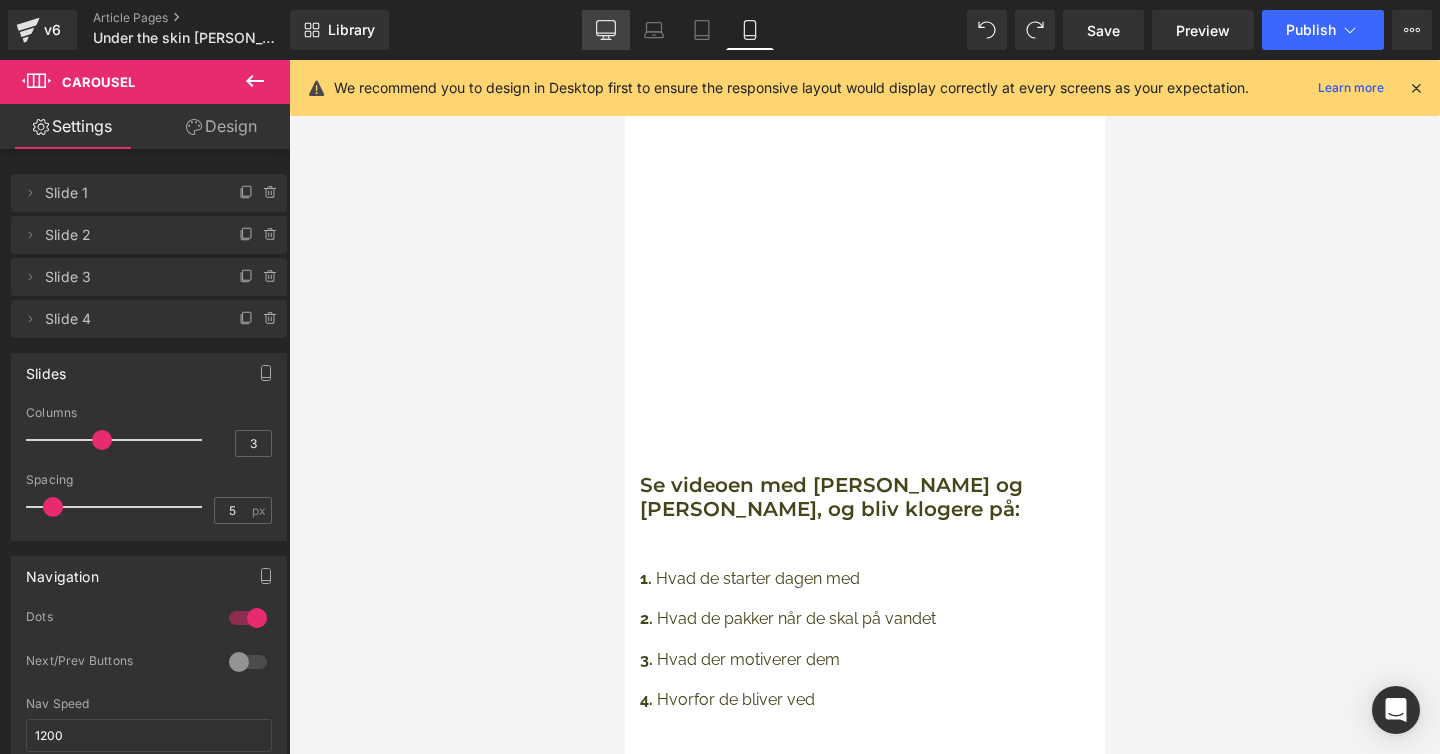click 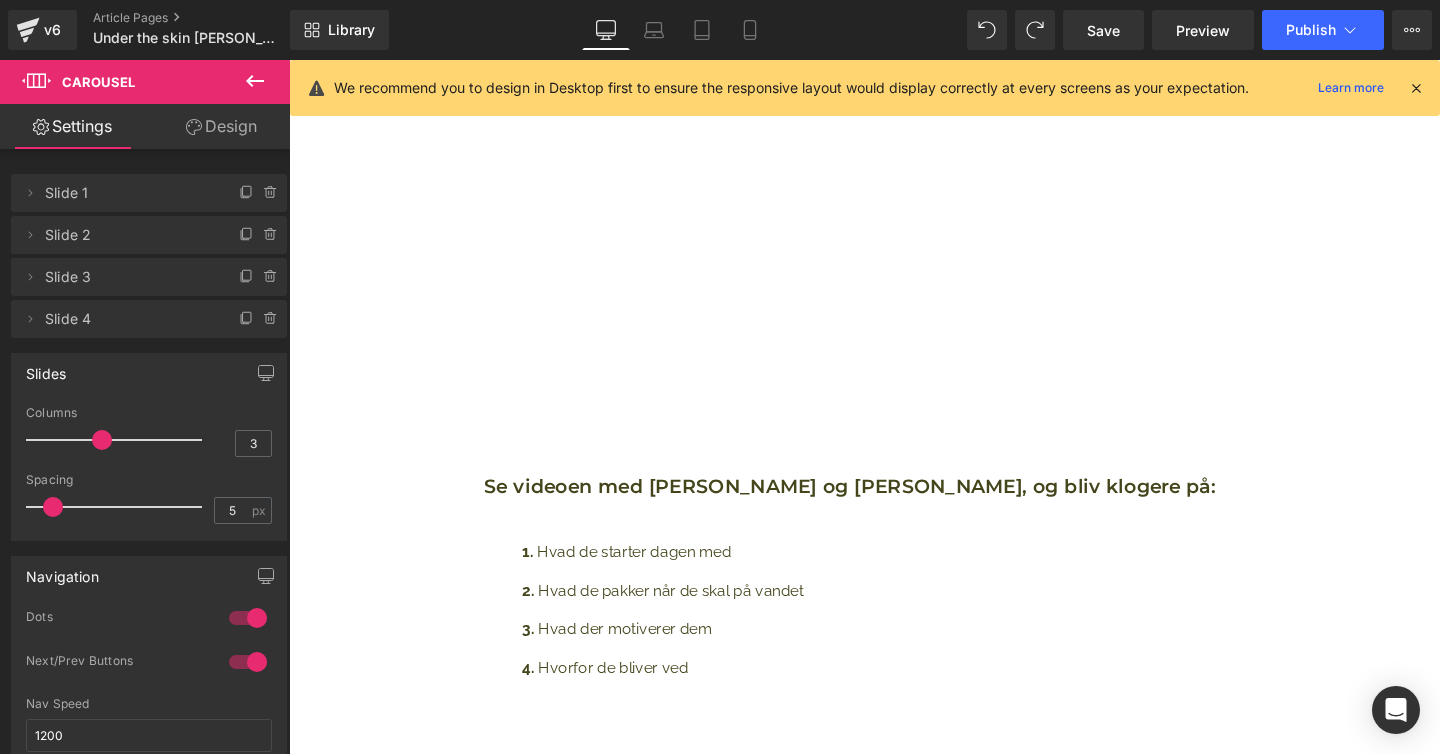 scroll, scrollTop: 2929, scrollLeft: 1210, axis: both 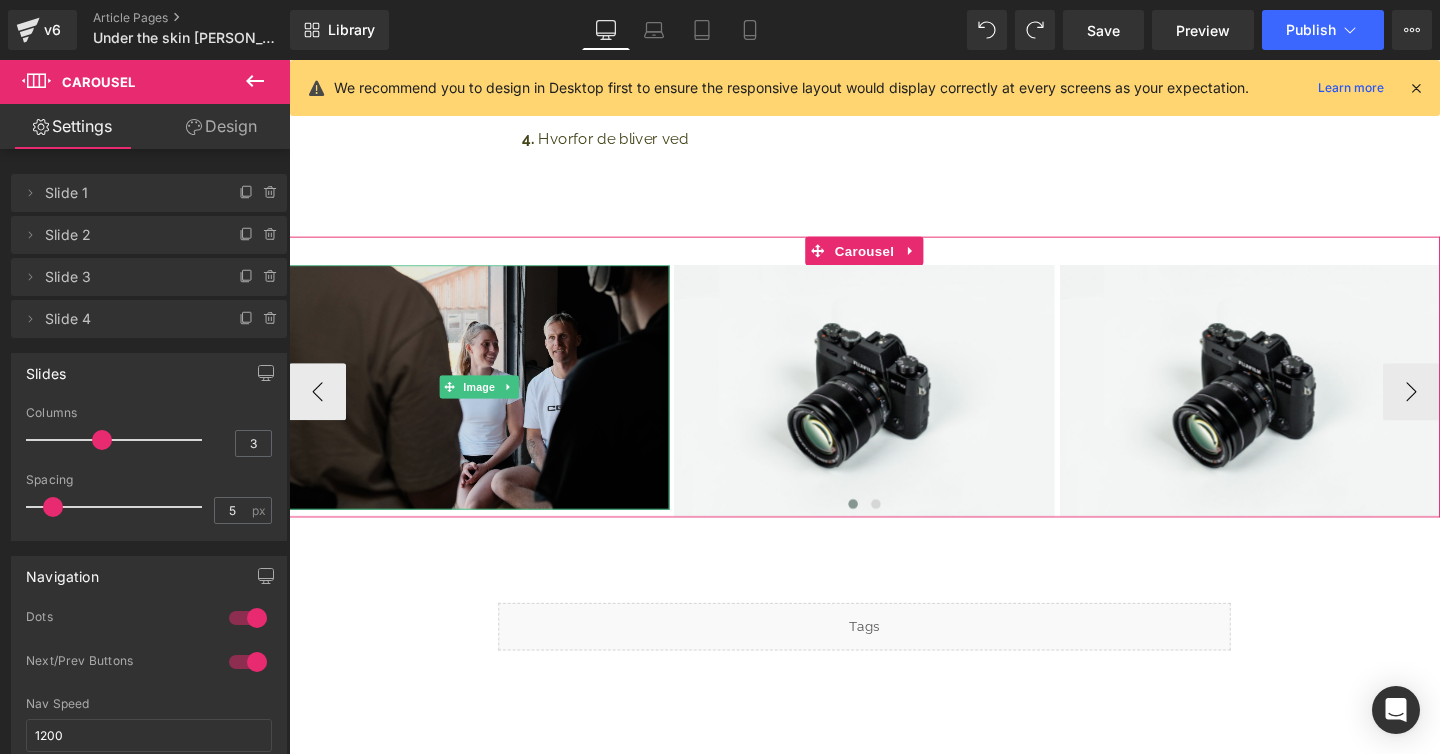 click at bounding box center (489, 404) 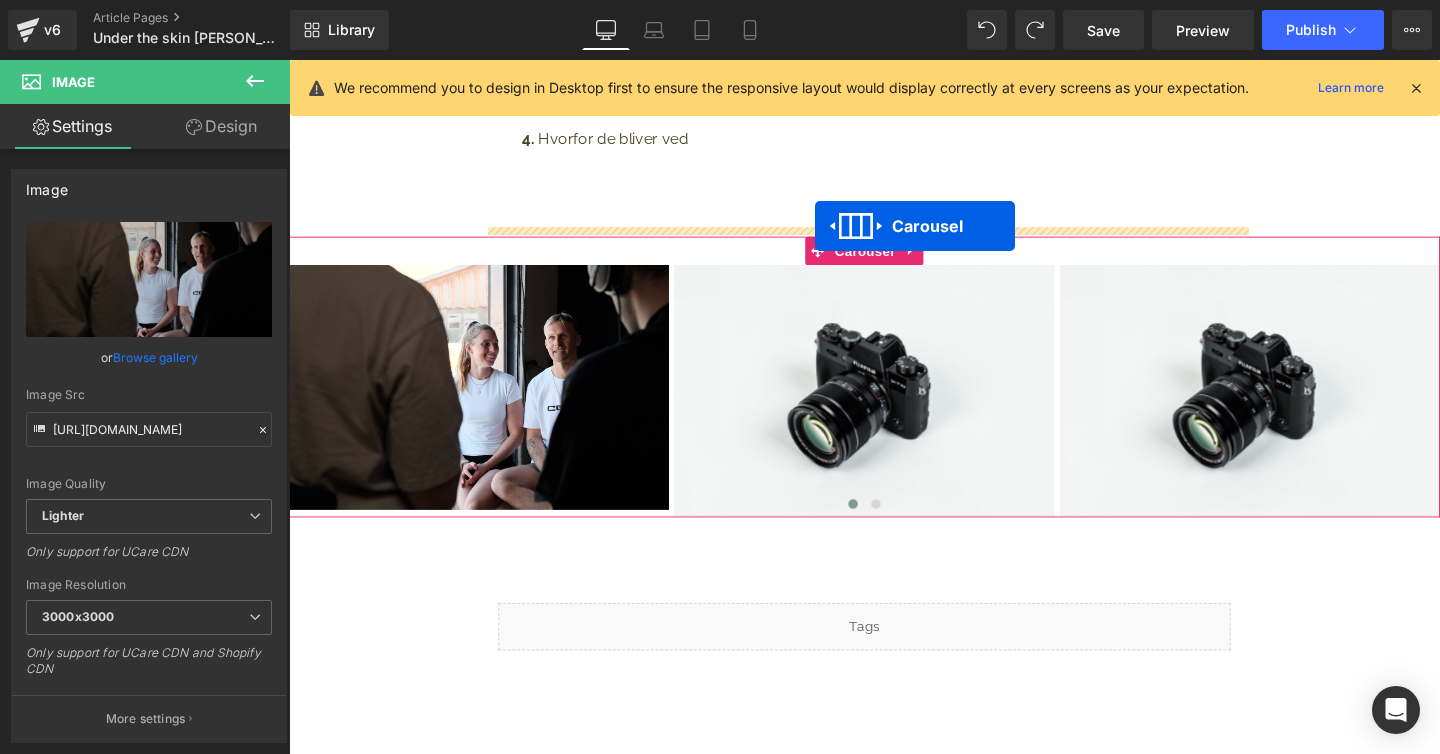 scroll, scrollTop: 2835, scrollLeft: 1210, axis: both 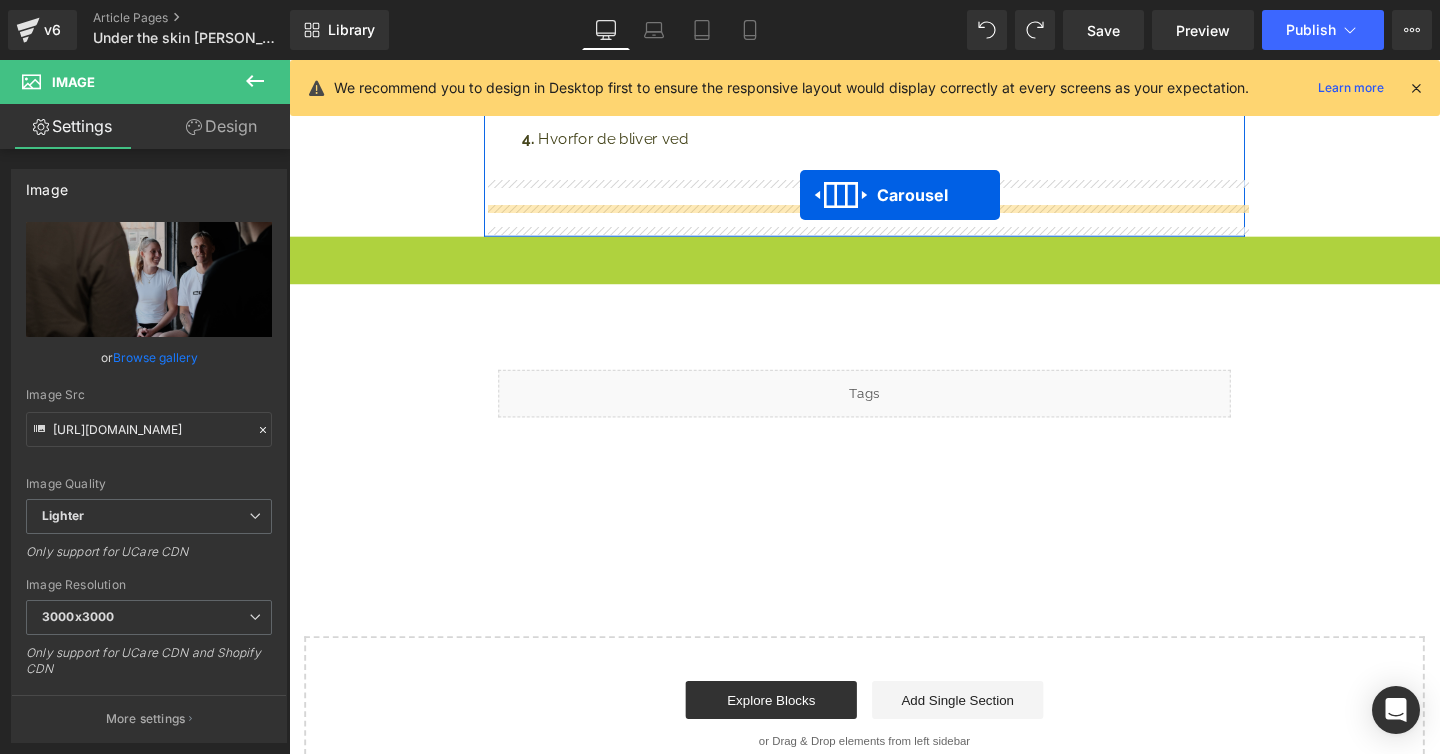 drag, startPoint x: 842, startPoint y: 261, endPoint x: 826, endPoint y: 202, distance: 61.13101 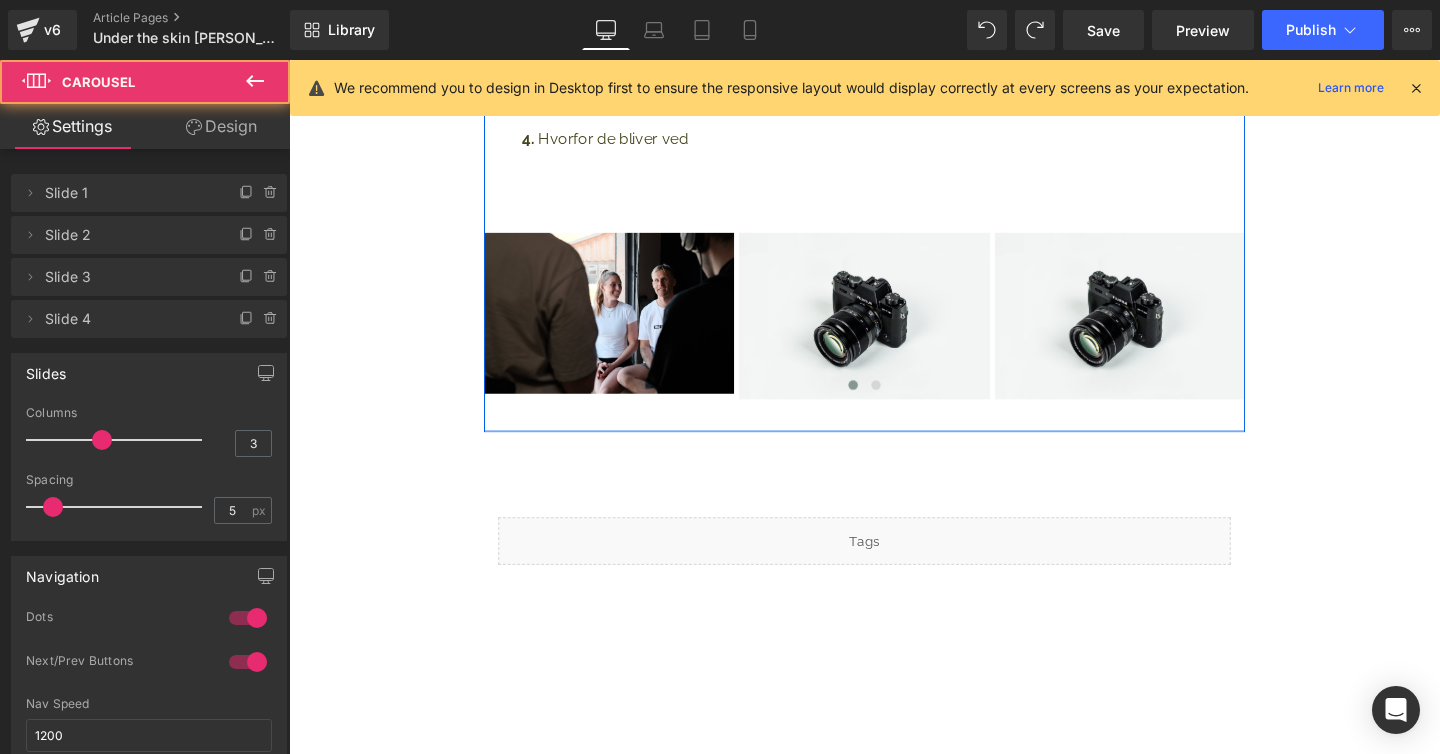 scroll, scrollTop: 10, scrollLeft: 10, axis: both 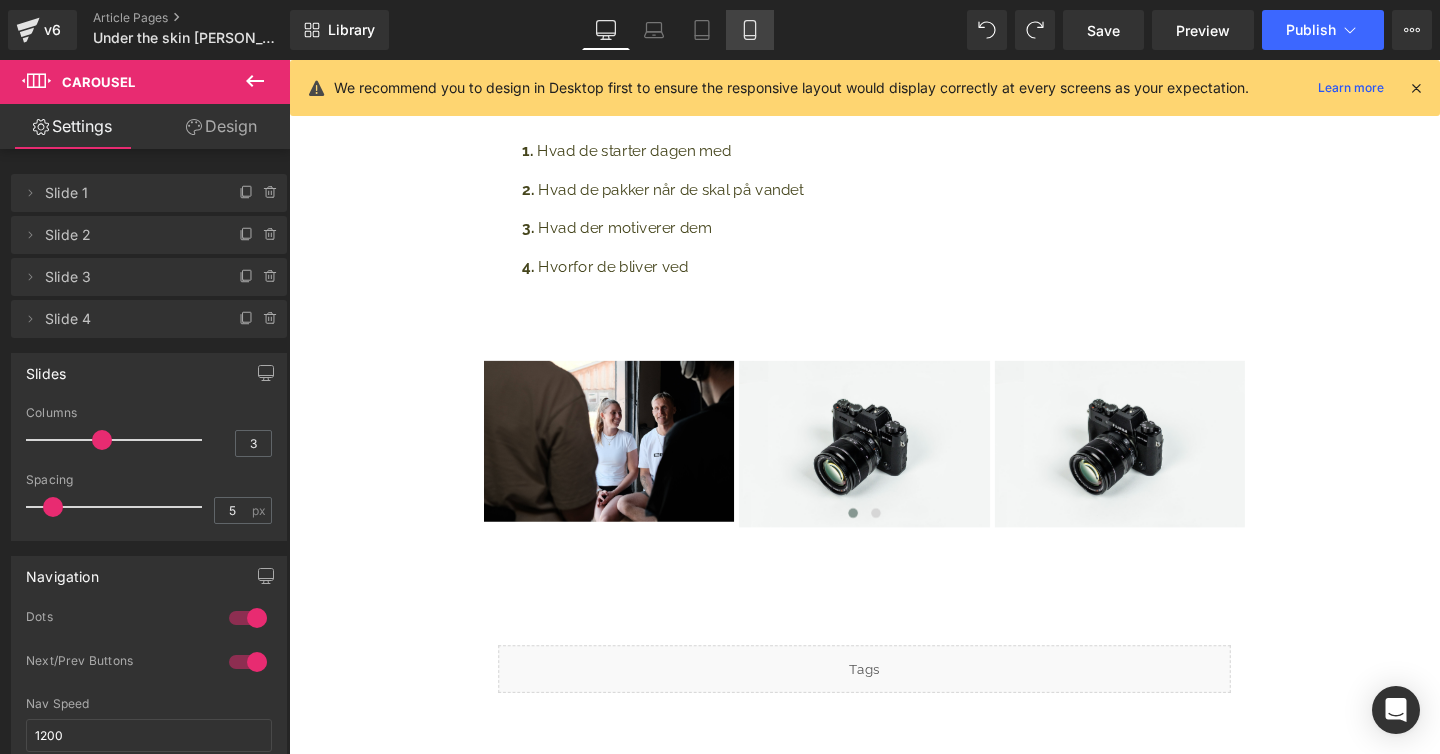 click on "Mobile" at bounding box center [750, 30] 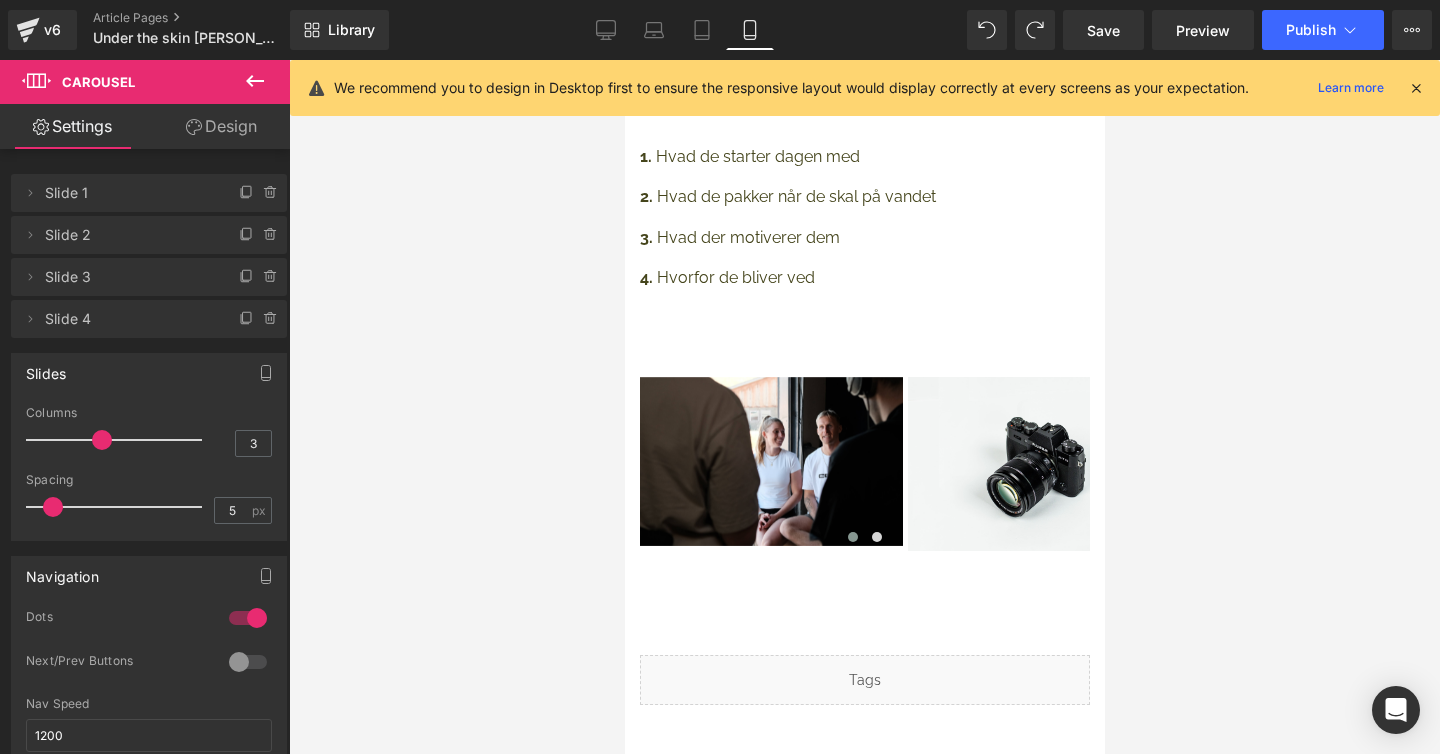 scroll, scrollTop: 9, scrollLeft: 10, axis: both 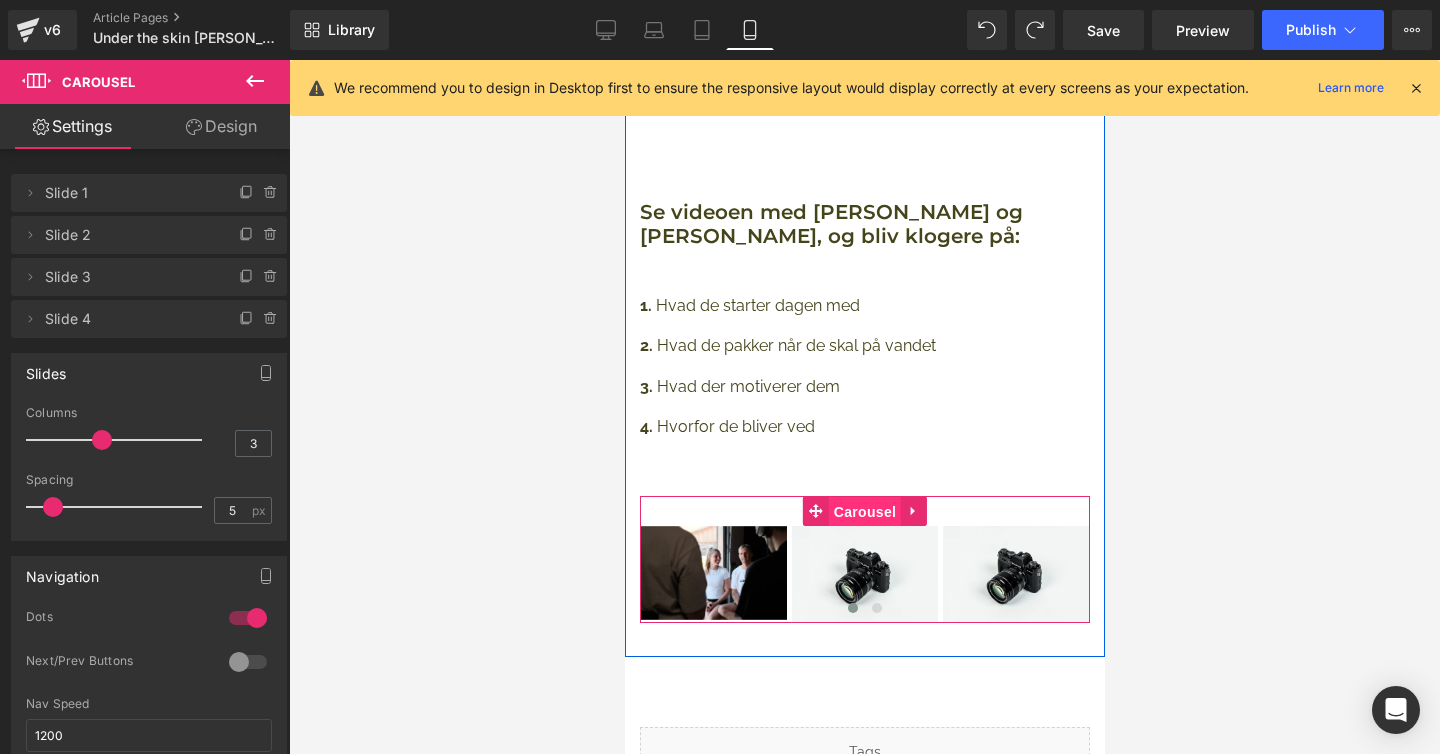 click on "Carousel" at bounding box center [864, 512] 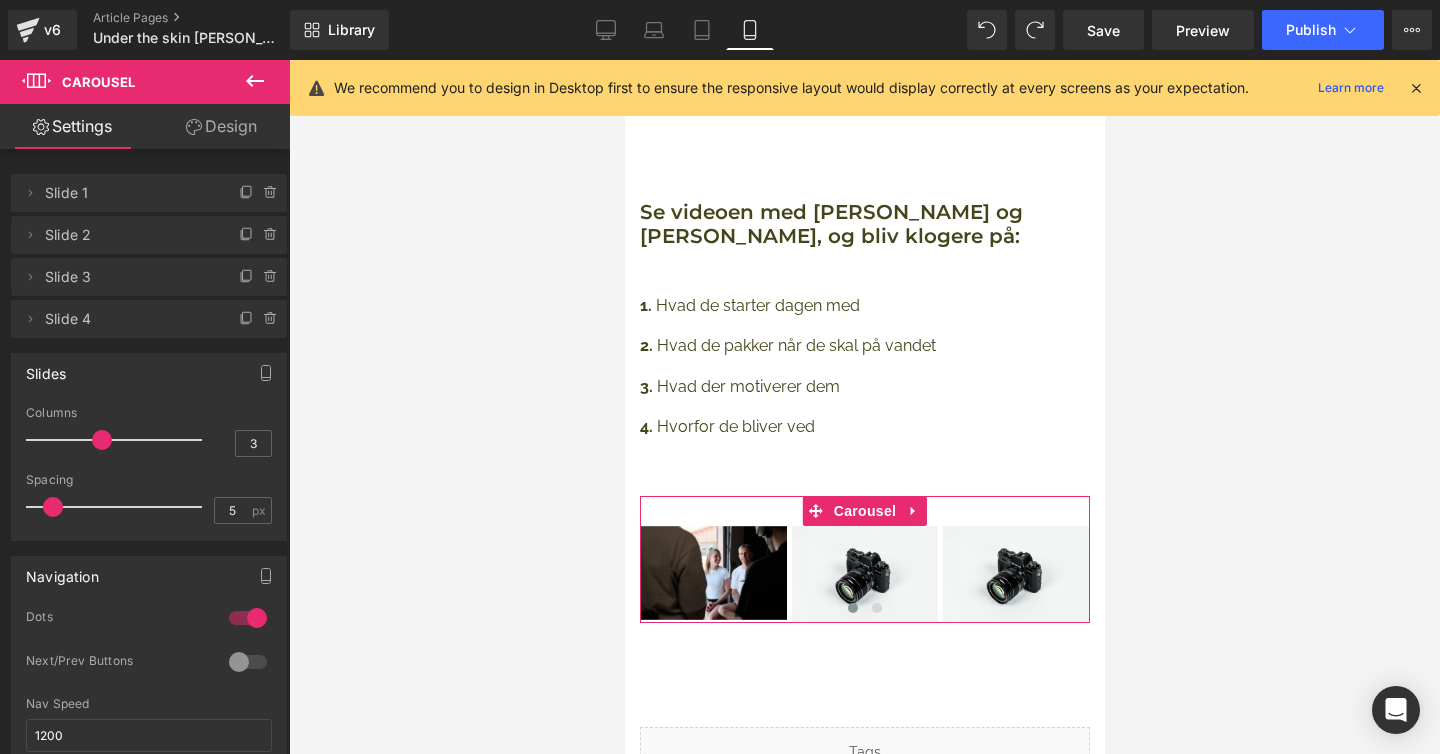 click on "Design" at bounding box center (221, 126) 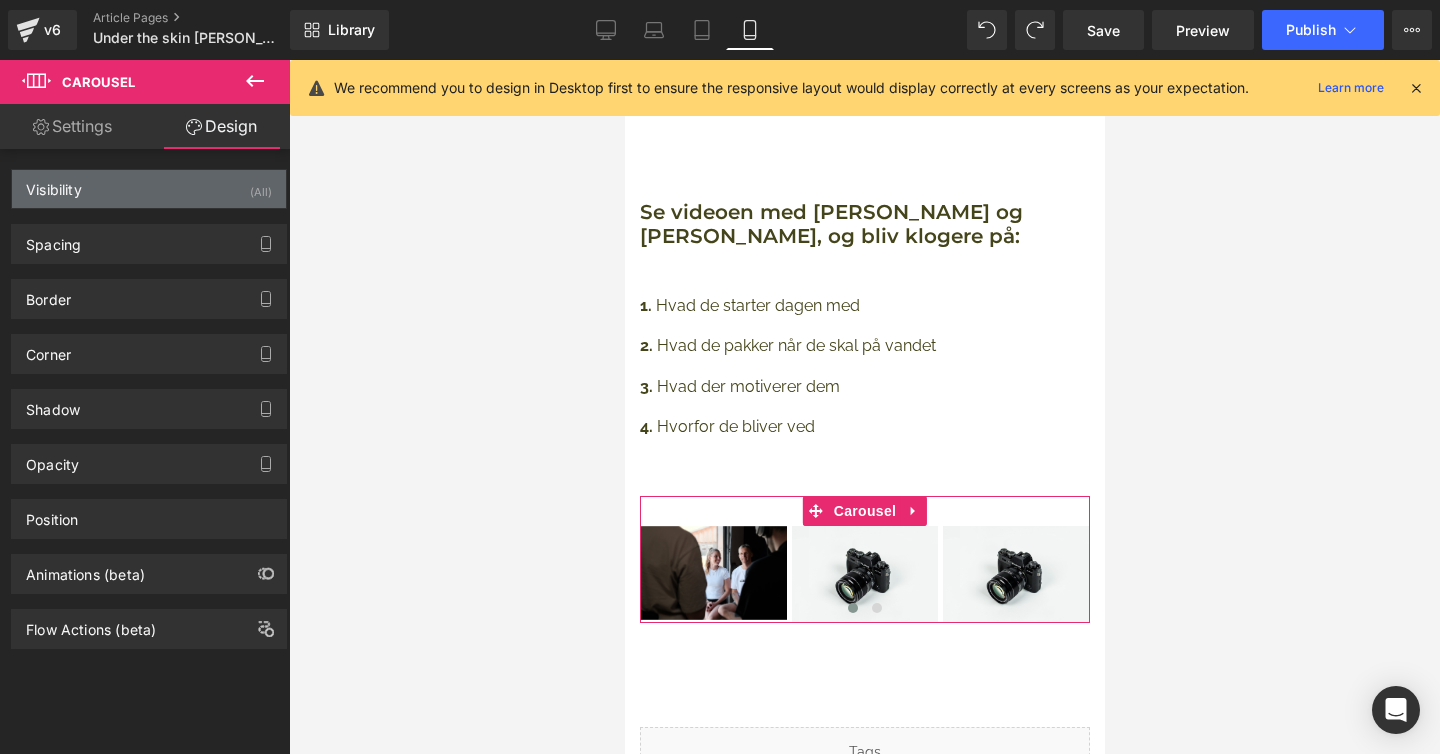 click on "Visibility
(All)" at bounding box center [149, 189] 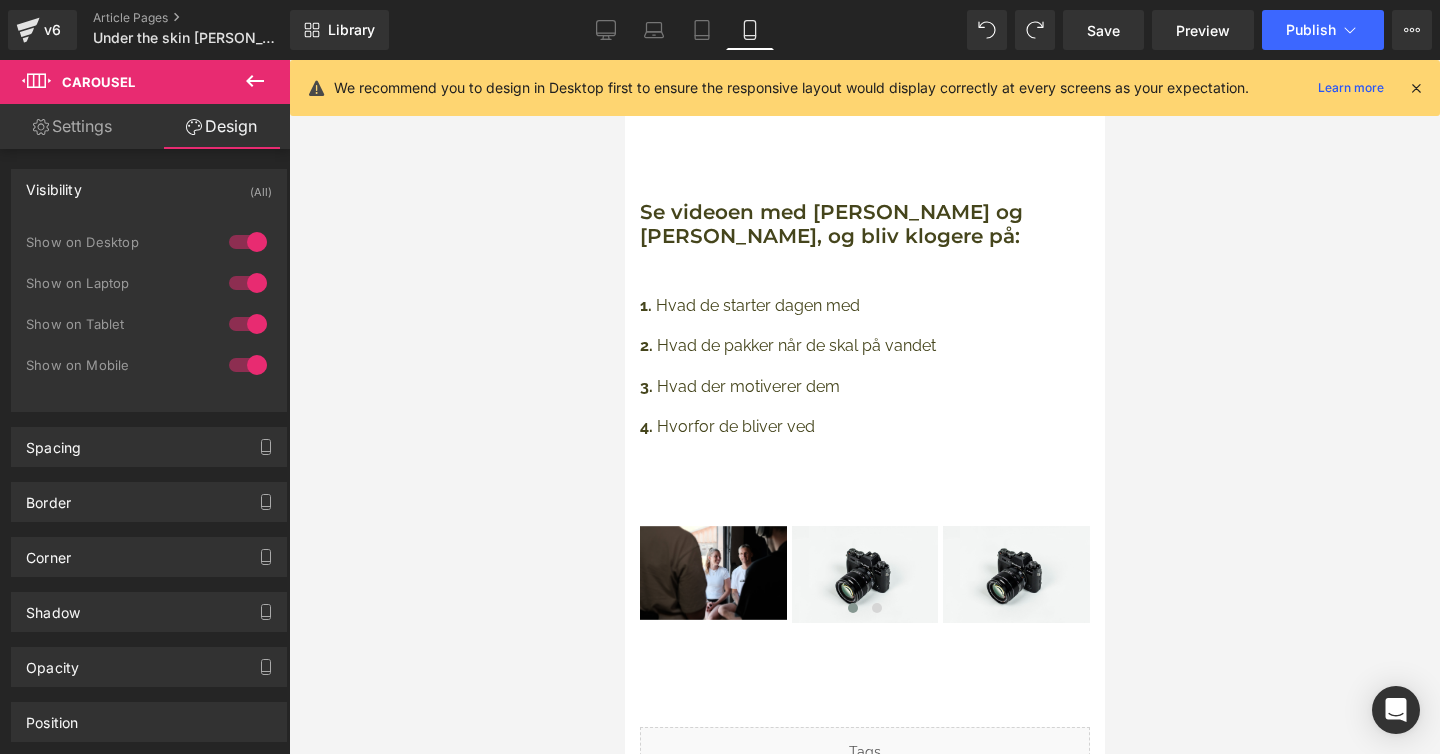 click at bounding box center [864, 407] 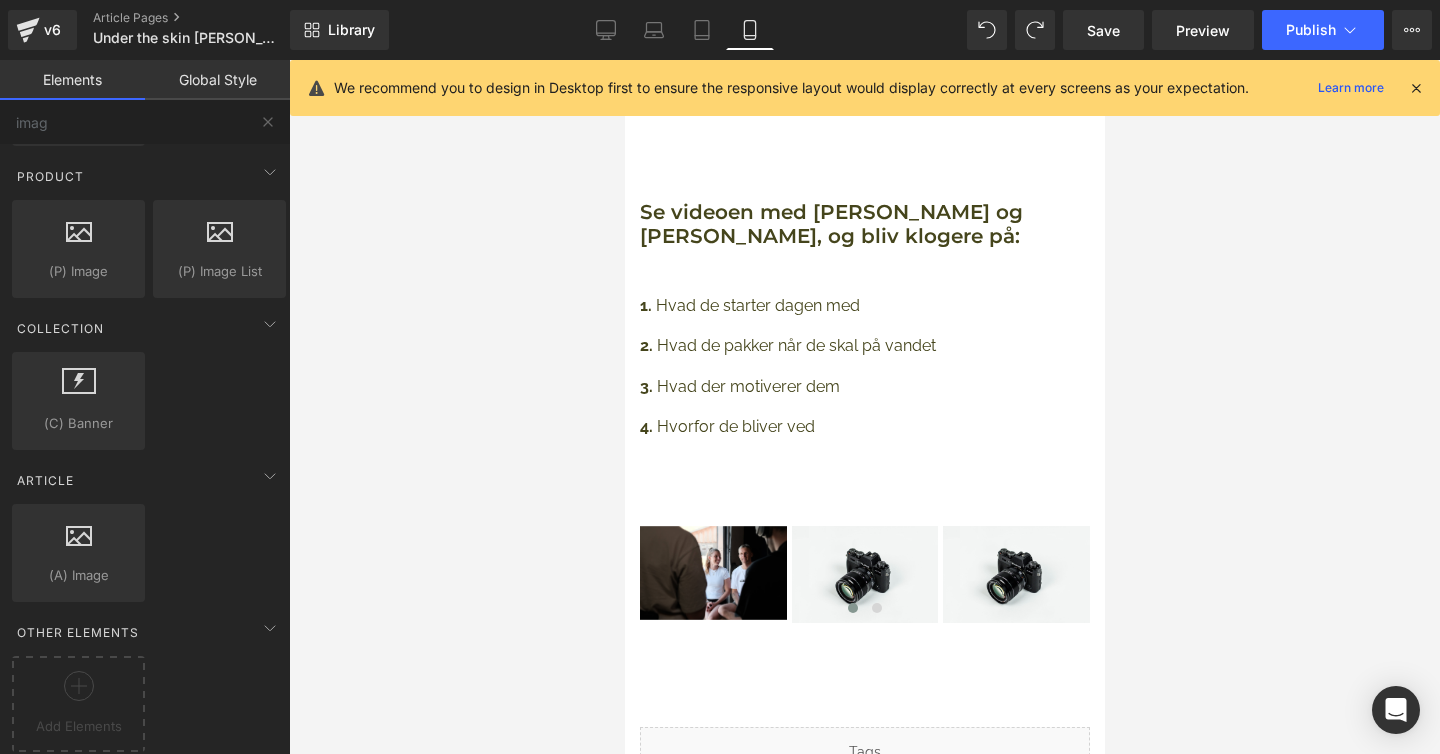 scroll, scrollTop: 466, scrollLeft: 0, axis: vertical 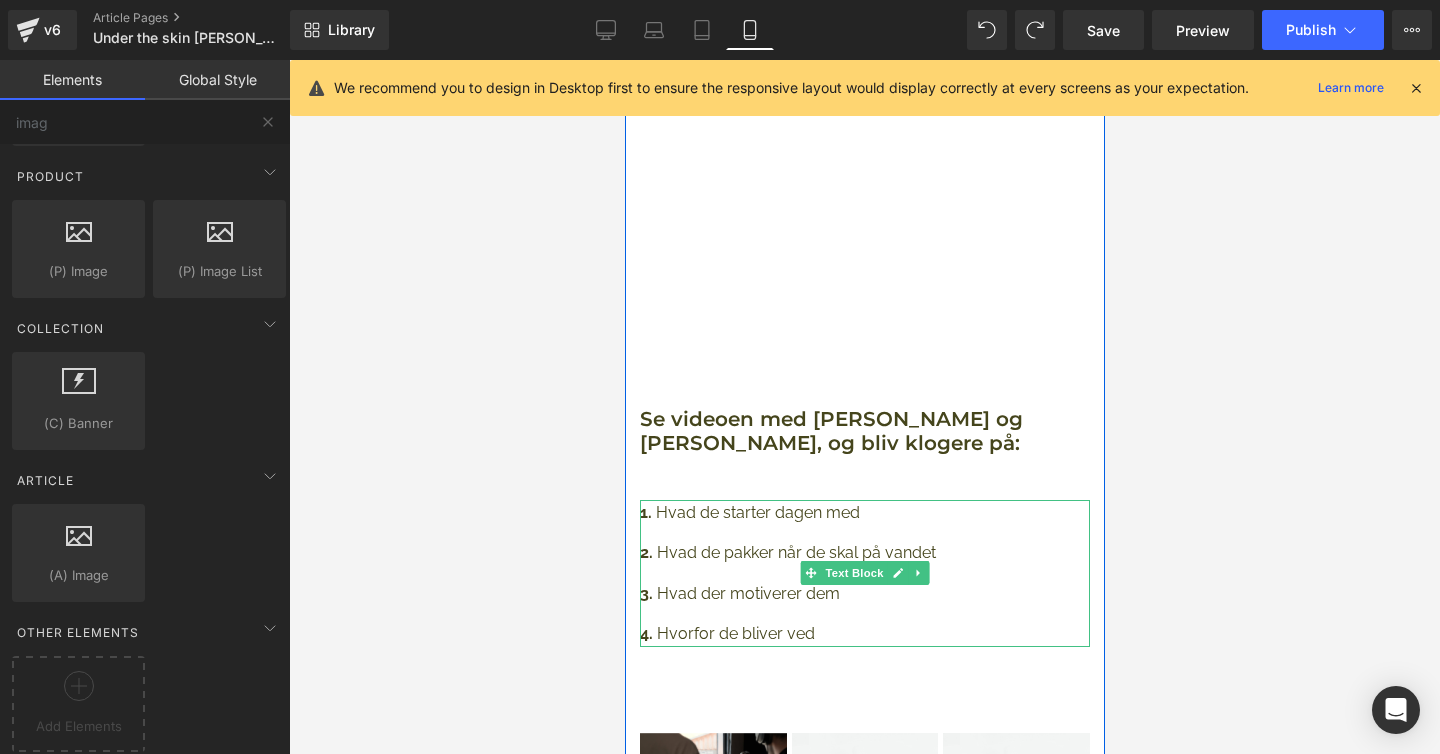 click on "Hvorfor de bliver ved" at bounding box center (864, 634) 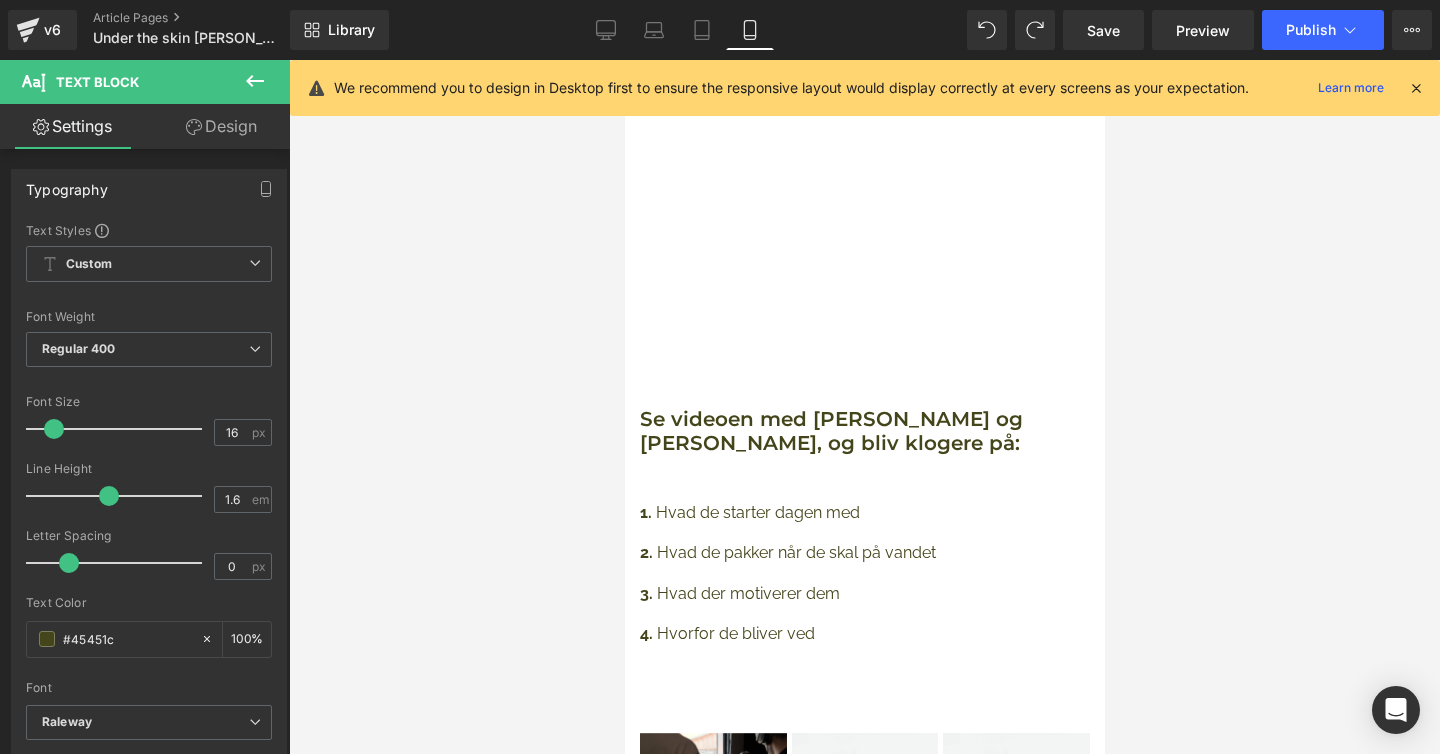 click 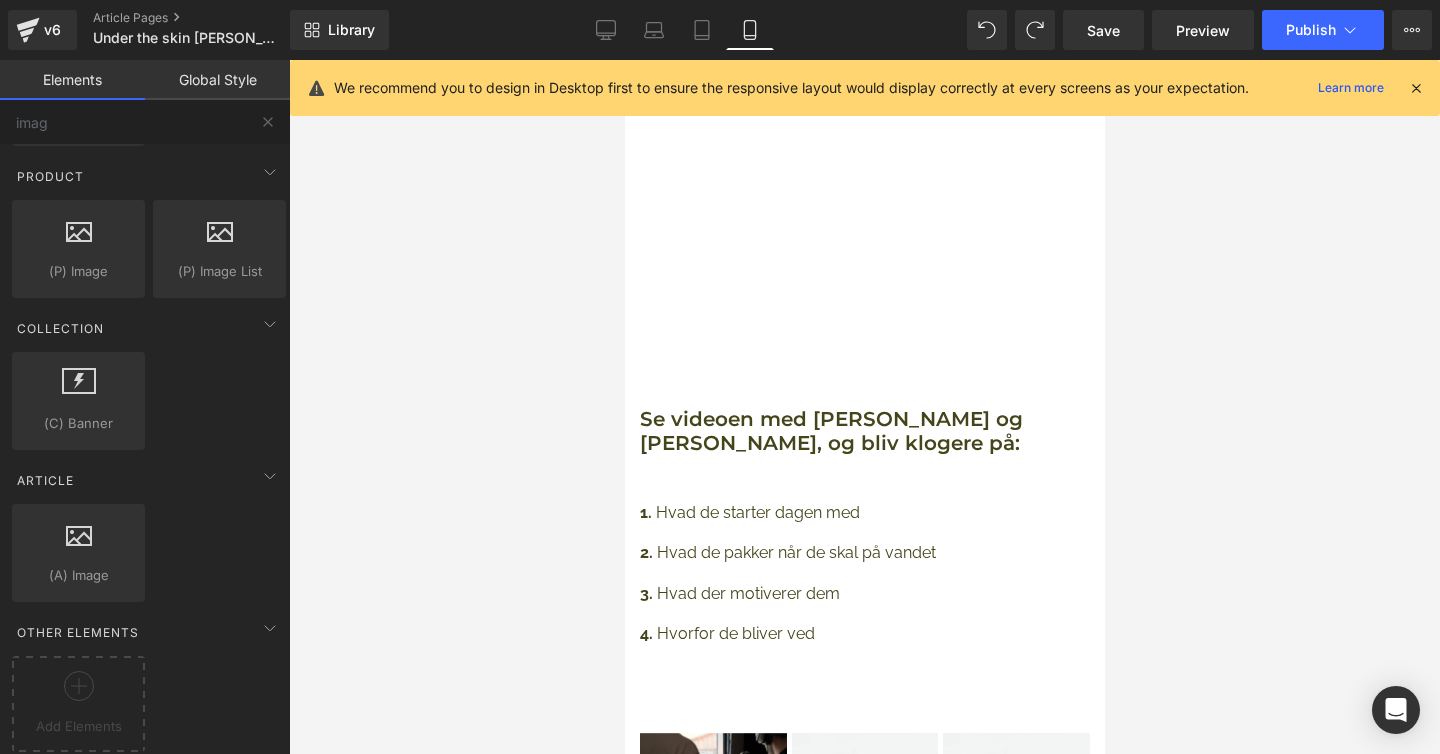 click at bounding box center [864, 407] 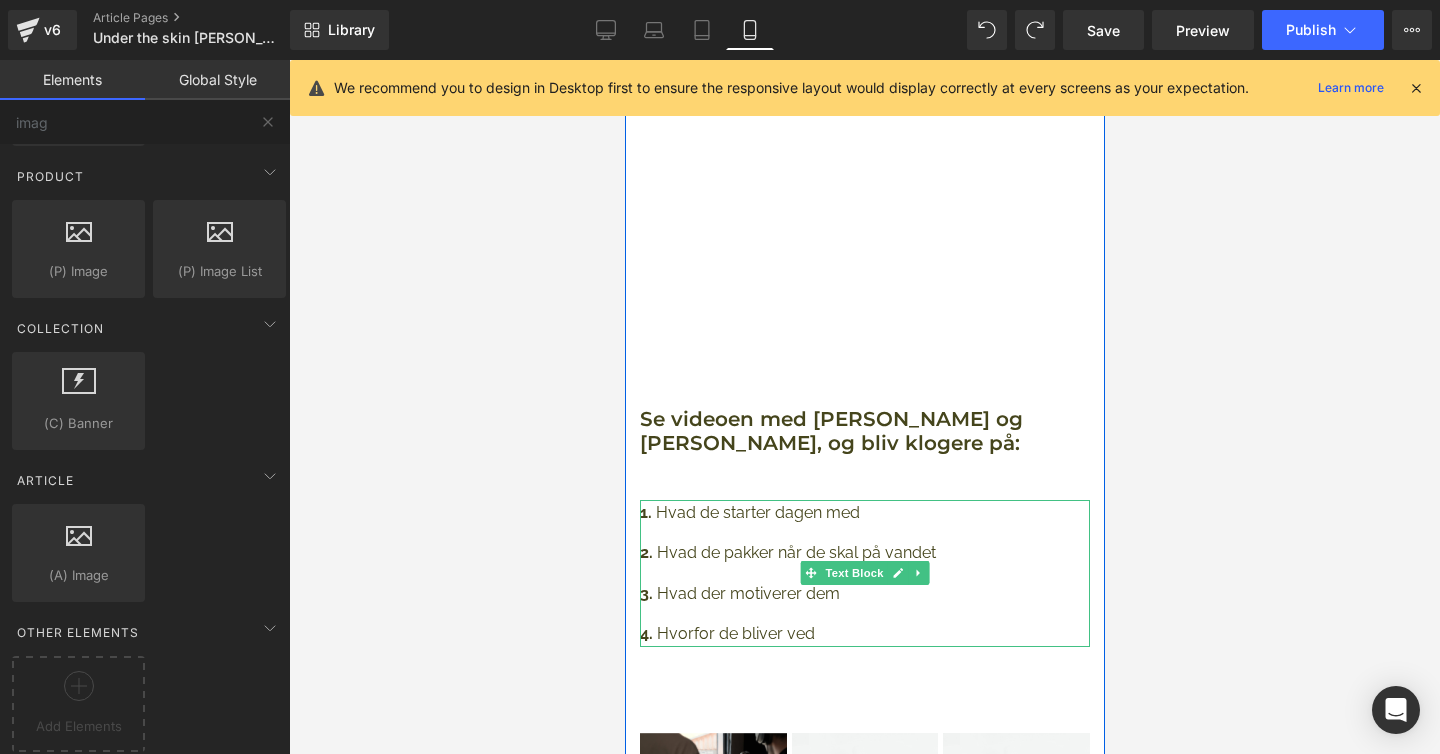click on "Hvorfor de bliver ved" at bounding box center (864, 634) 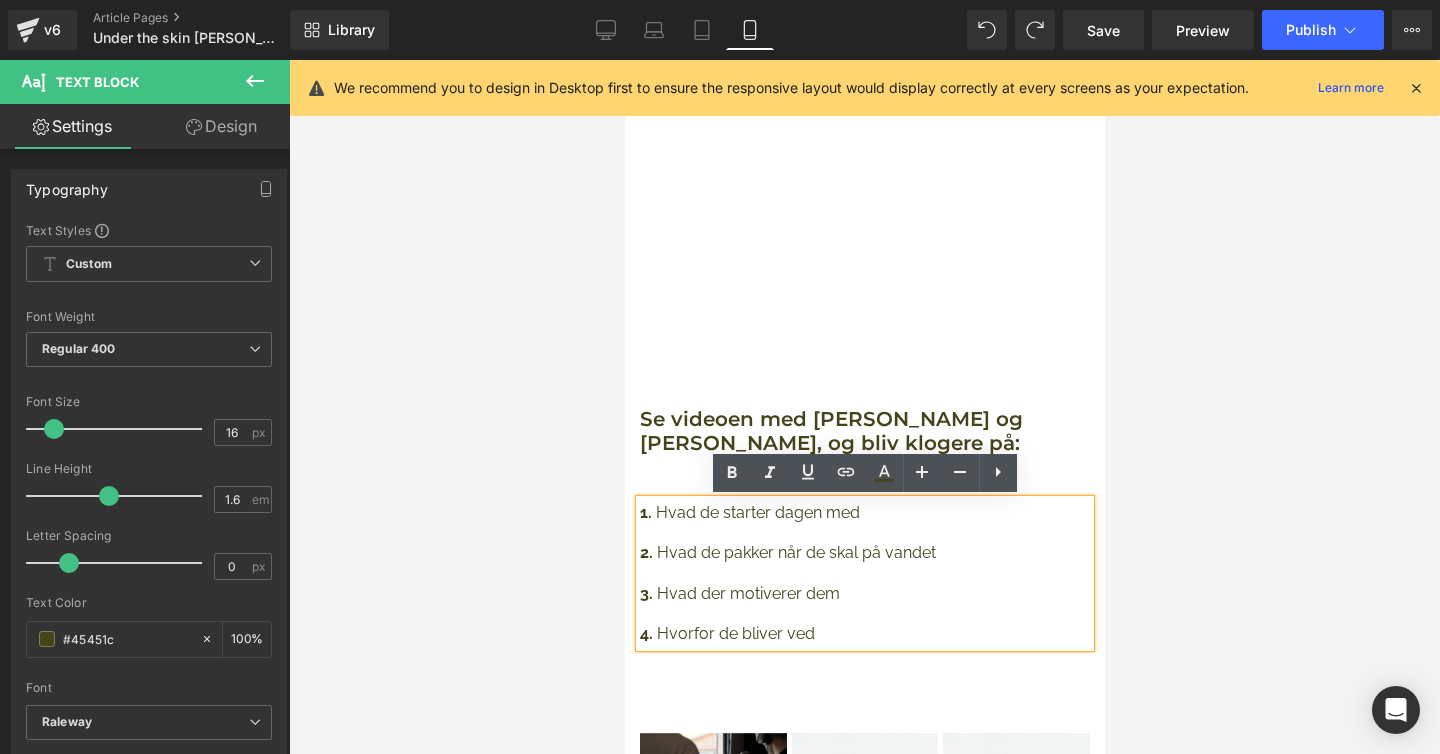 click on "Hvorfor de bliver ved" at bounding box center [864, 634] 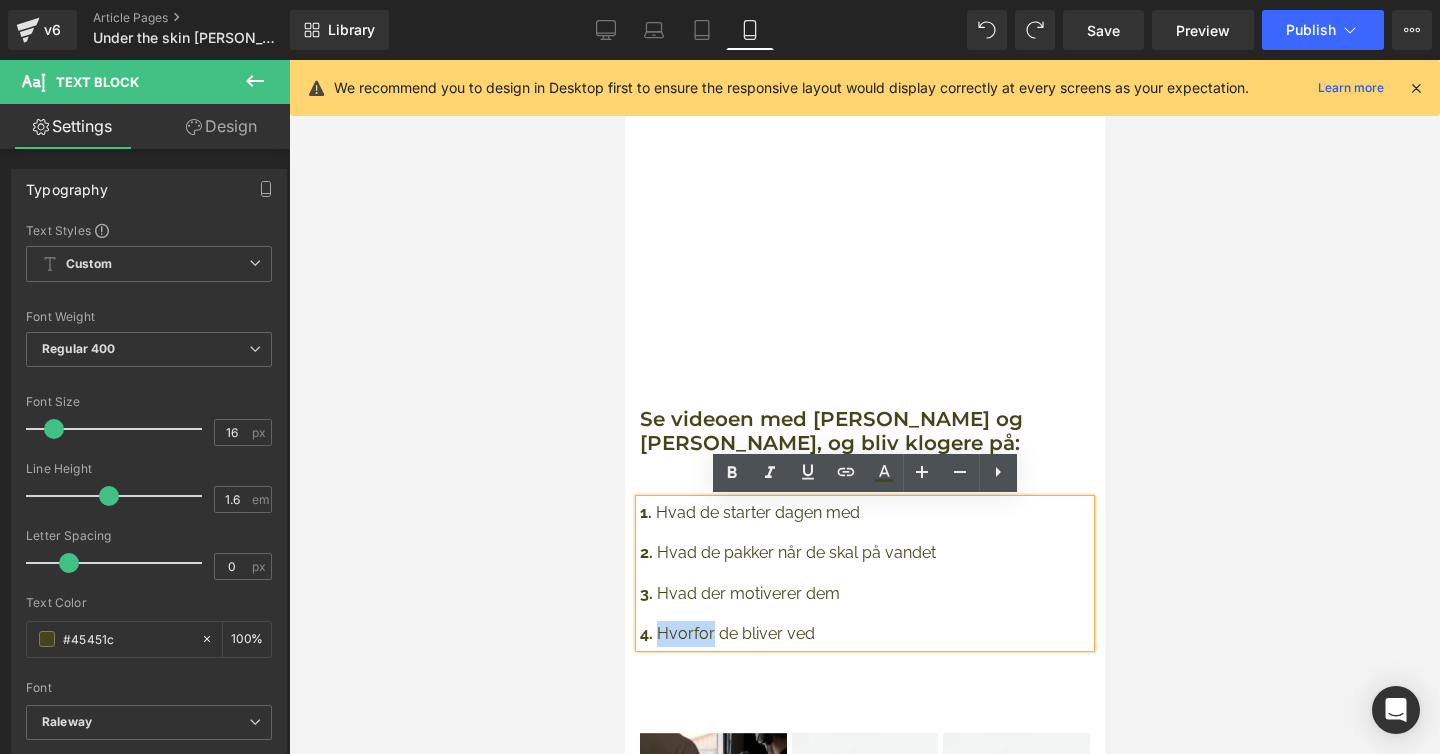 drag, startPoint x: 709, startPoint y: 633, endPoint x: 659, endPoint y: 637, distance: 50.159744 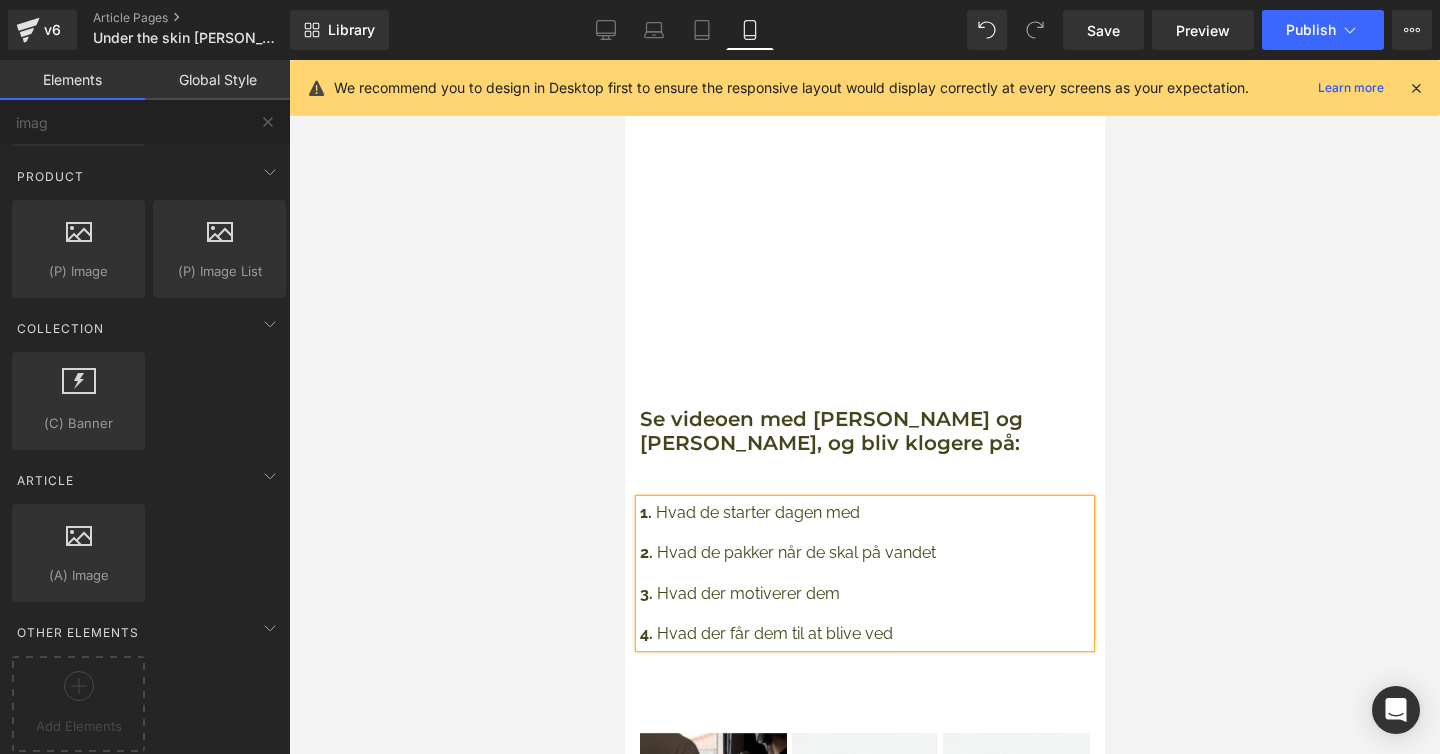 click at bounding box center (864, 407) 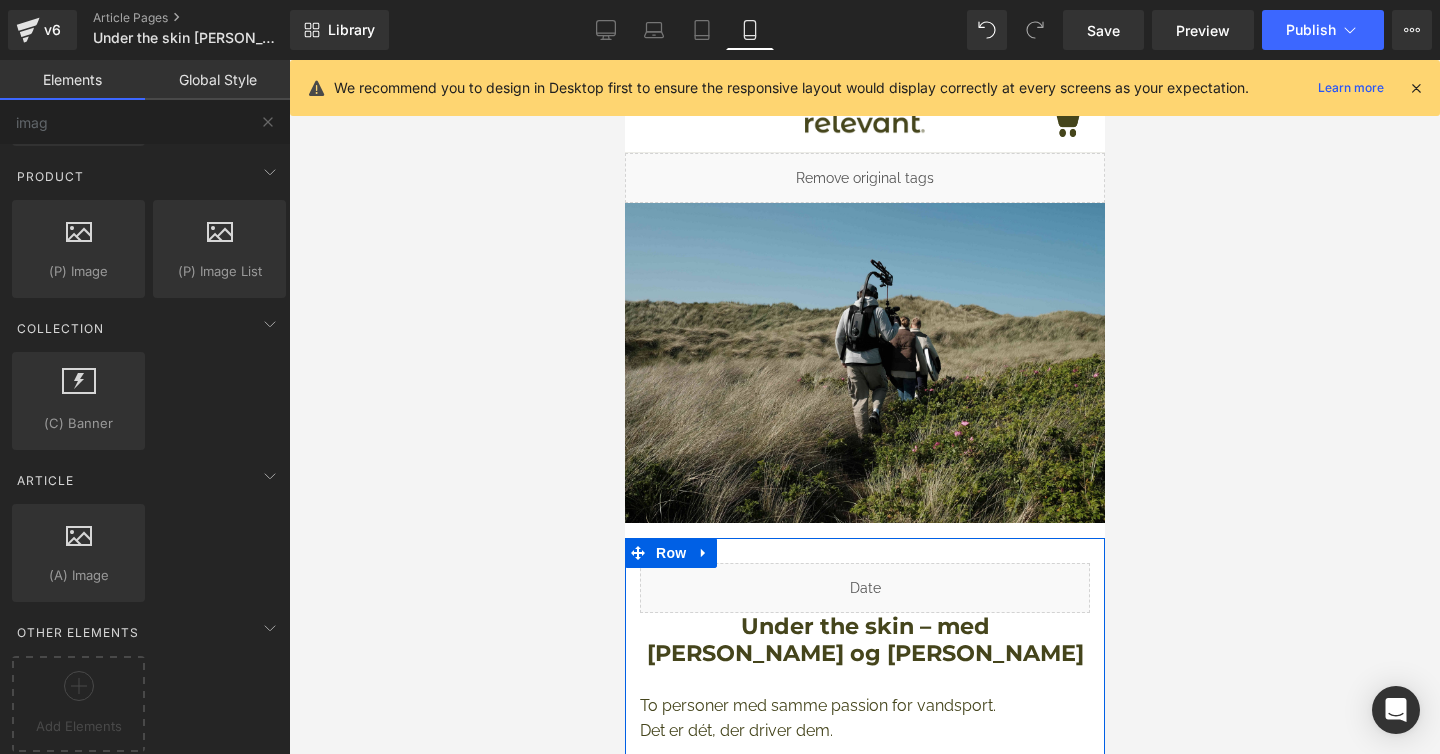 scroll, scrollTop: 0, scrollLeft: 0, axis: both 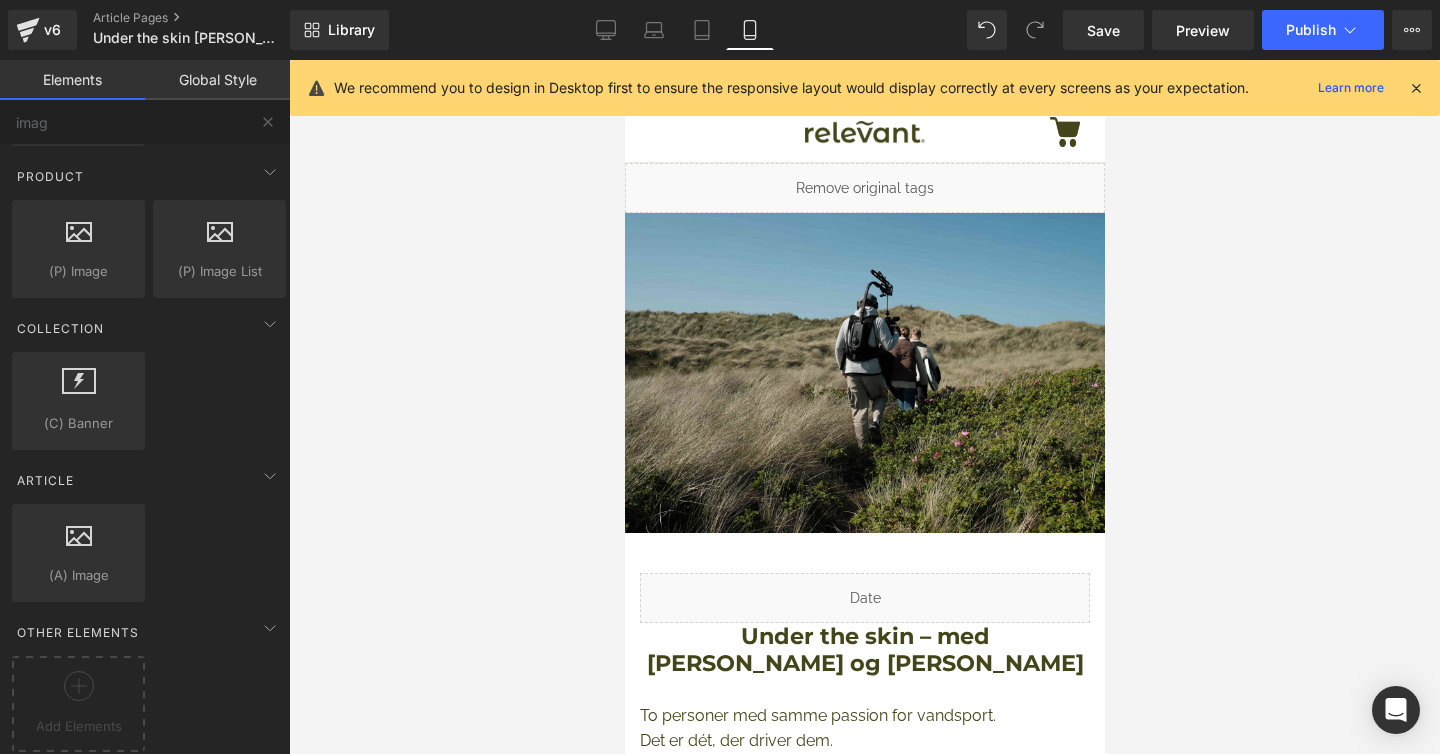 click at bounding box center [864, 407] 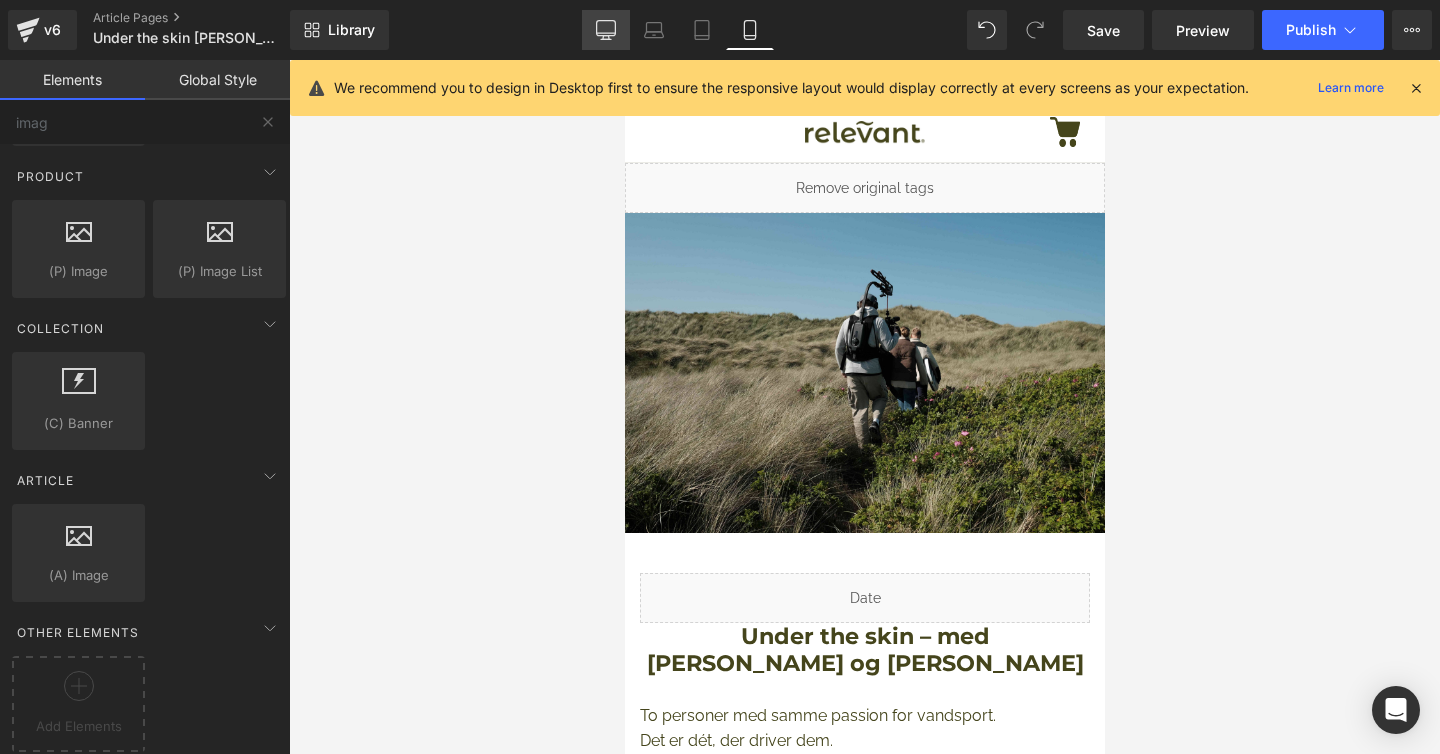 click 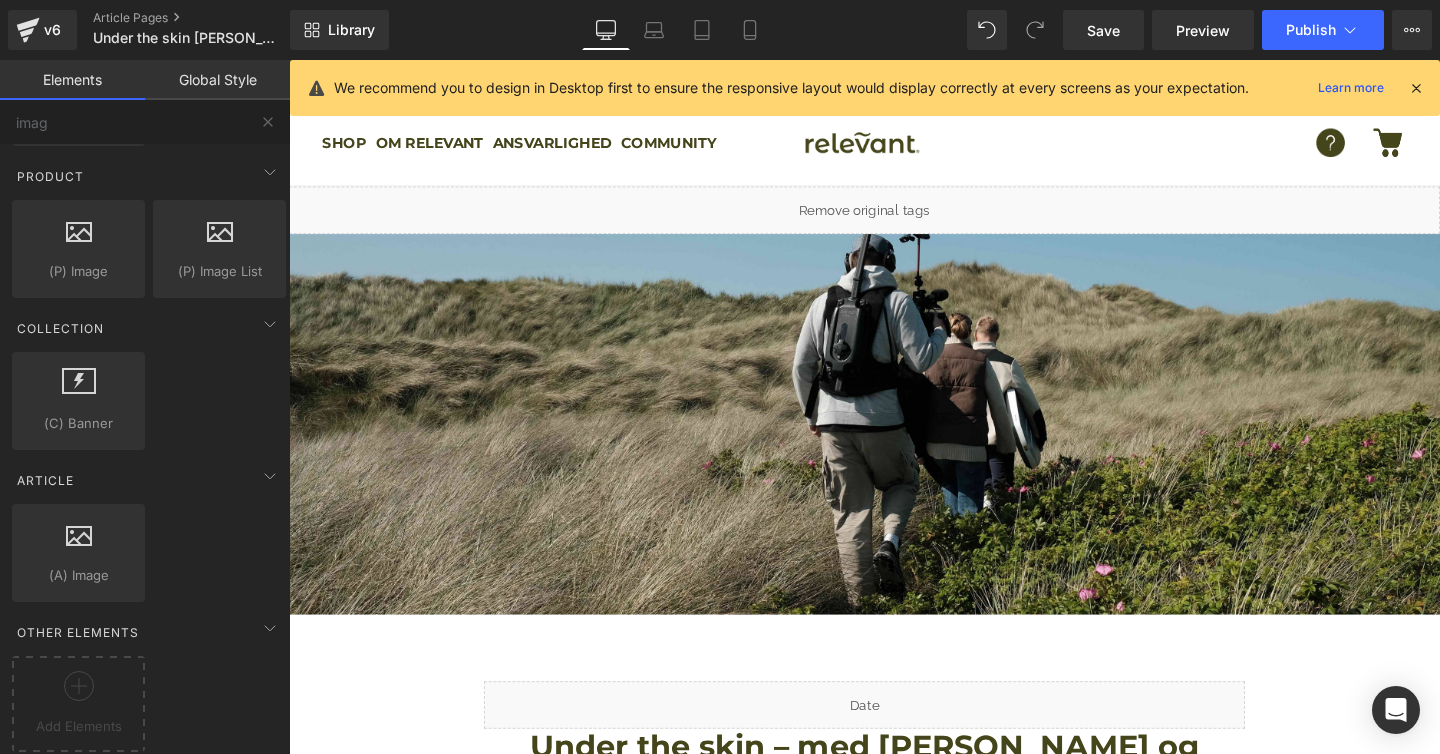 scroll, scrollTop: 133, scrollLeft: 0, axis: vertical 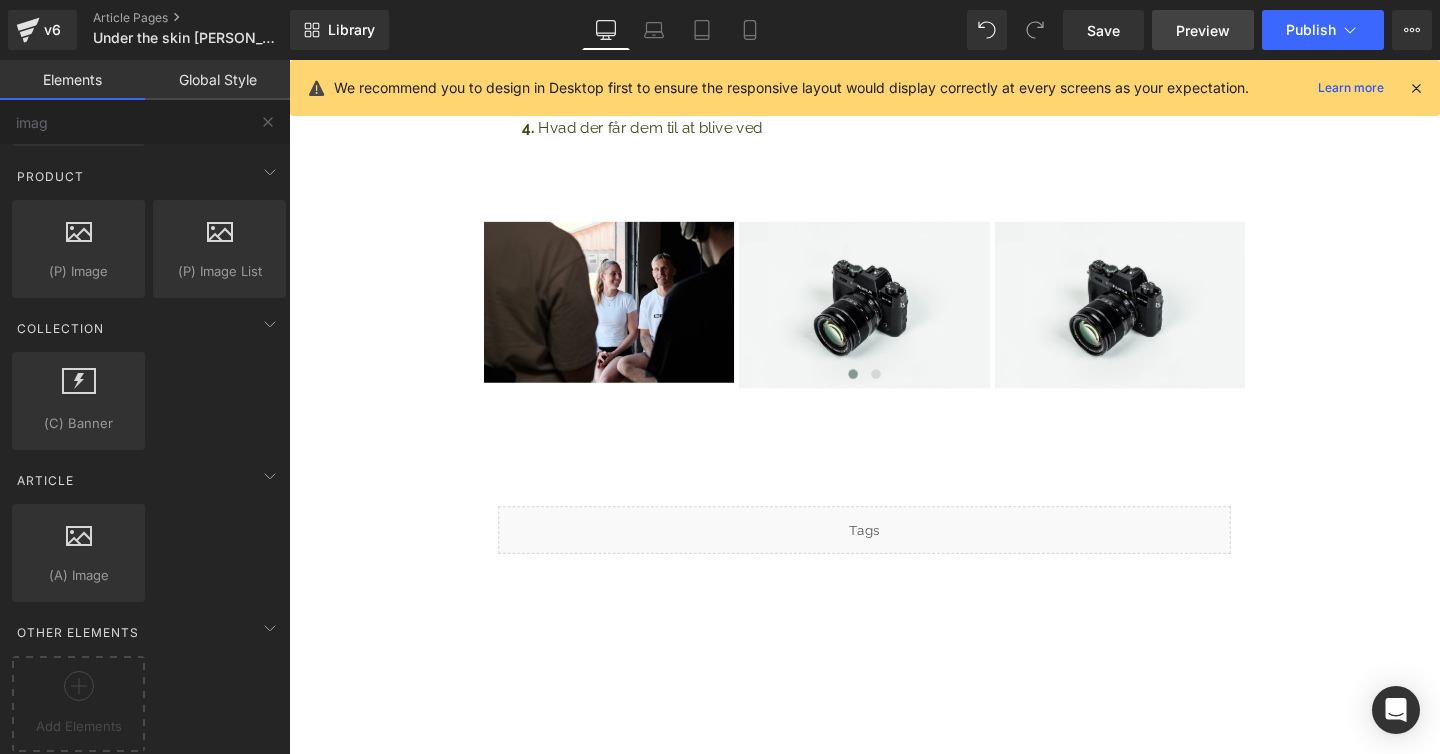 click on "Preview" at bounding box center [1203, 30] 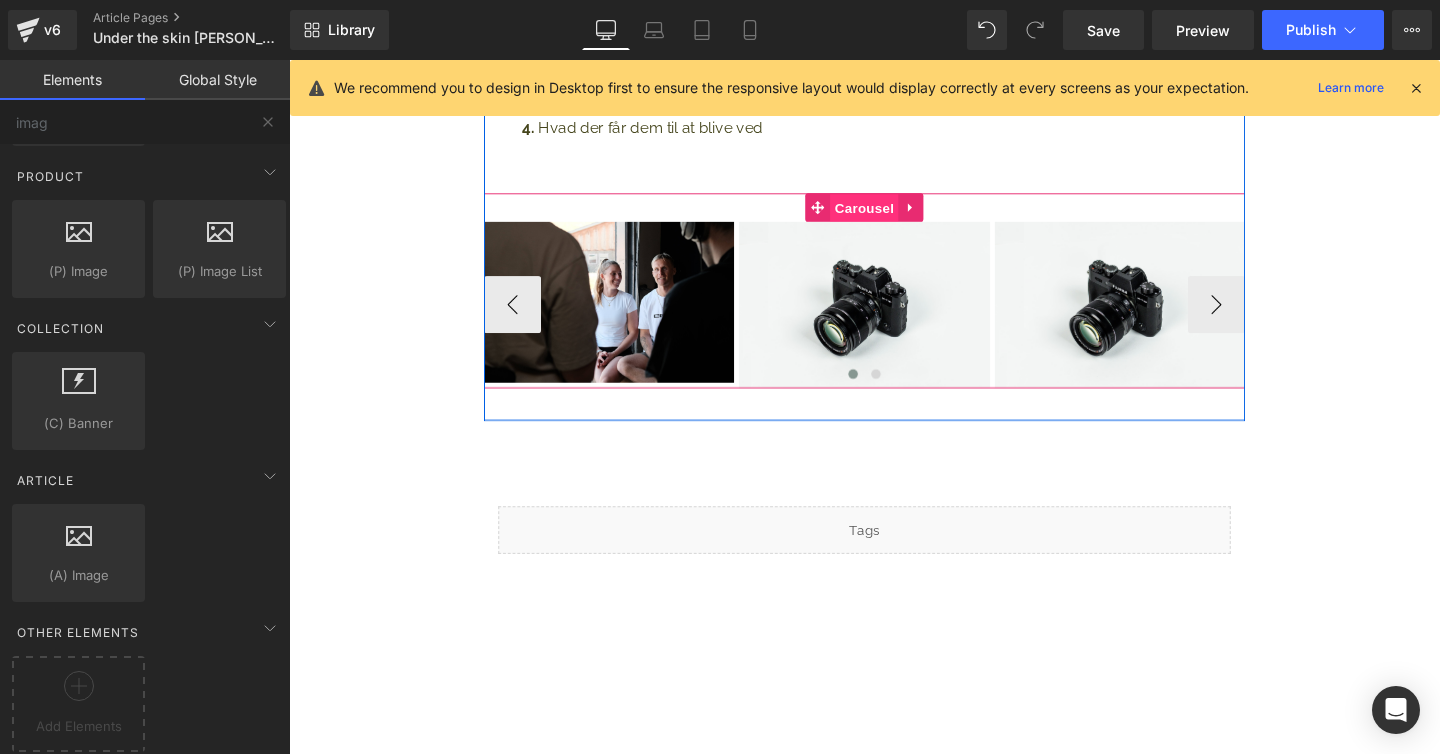 click on "Carousel" at bounding box center (894, 216) 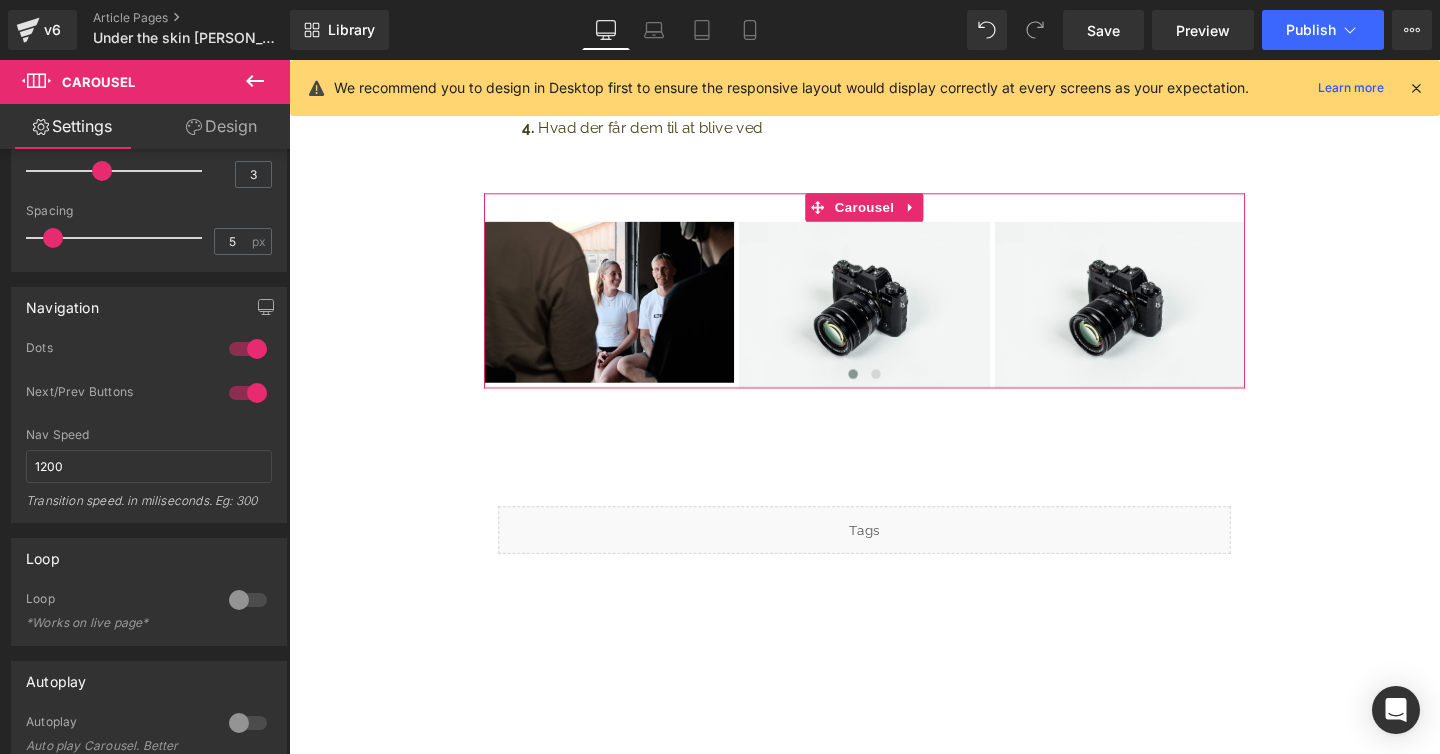 scroll, scrollTop: 0, scrollLeft: 0, axis: both 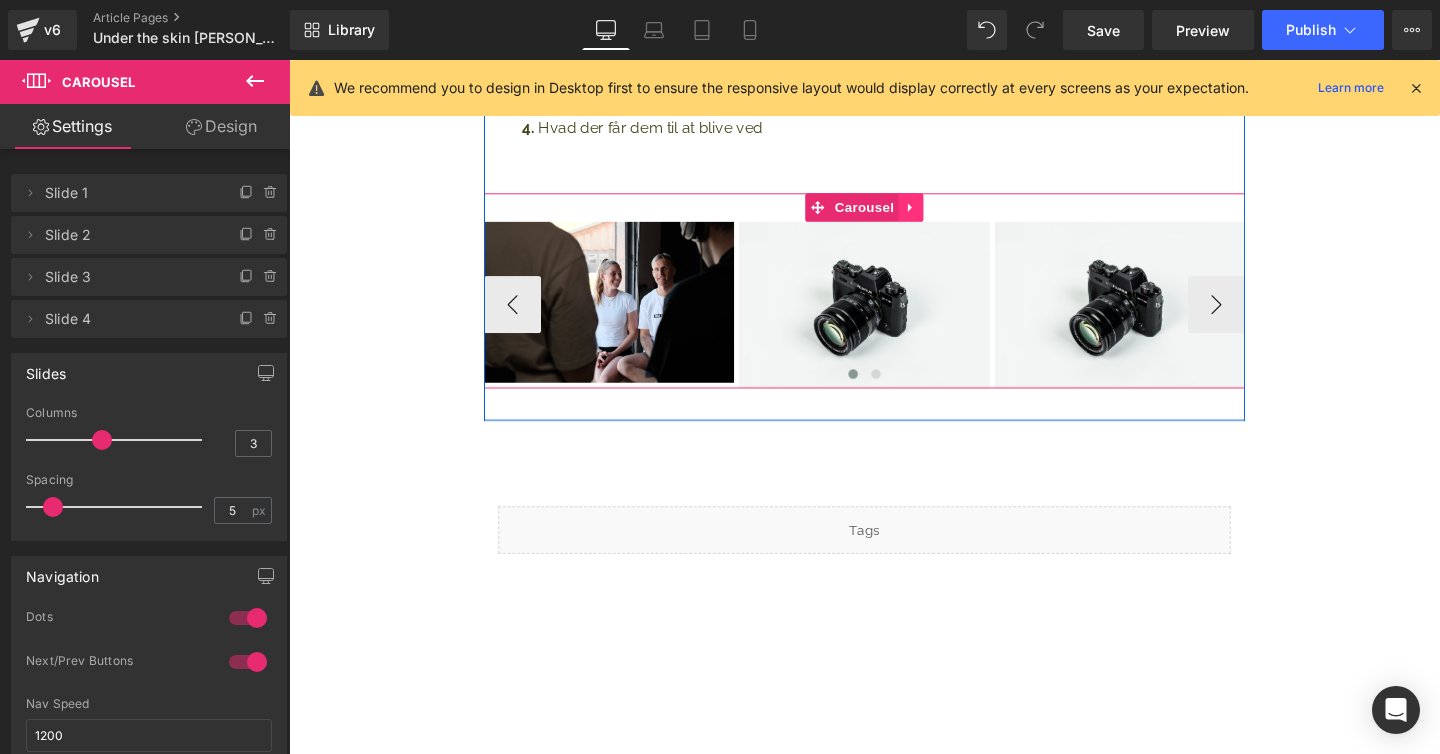 click 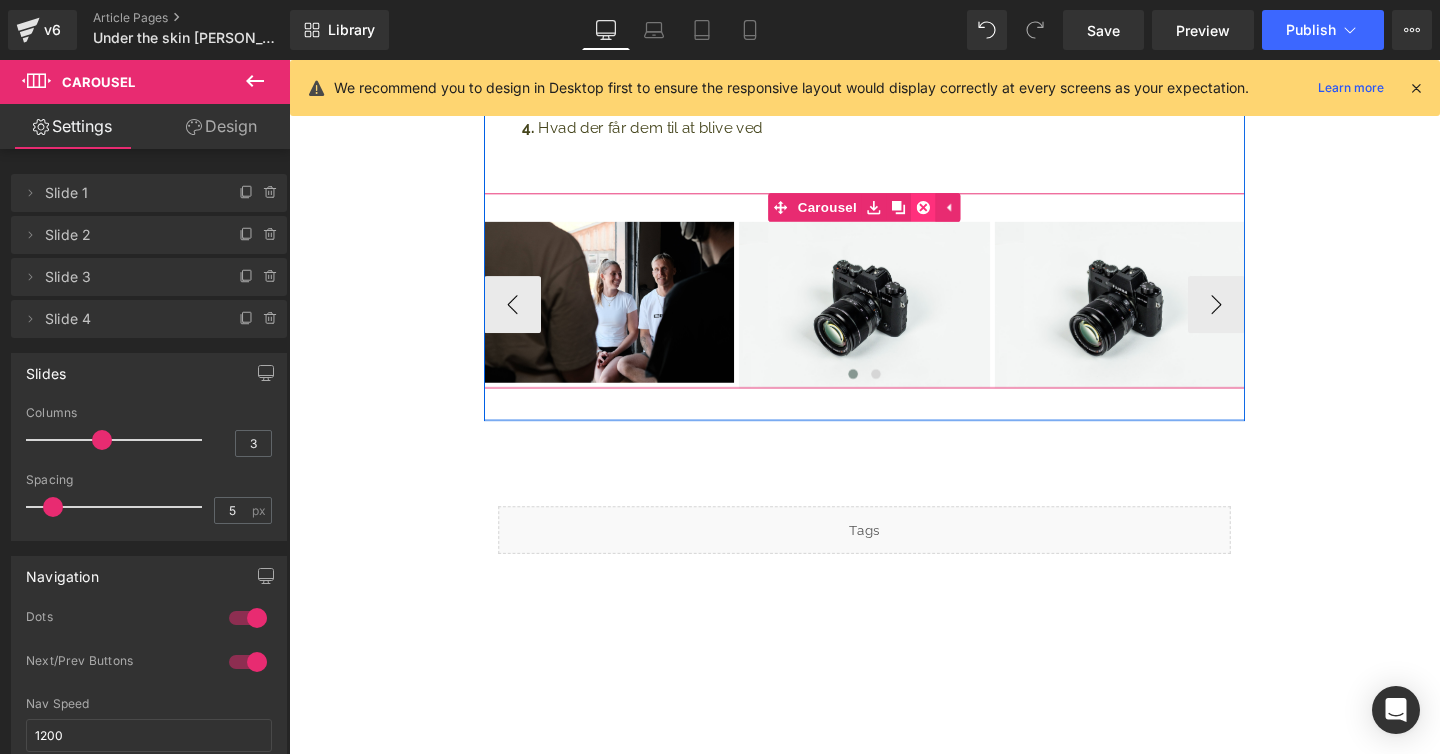 click at bounding box center (956, 215) 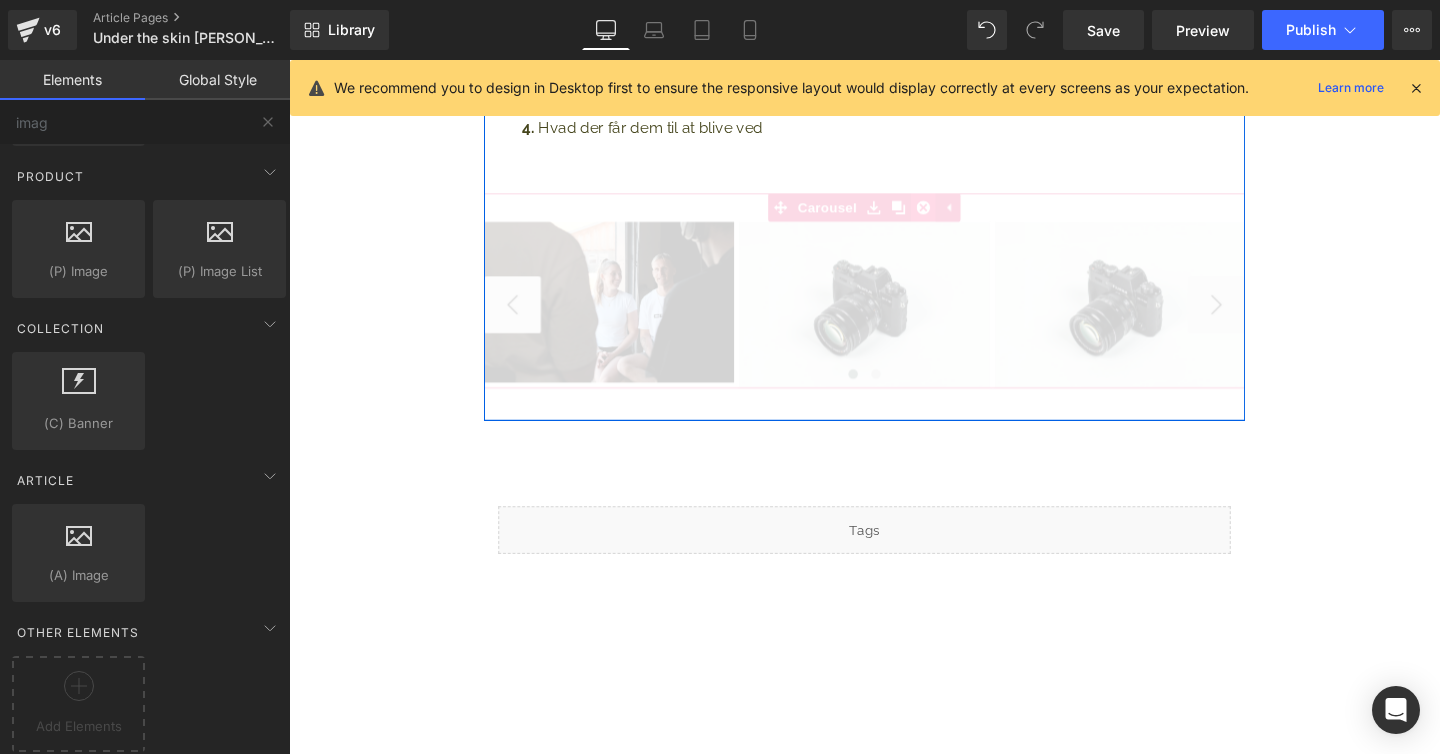 scroll, scrollTop: 2785, scrollLeft: 1210, axis: both 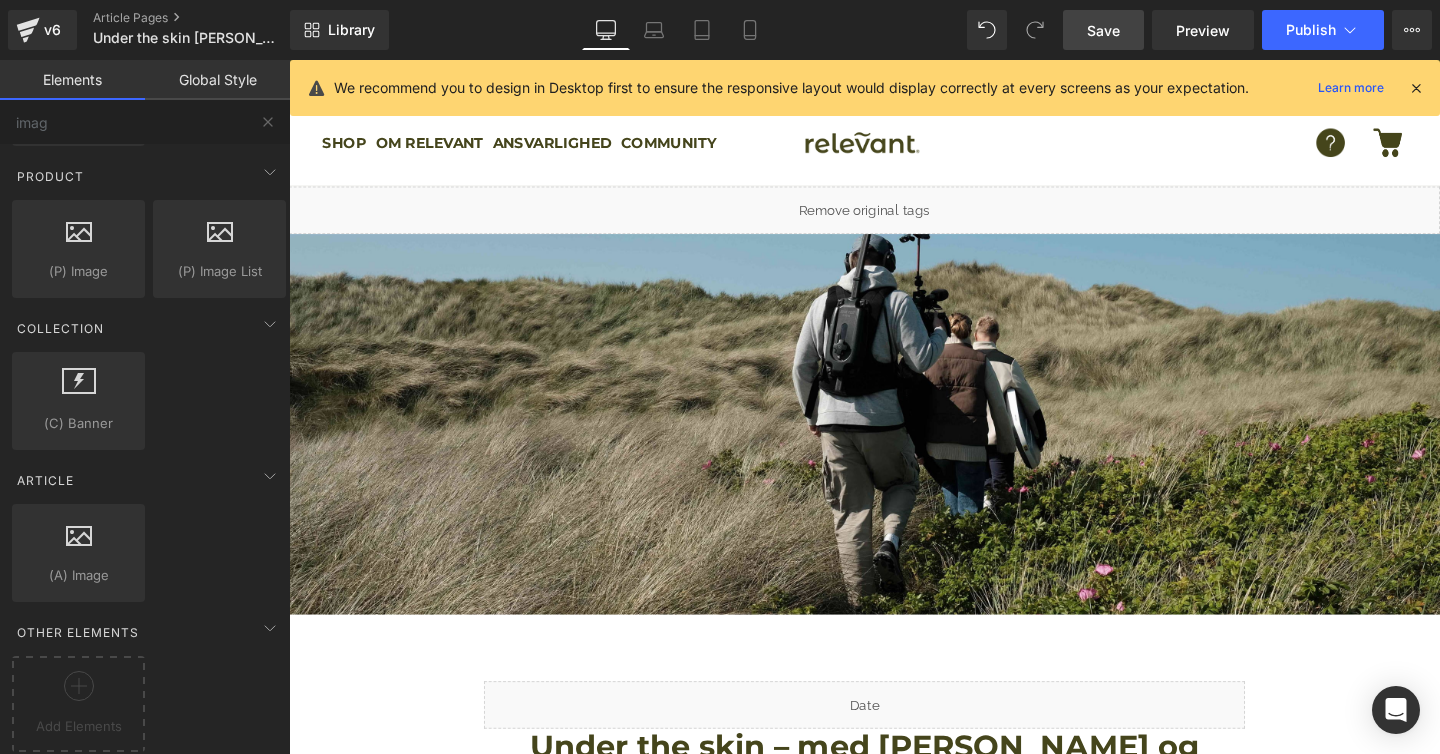 click on "Save" at bounding box center [1103, 30] 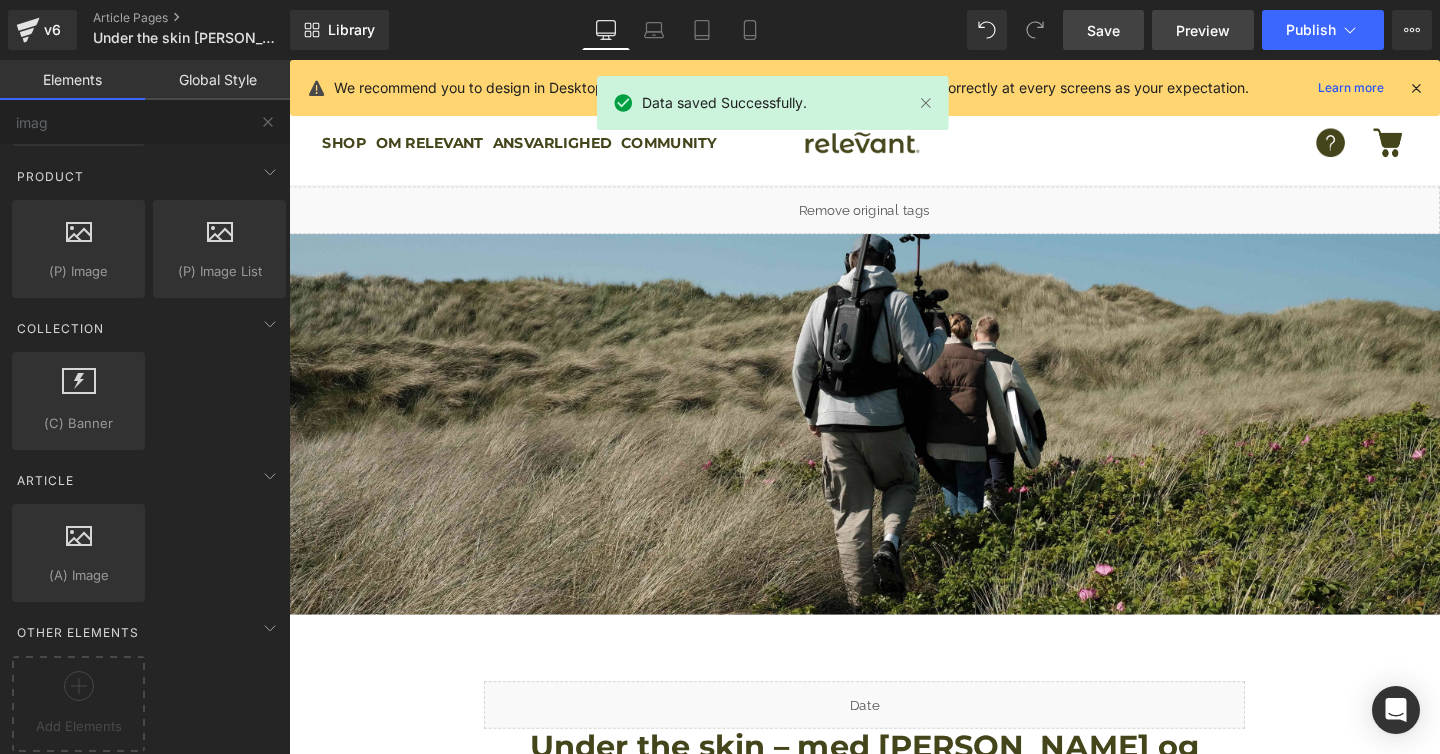 click on "Preview" at bounding box center [1203, 30] 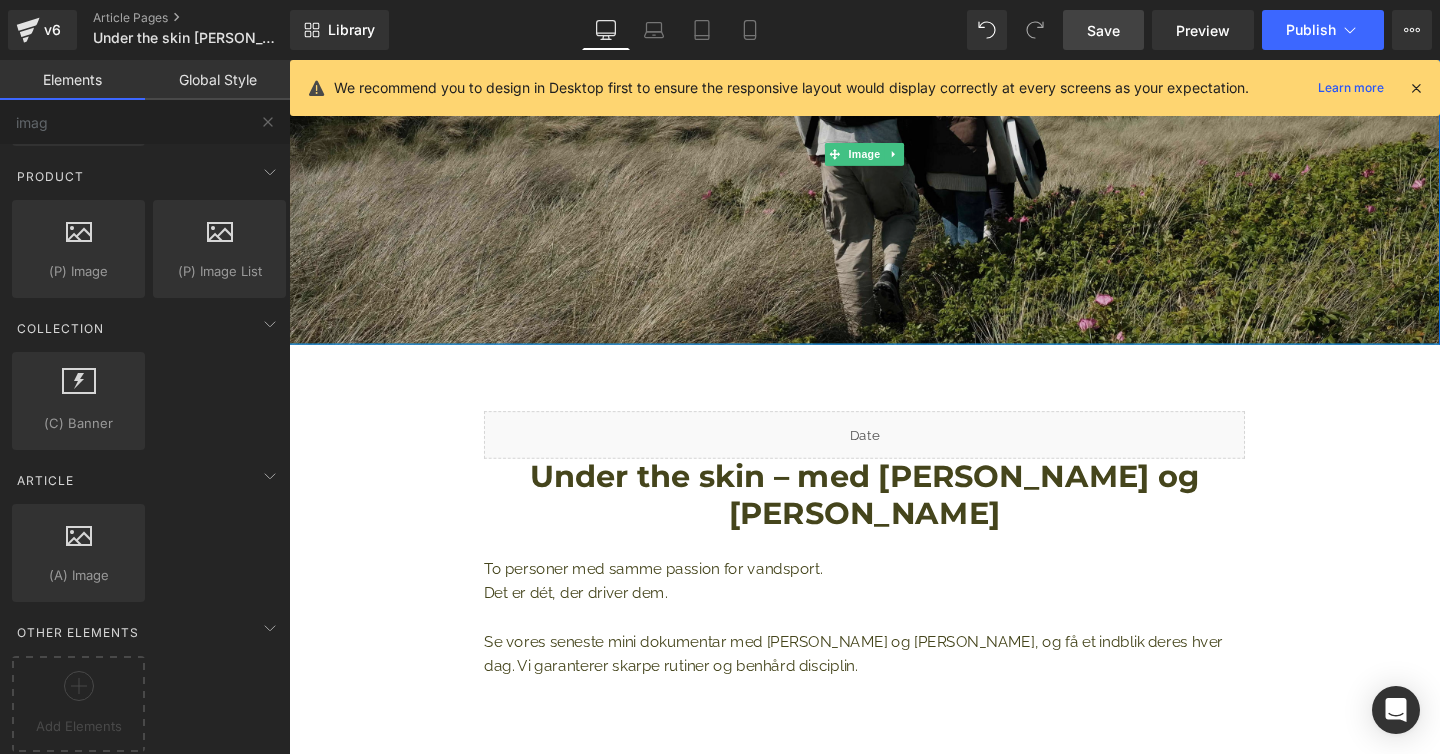 scroll, scrollTop: 398, scrollLeft: 0, axis: vertical 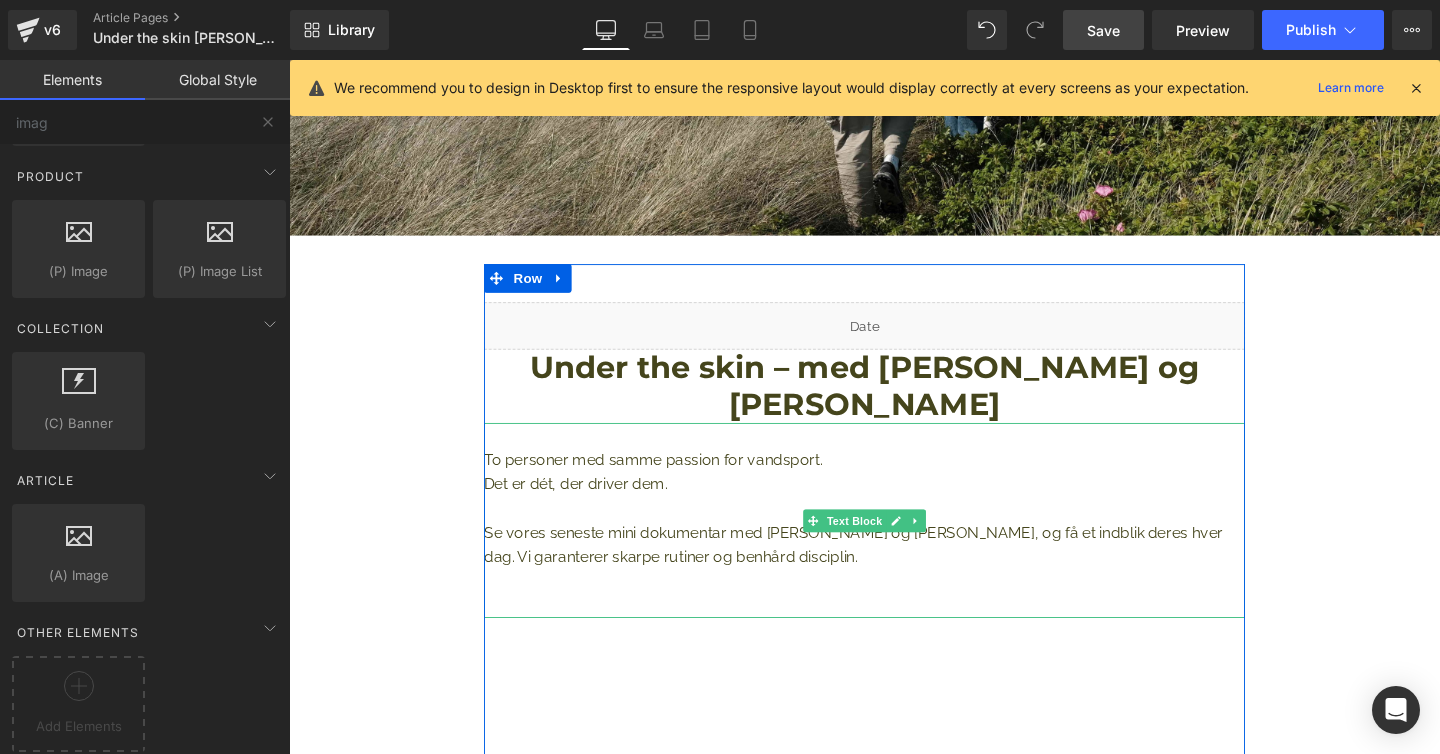 click on "Se vores seneste mini dokumentar med [PERSON_NAME] og [PERSON_NAME], og få et indblik deres hver dag. Vi garanterer skarpe rutiner og benhård disciplin." at bounding box center [894, 570] 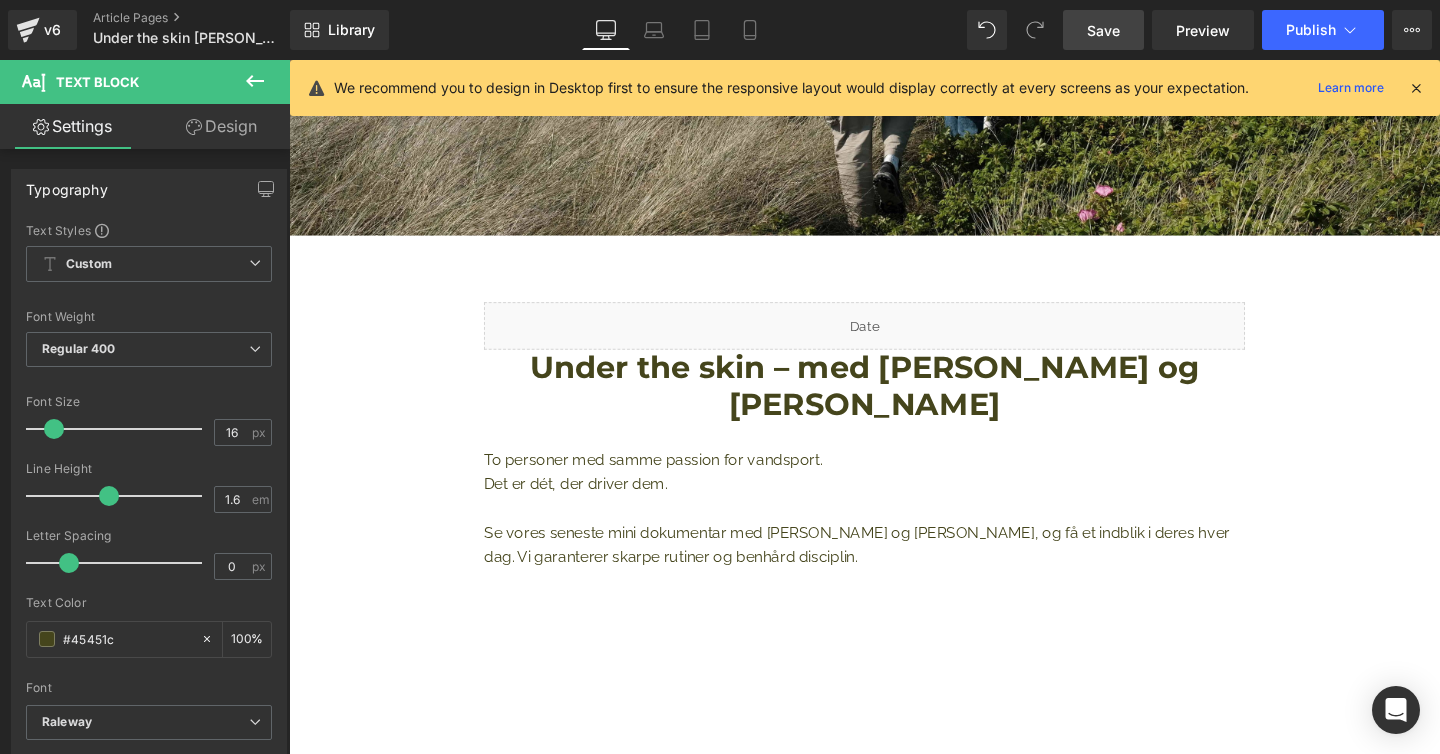 click on "Save" at bounding box center (1103, 30) 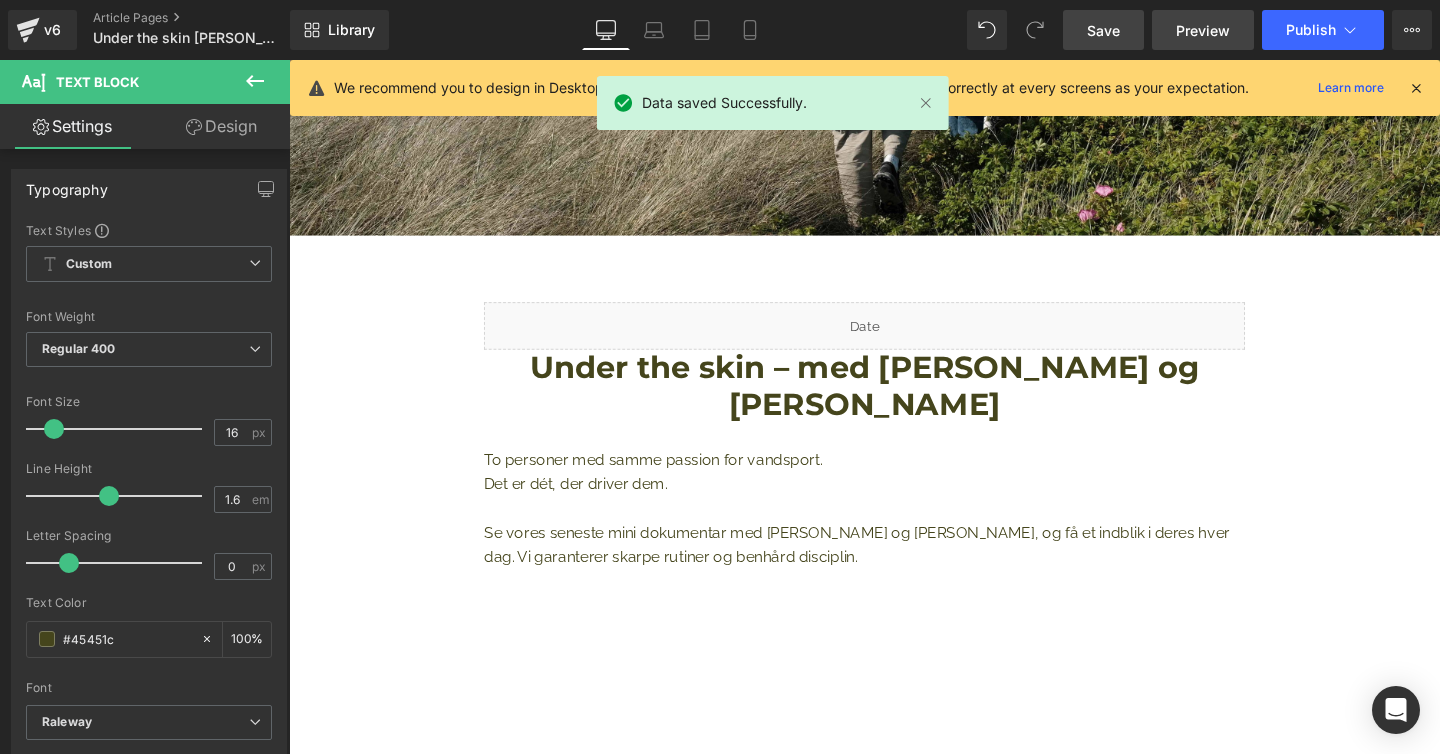 click on "Preview" at bounding box center [1203, 30] 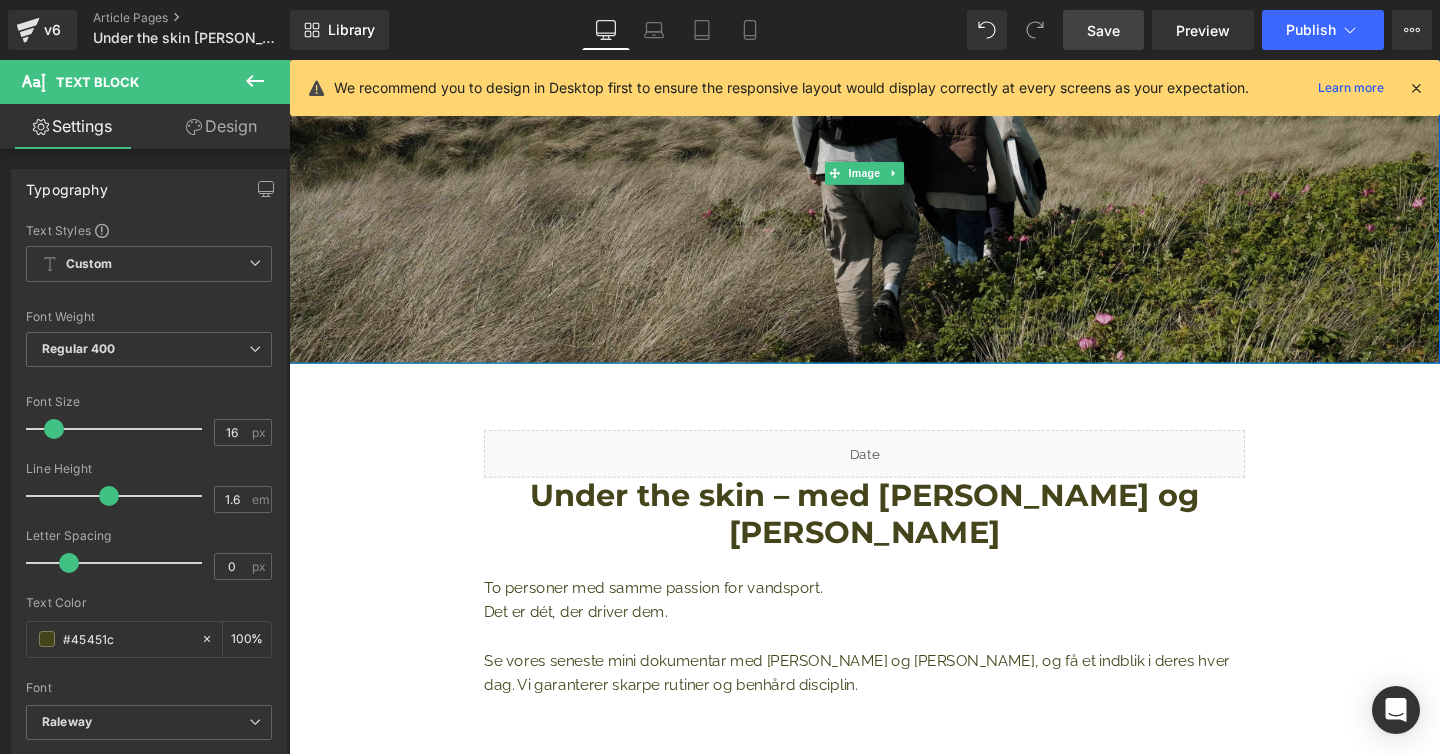 scroll, scrollTop: 288, scrollLeft: 0, axis: vertical 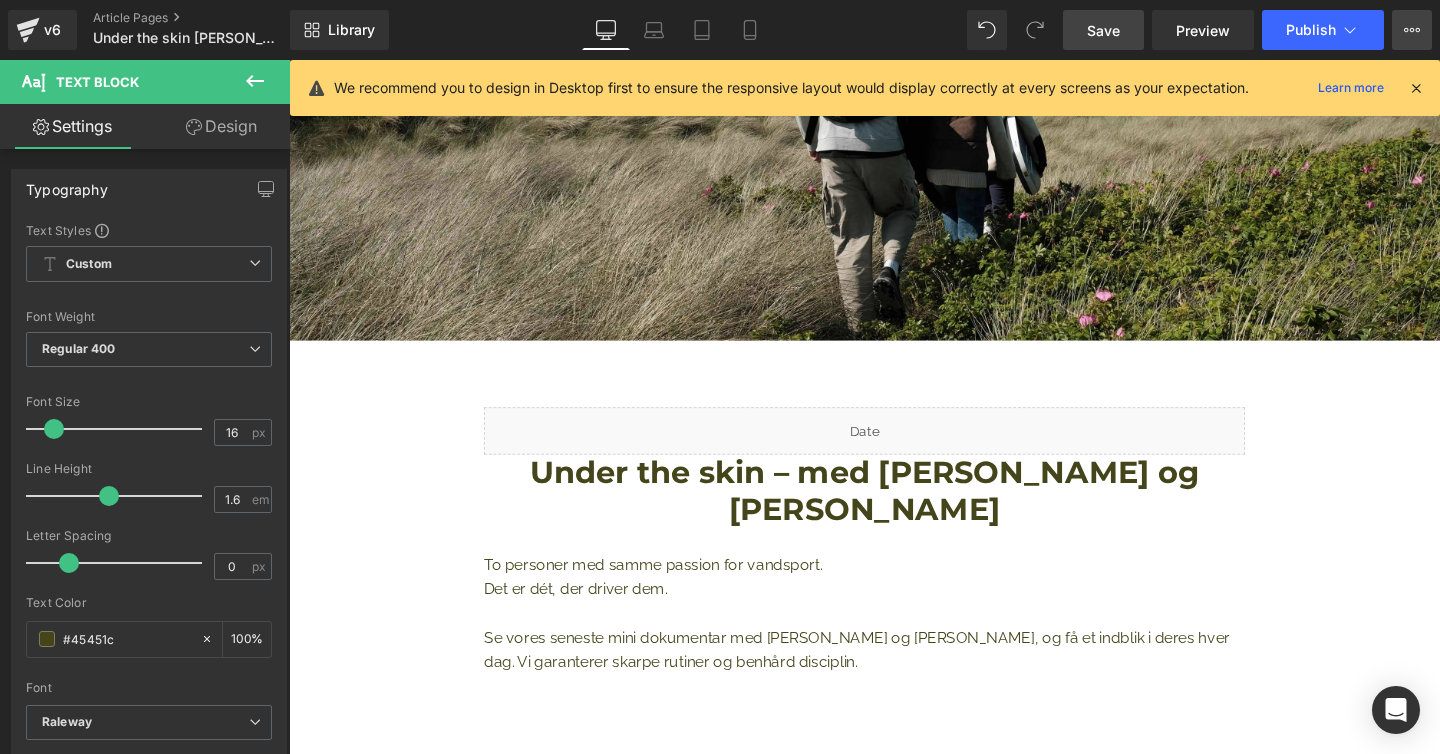 click on "View Live Page View with current Template Save Template to Library Schedule Publish  Optimize  Publish Settings Shortcuts" at bounding box center (1412, 30) 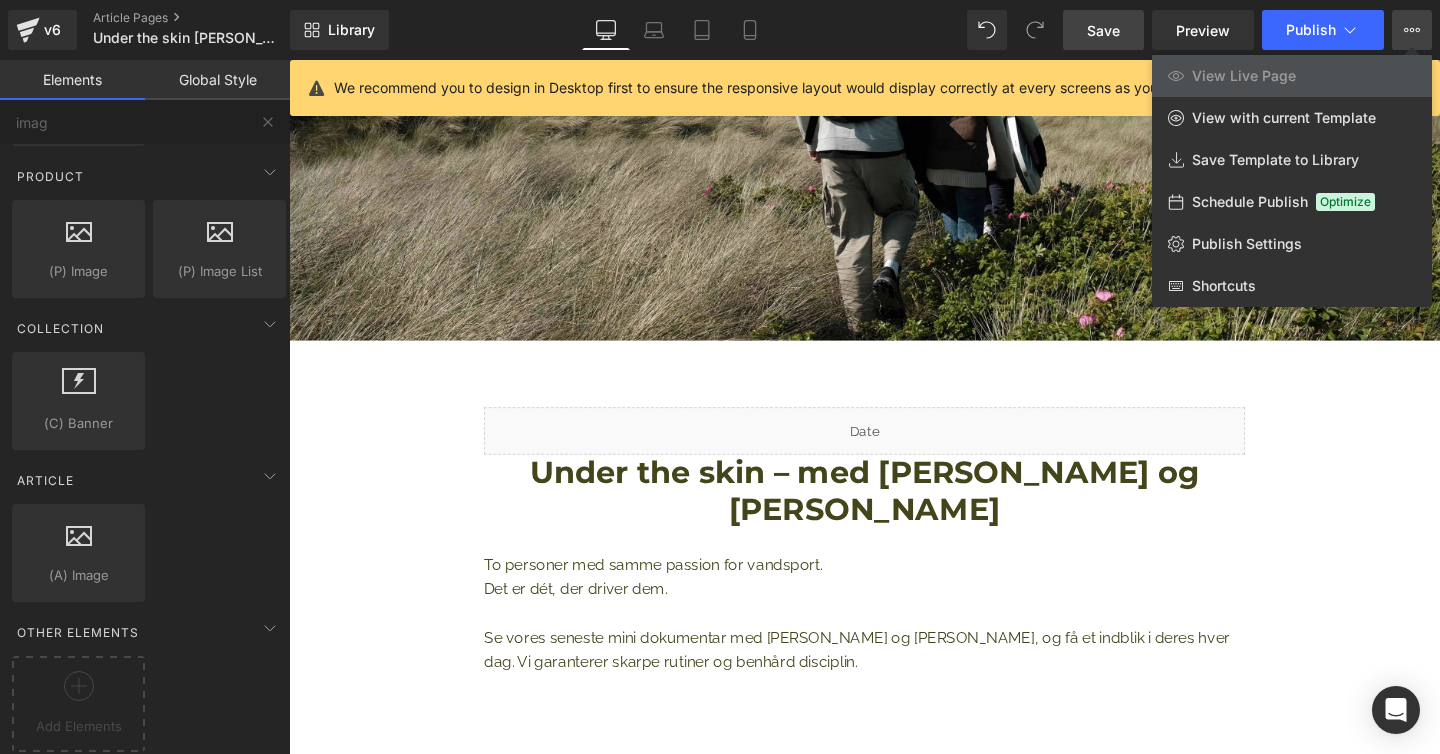 click on "Liquid         Image         Row         Liquid         Under the skin – med [PERSON_NAME] og [PERSON_NAME] Heading         To personer med samme passion for vandsport.  Det er dét, der driver dem.  Se vores seneste mini dokumentar med [PERSON_NAME] og [PERSON_NAME], og få et indblik i deres hver dag. Vi garanterer skarpe rutiner og benhård disciplin.  Text Block
Youtube         Se videoen med [PERSON_NAME] og [PERSON_NAME], og bliv klogere på: Heading         Hvad de starter dagen med Hvad de pakker når de skal på vandet Hvad der motiverer dem Hvad der får dem til at blive ved Text Block         Text Block
Text Block         Row         Liquid         Row
Select your layout" at bounding box center [894, 1001] 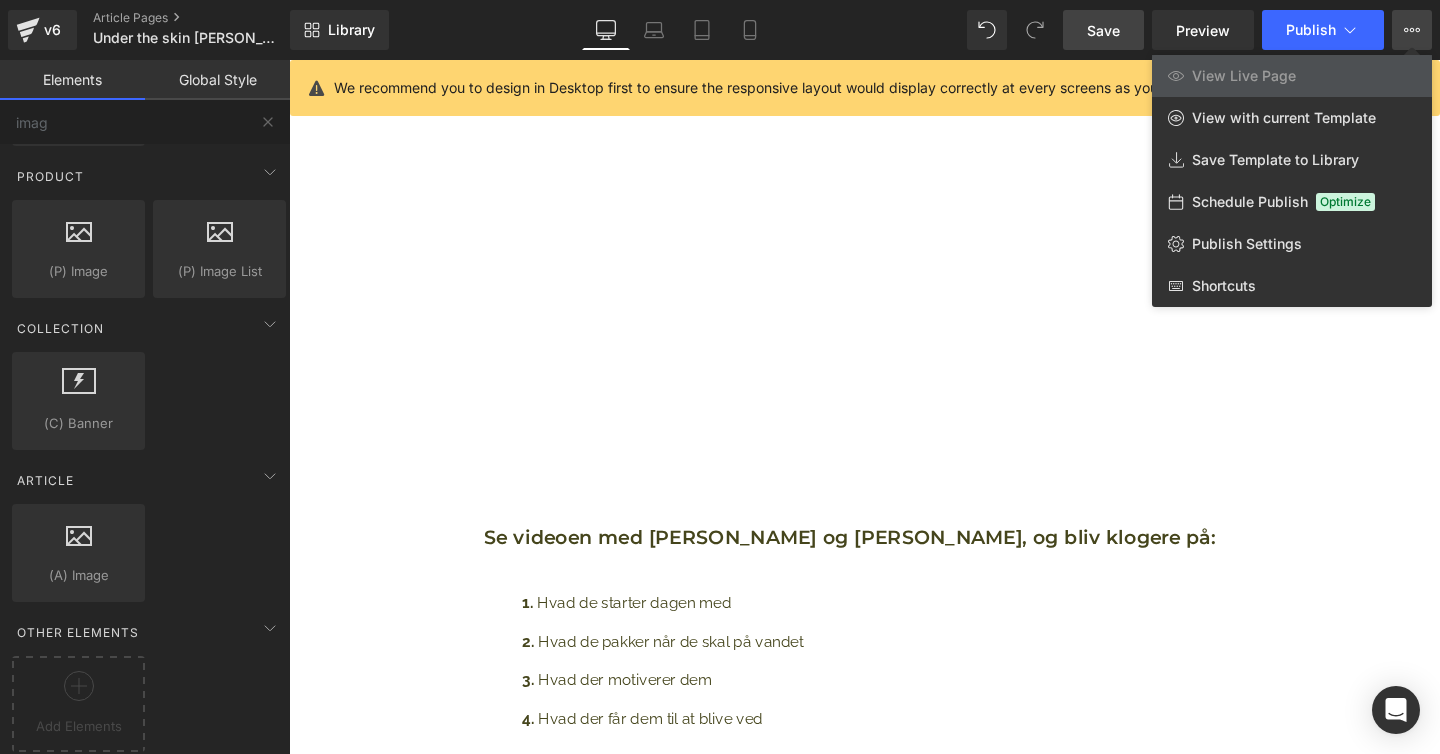 scroll, scrollTop: 0, scrollLeft: 0, axis: both 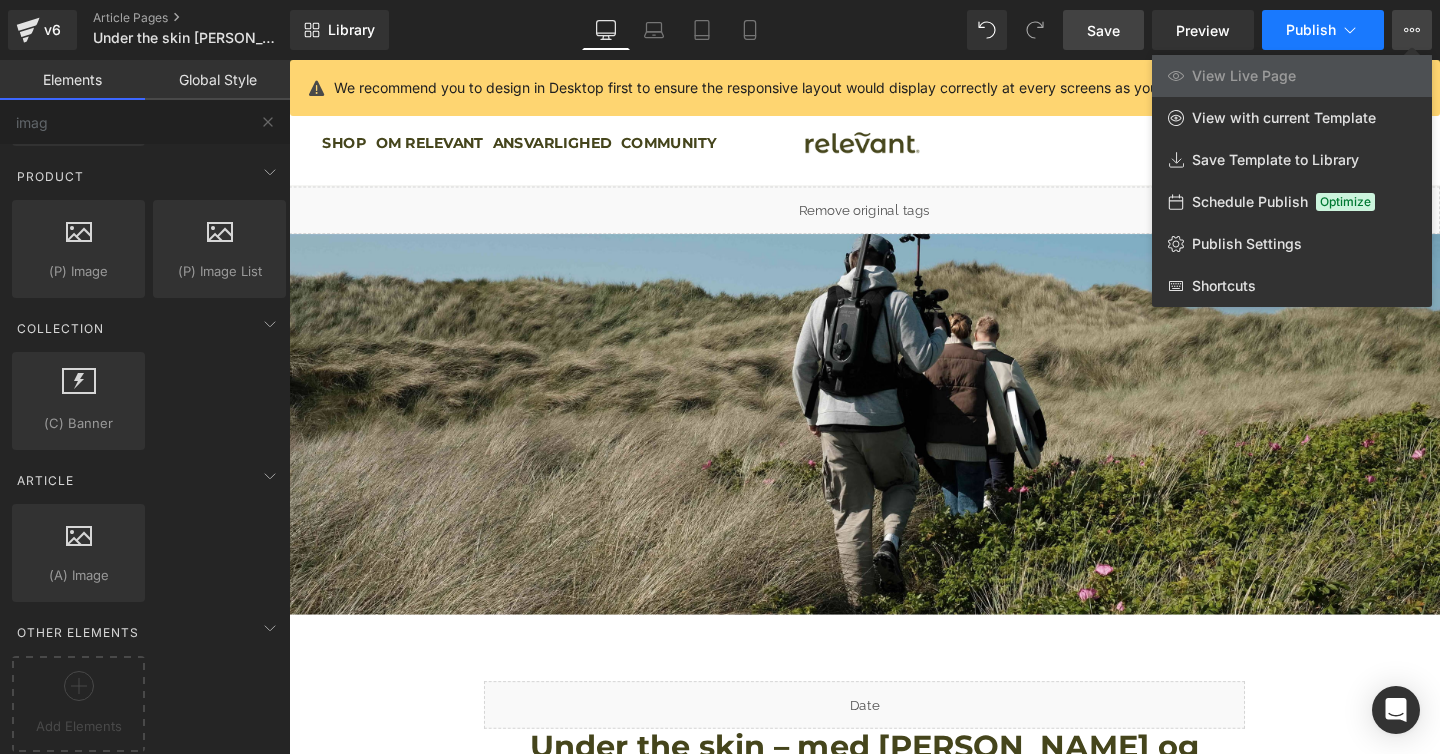 click on "Publish" at bounding box center [1311, 30] 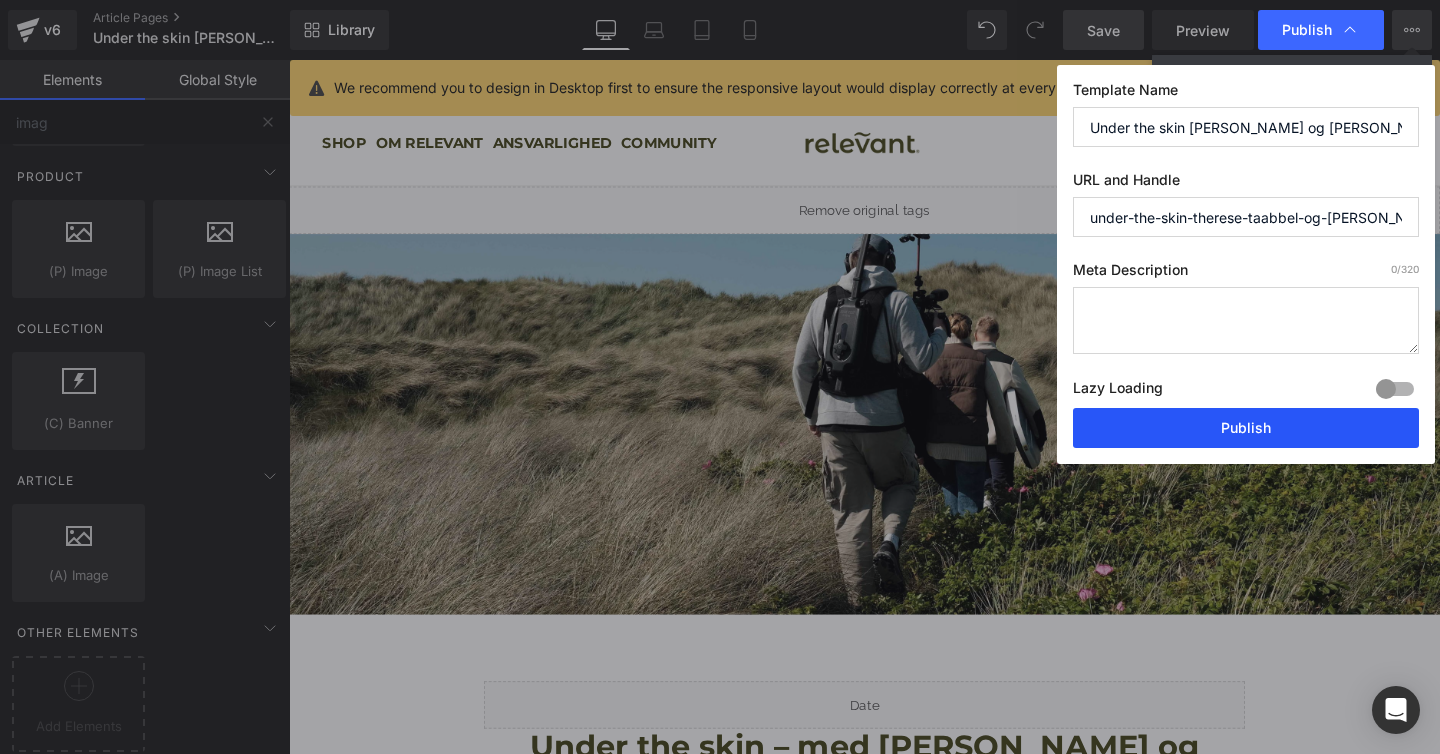 click on "Publish" at bounding box center (1246, 428) 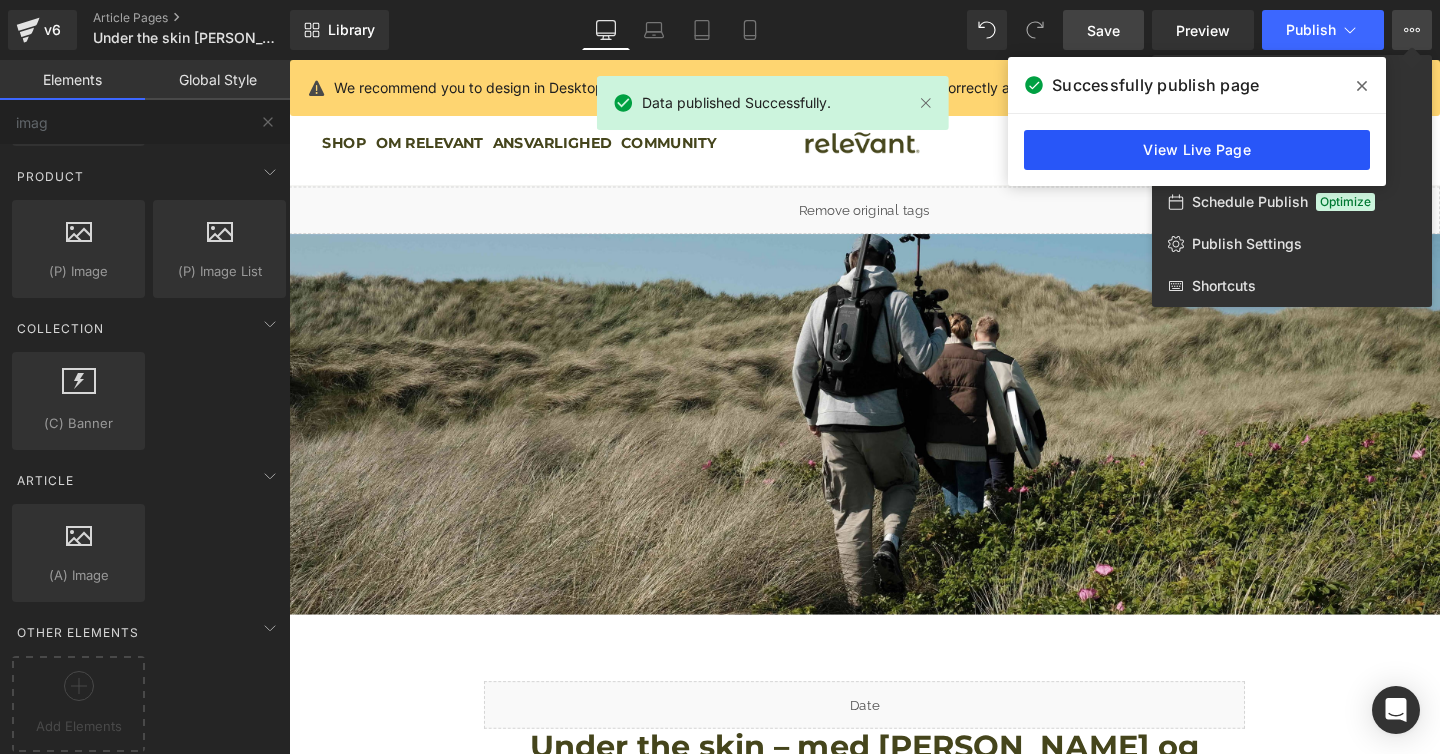 click on "View Live Page" at bounding box center [1197, 150] 